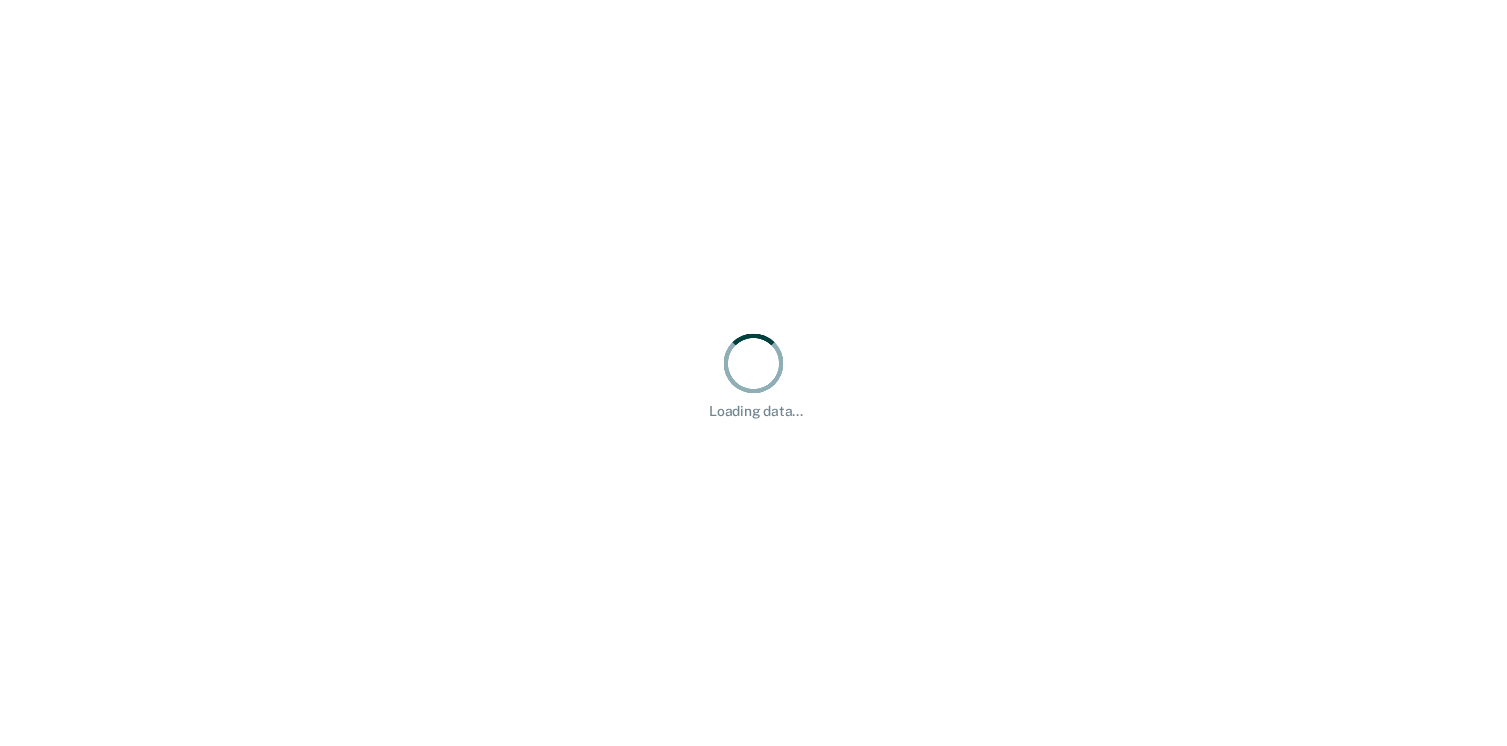 scroll, scrollTop: 0, scrollLeft: 0, axis: both 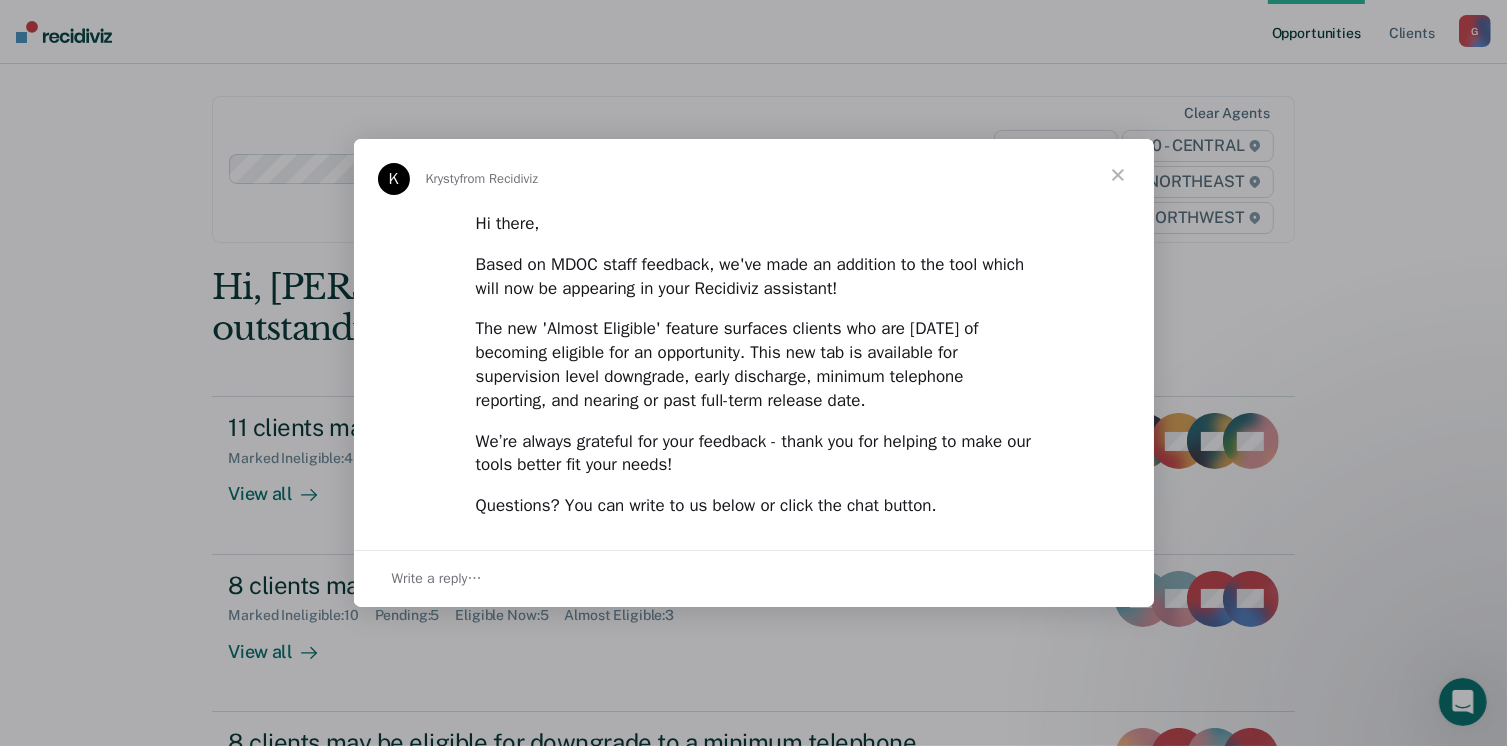 click at bounding box center (1118, 175) 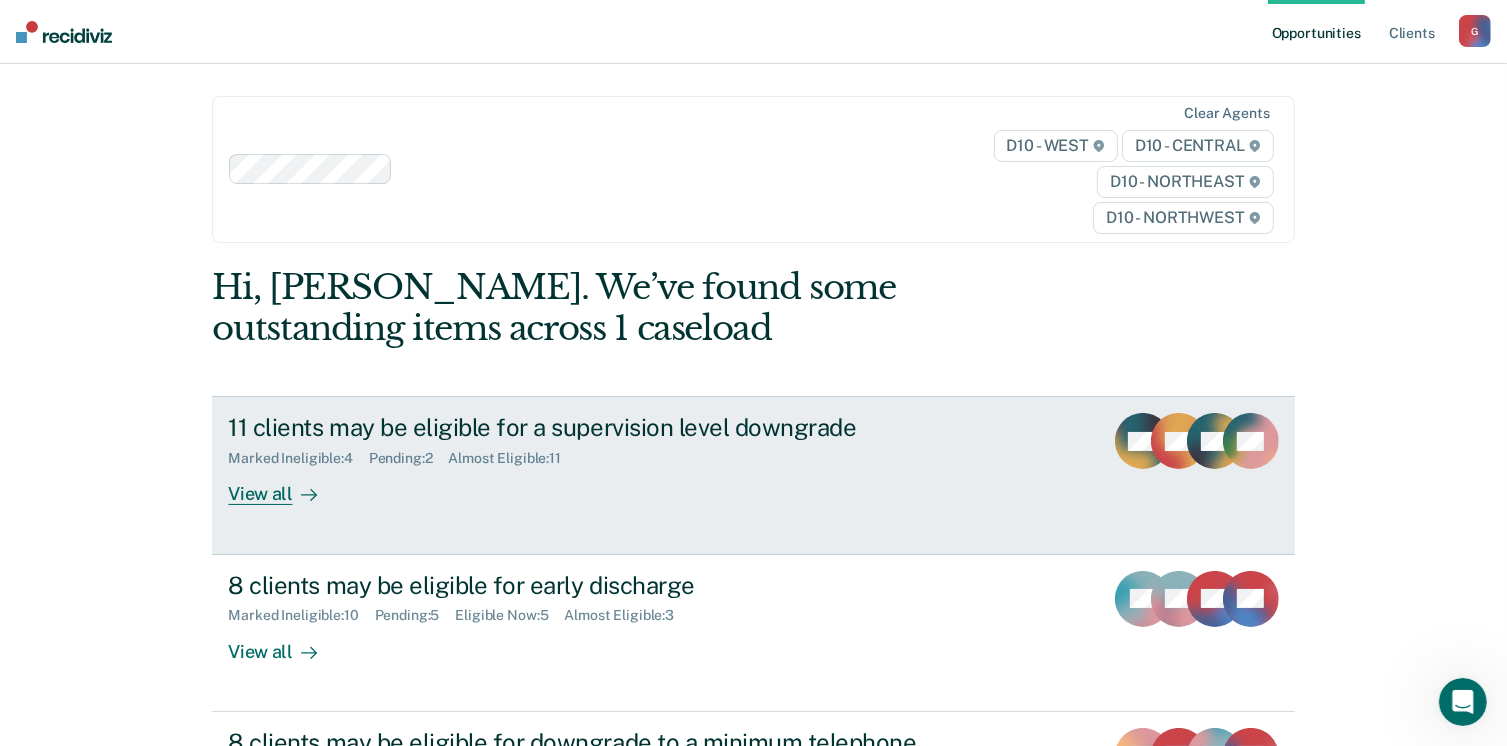 click on "View all" at bounding box center (284, 486) 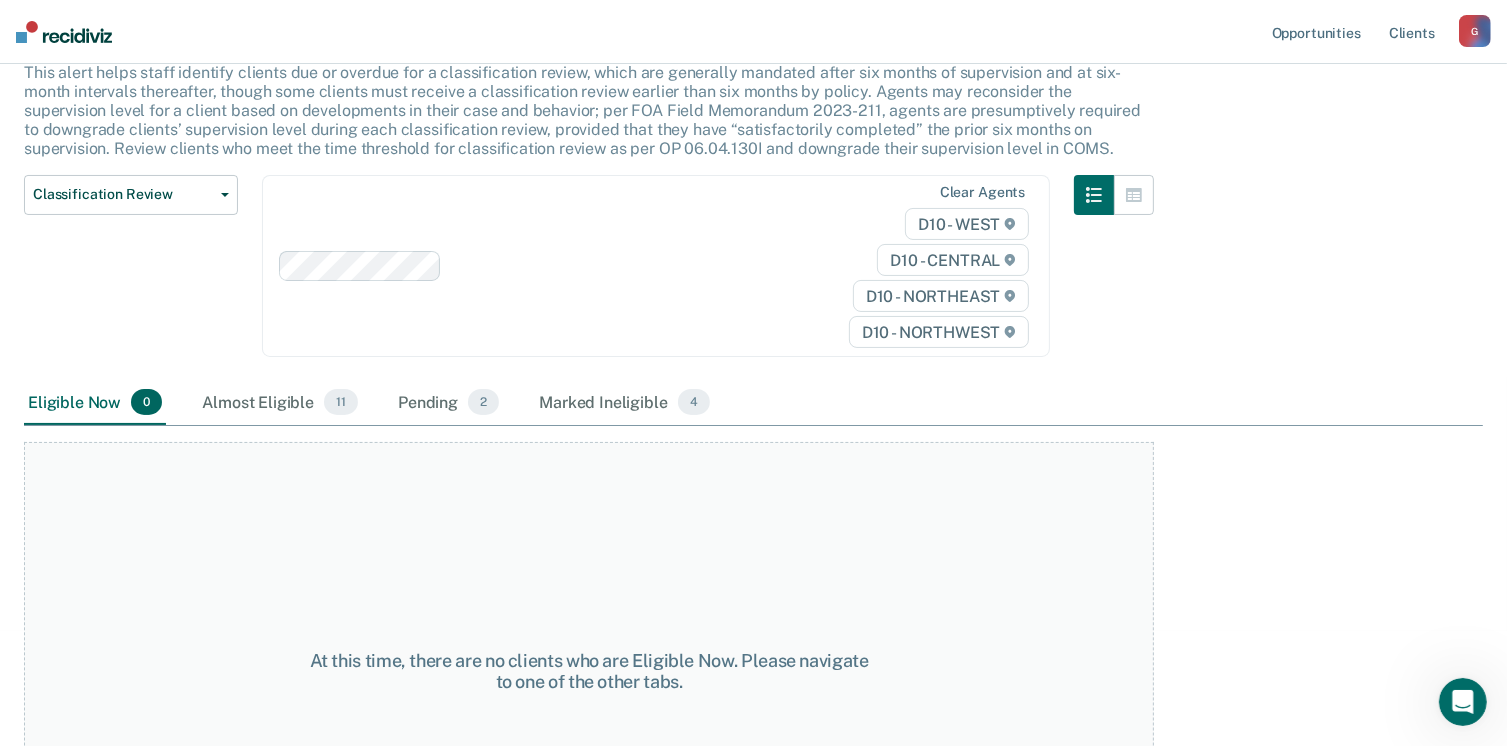 scroll, scrollTop: 282, scrollLeft: 0, axis: vertical 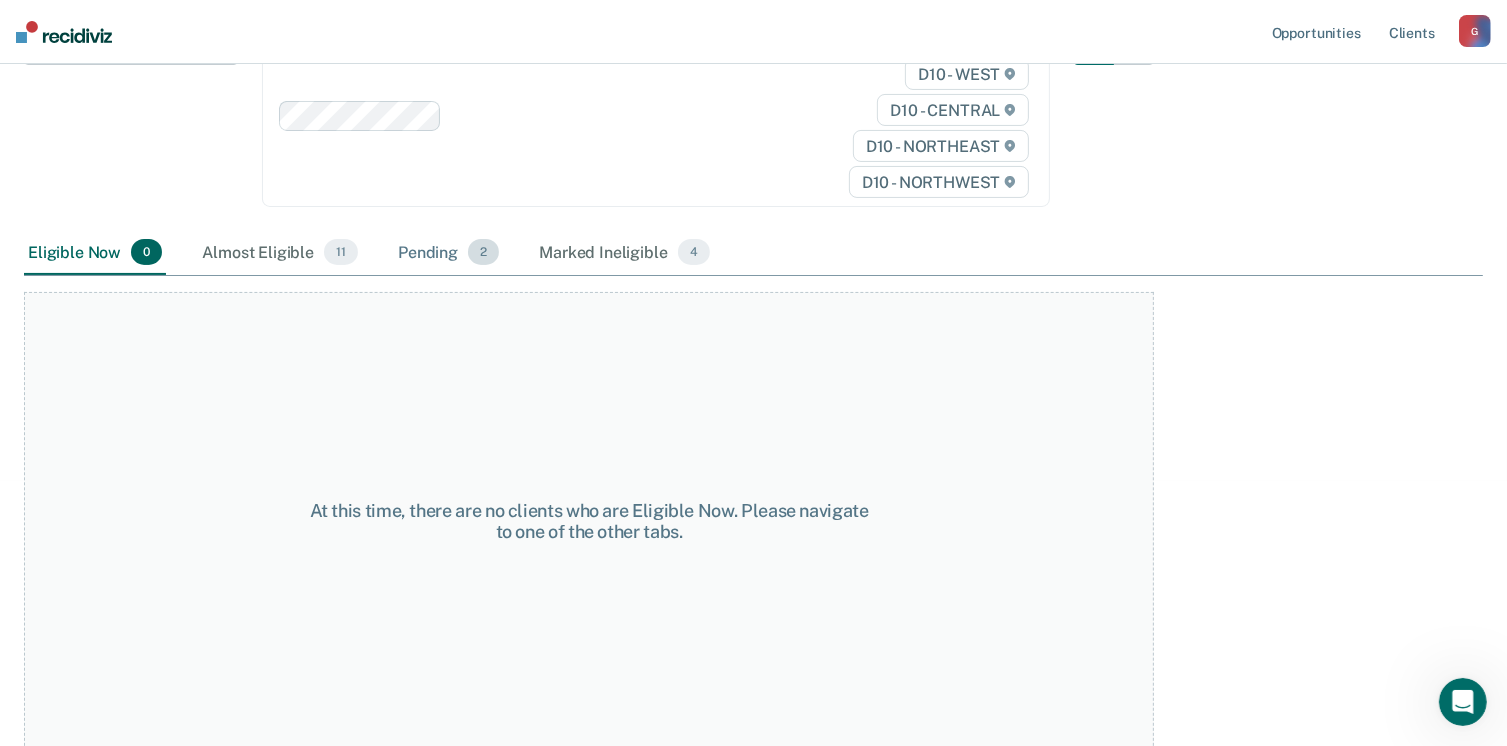 click on "Pending 2" at bounding box center [448, 253] 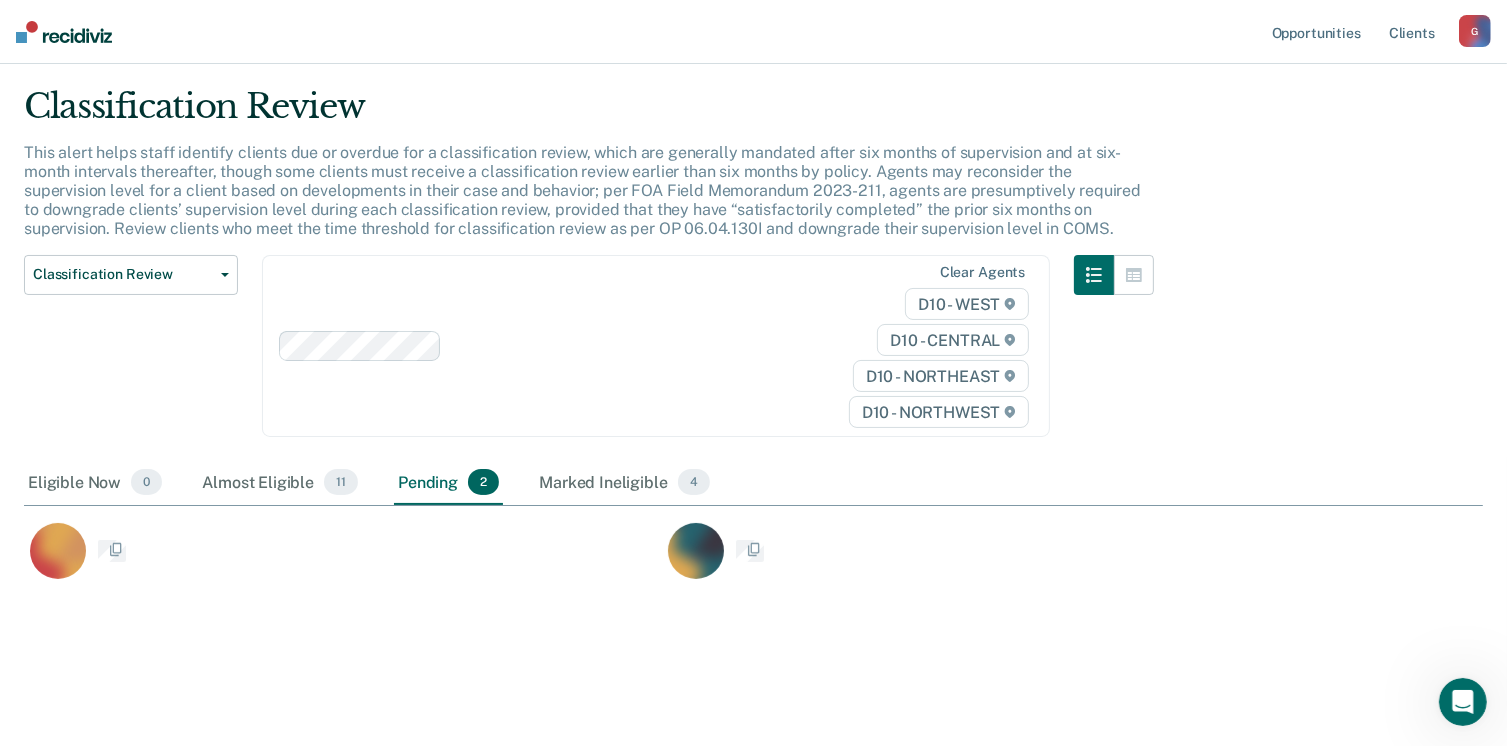 scroll, scrollTop: 0, scrollLeft: 0, axis: both 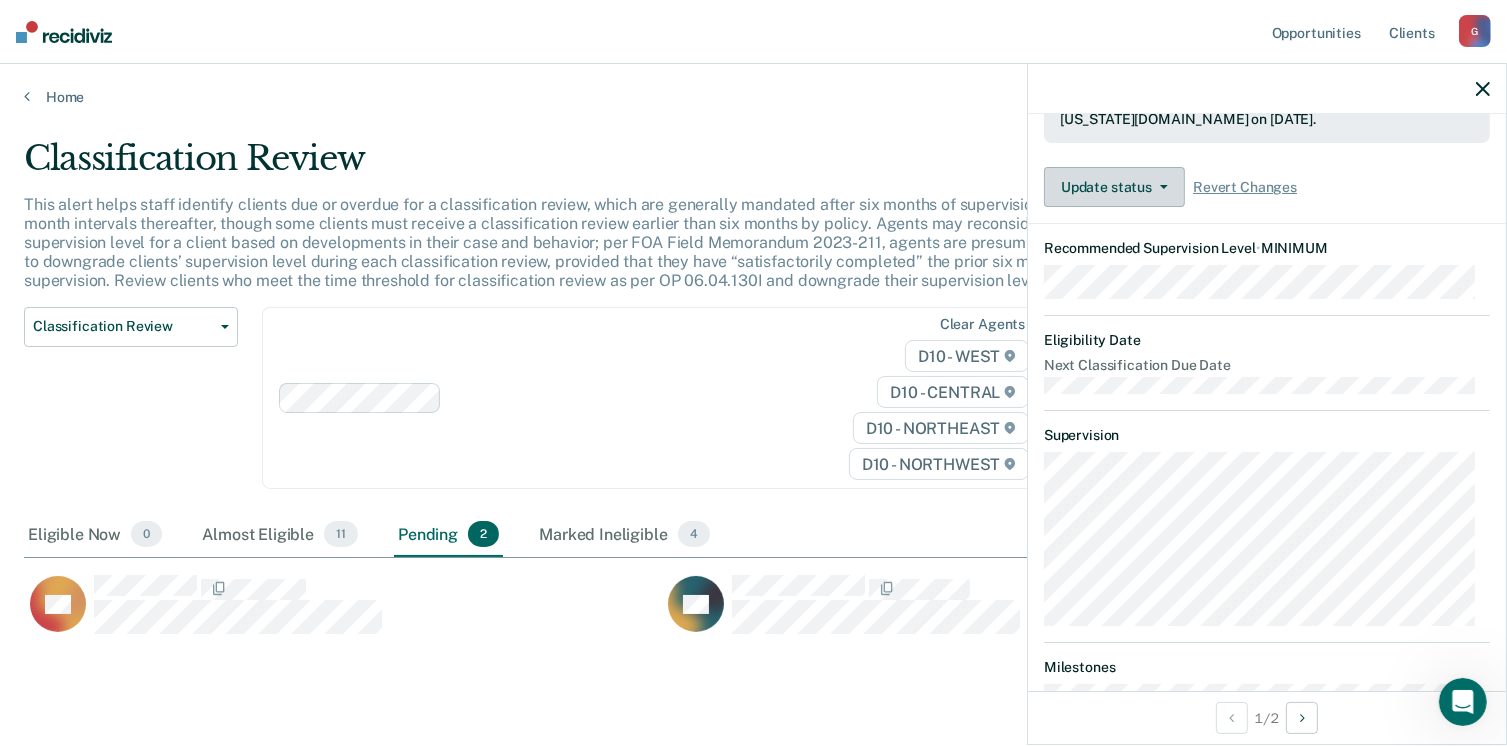 click on "Update status" at bounding box center [1114, 187] 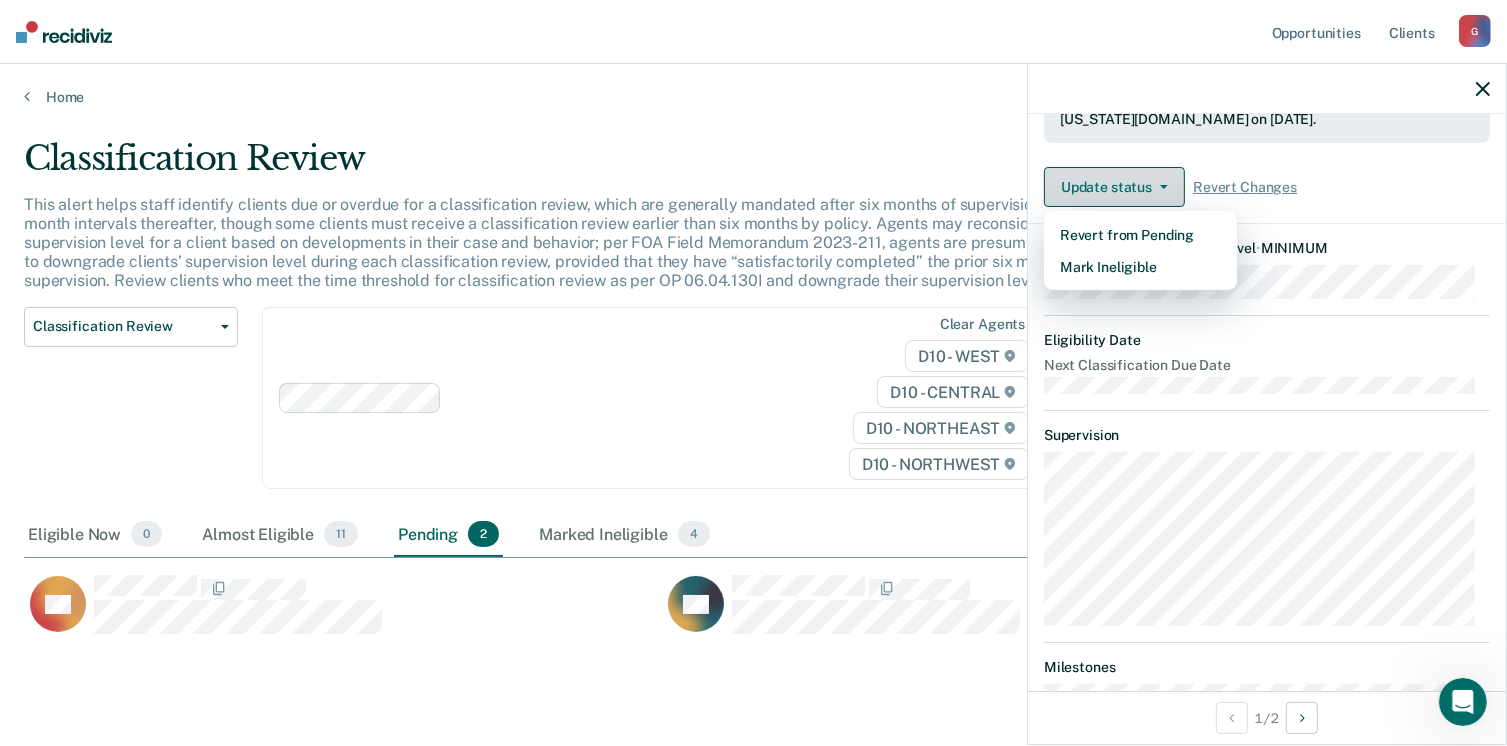 click on "Update status" at bounding box center [1114, 187] 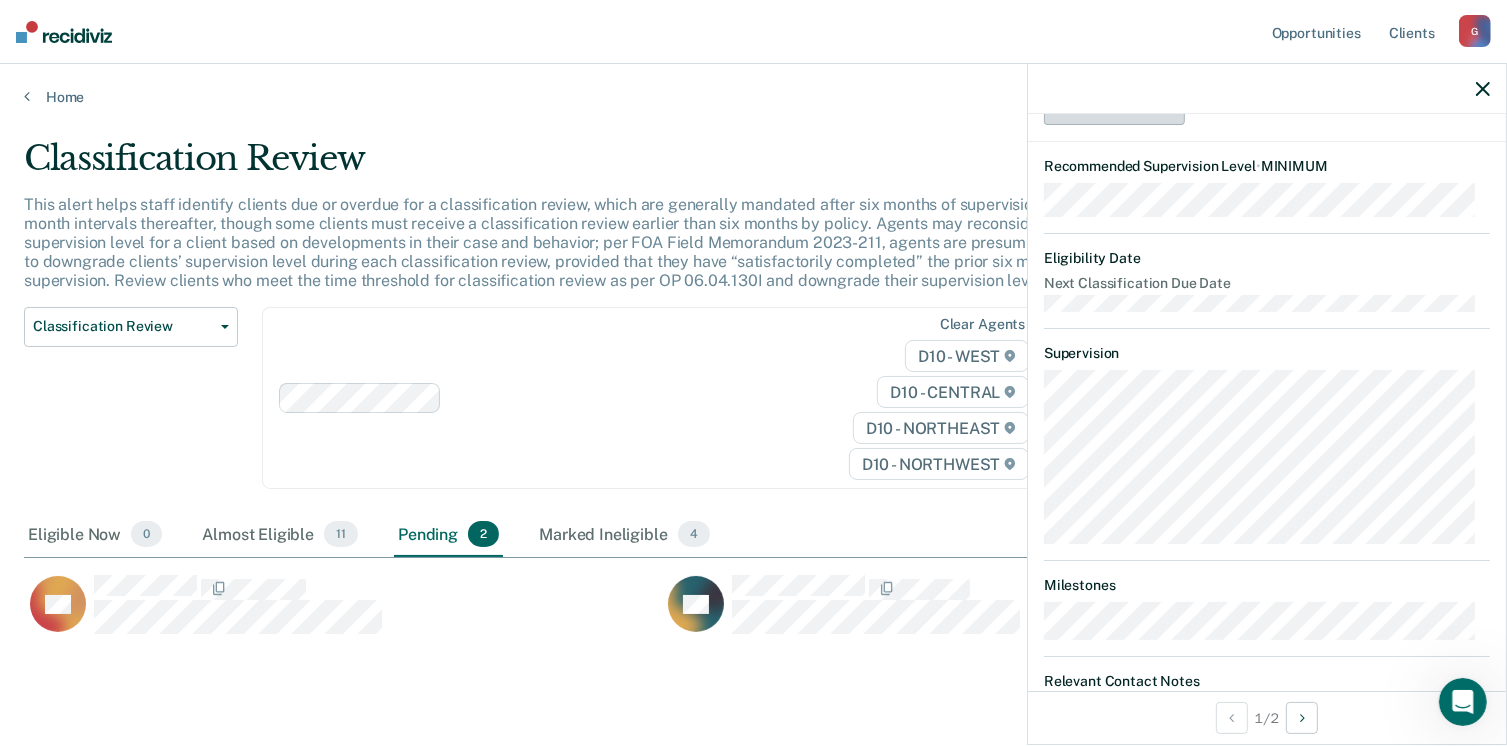 scroll, scrollTop: 456, scrollLeft: 0, axis: vertical 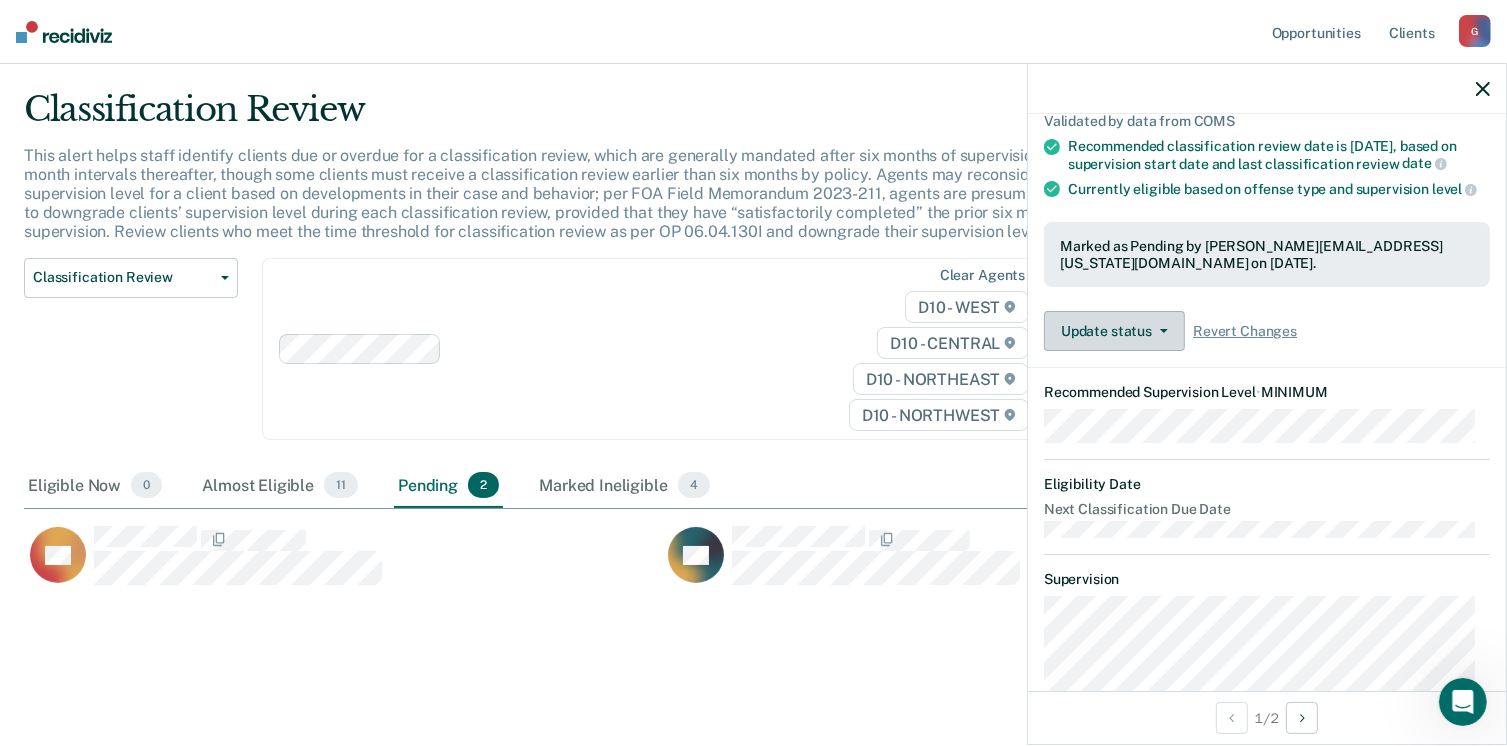 click on "Update status" at bounding box center (1114, 331) 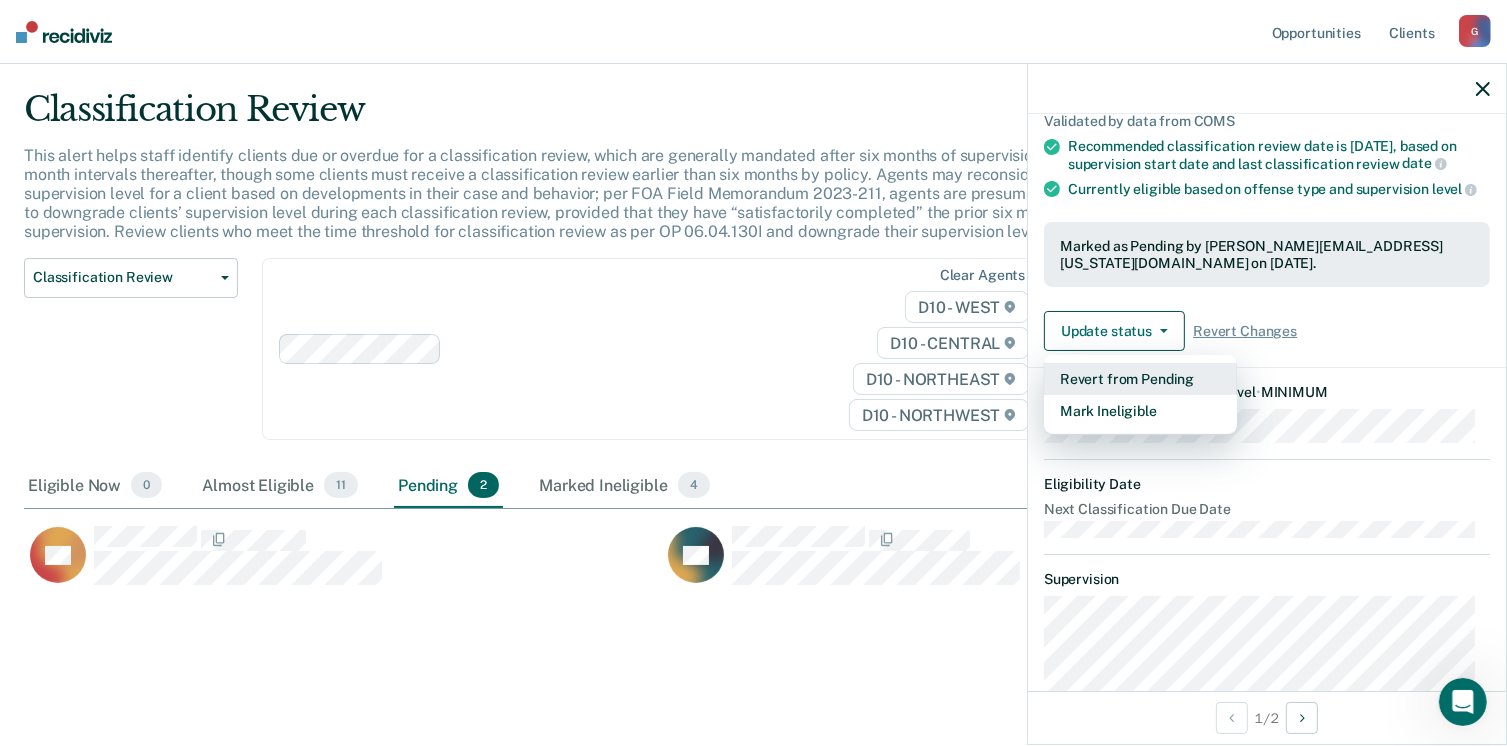 click on "Revert from Pending" at bounding box center [1140, 379] 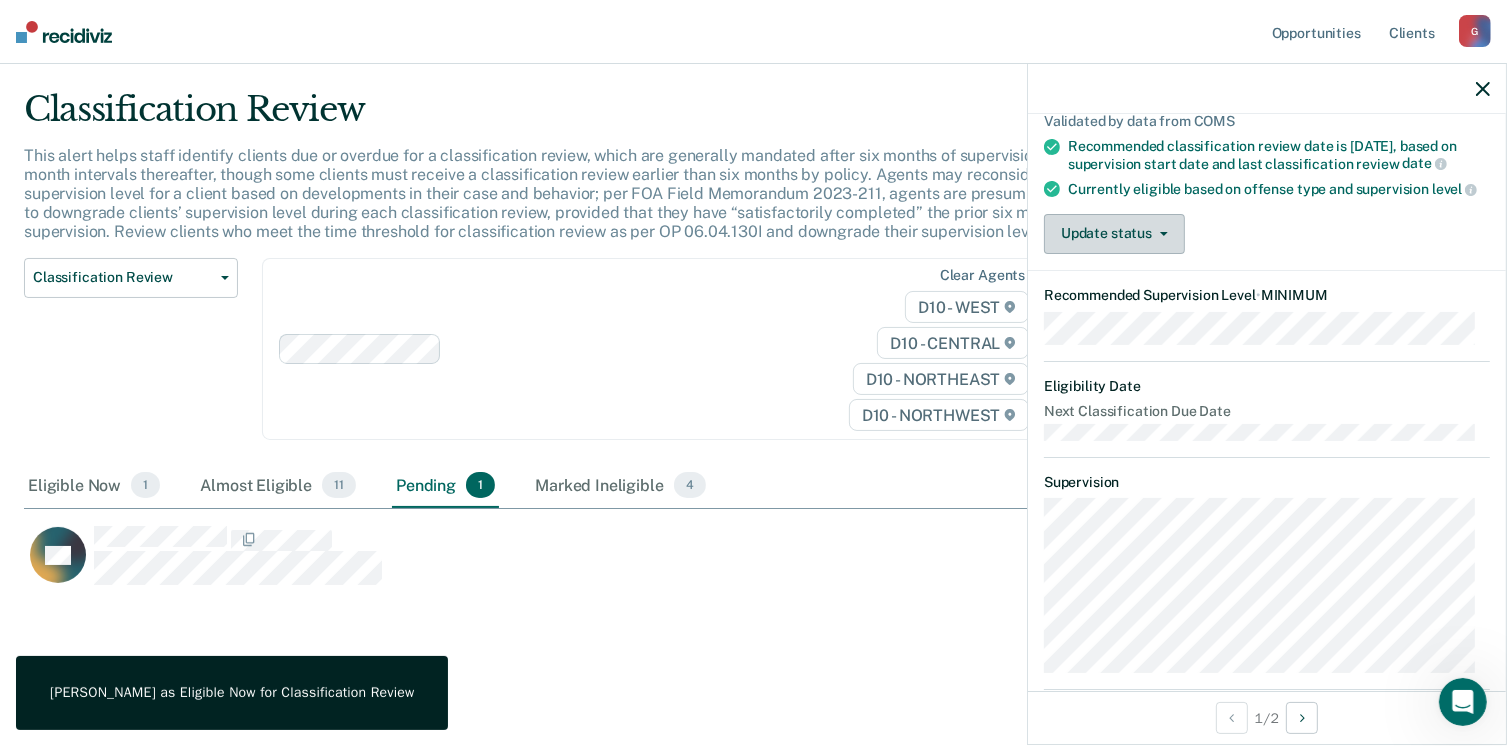 click on "Update status" at bounding box center [1114, 234] 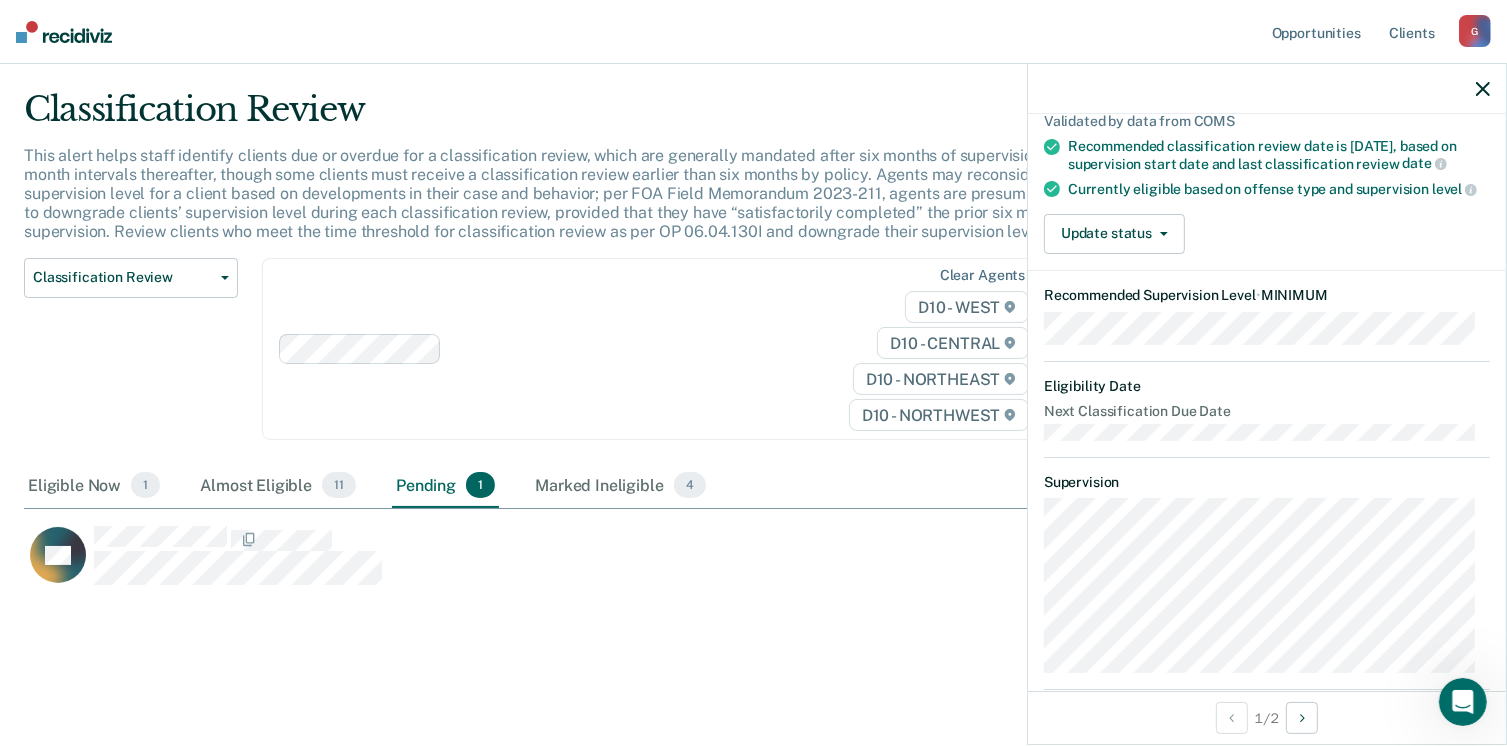 click on "Next Classification Due Date" at bounding box center (1267, 411) 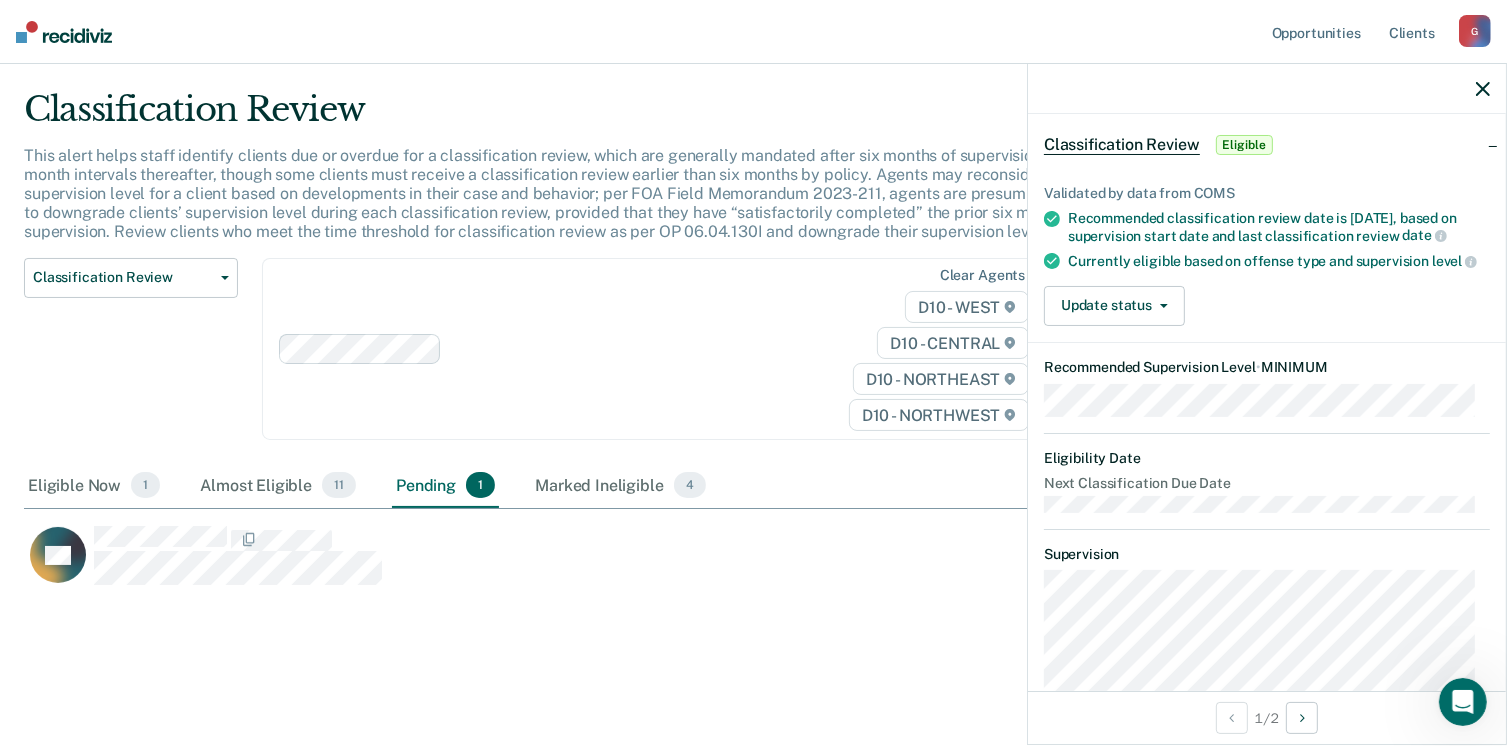 scroll, scrollTop: 0, scrollLeft: 0, axis: both 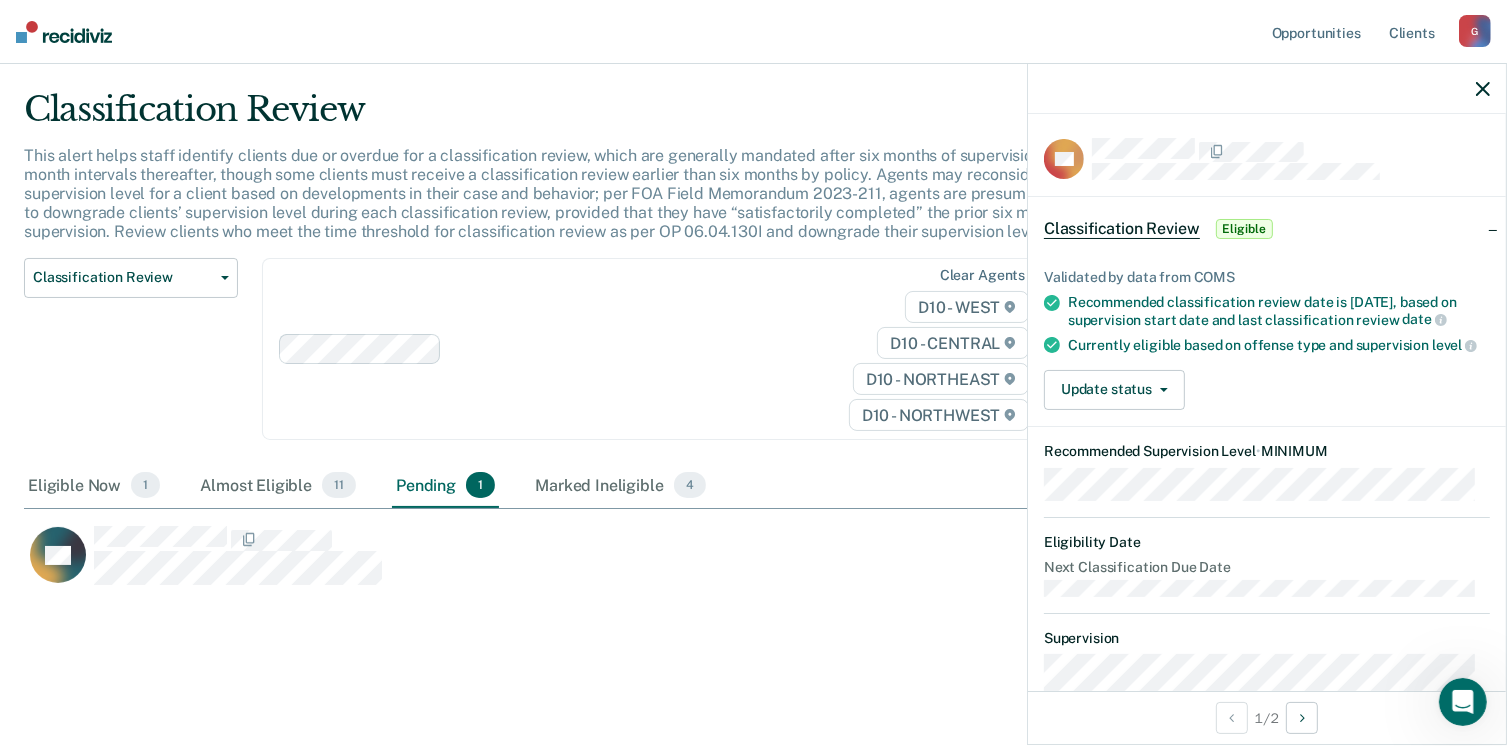 click on "Classification Review" at bounding box center [1122, 229] 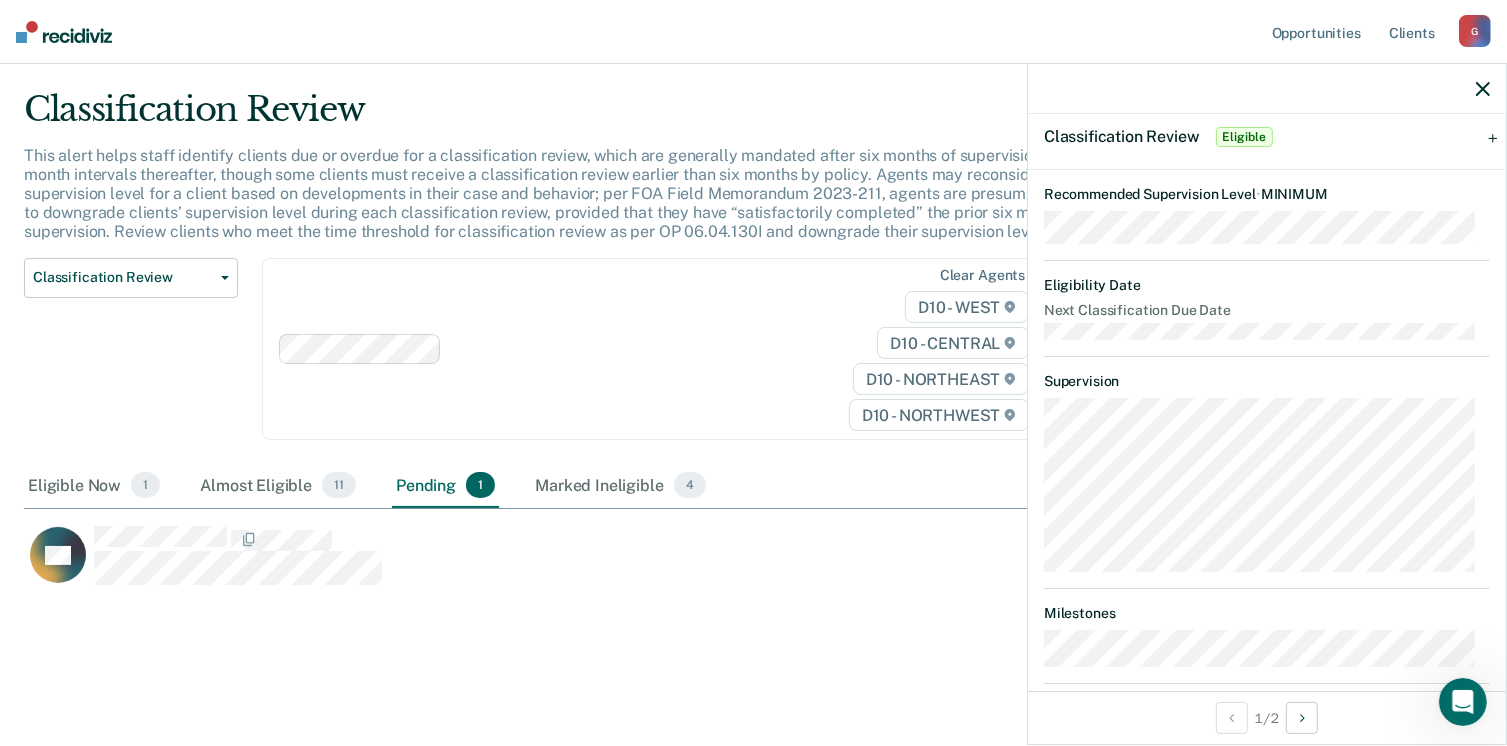 scroll, scrollTop: 0, scrollLeft: 0, axis: both 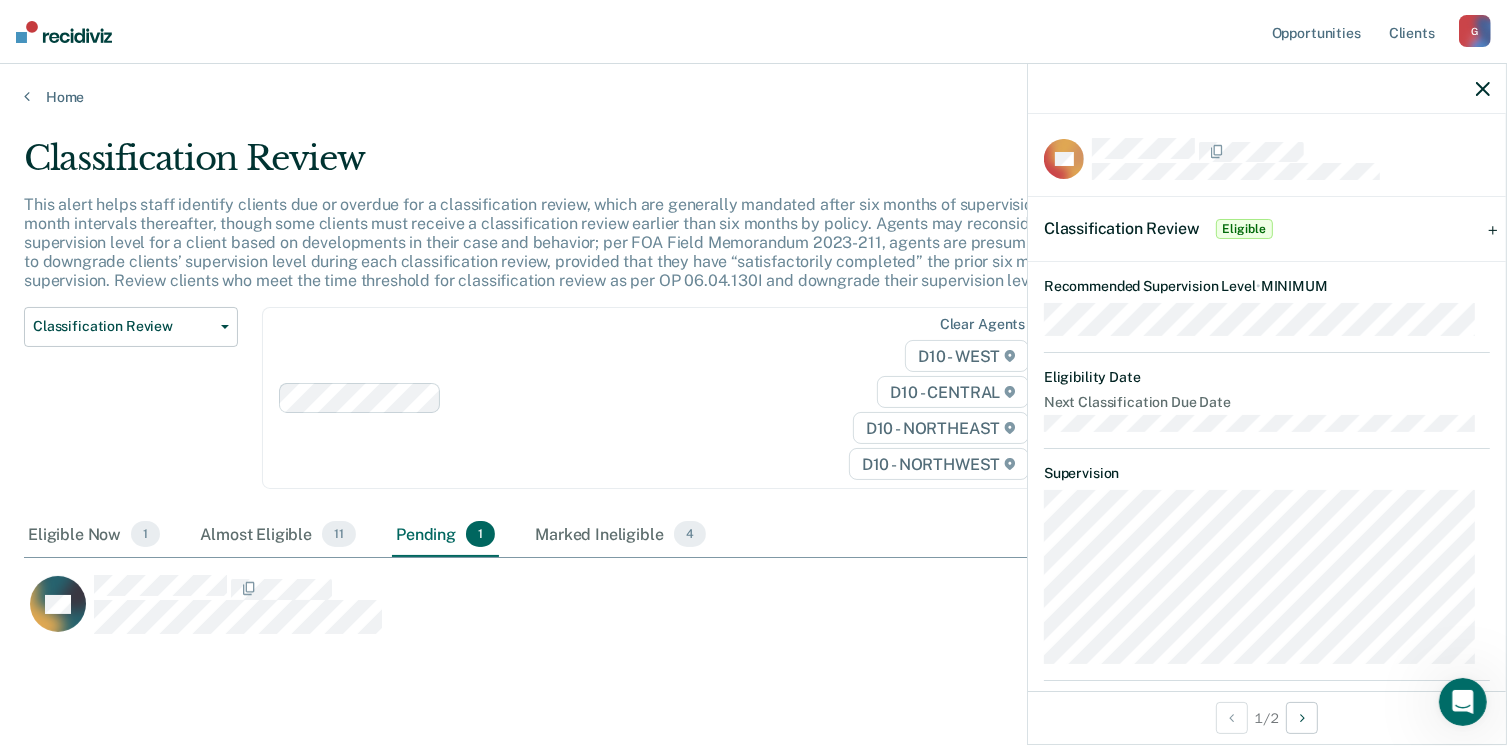 click on "Eligible" at bounding box center [1244, 229] 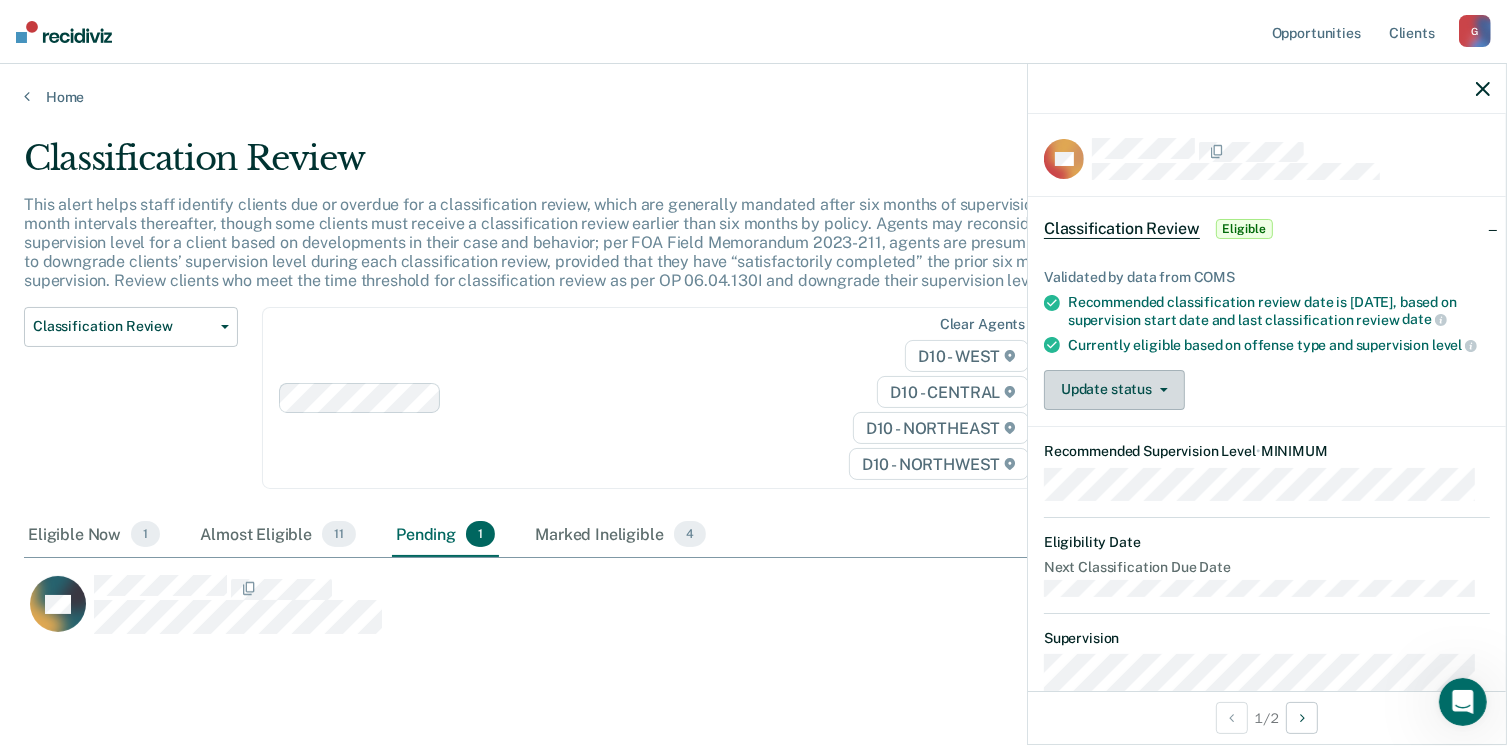 click on "Update status" at bounding box center [1114, 390] 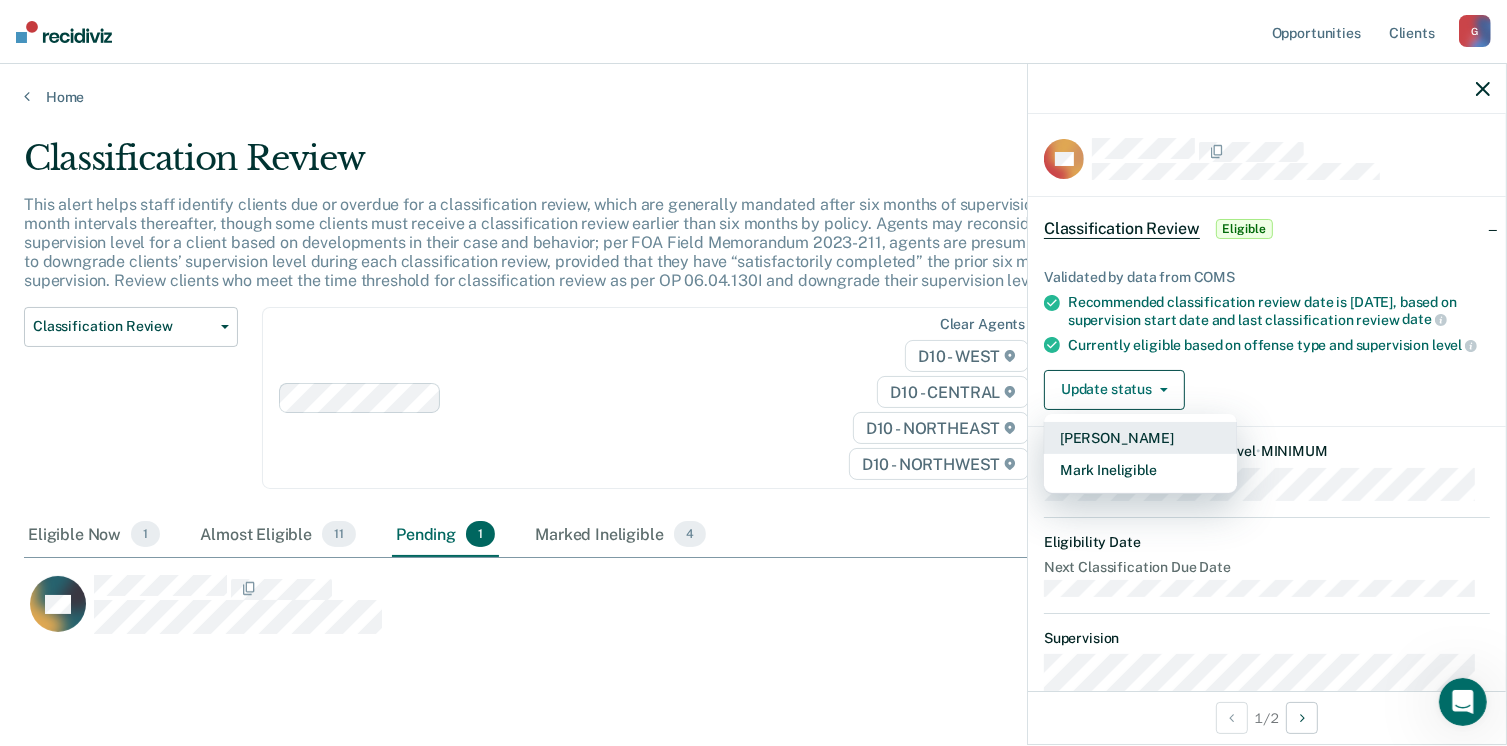 click on "[PERSON_NAME]" at bounding box center [1140, 438] 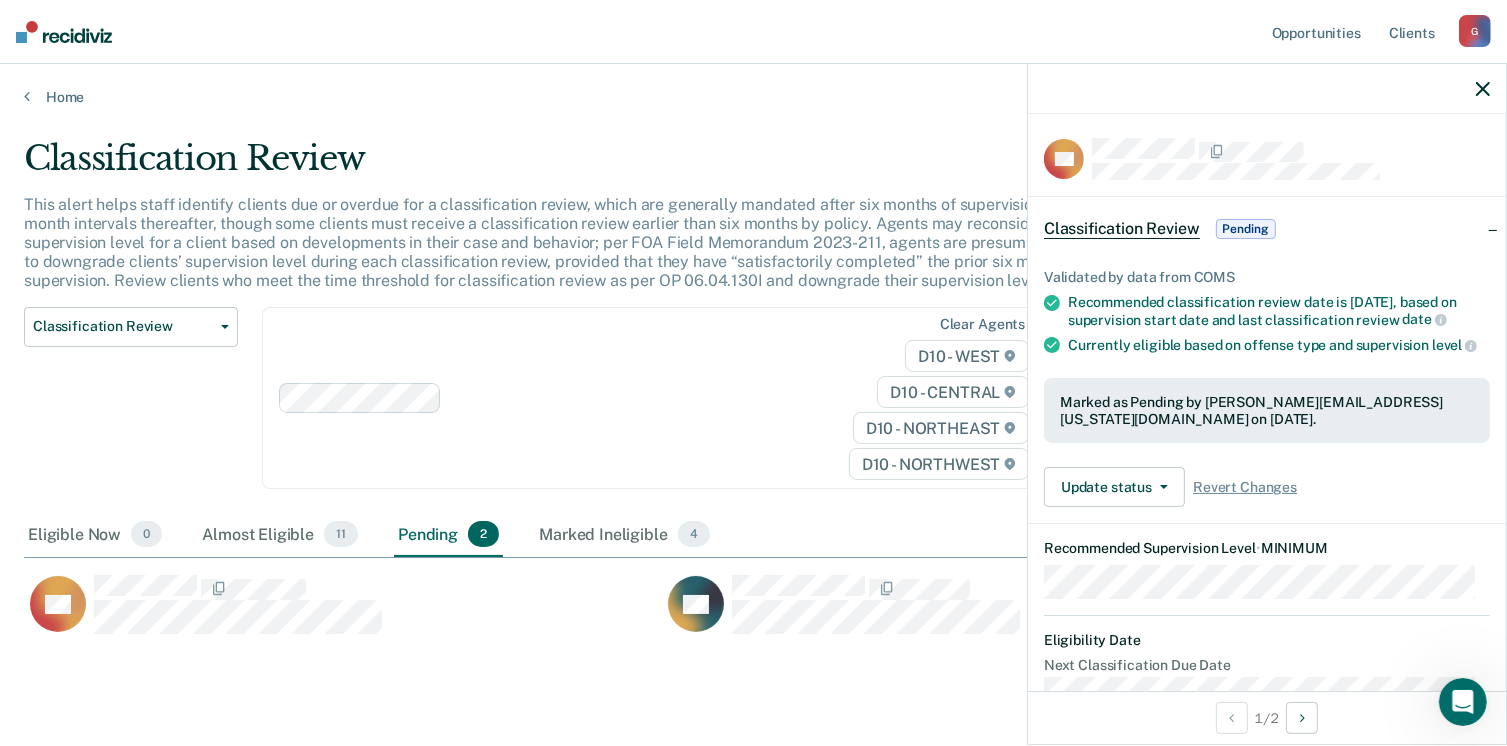 click on "Next Classification Due Date" at bounding box center (1267, 665) 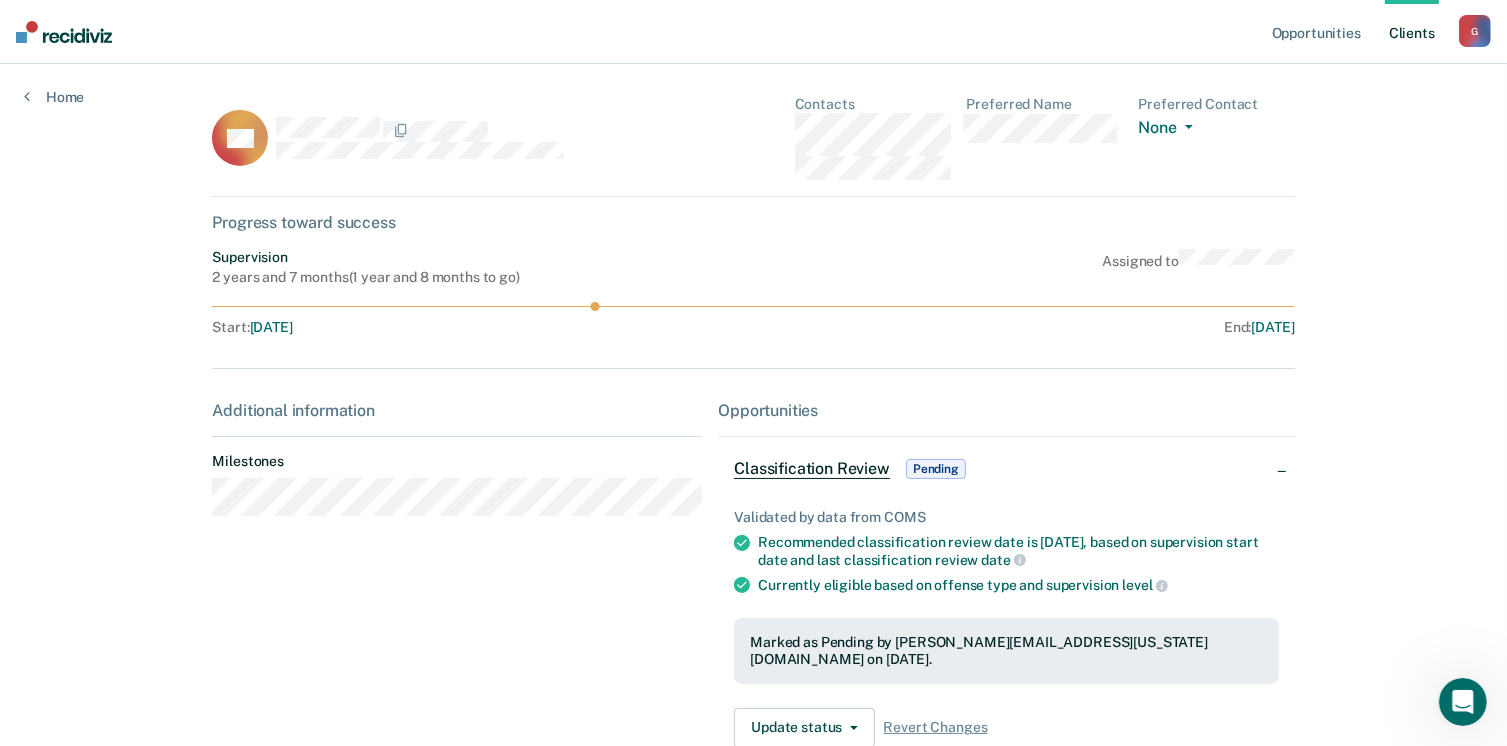 scroll, scrollTop: 103, scrollLeft: 0, axis: vertical 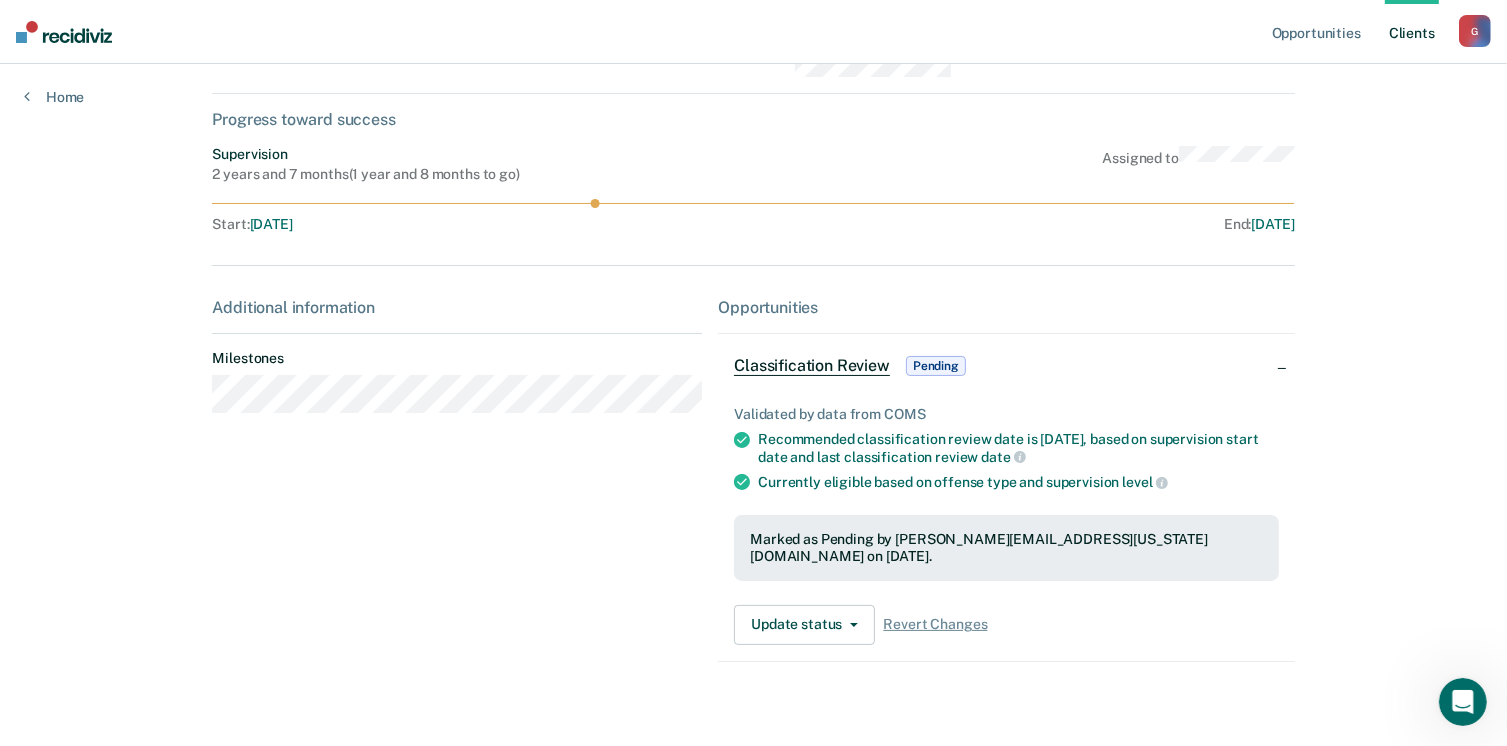 click on "Classification Review" at bounding box center (812, 366) 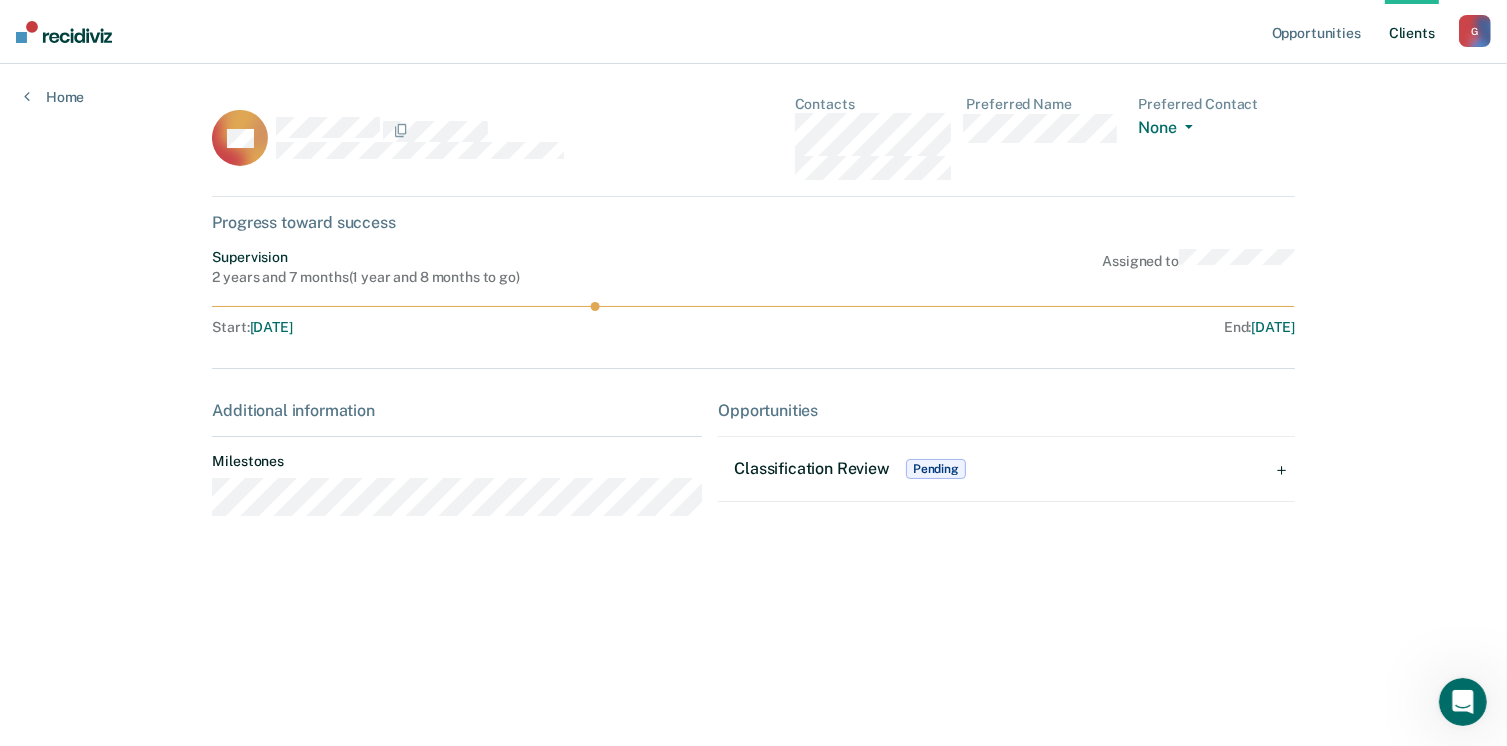 scroll, scrollTop: 0, scrollLeft: 0, axis: both 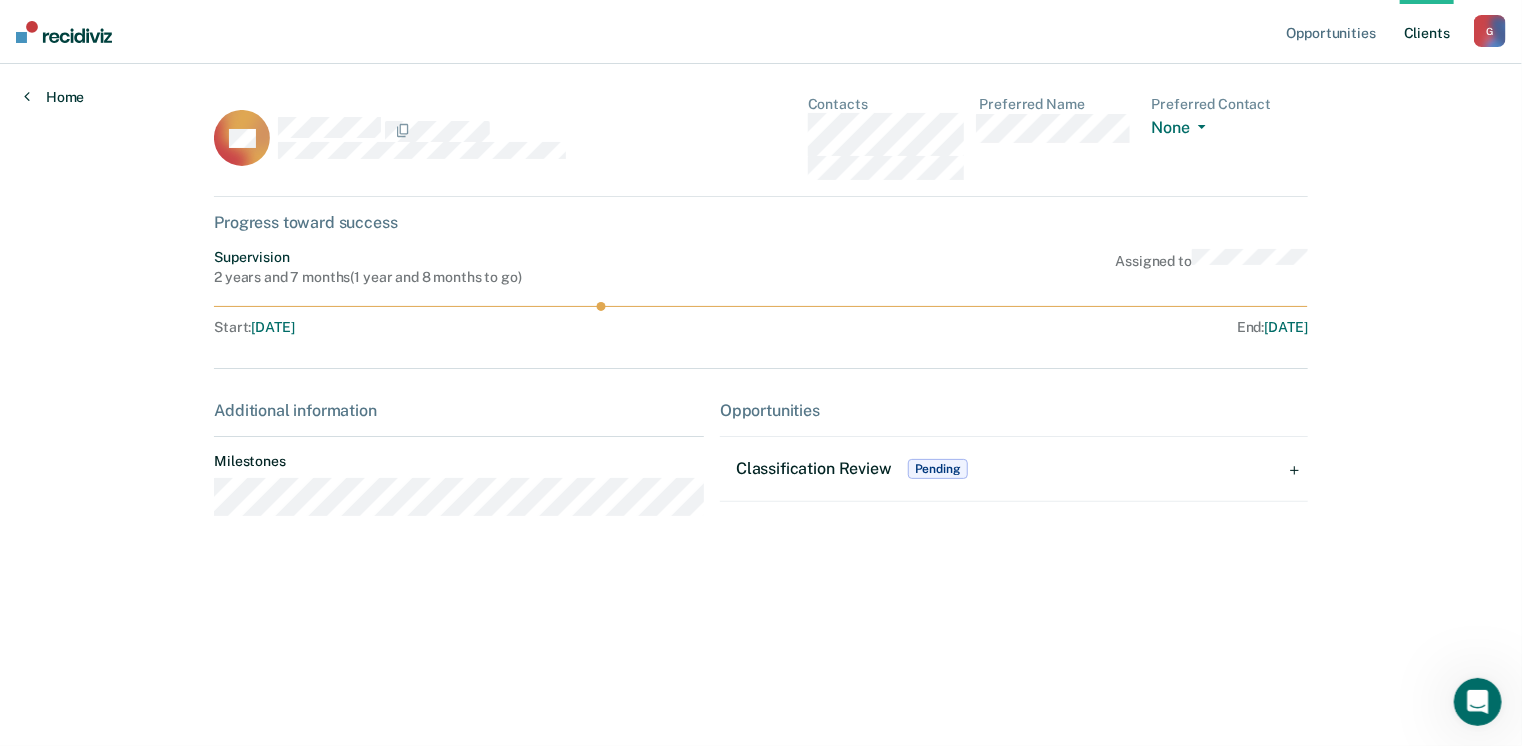 click on "Home" at bounding box center [54, 97] 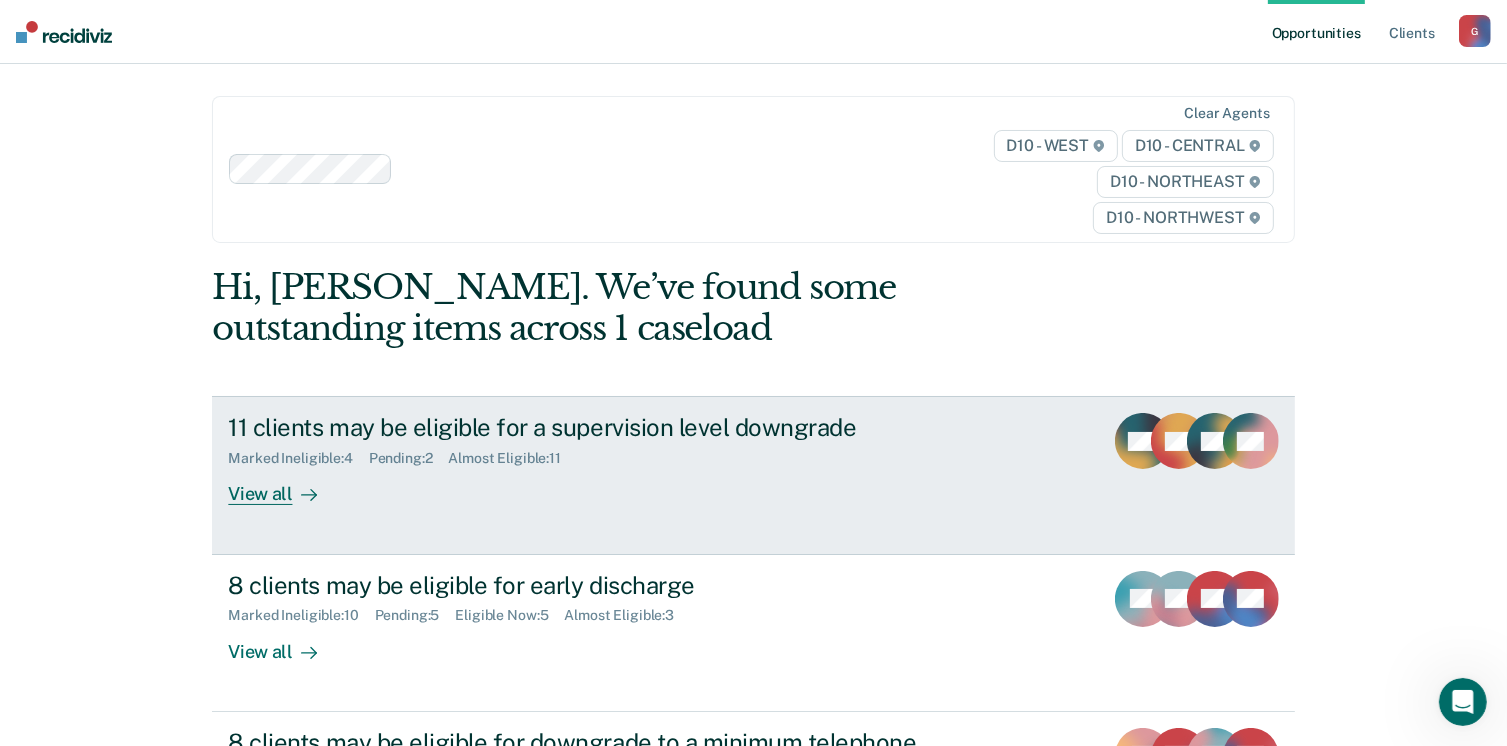 click on "View all" at bounding box center (284, 486) 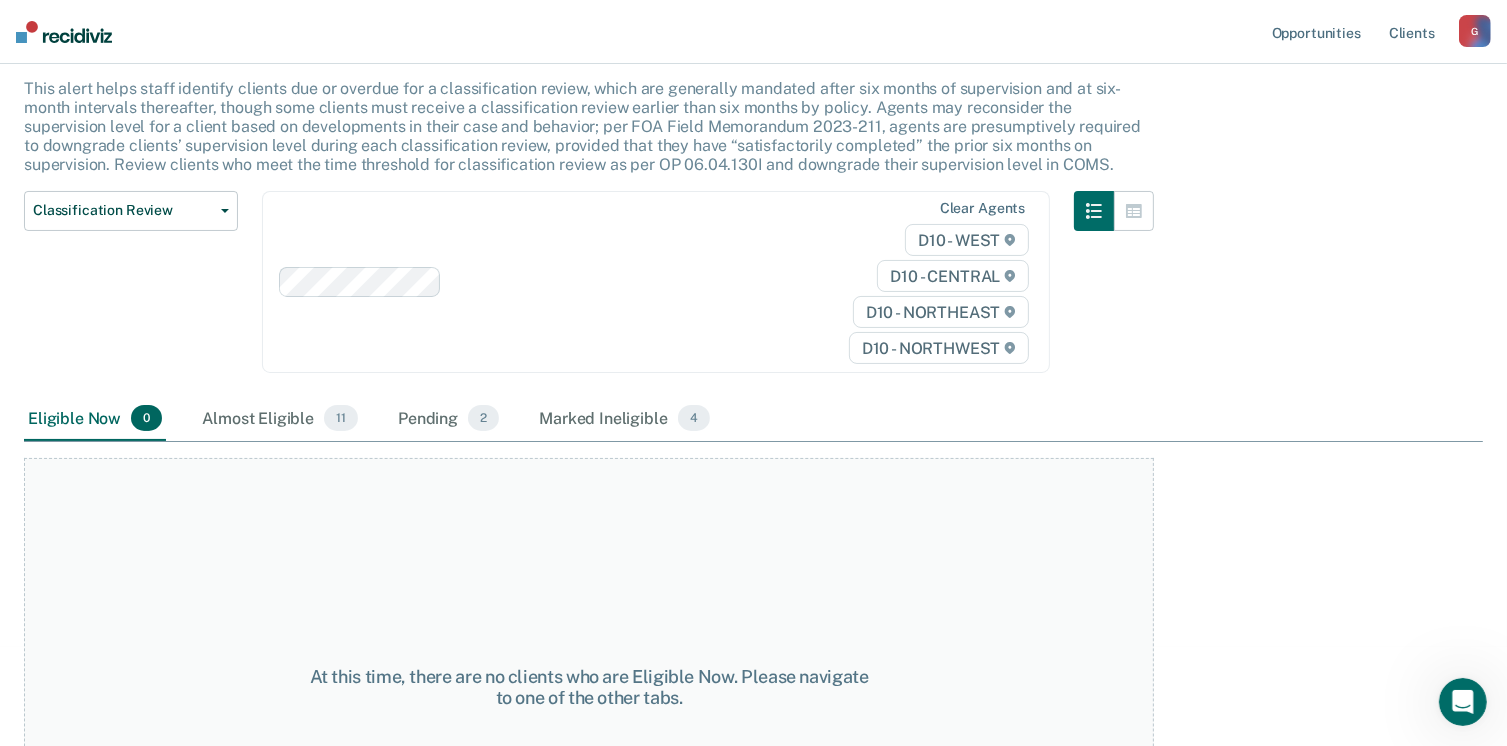 scroll, scrollTop: 282, scrollLeft: 0, axis: vertical 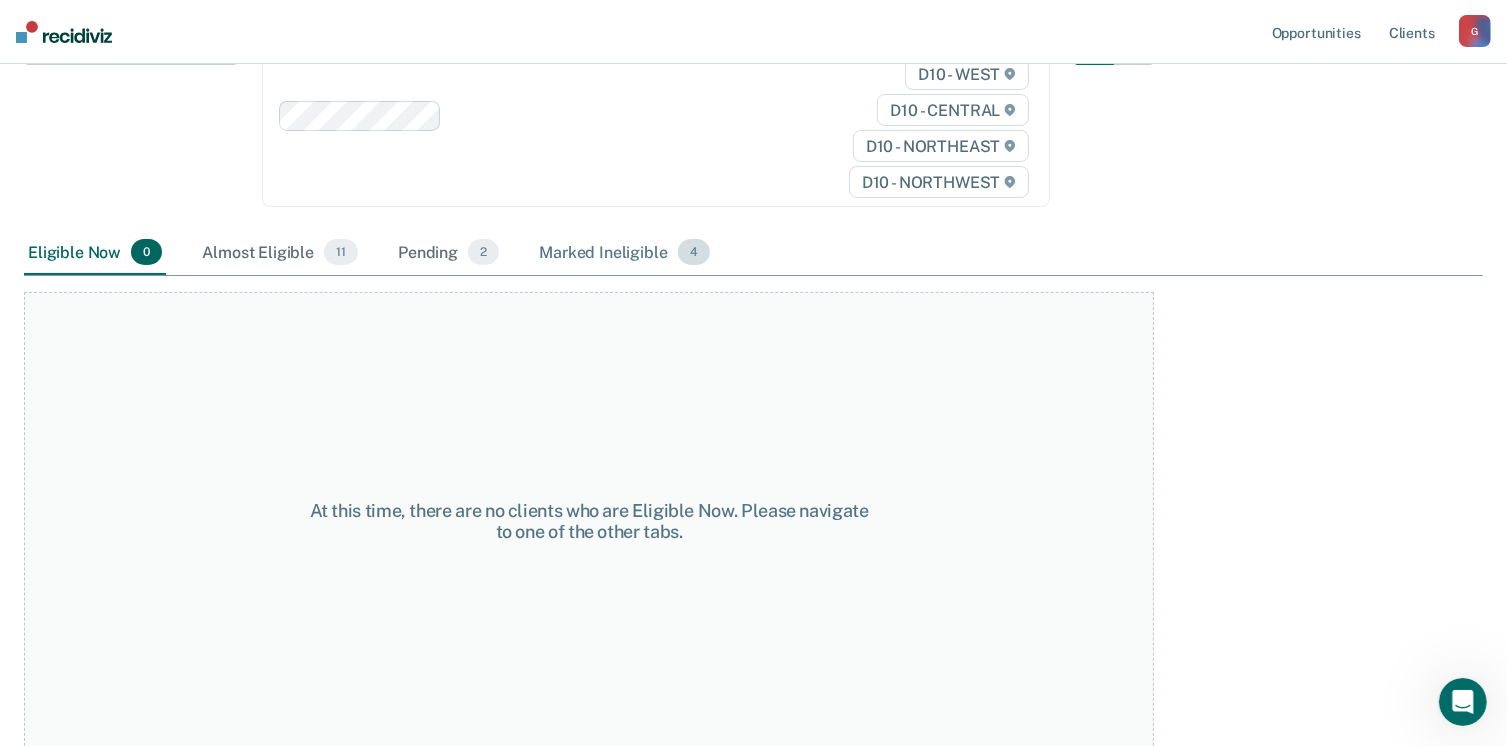 click on "4" at bounding box center (694, 252) 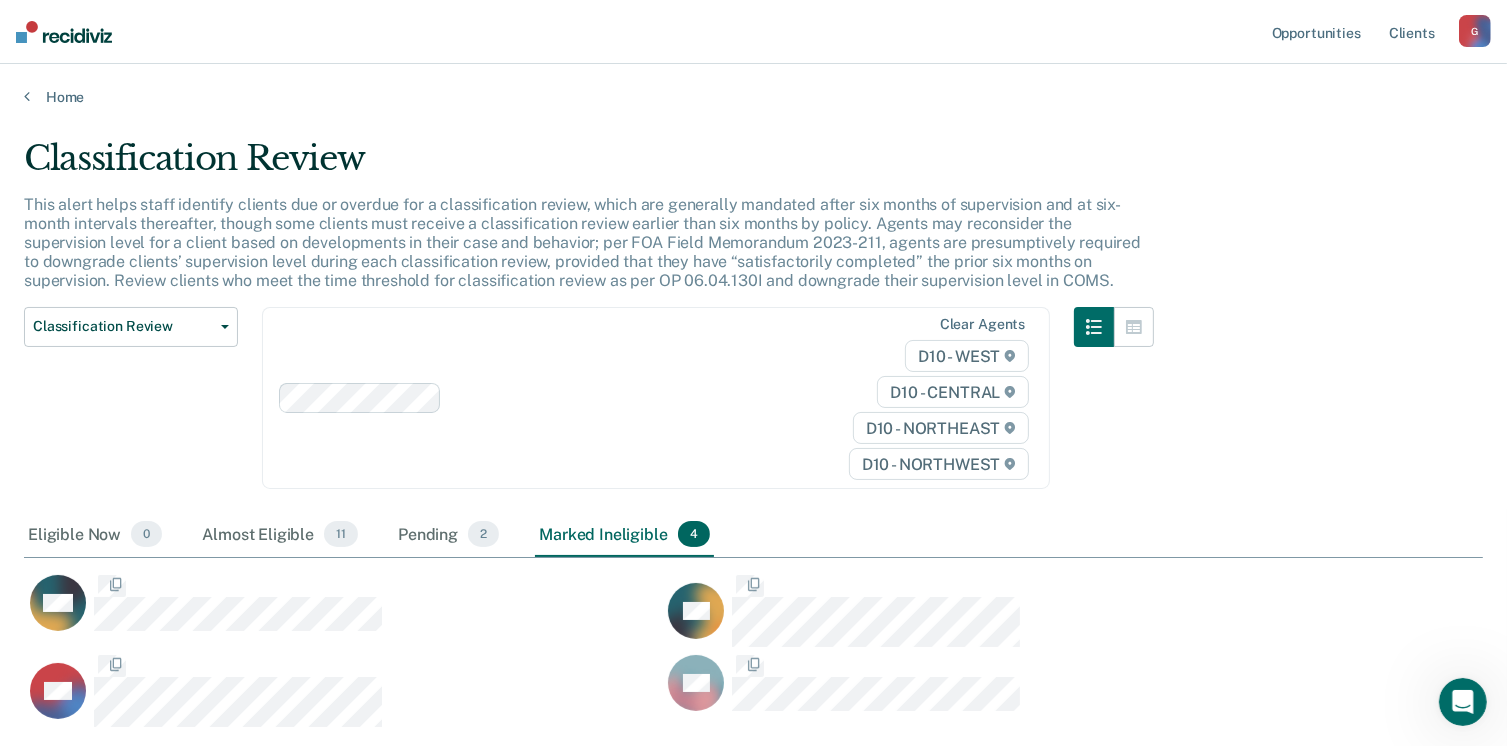scroll, scrollTop: 16, scrollLeft: 16, axis: both 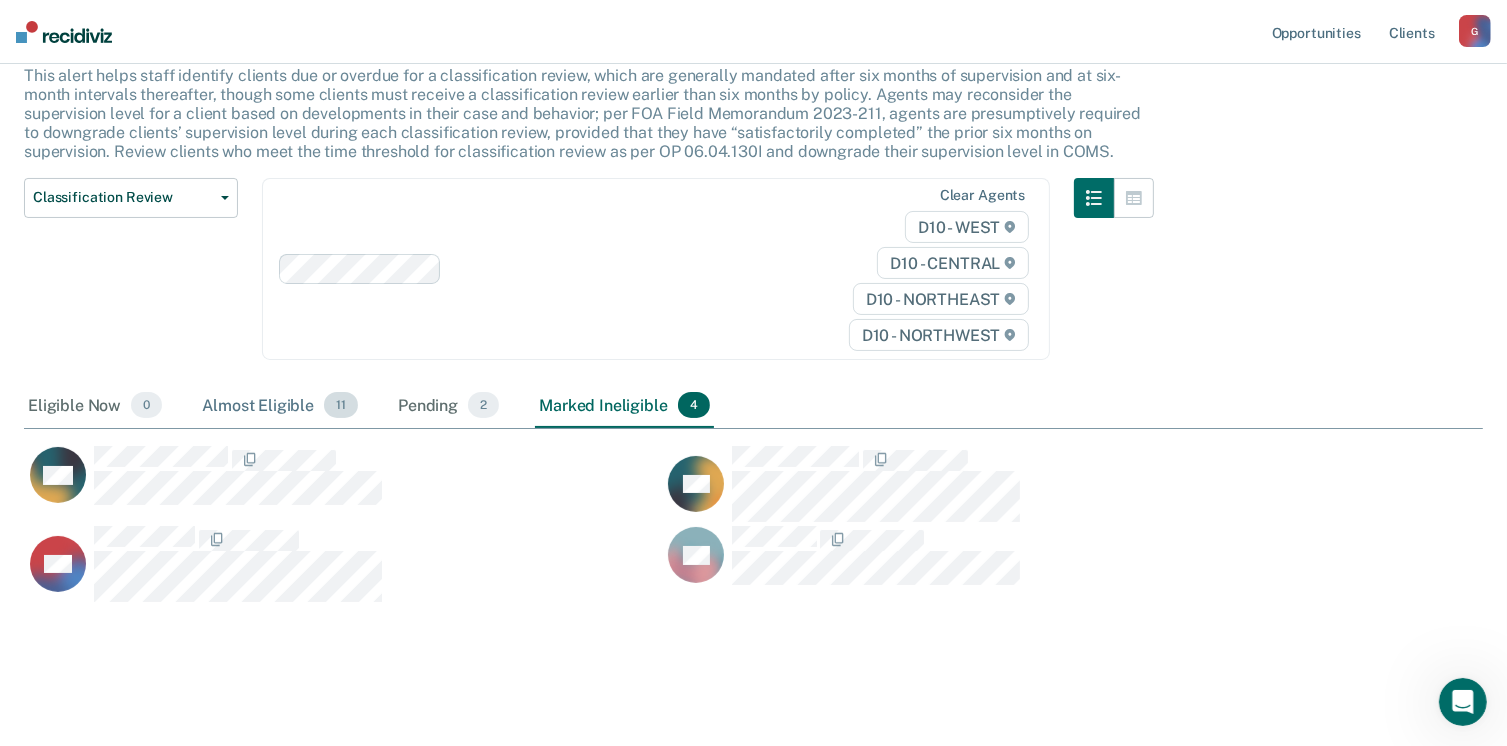 click on "11" at bounding box center [341, 405] 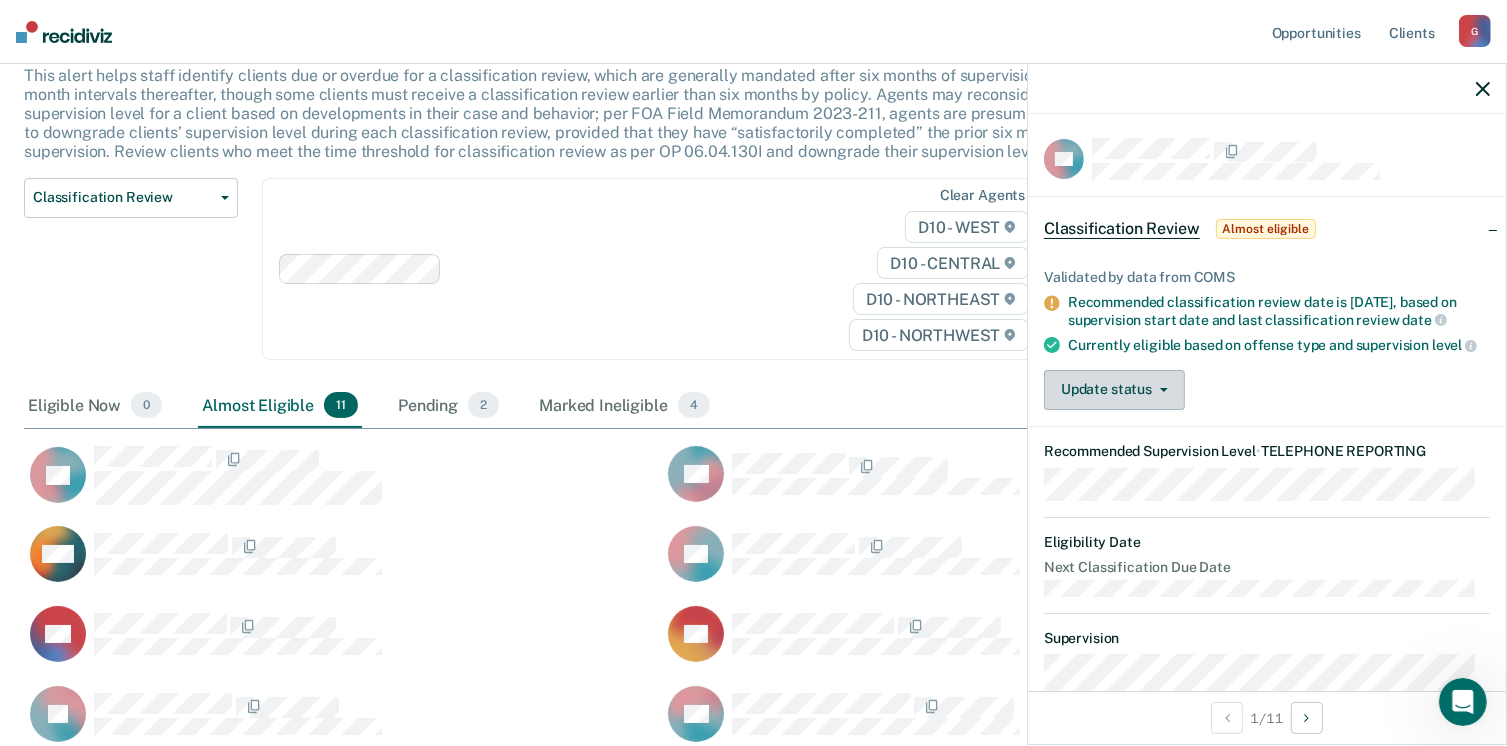 click on "Update status" at bounding box center (1114, 390) 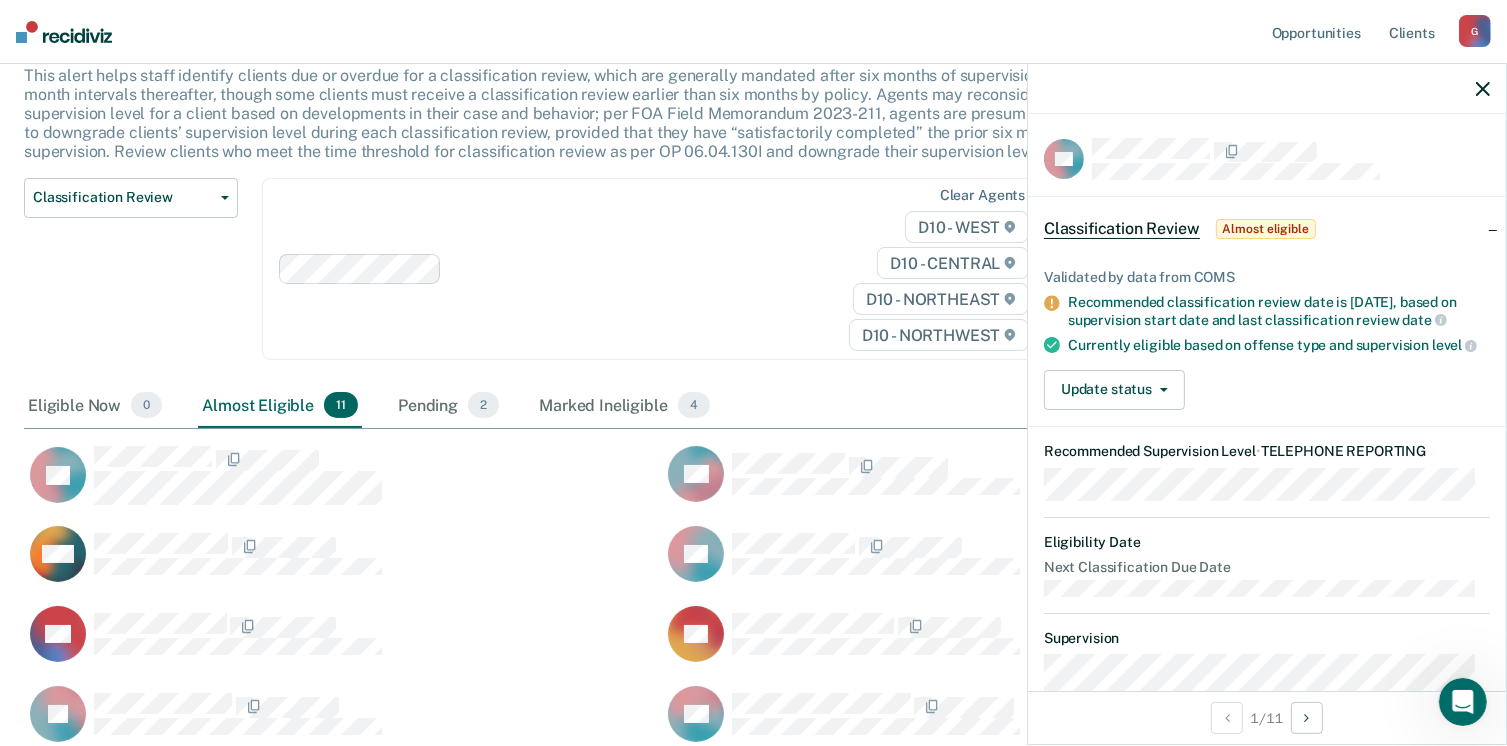 click on "Almost eligible" at bounding box center (1266, 229) 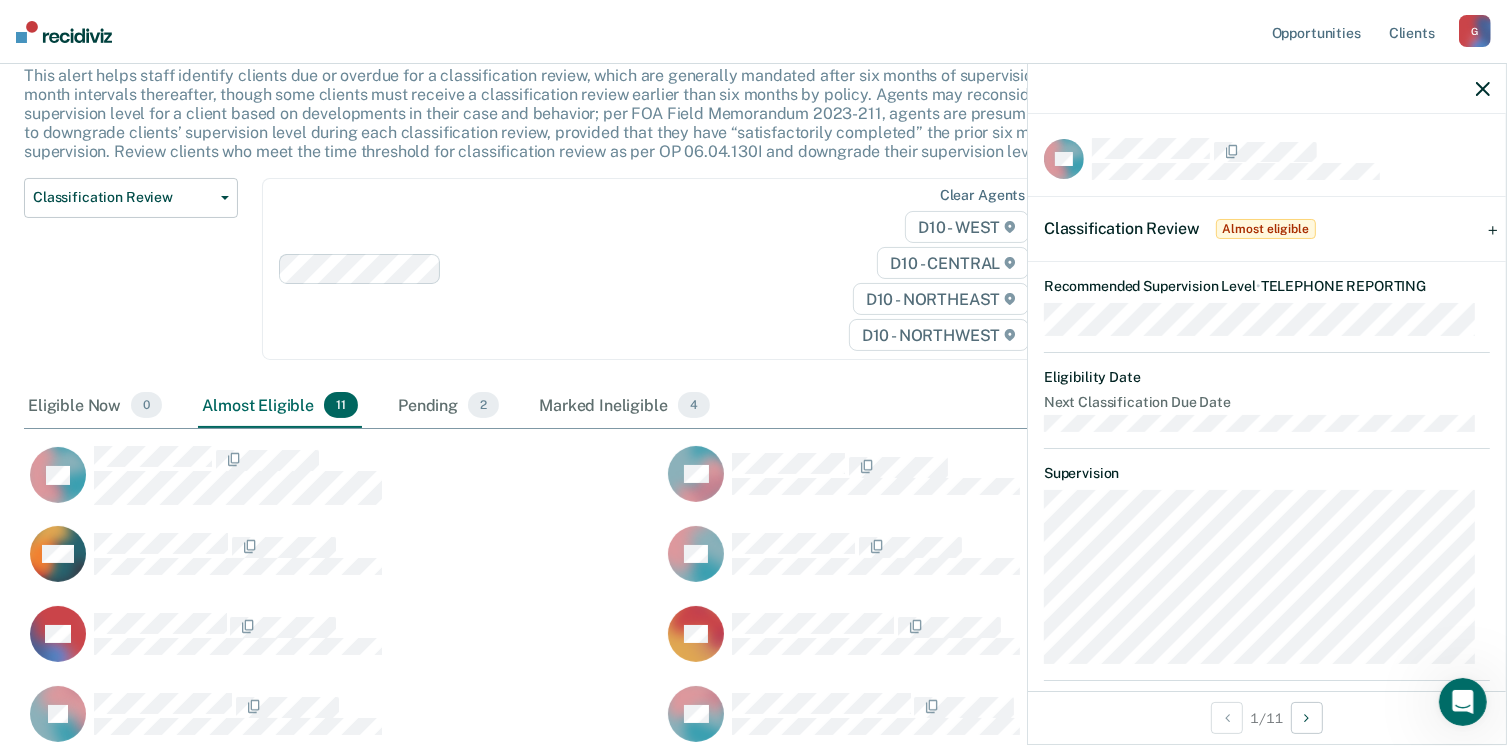 click on "Next Classification Due Date" at bounding box center [1267, 402] 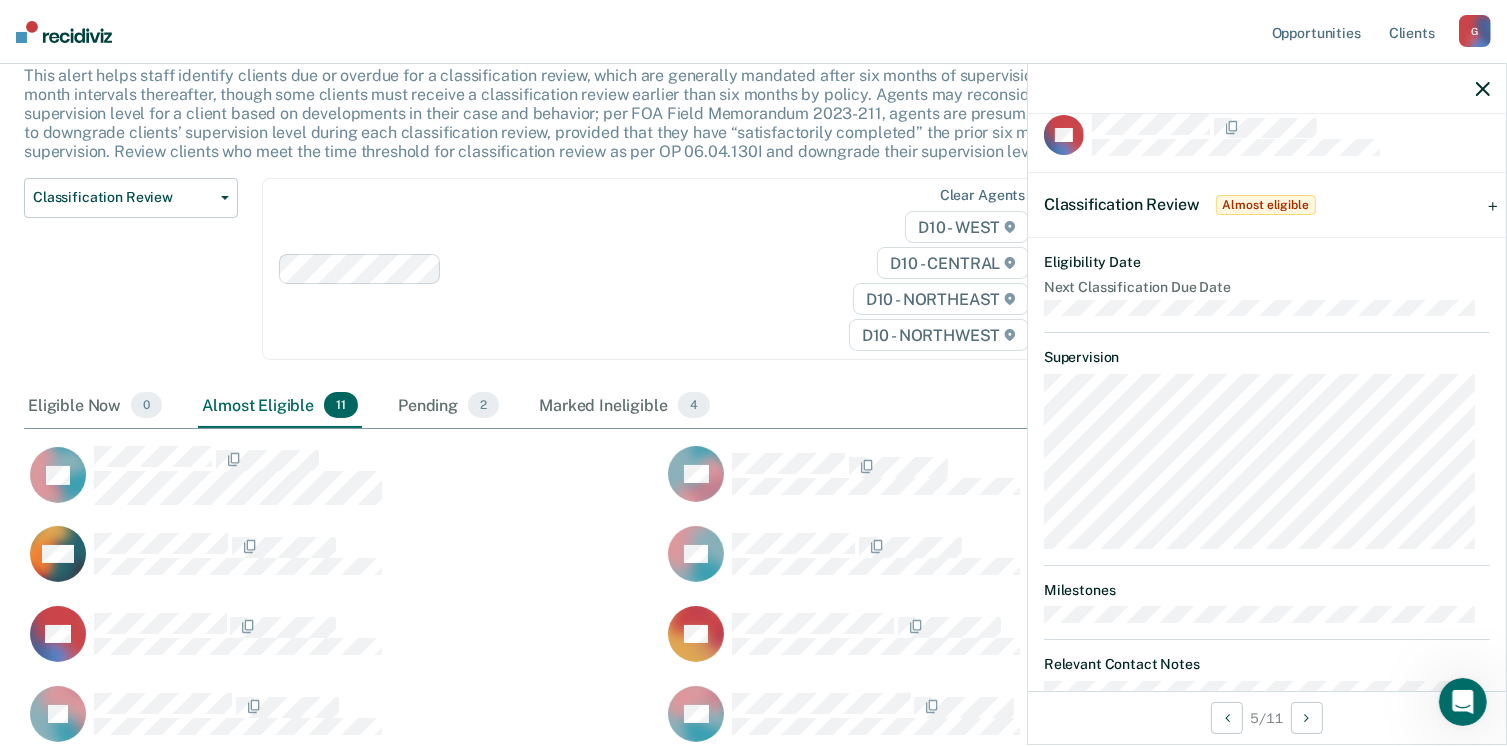 scroll, scrollTop: 0, scrollLeft: 0, axis: both 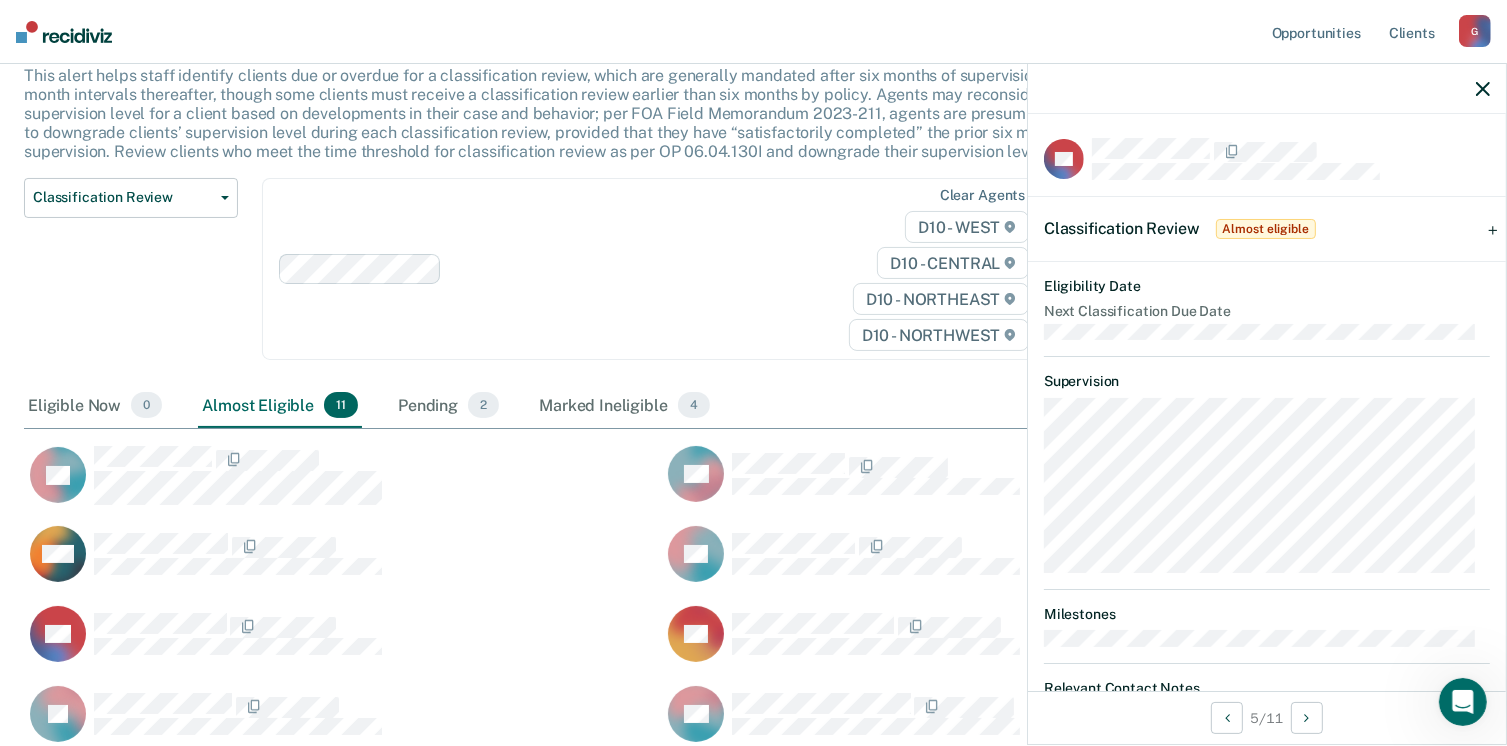click on "Almost eligible" at bounding box center [1266, 229] 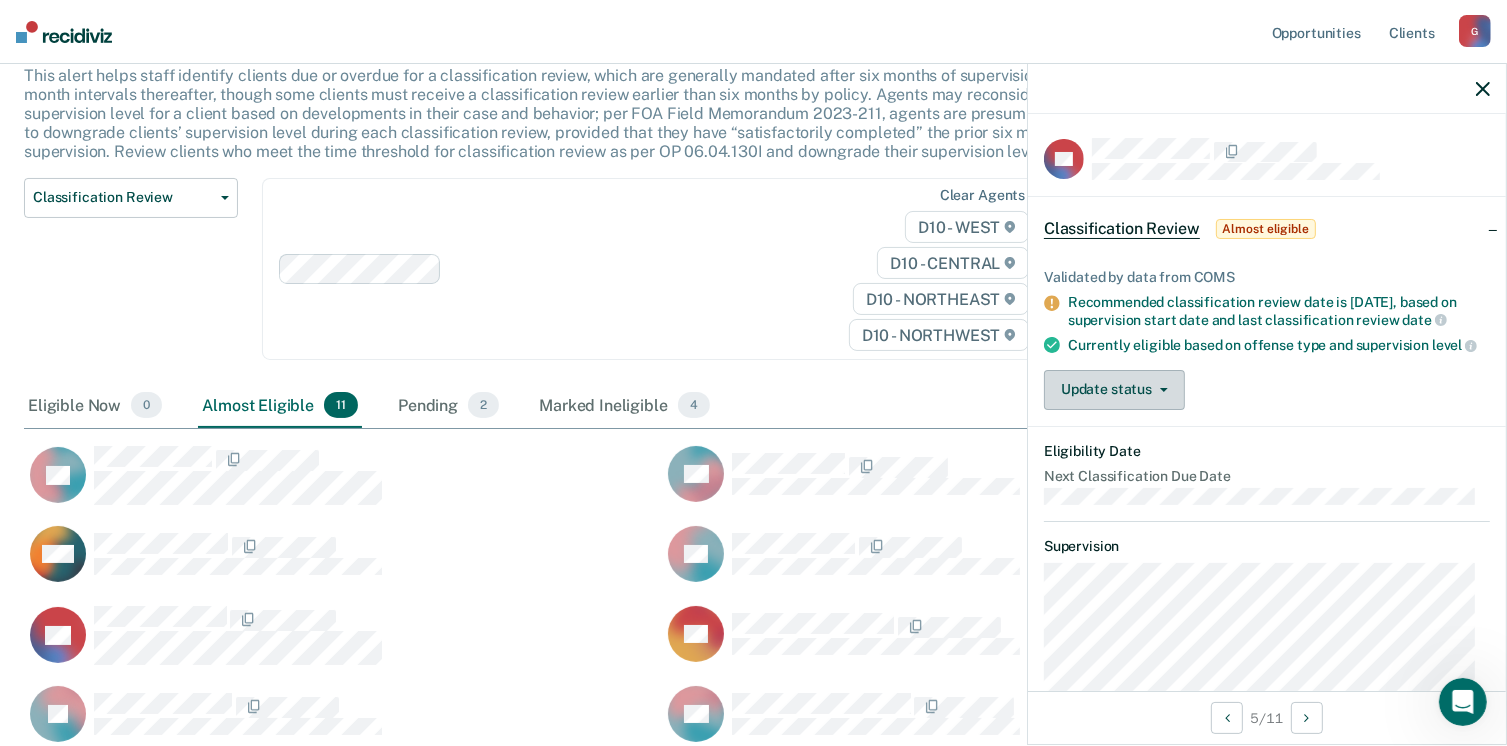 click on "Update status" at bounding box center [1114, 390] 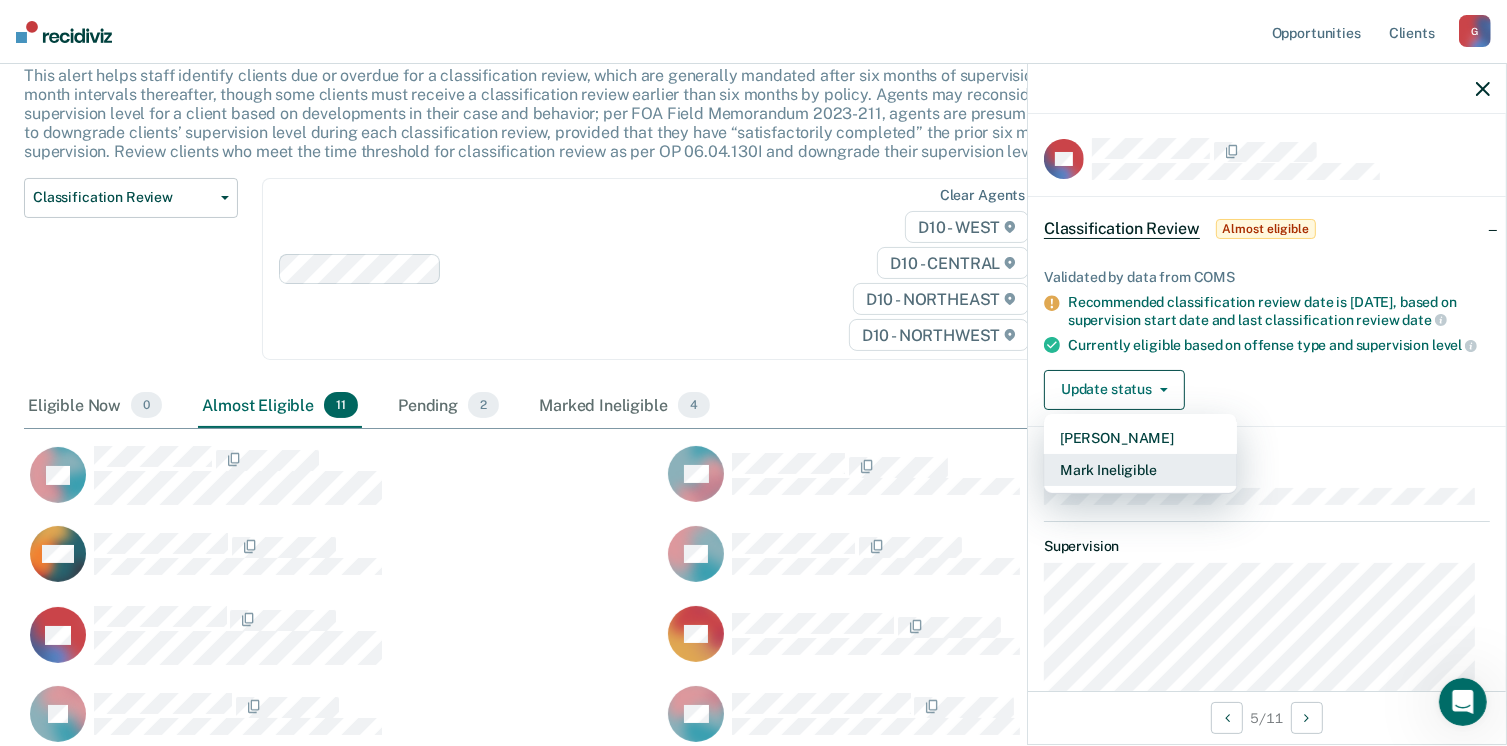 click on "Mark Ineligible" at bounding box center [1140, 470] 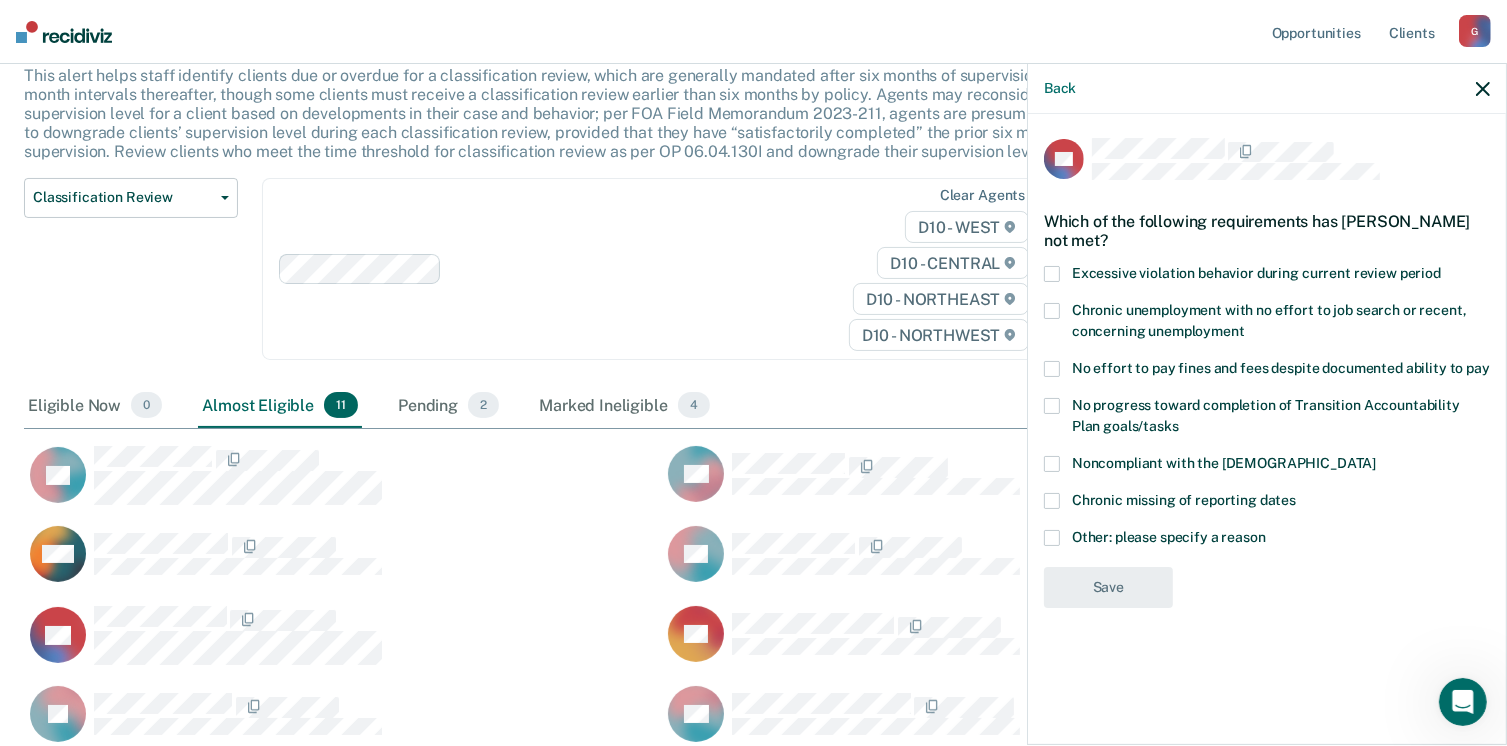 click at bounding box center (1052, 538) 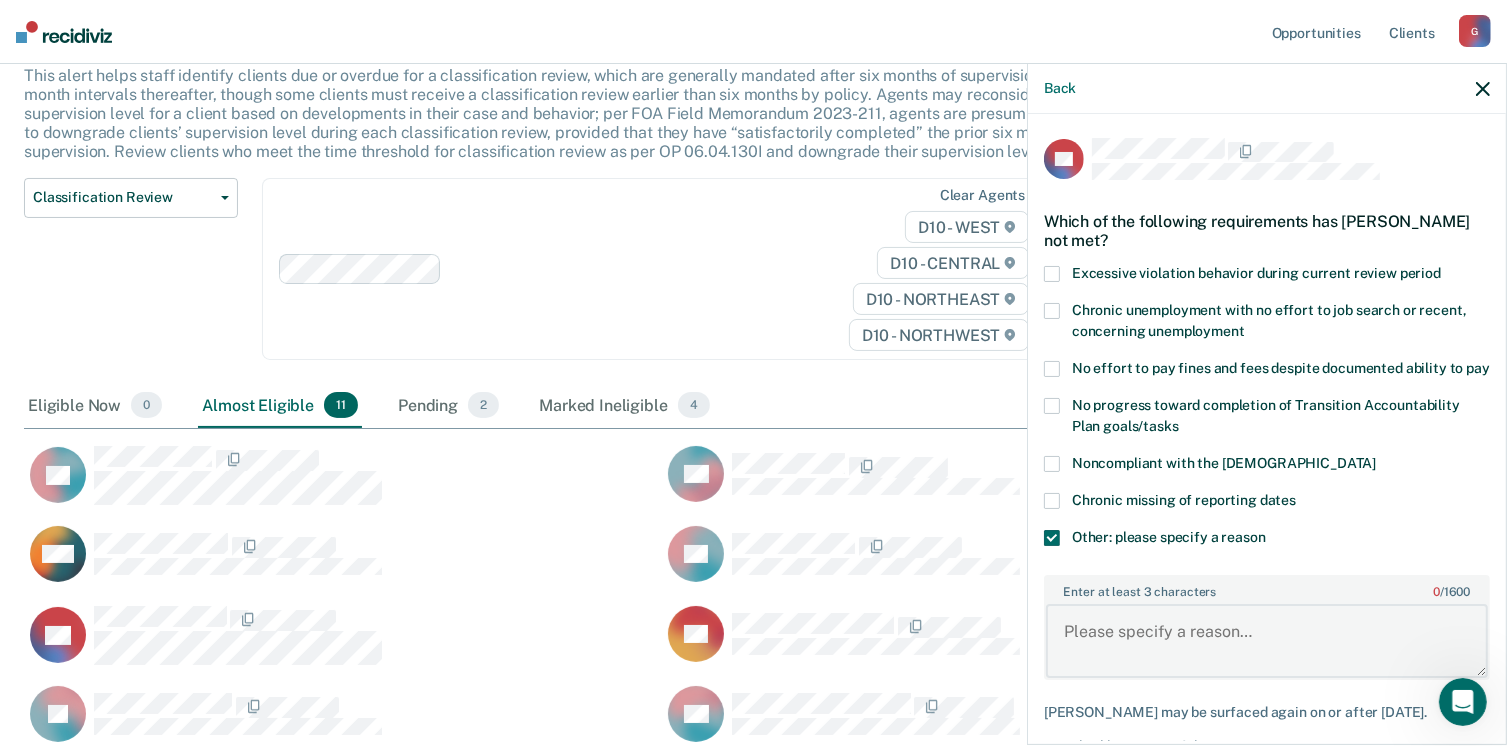 click on "Enter at least 3 characters 0  /  1600" at bounding box center (1267, 641) 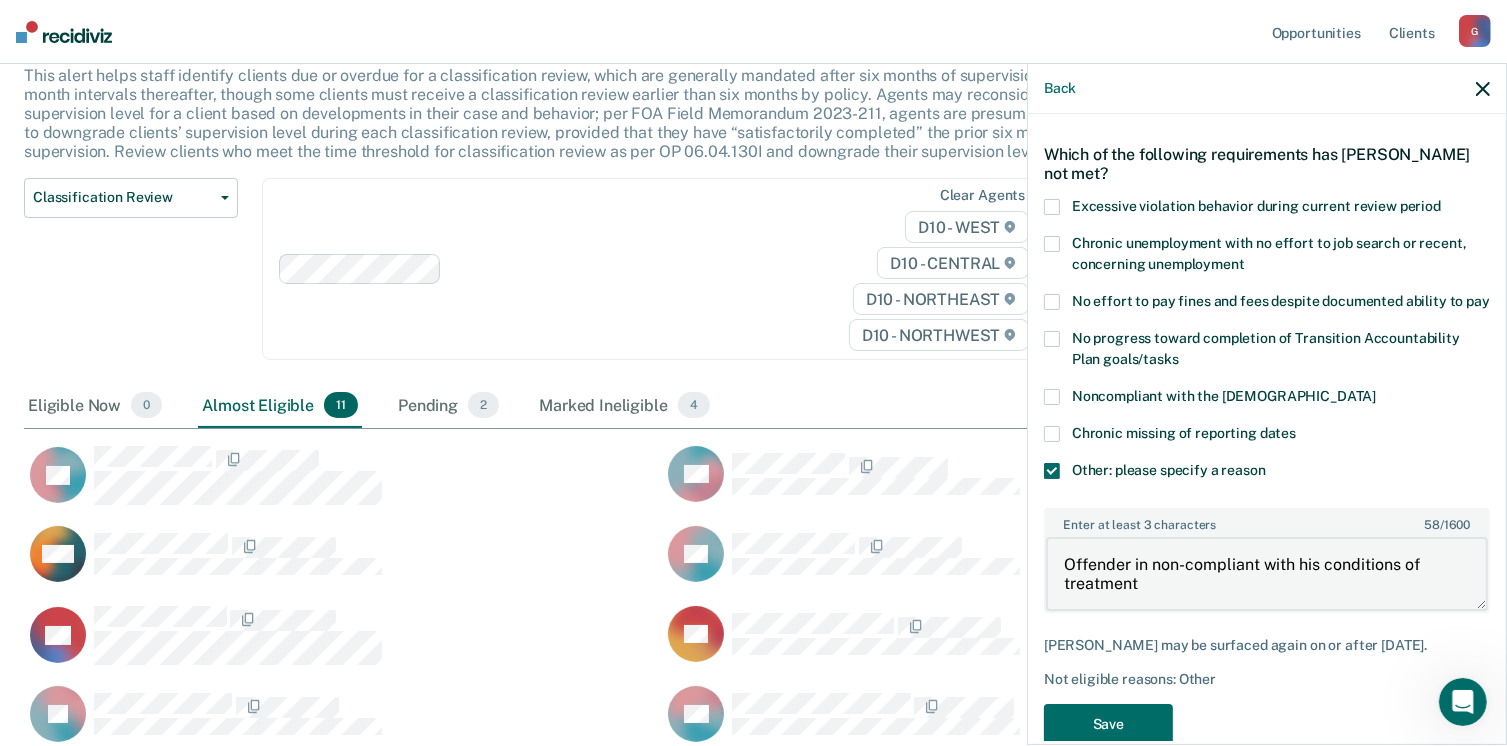 scroll, scrollTop: 140, scrollLeft: 0, axis: vertical 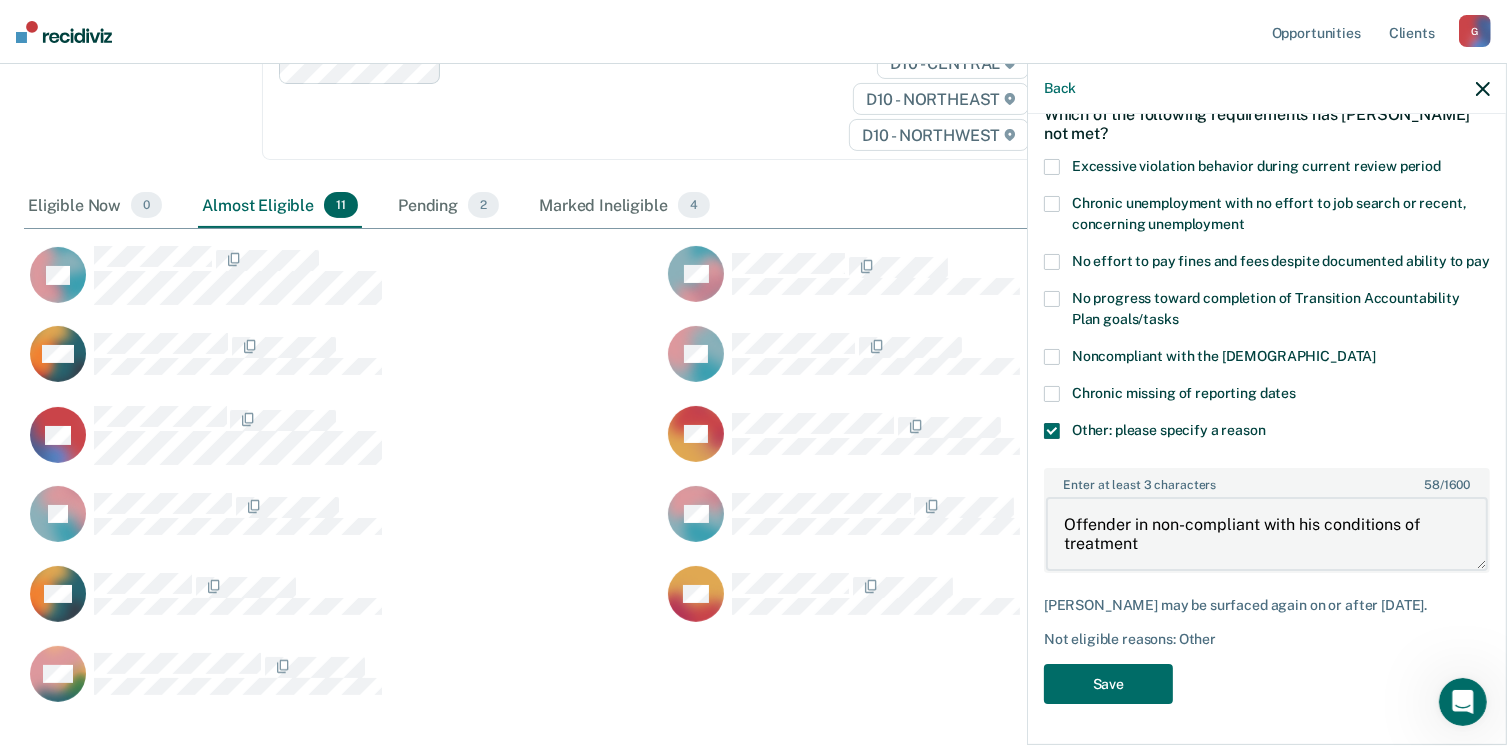 type on "Offender in non-compliant with his conditions of treatment" 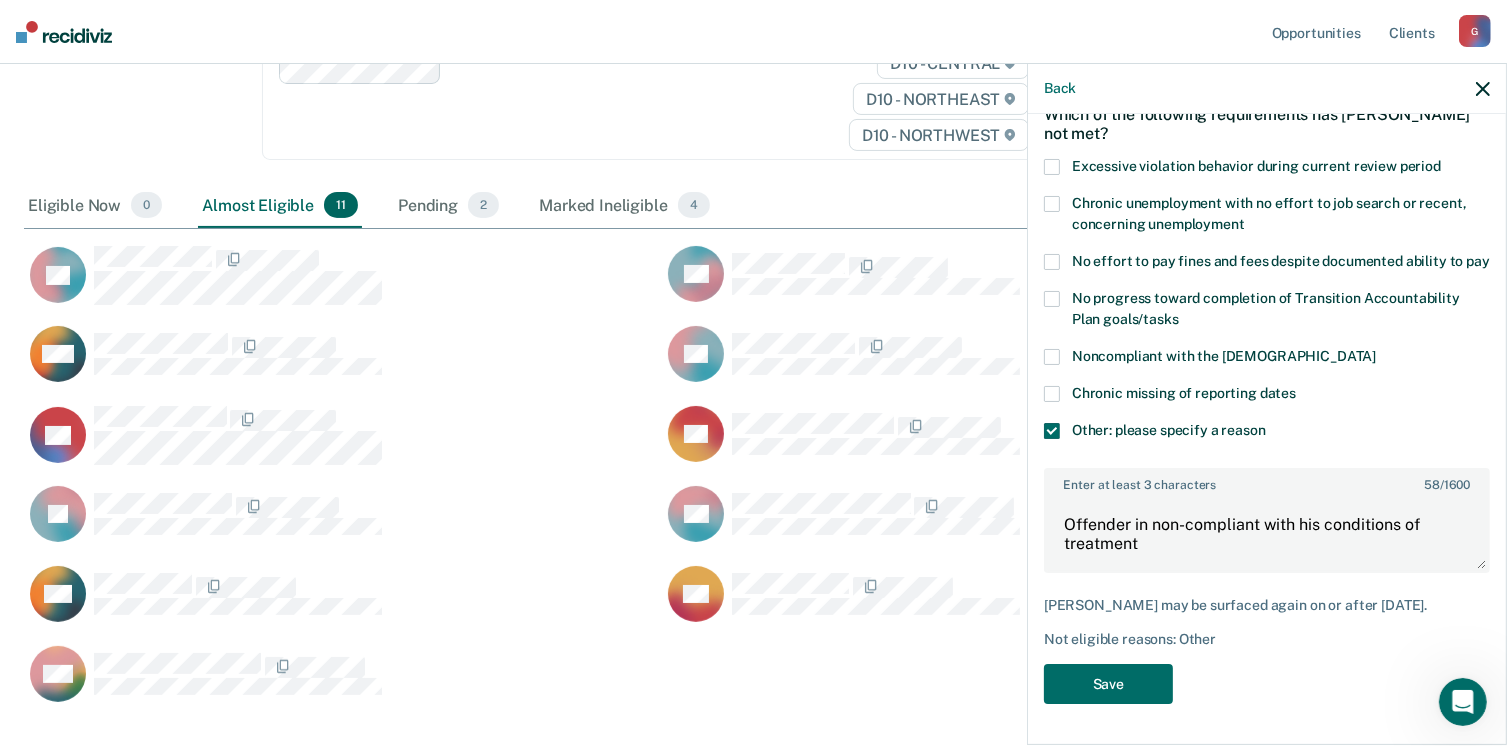 click at bounding box center [1052, 357] 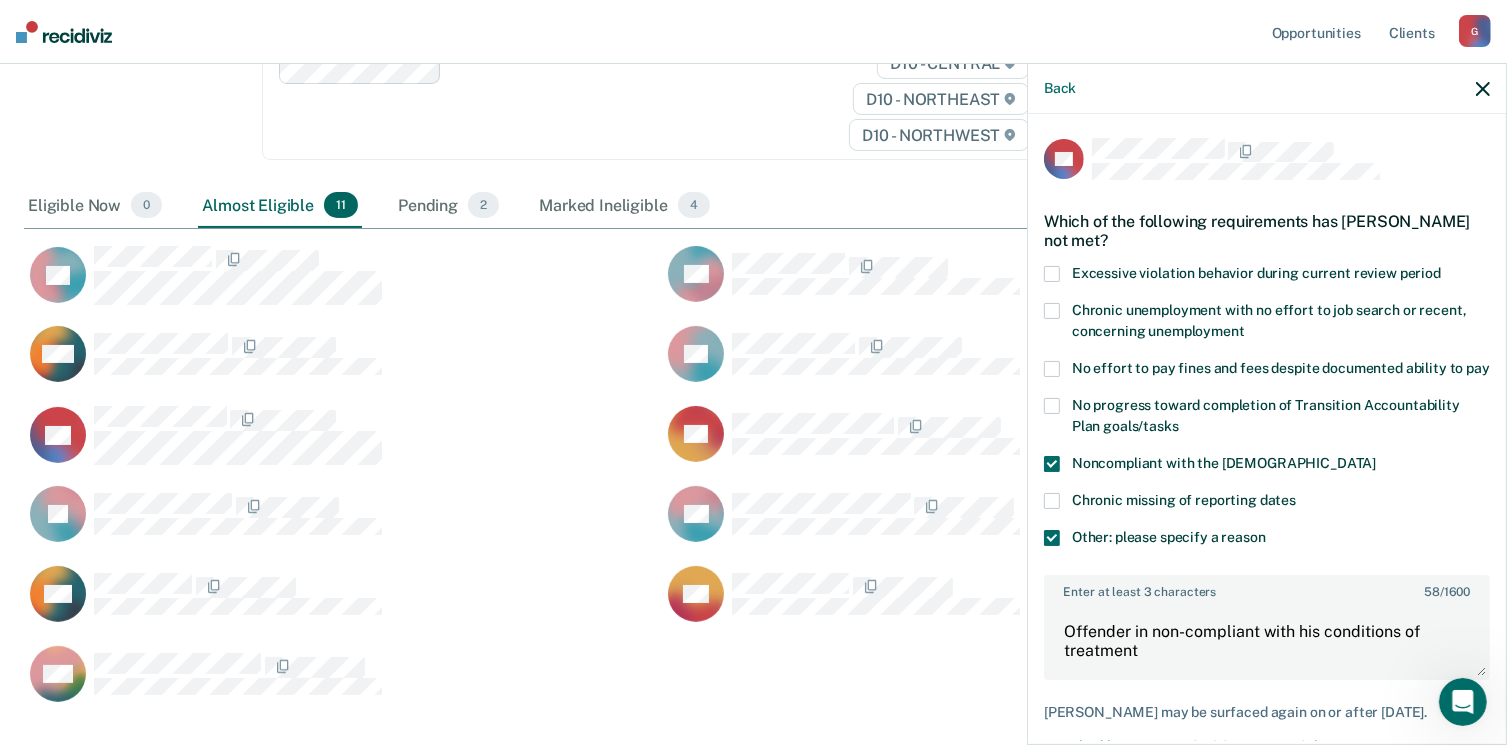 scroll, scrollTop: 140, scrollLeft: 0, axis: vertical 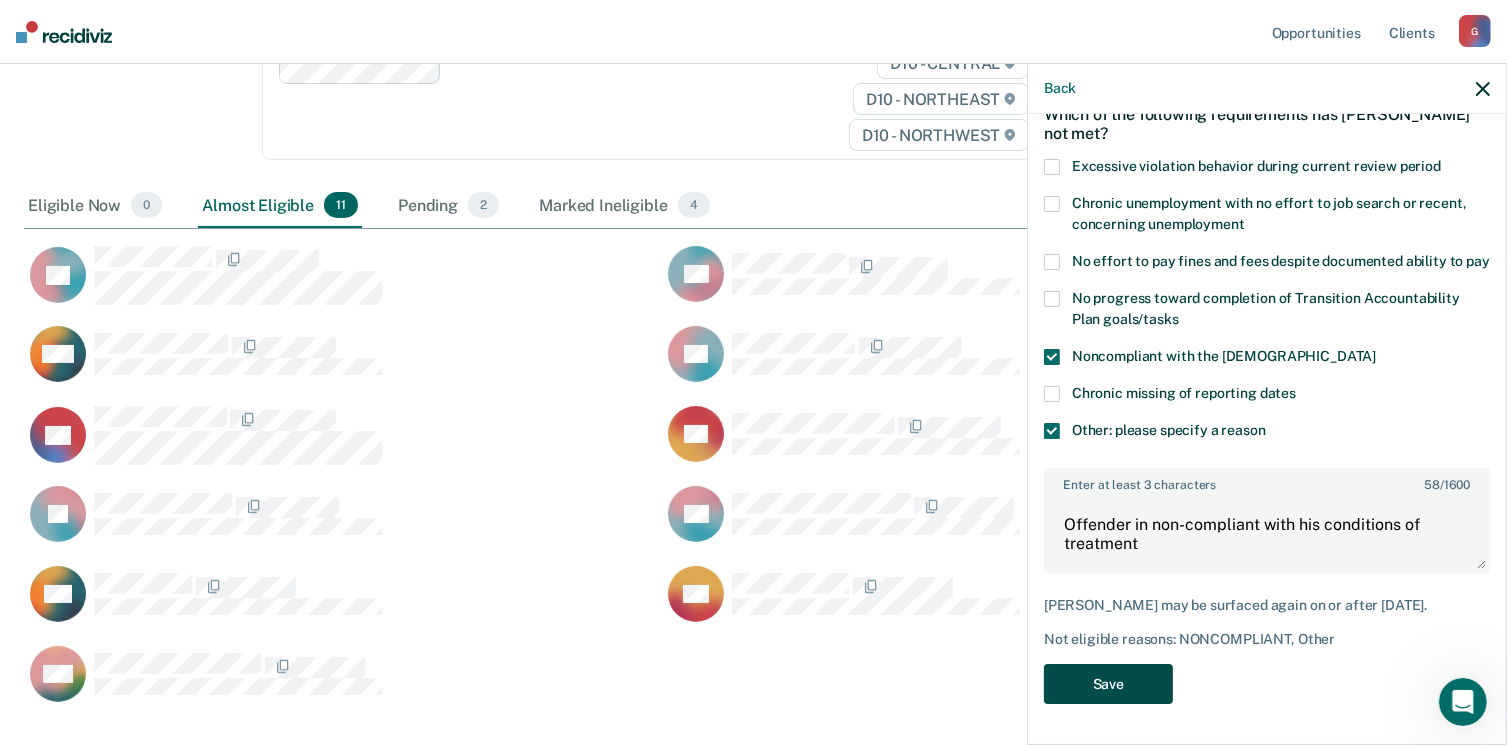 click on "Save" at bounding box center (1108, 684) 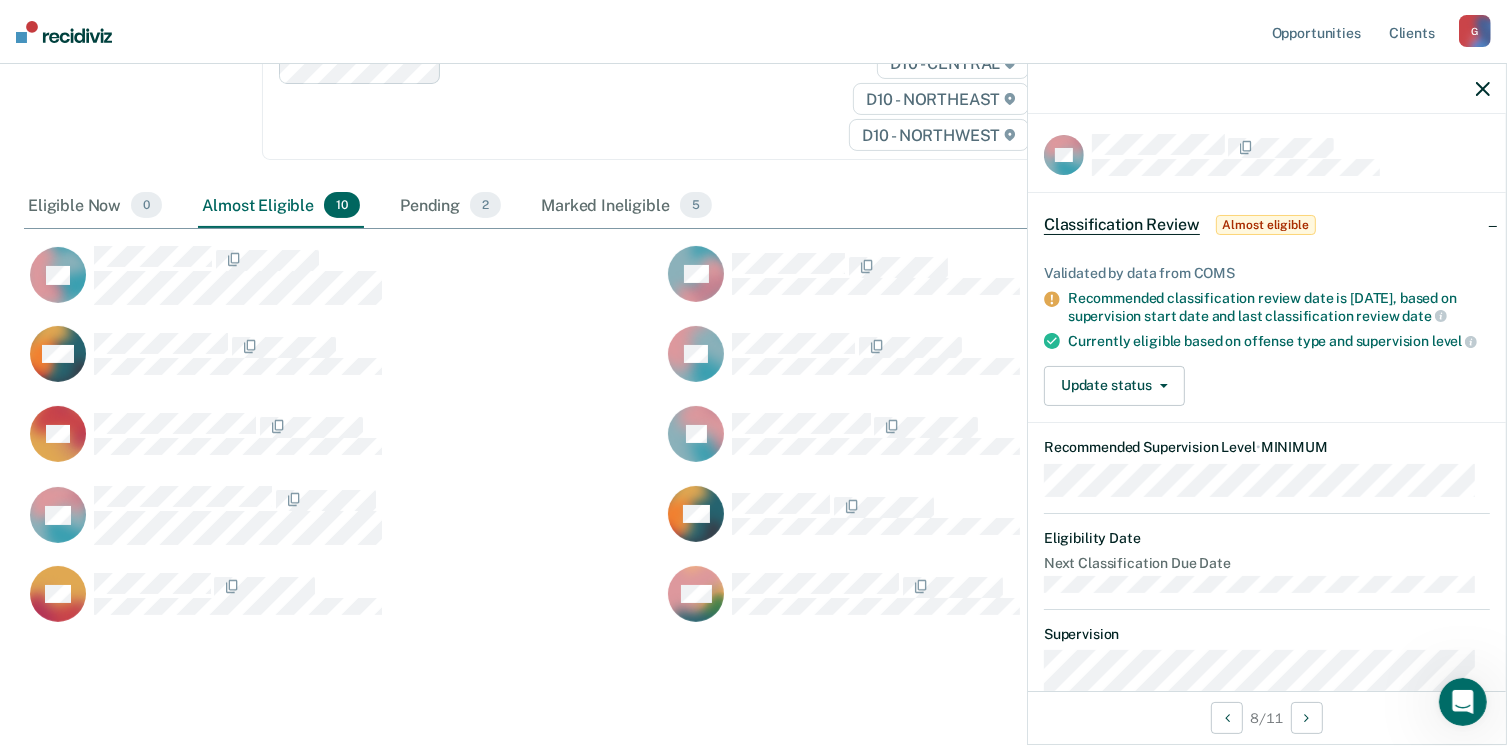 scroll, scrollTop: 0, scrollLeft: 0, axis: both 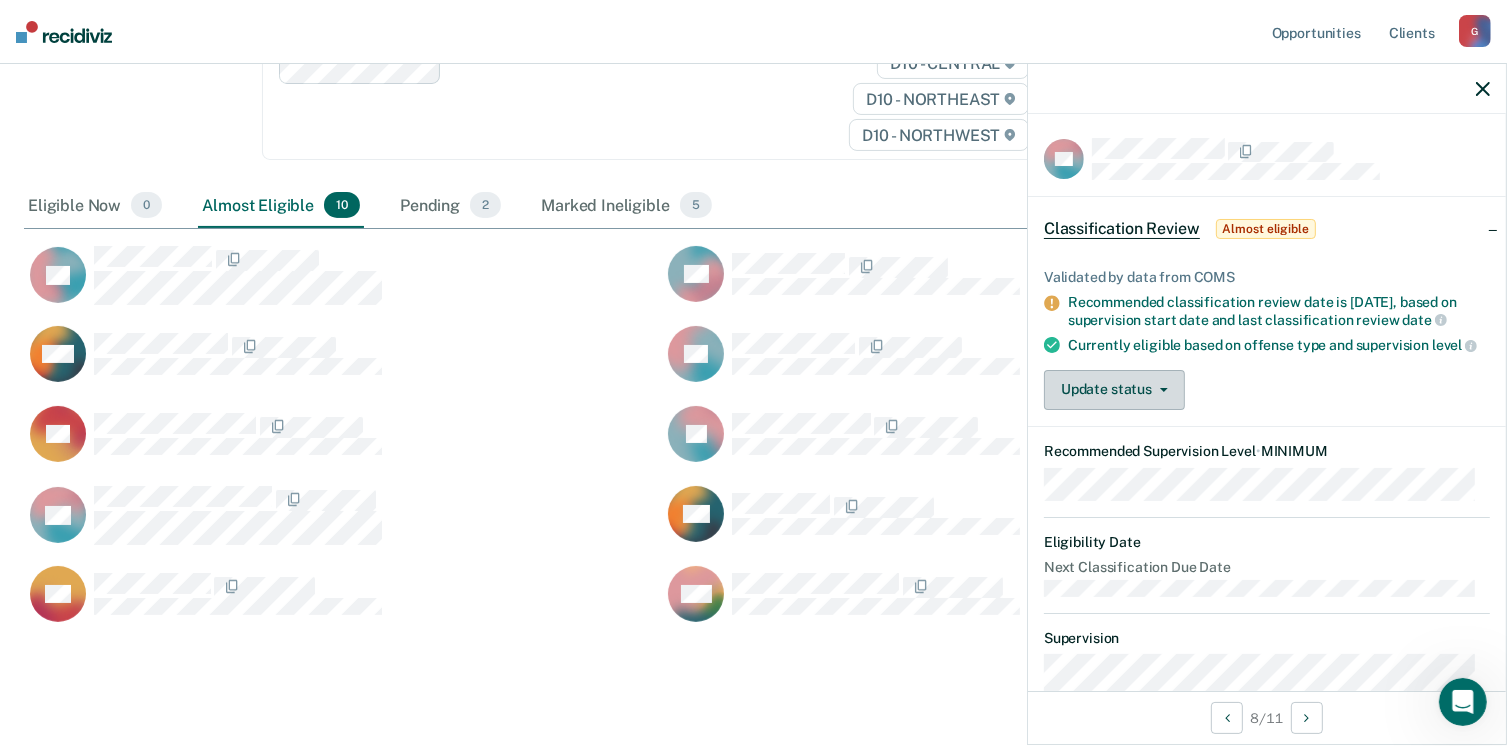 click on "Update status" at bounding box center [1114, 390] 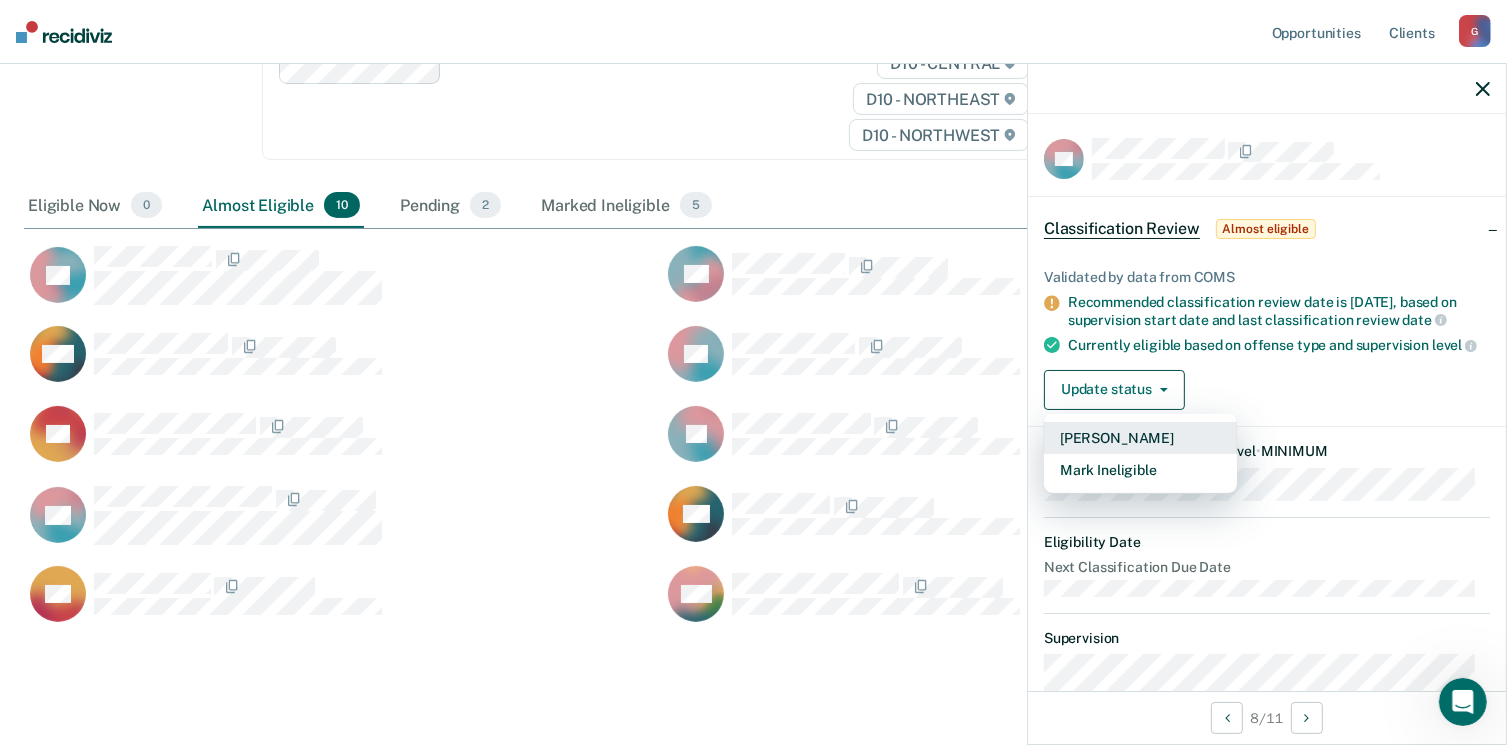 click on "[PERSON_NAME]" at bounding box center (1140, 438) 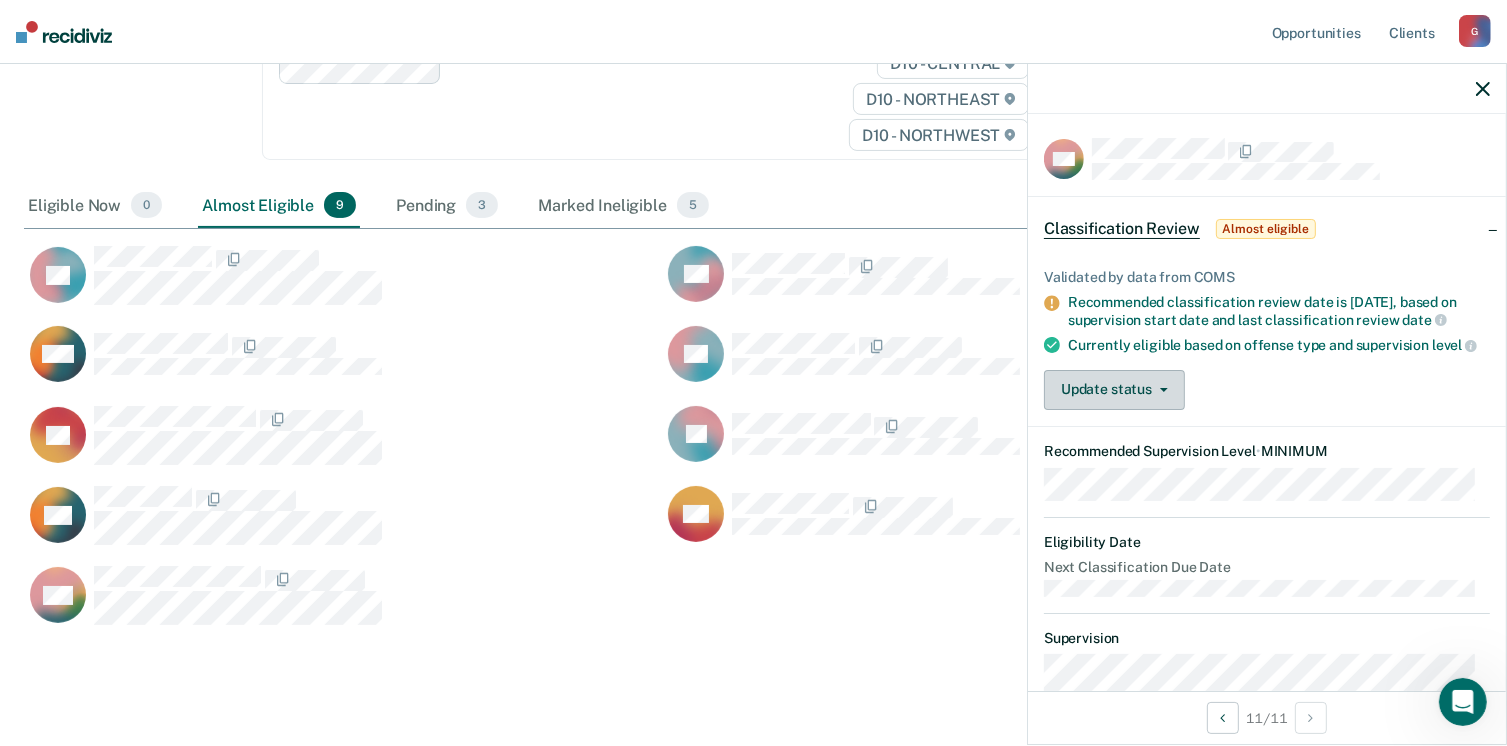 click on "Update status" at bounding box center [1114, 390] 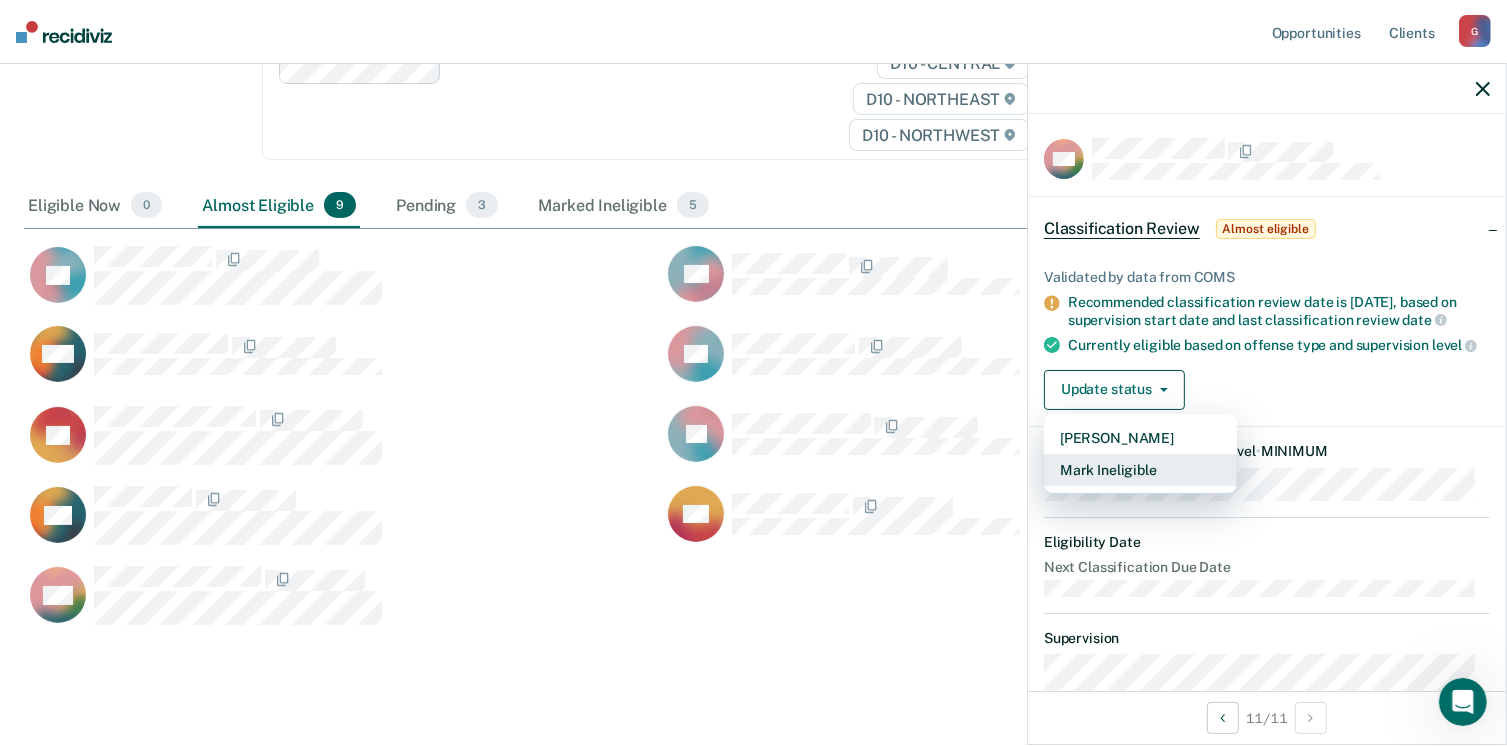click on "Mark Ineligible" at bounding box center (1140, 470) 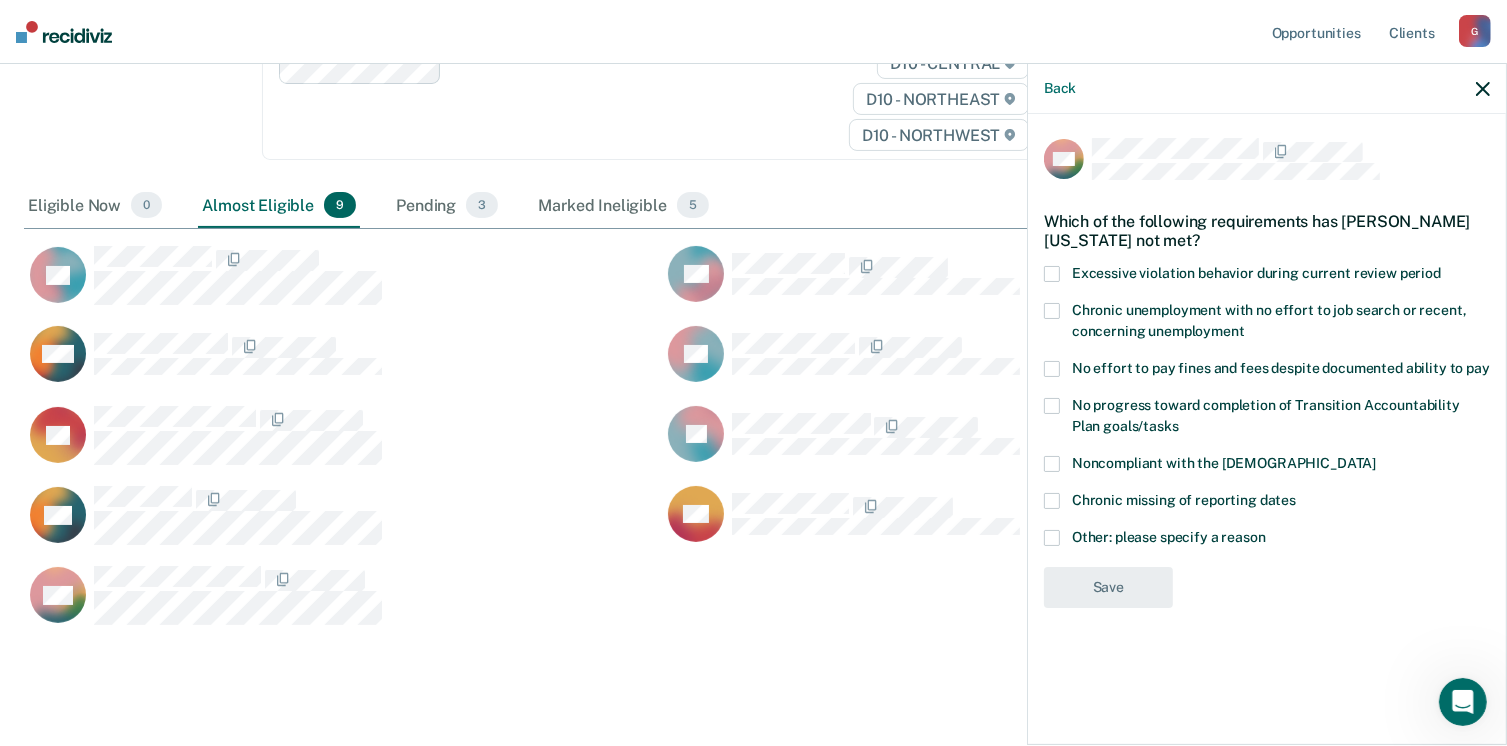 click on "Noncompliant with the [DEMOGRAPHIC_DATA]" at bounding box center [1267, 466] 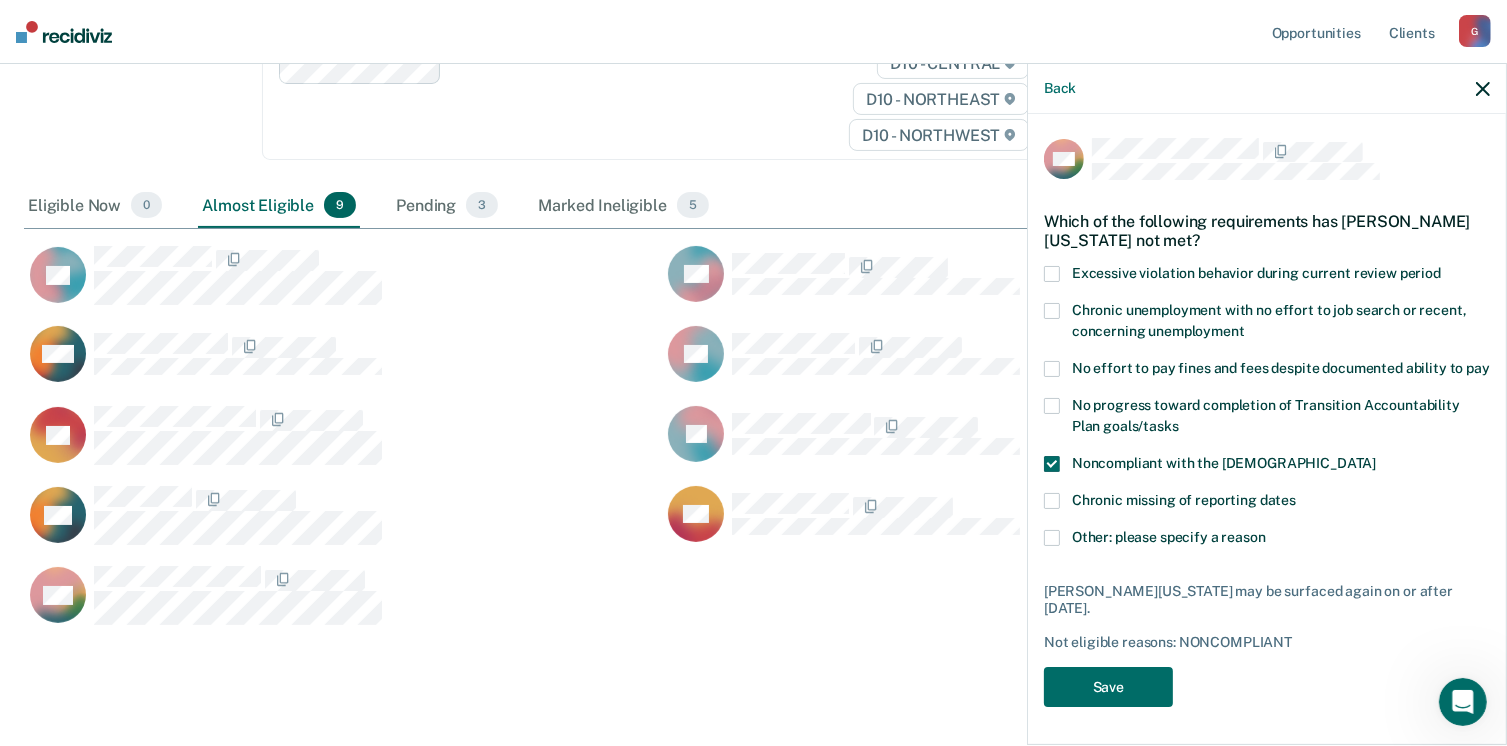 click at bounding box center [1052, 274] 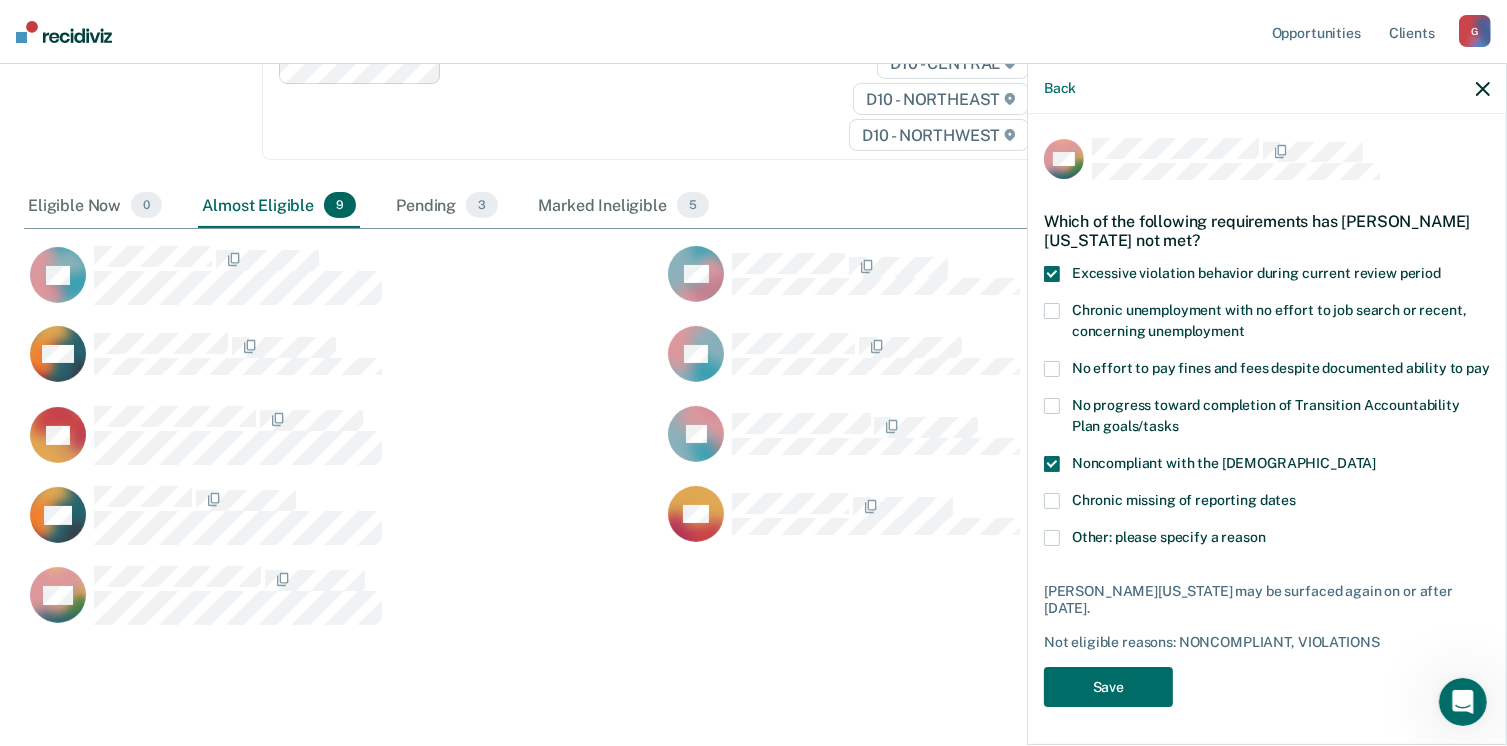 click on "Other: please specify a reason" at bounding box center [1267, 540] 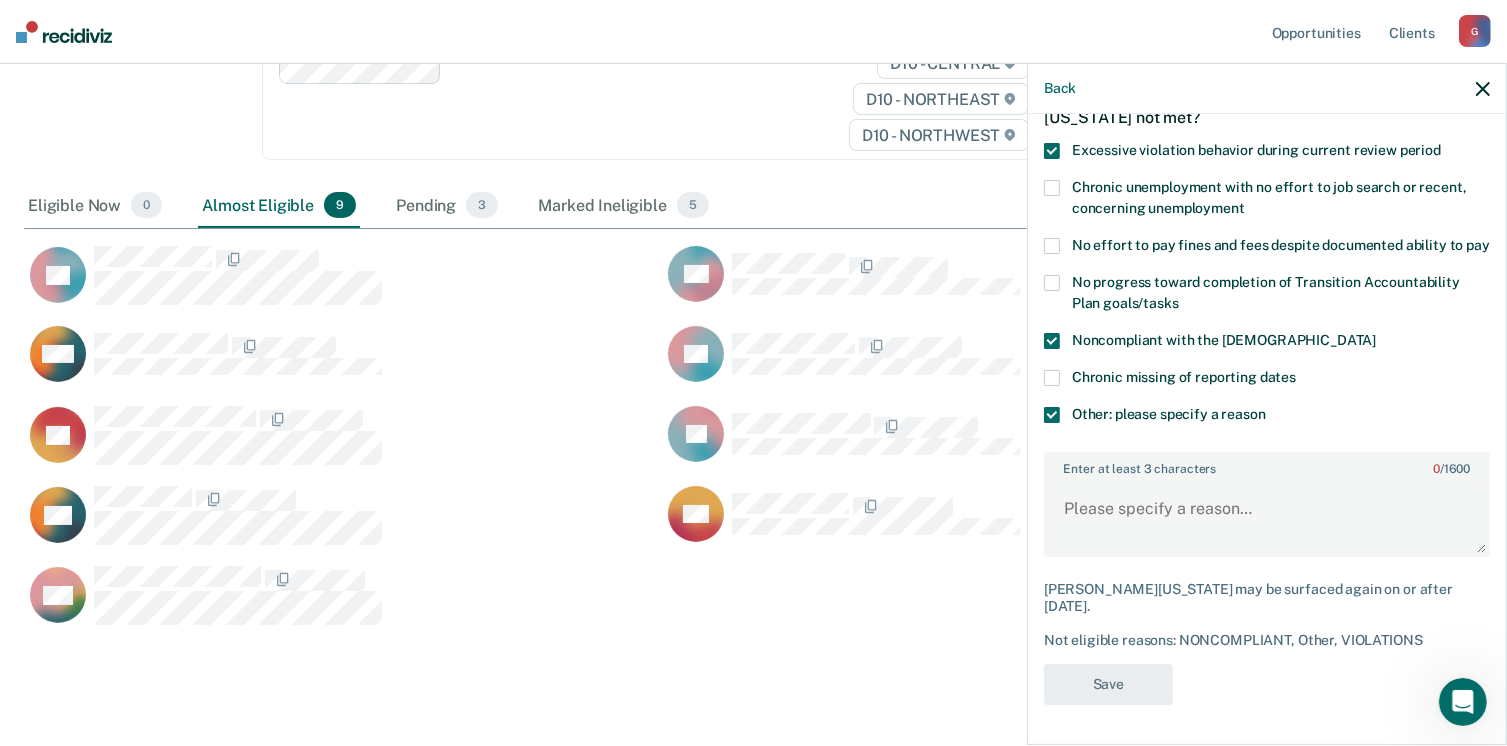 scroll, scrollTop: 140, scrollLeft: 0, axis: vertical 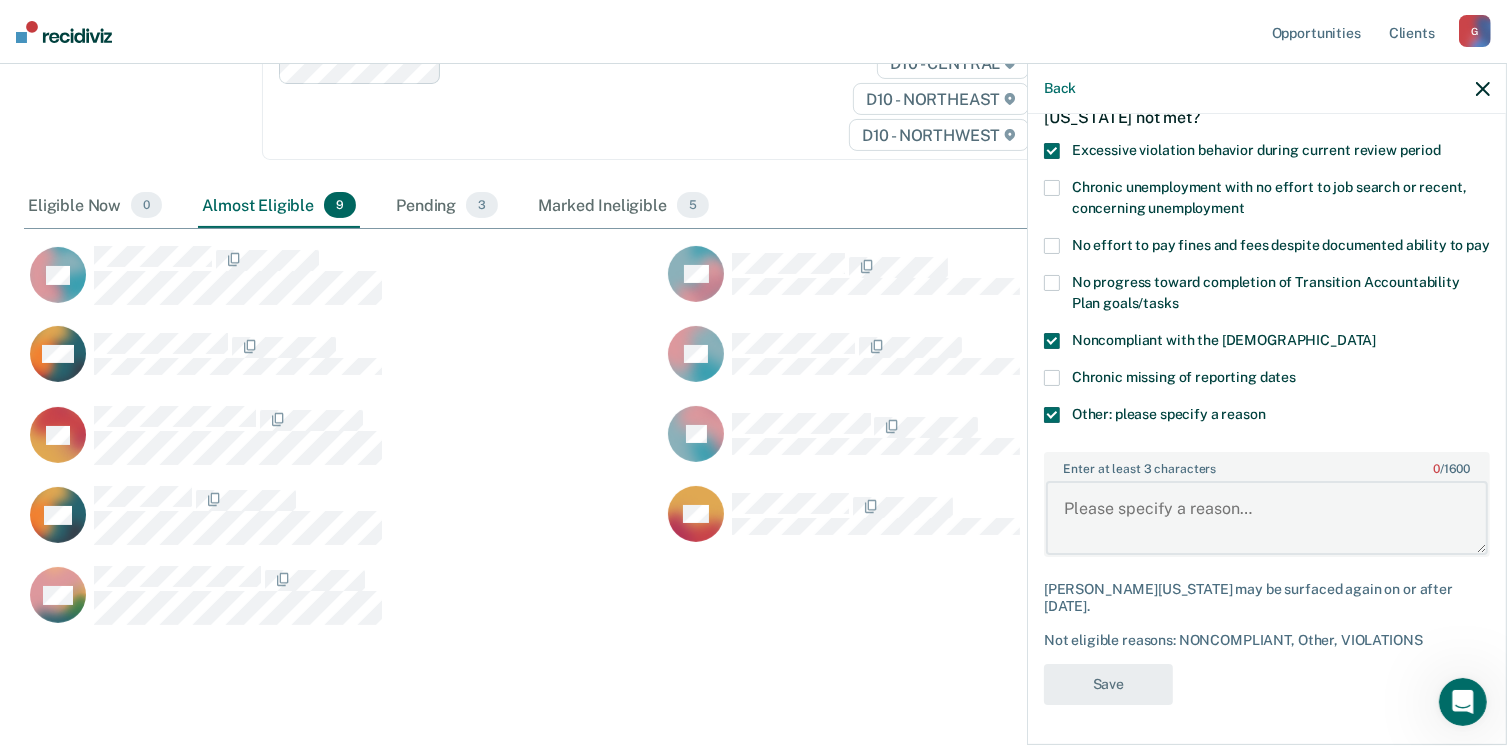 click on "Enter at least 3 characters 0  /  1600" at bounding box center [1267, 518] 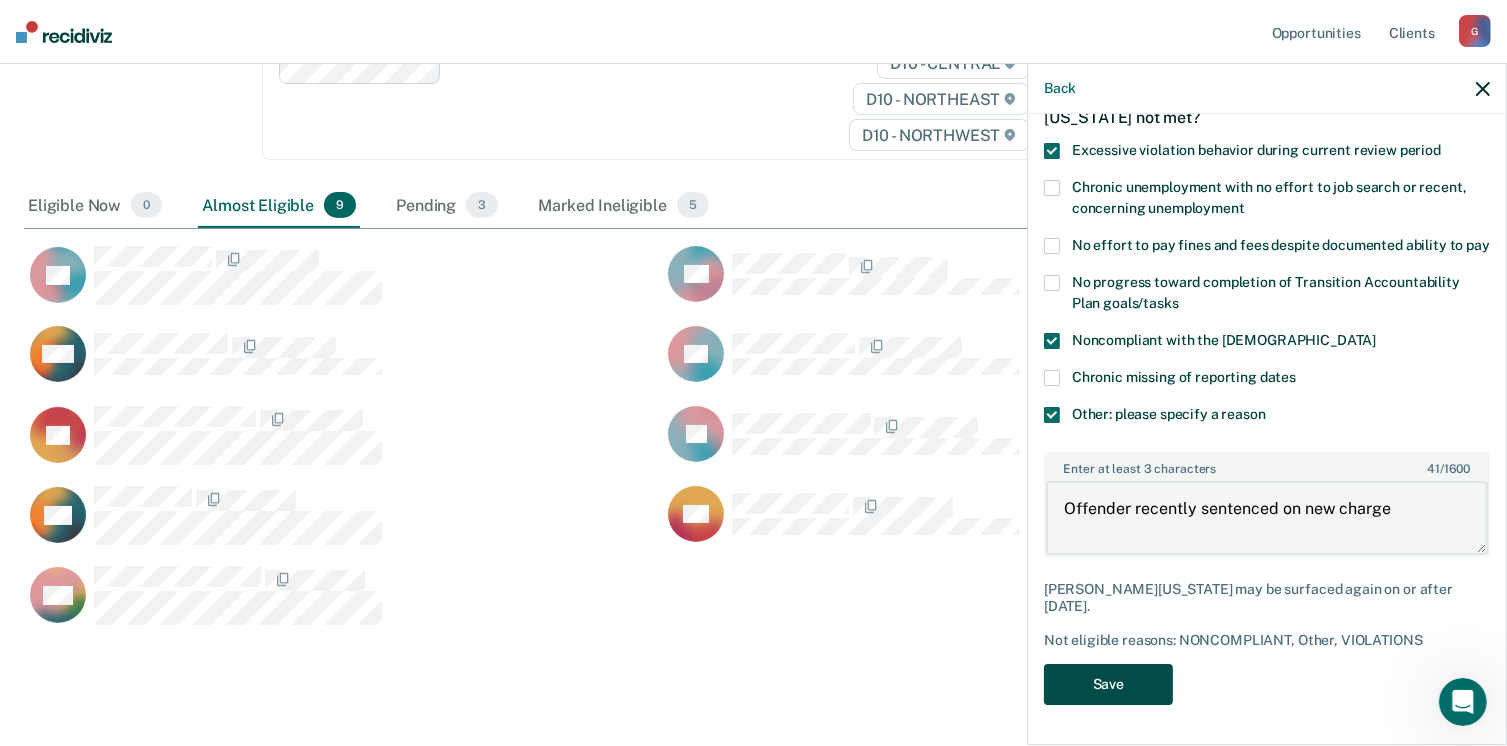 type on "Offender recently sentenced on new charge" 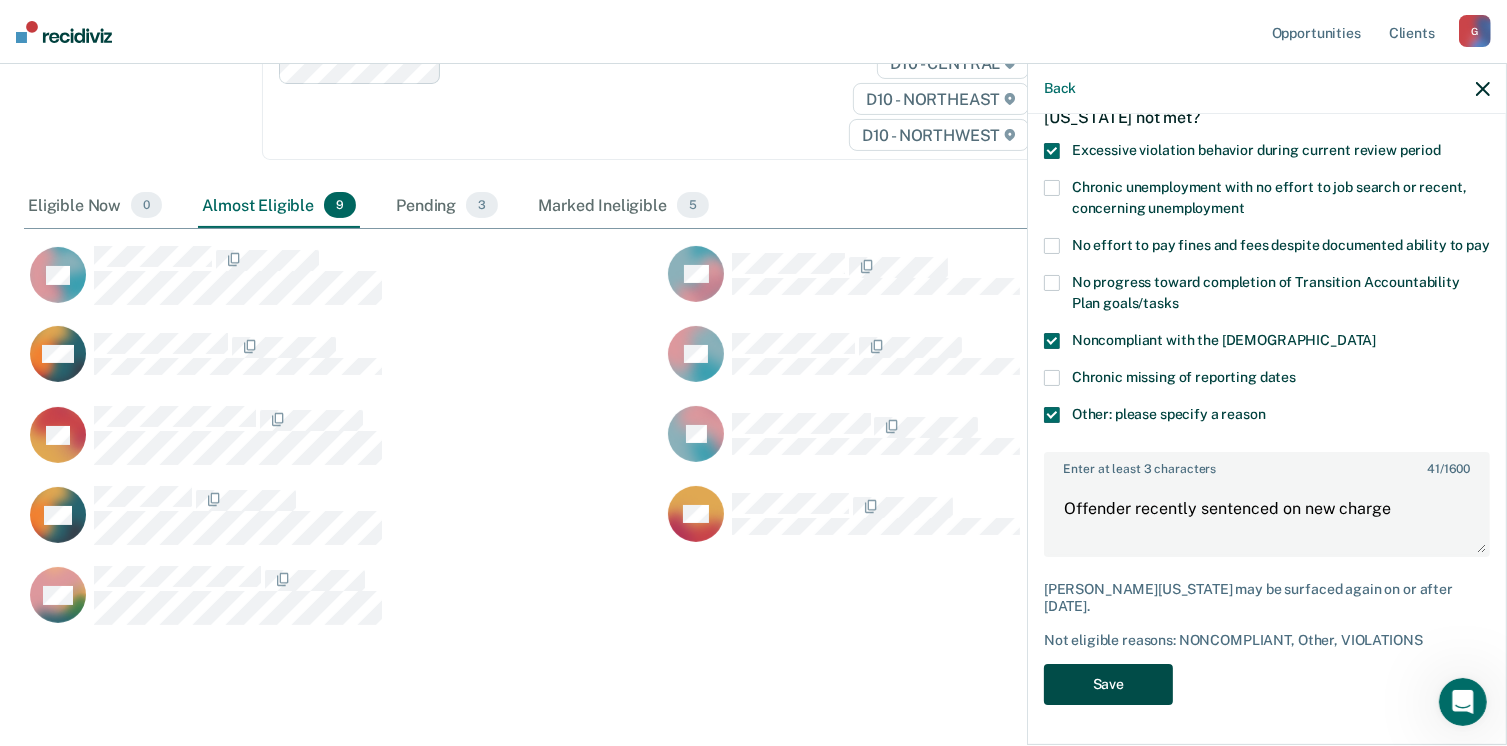 click on "Save" at bounding box center [1108, 684] 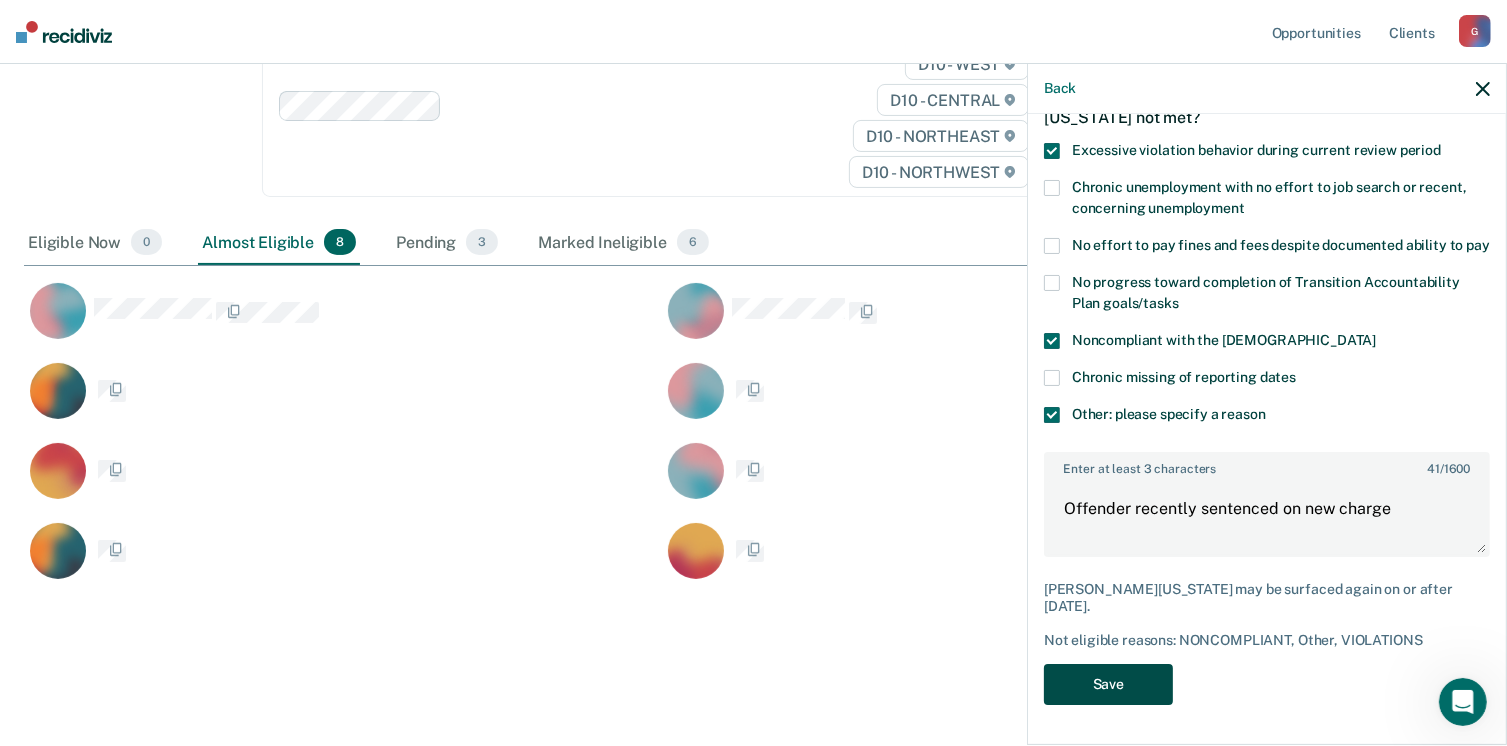 scroll, scrollTop: 289, scrollLeft: 0, axis: vertical 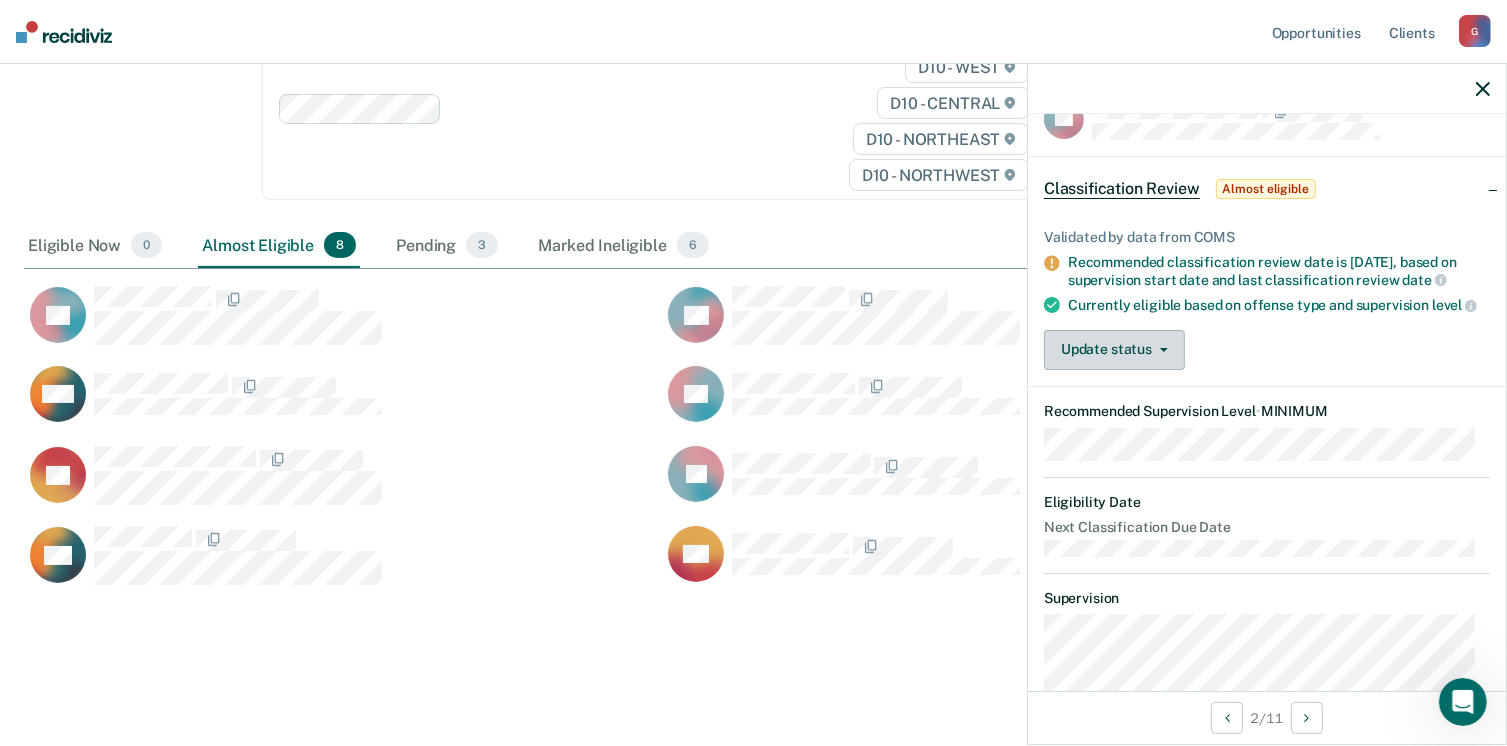 click on "Update status" at bounding box center [1114, 350] 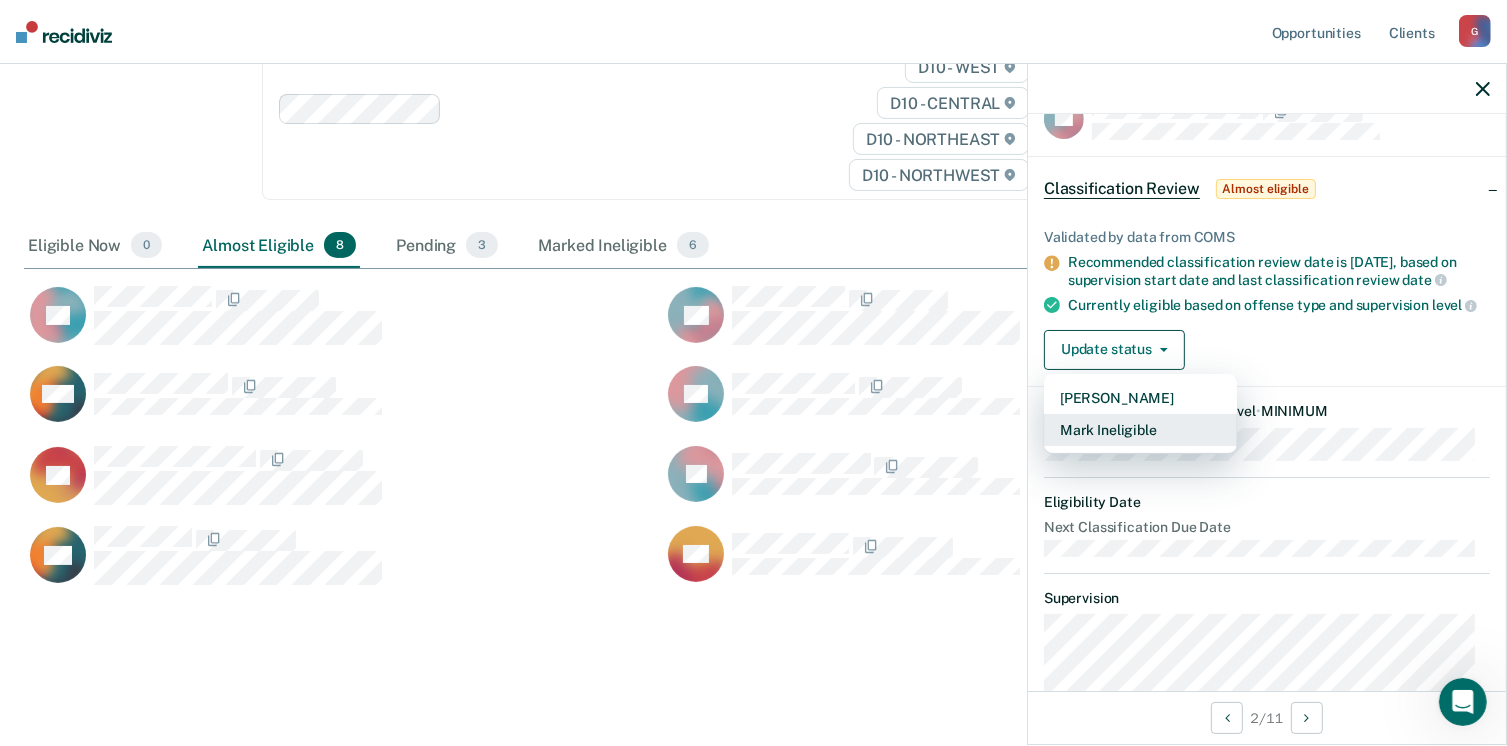 click on "Mark Ineligible" at bounding box center [1140, 430] 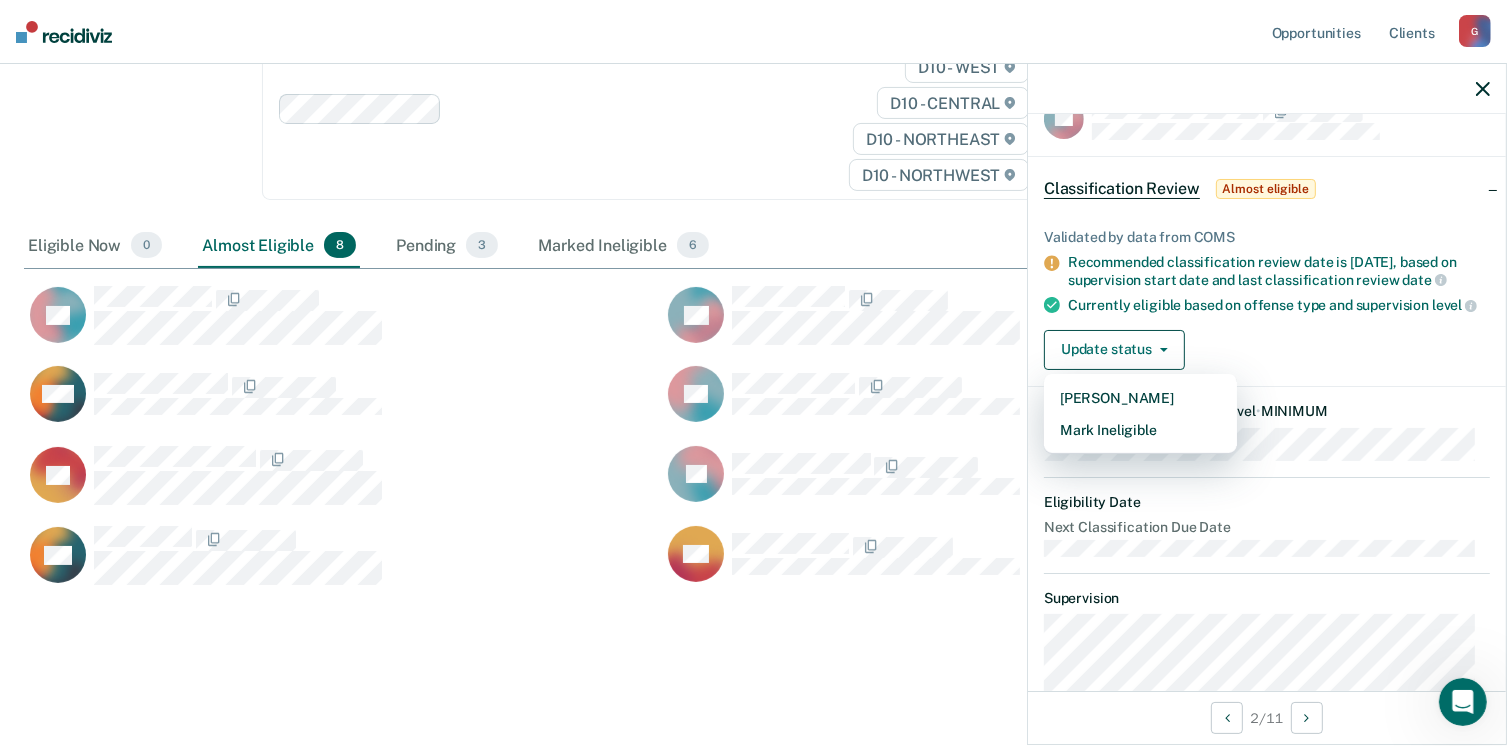 scroll, scrollTop: 0, scrollLeft: 0, axis: both 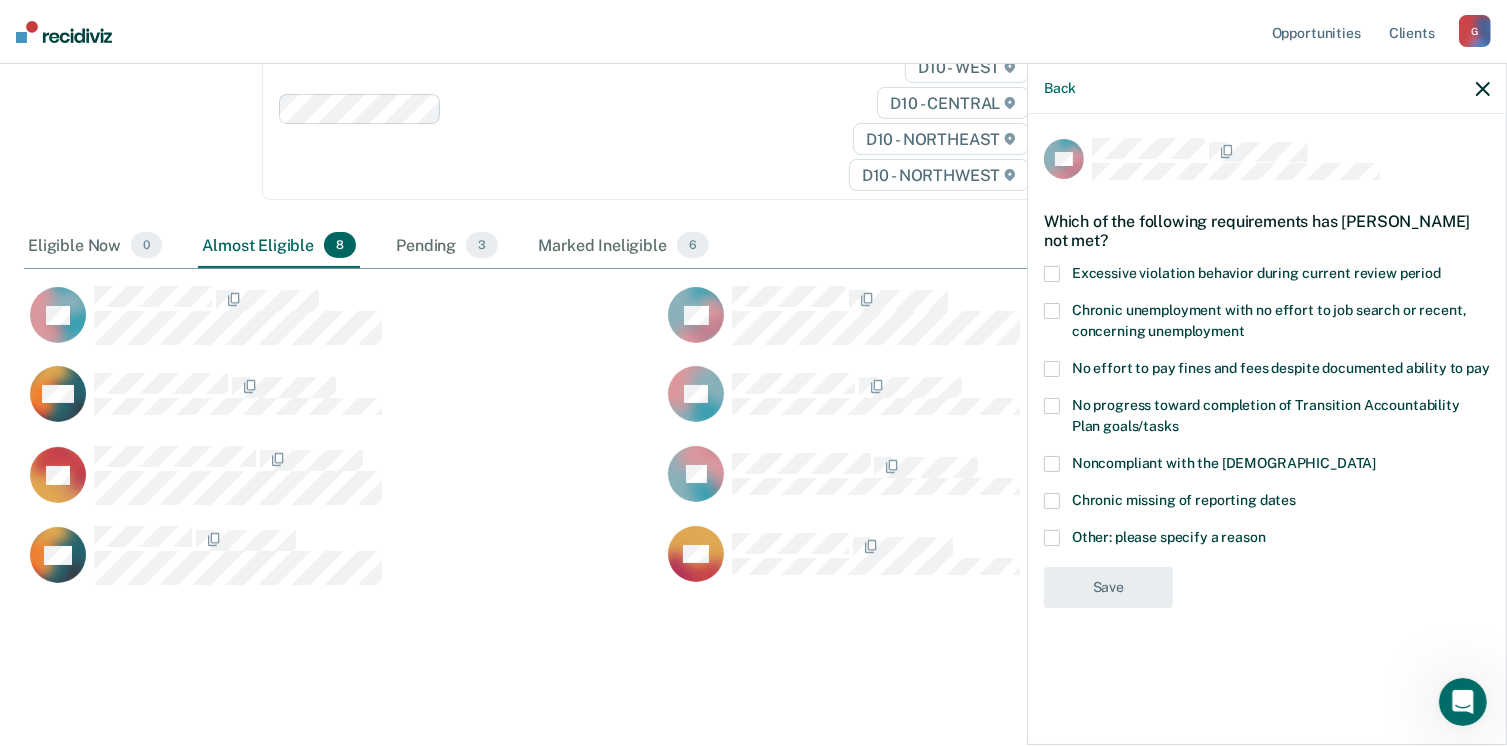 click at bounding box center (1052, 274) 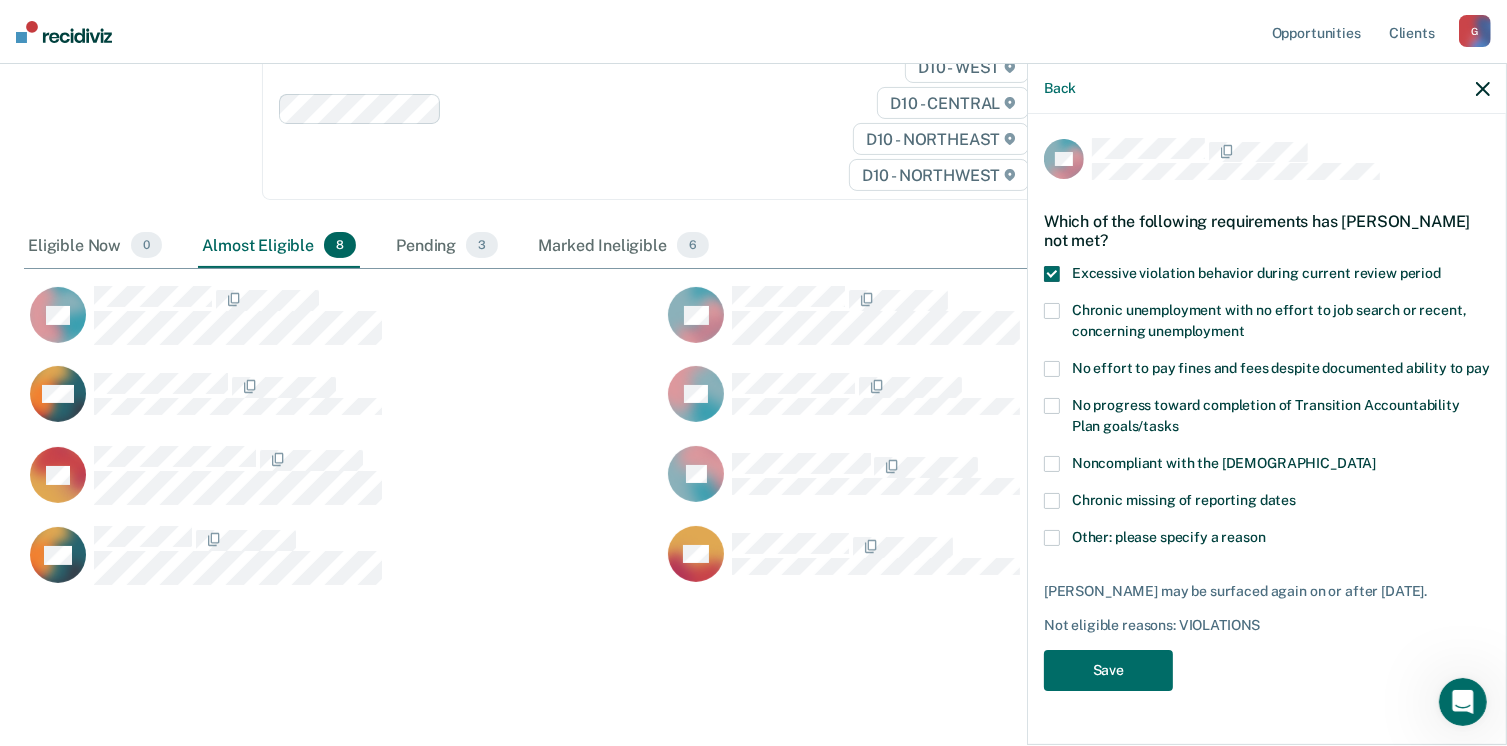 click at bounding box center [1052, 538] 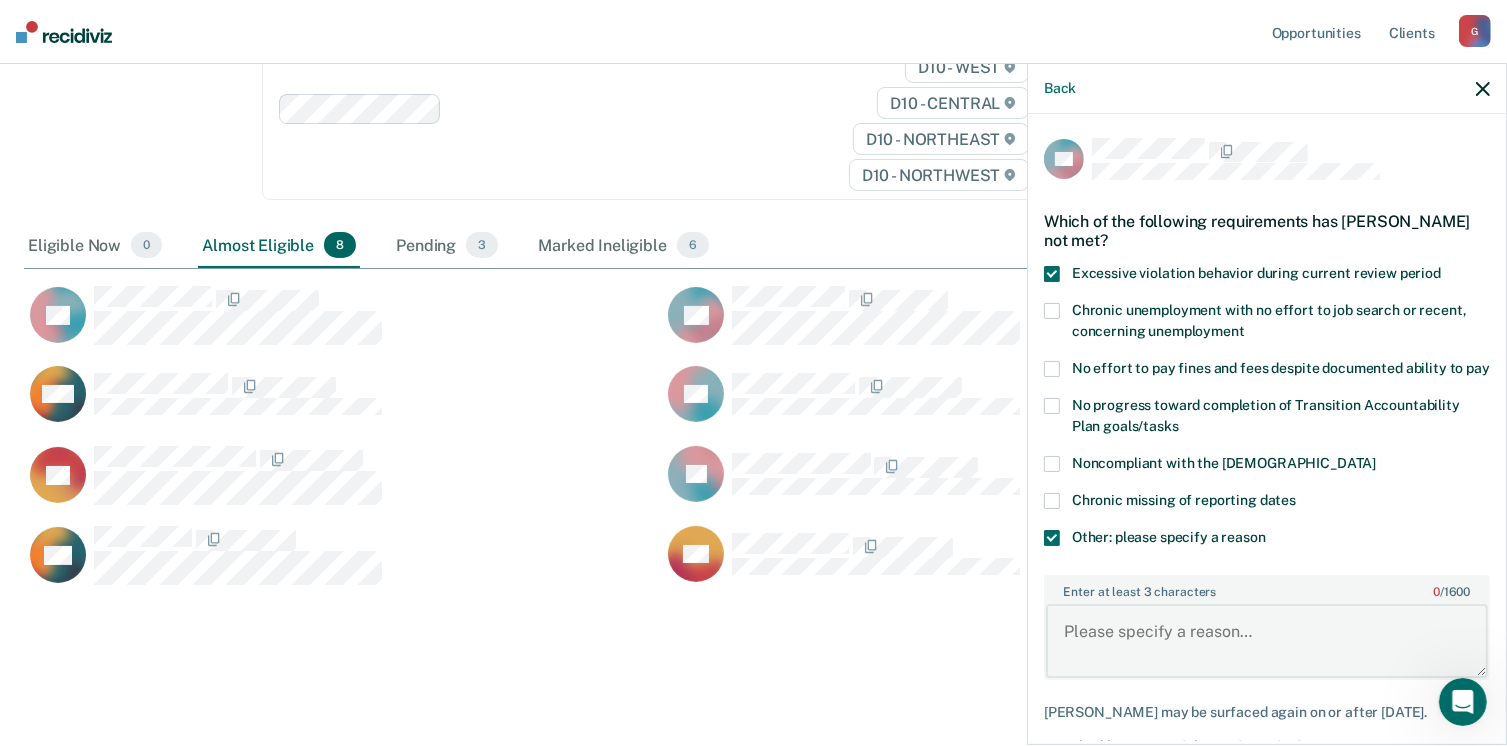 drag, startPoint x: 1125, startPoint y: 636, endPoint x: 1152, endPoint y: 605, distance: 41.109608 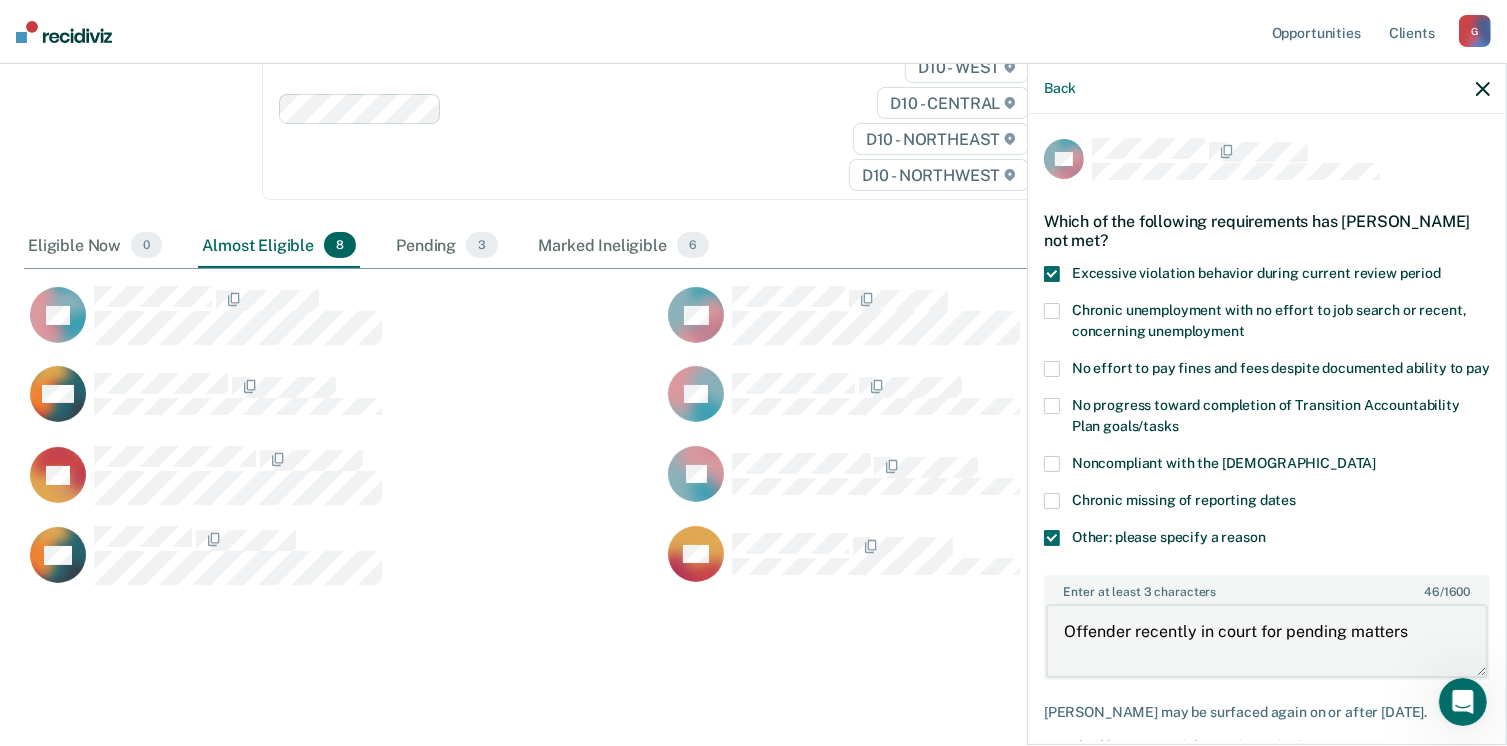 type on "Offender recently in court for pending matters" 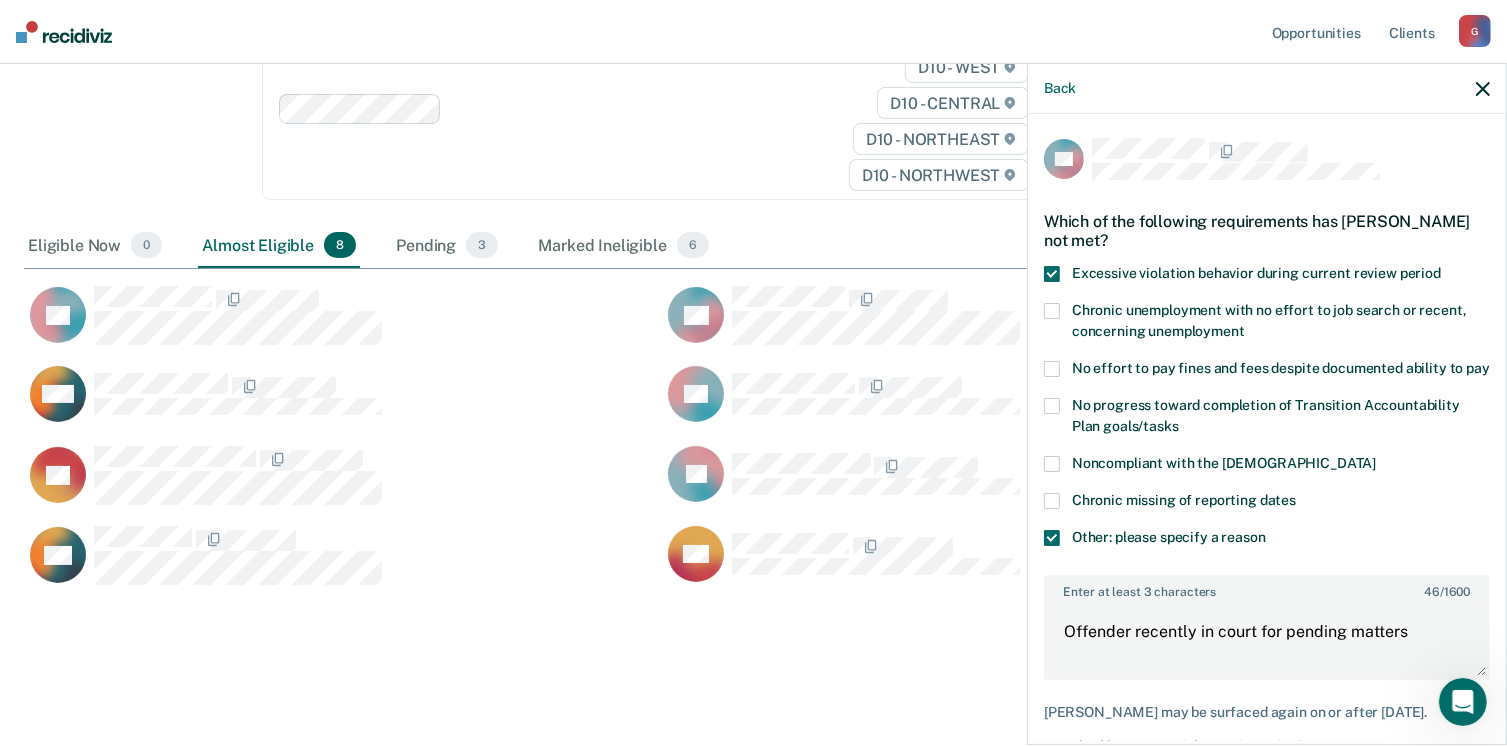 click at bounding box center [1052, 464] 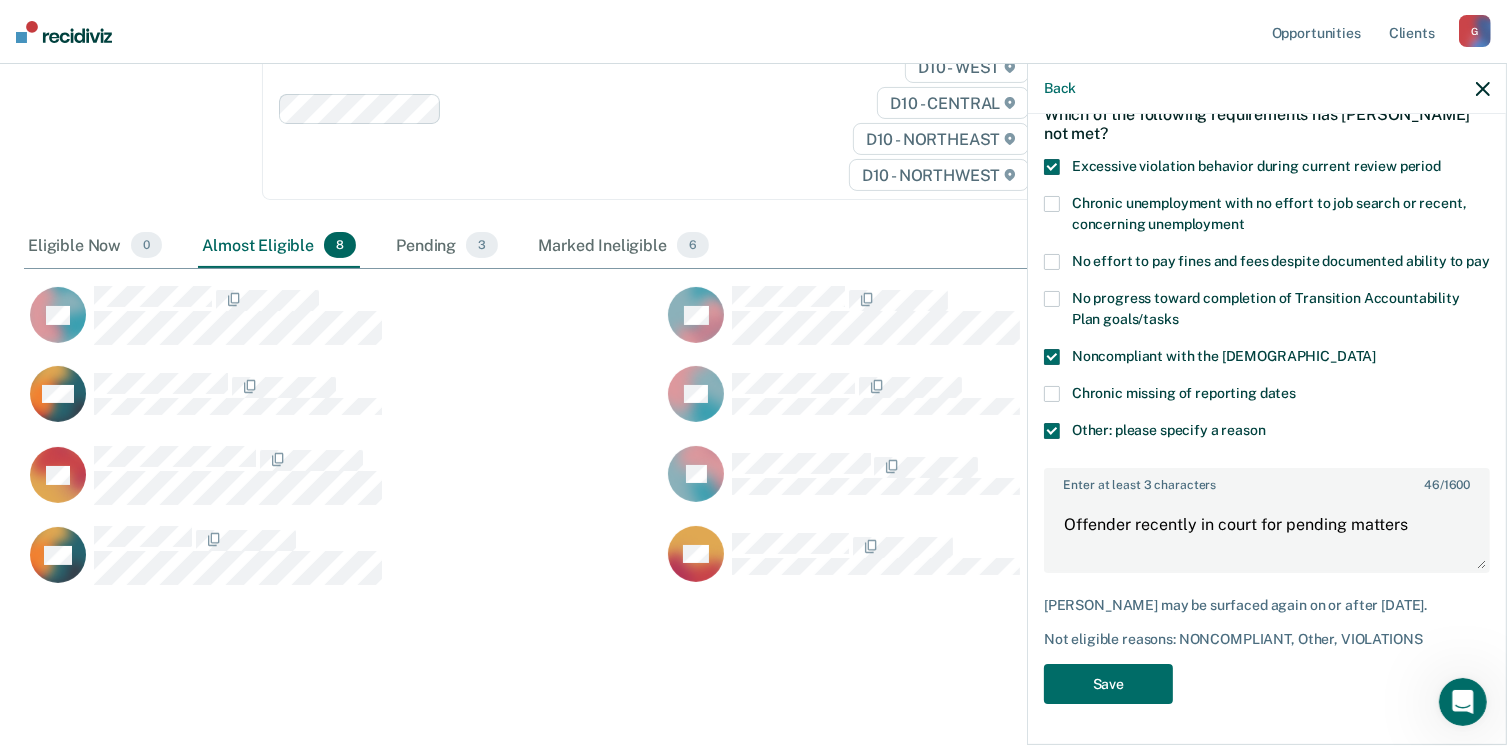 scroll, scrollTop: 123, scrollLeft: 0, axis: vertical 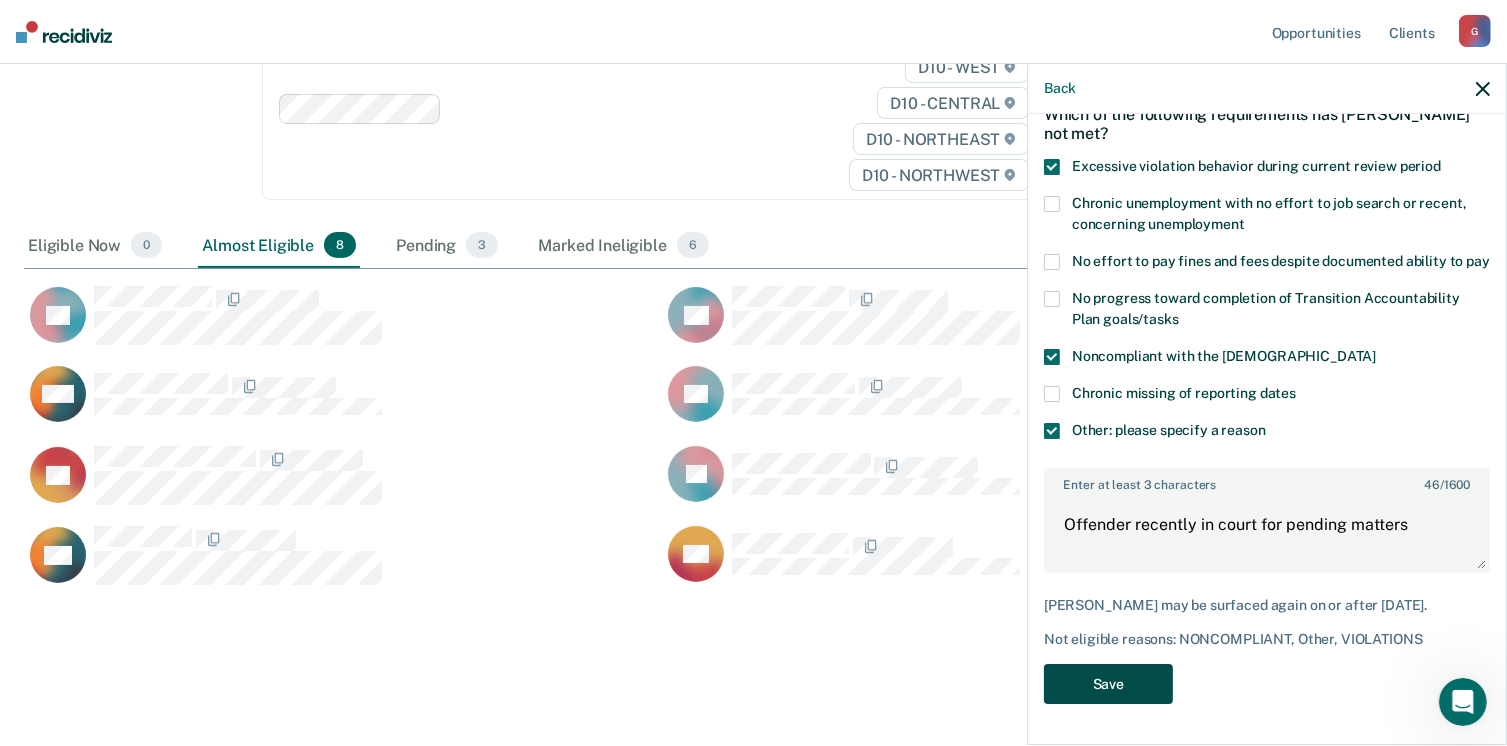 click on "Save" at bounding box center [1108, 684] 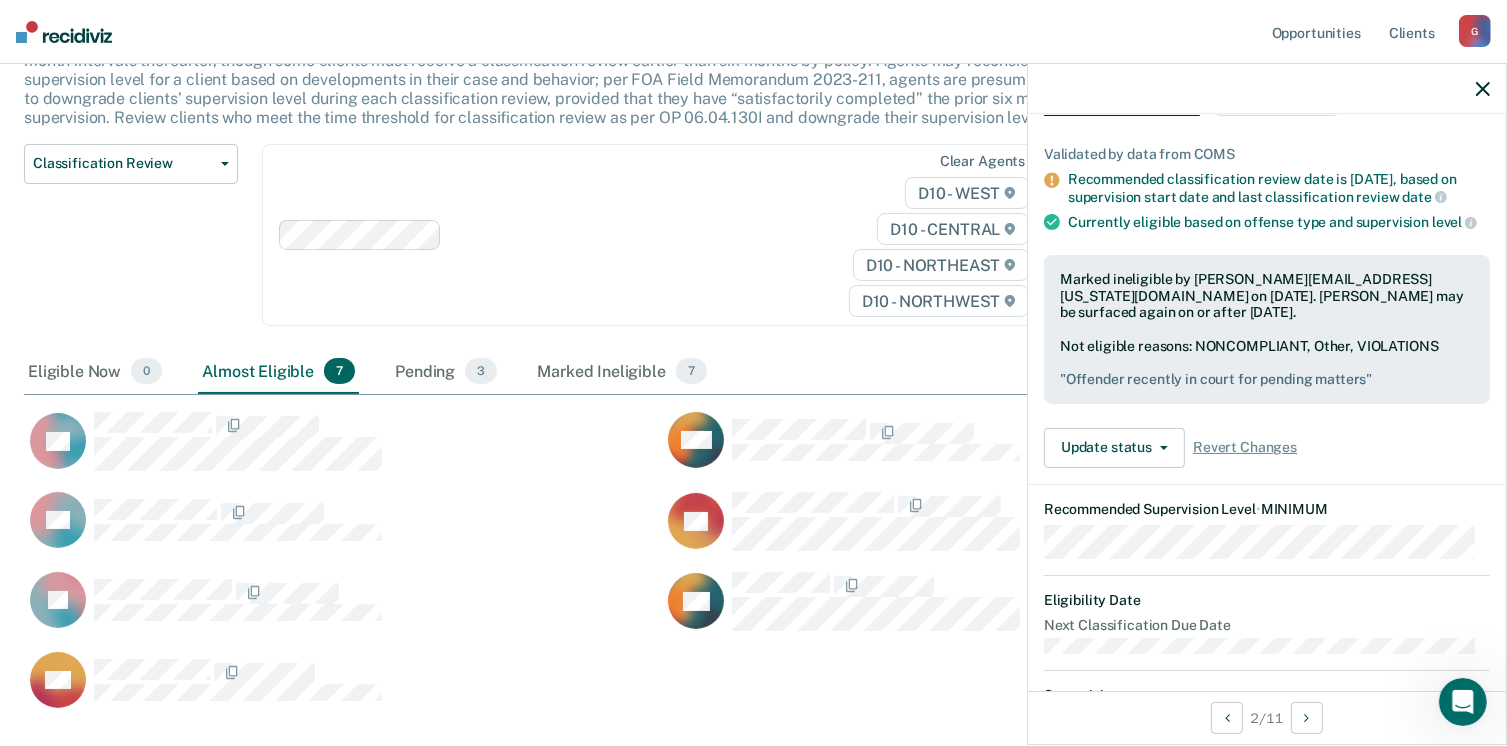 scroll, scrollTop: 0, scrollLeft: 0, axis: both 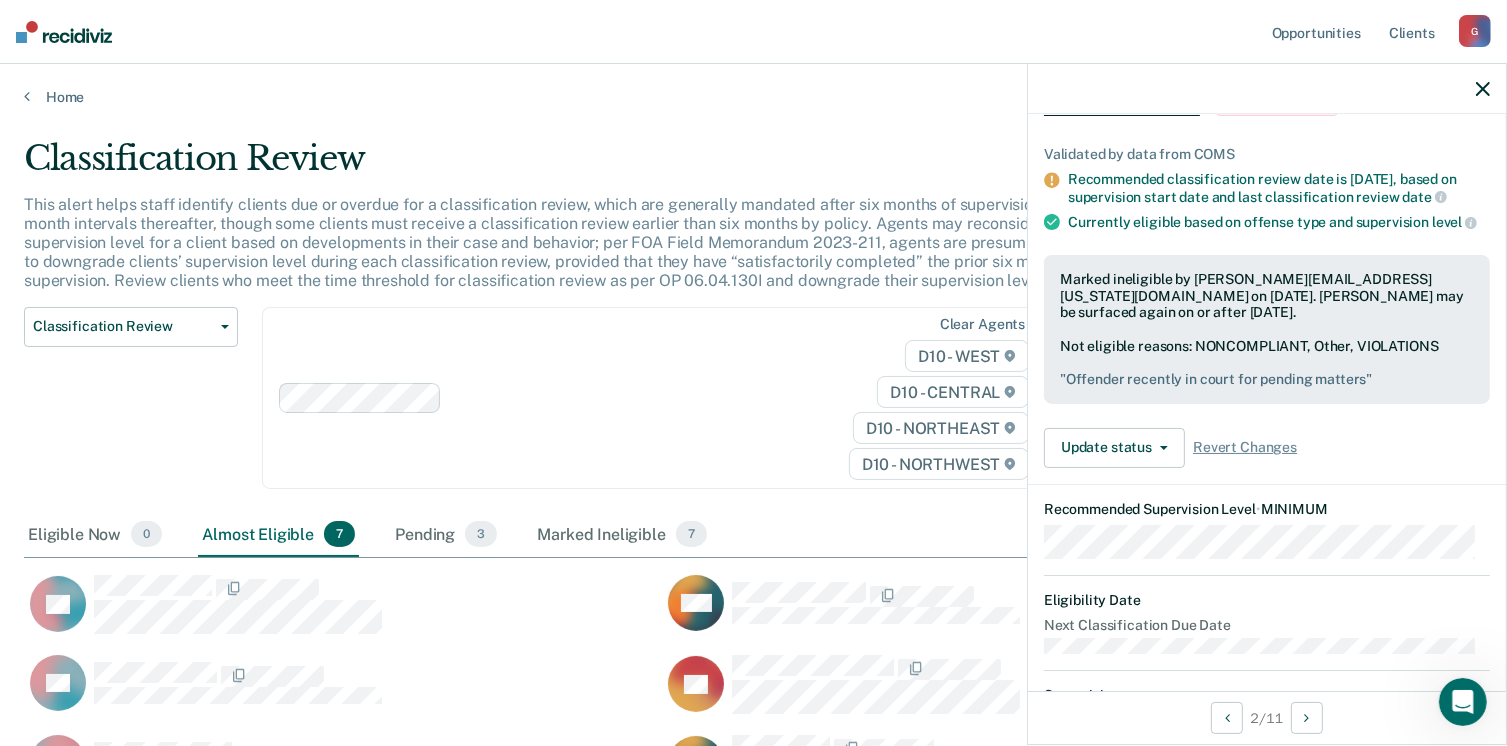 click on "Home" at bounding box center [753, 85] 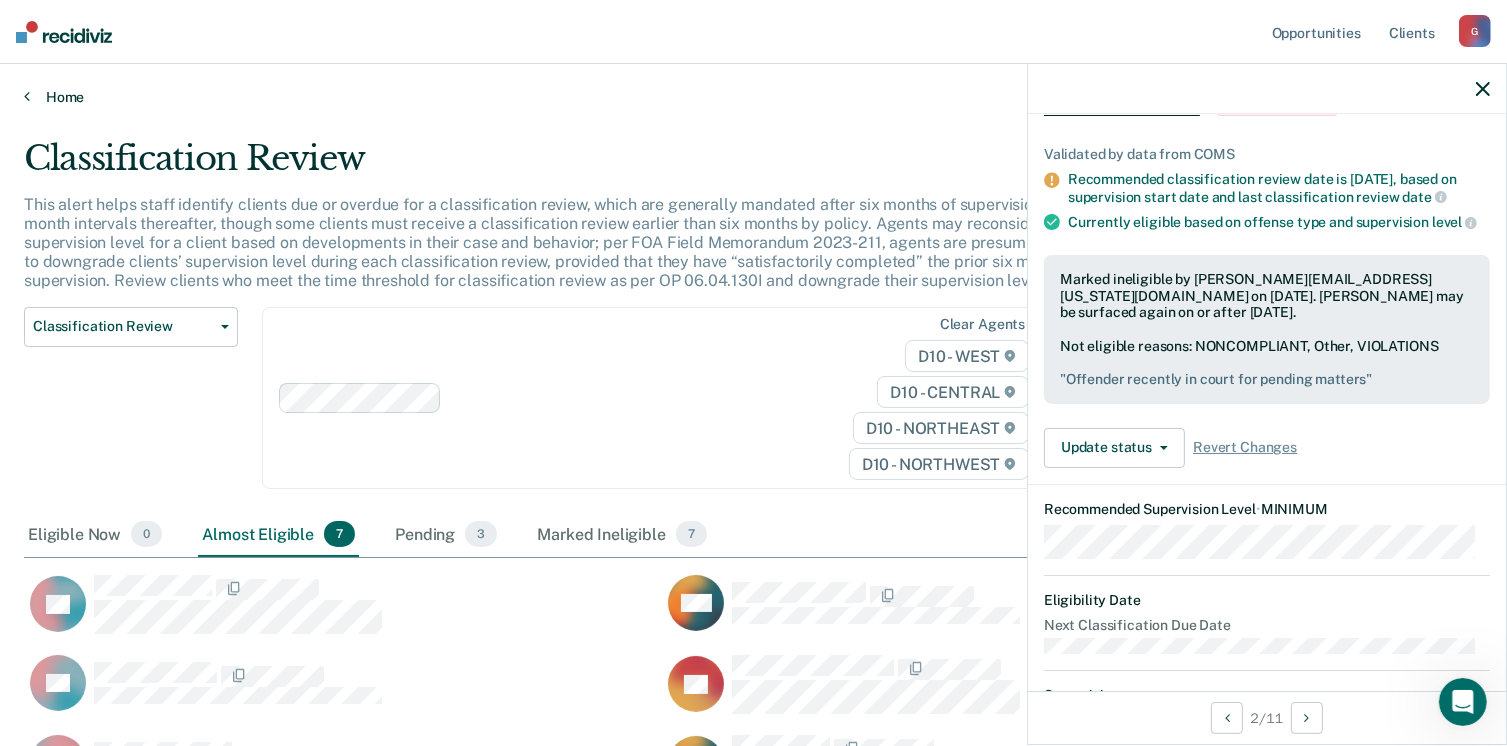 click on "Home" at bounding box center [753, 97] 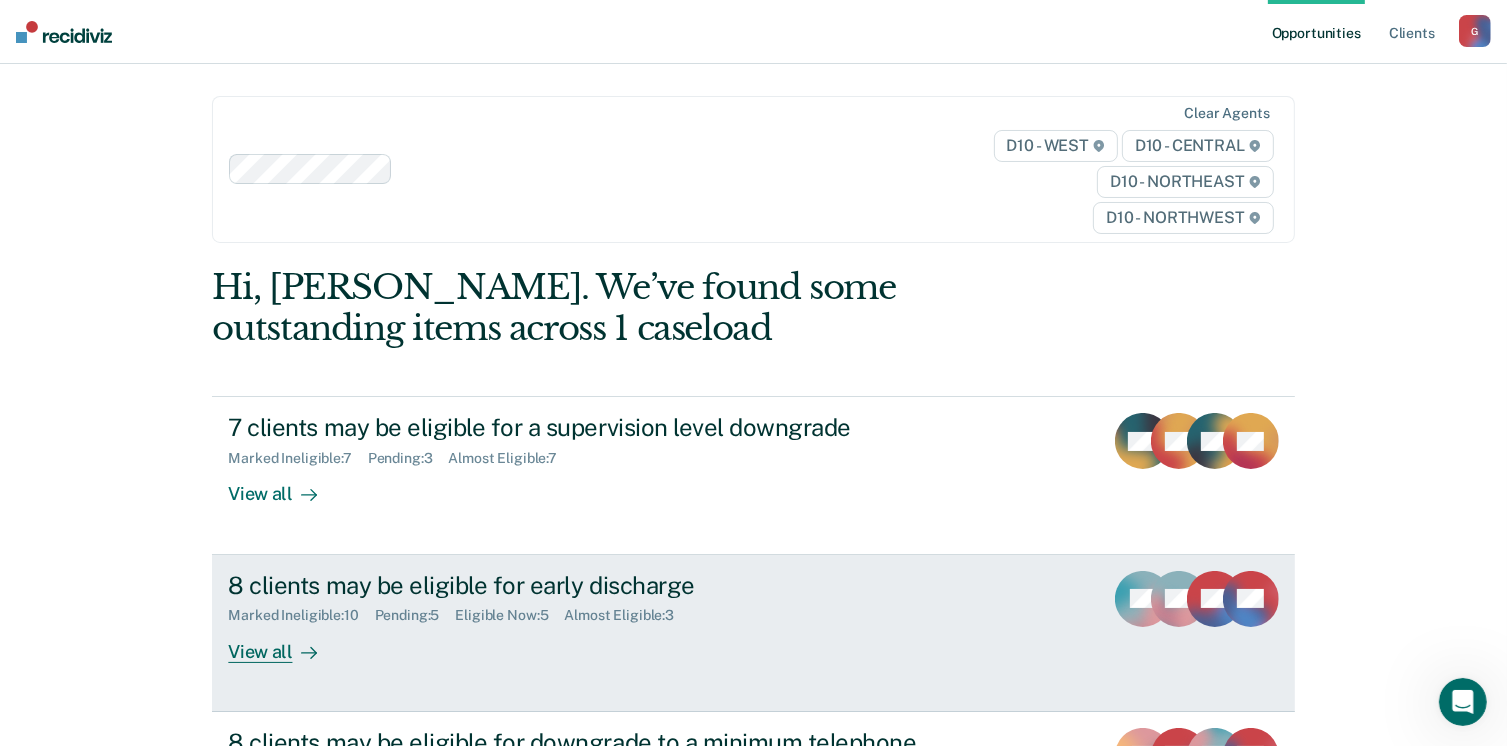 click on "View all" at bounding box center [284, 643] 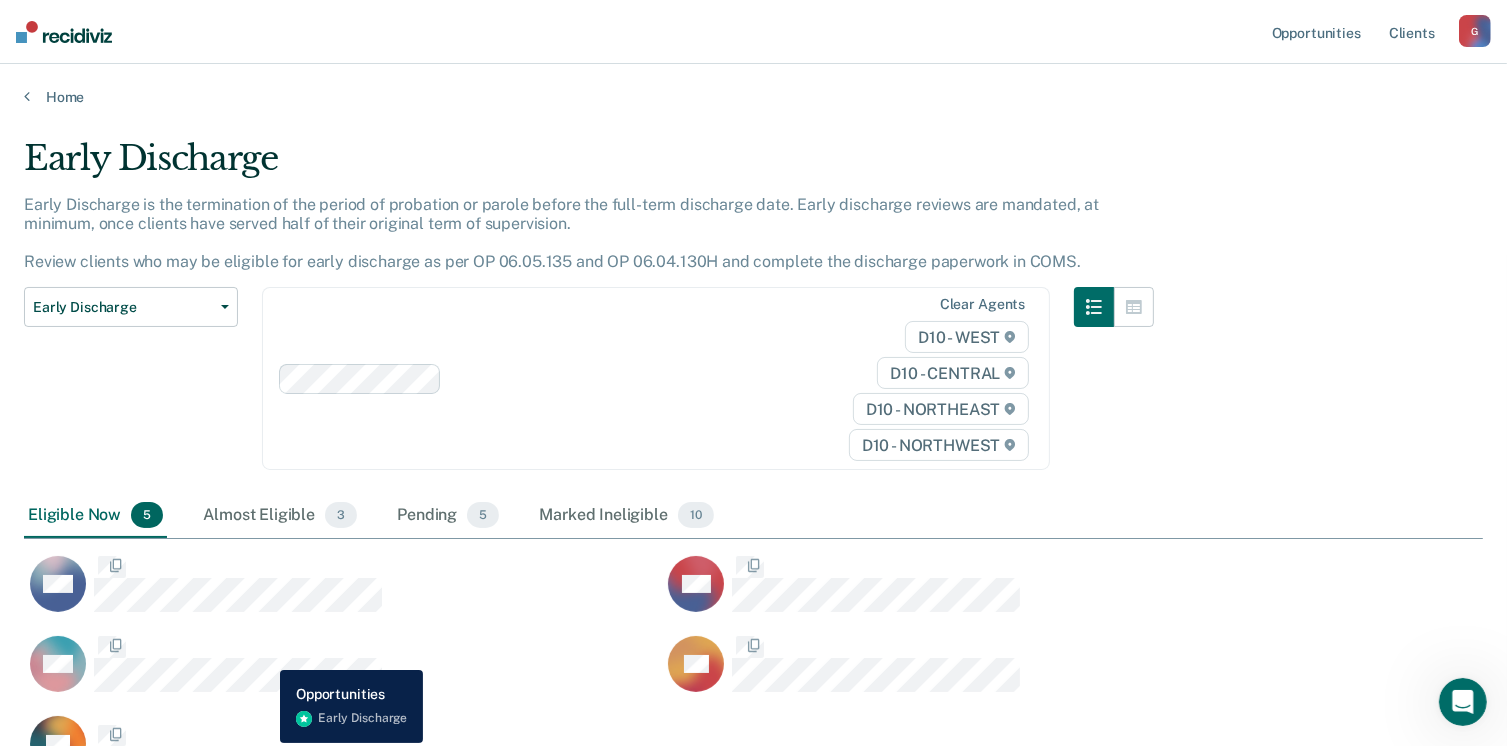 scroll, scrollTop: 16, scrollLeft: 16, axis: both 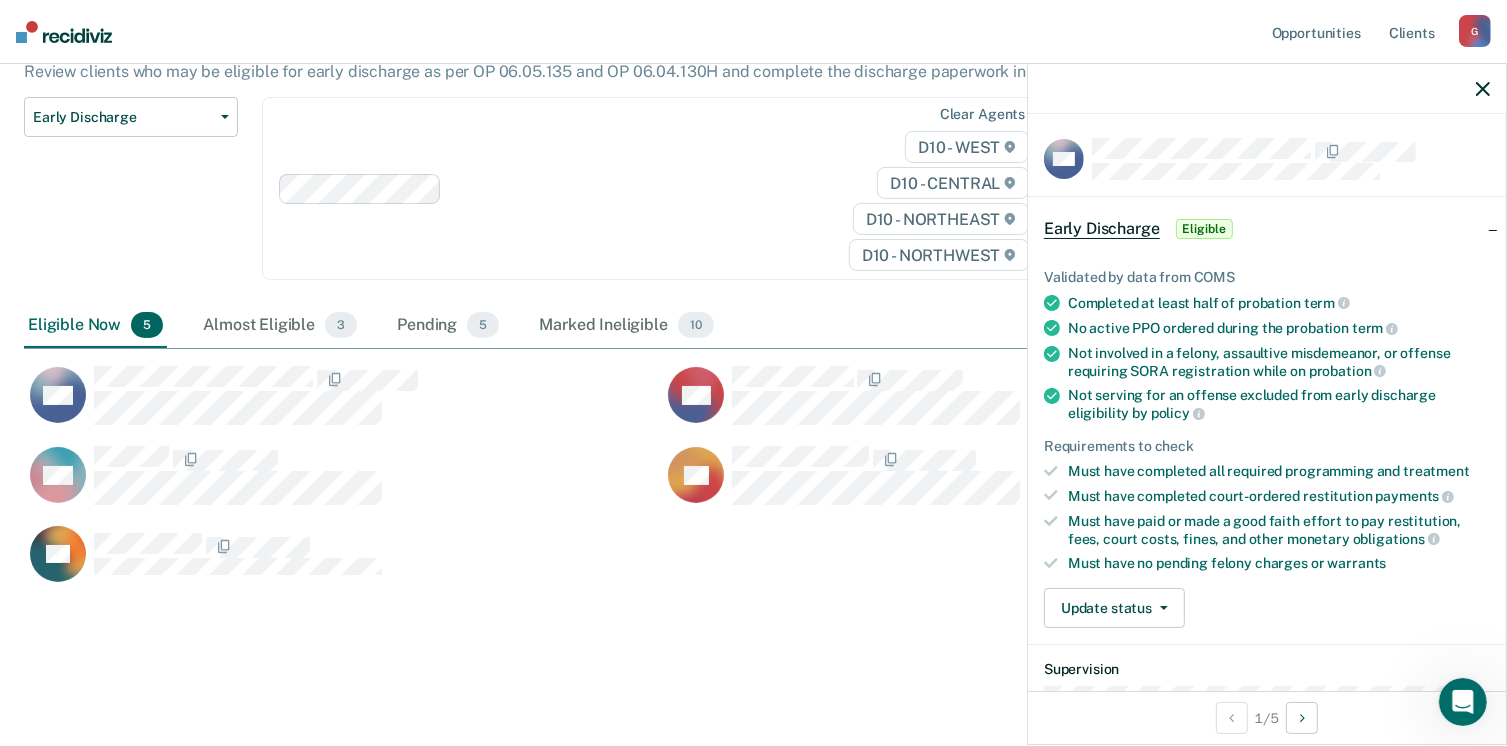 click on "Early Discharge" at bounding box center [1102, 229] 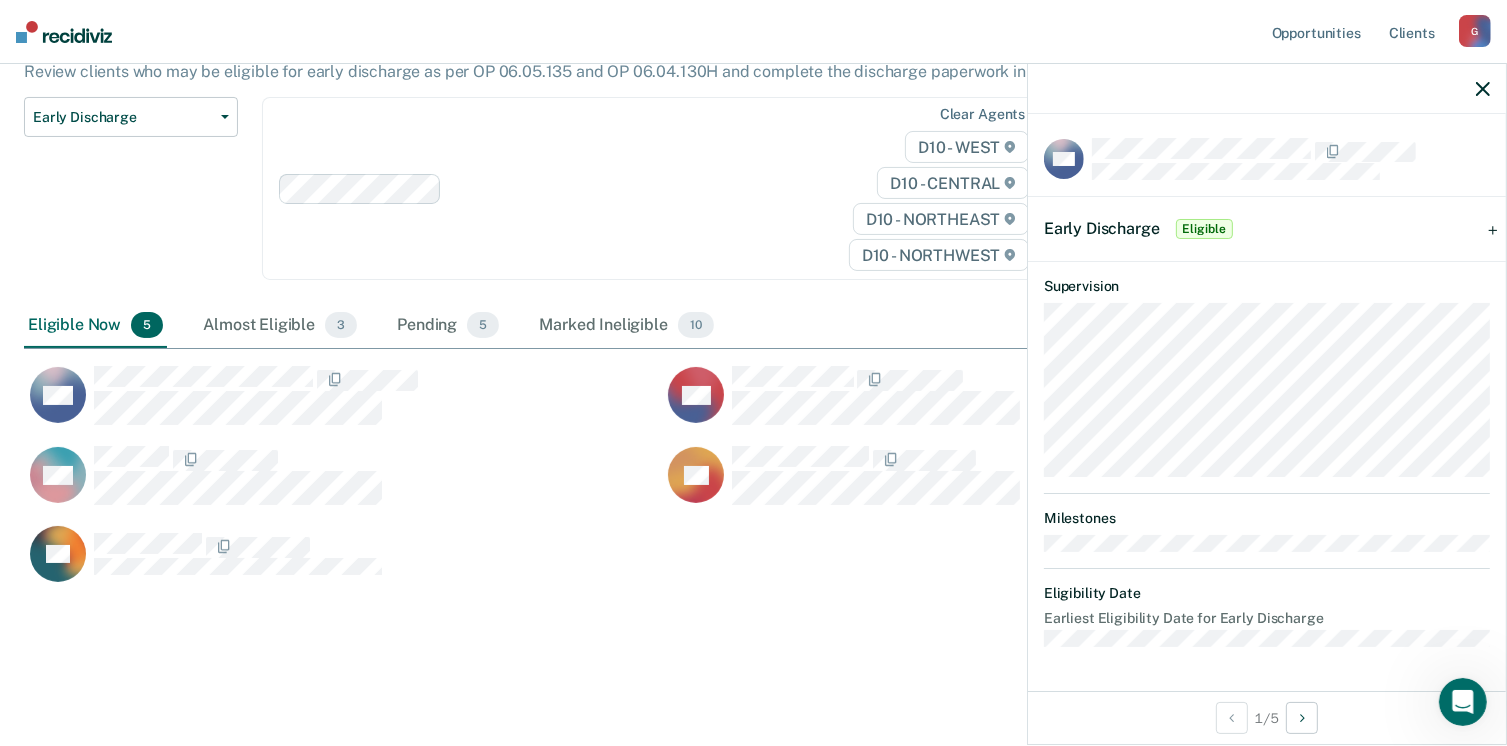 click on "Eligible" at bounding box center (1204, 229) 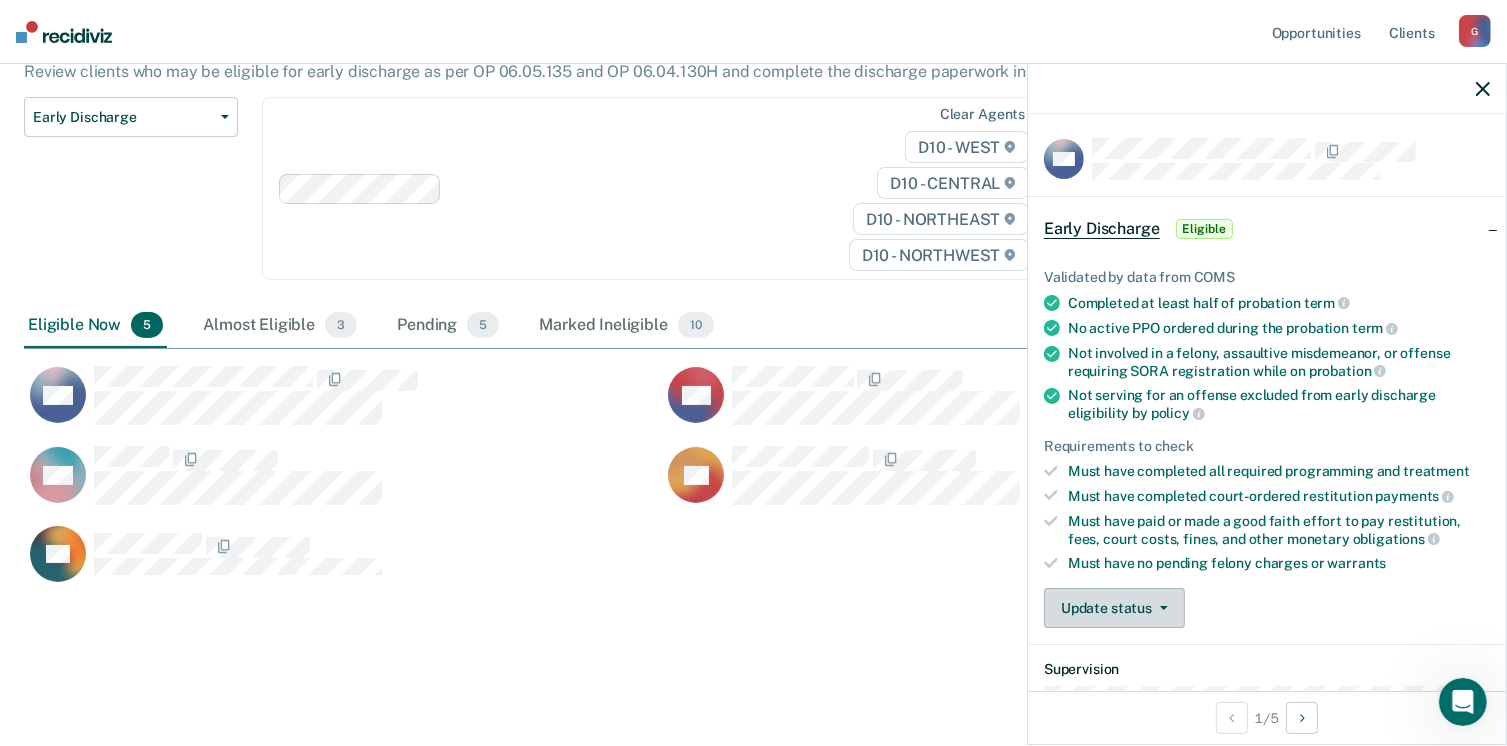click on "Update status" at bounding box center (1114, 608) 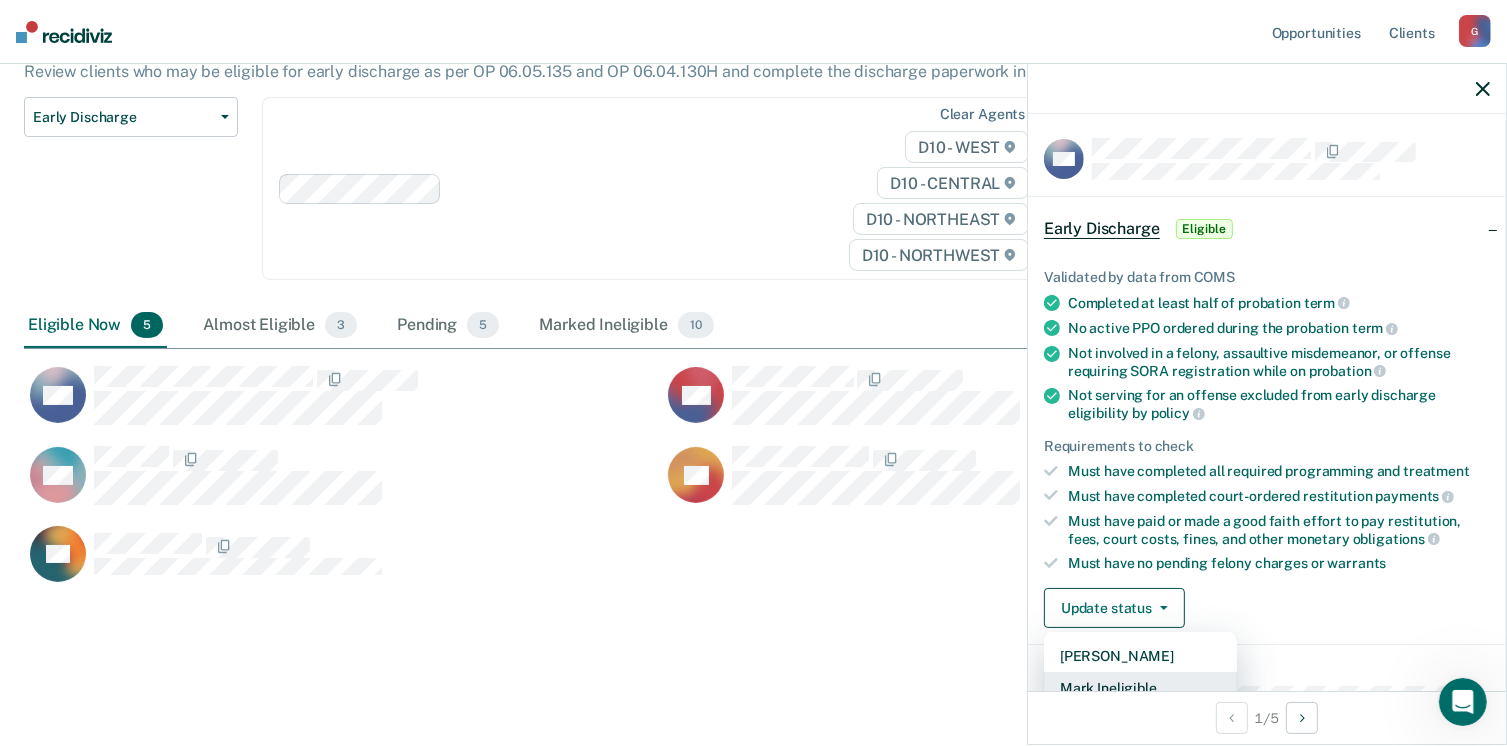 scroll, scrollTop: 5, scrollLeft: 0, axis: vertical 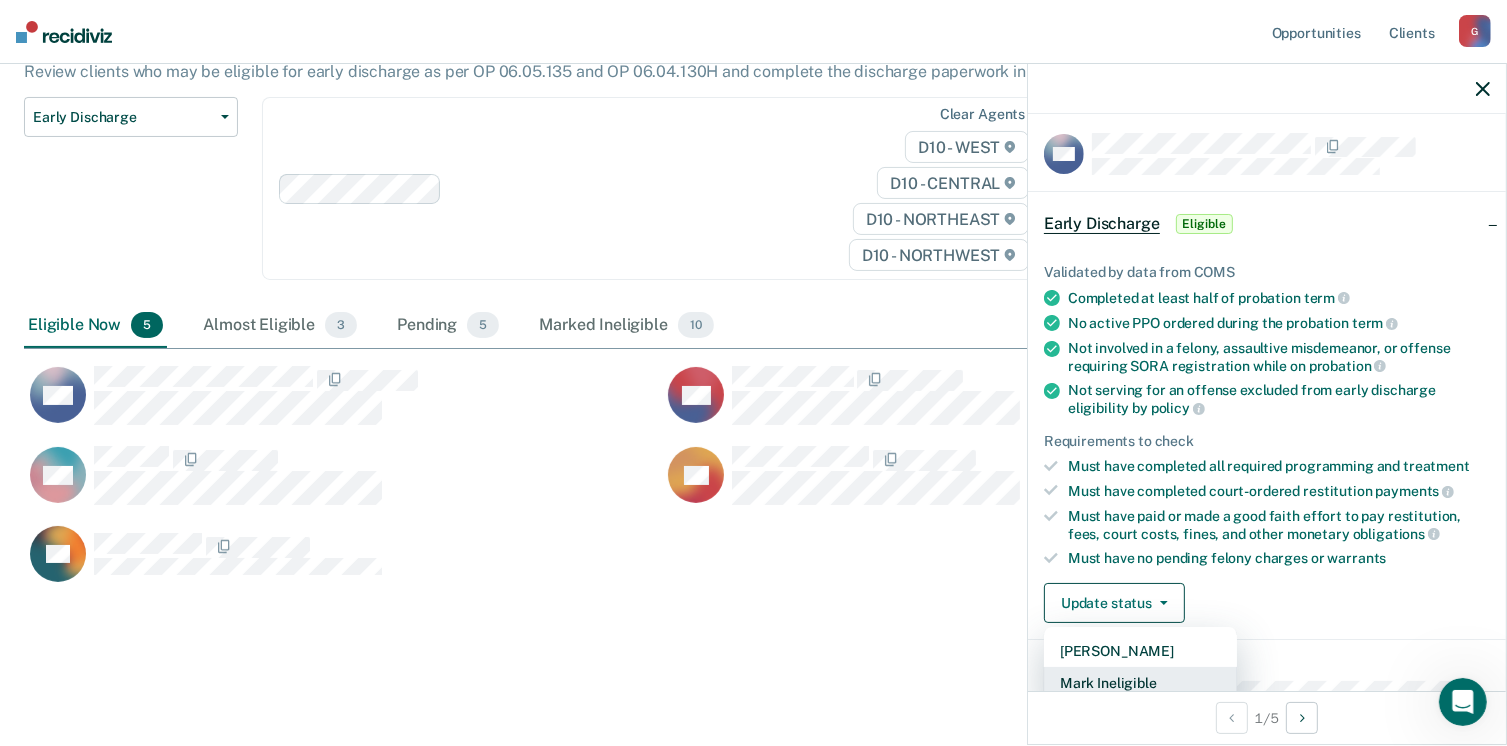 click on "Mark Ineligible" at bounding box center [1140, 683] 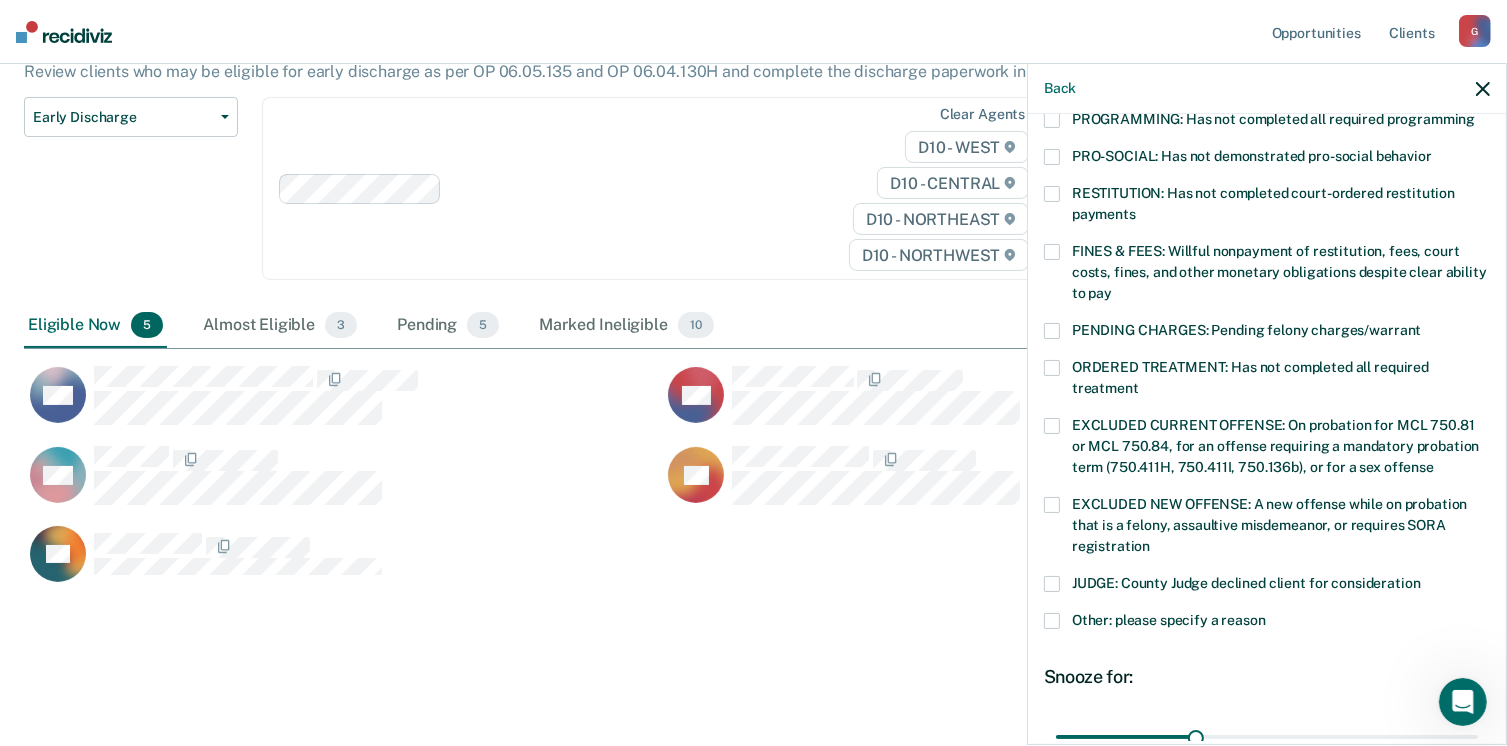 scroll, scrollTop: 500, scrollLeft: 0, axis: vertical 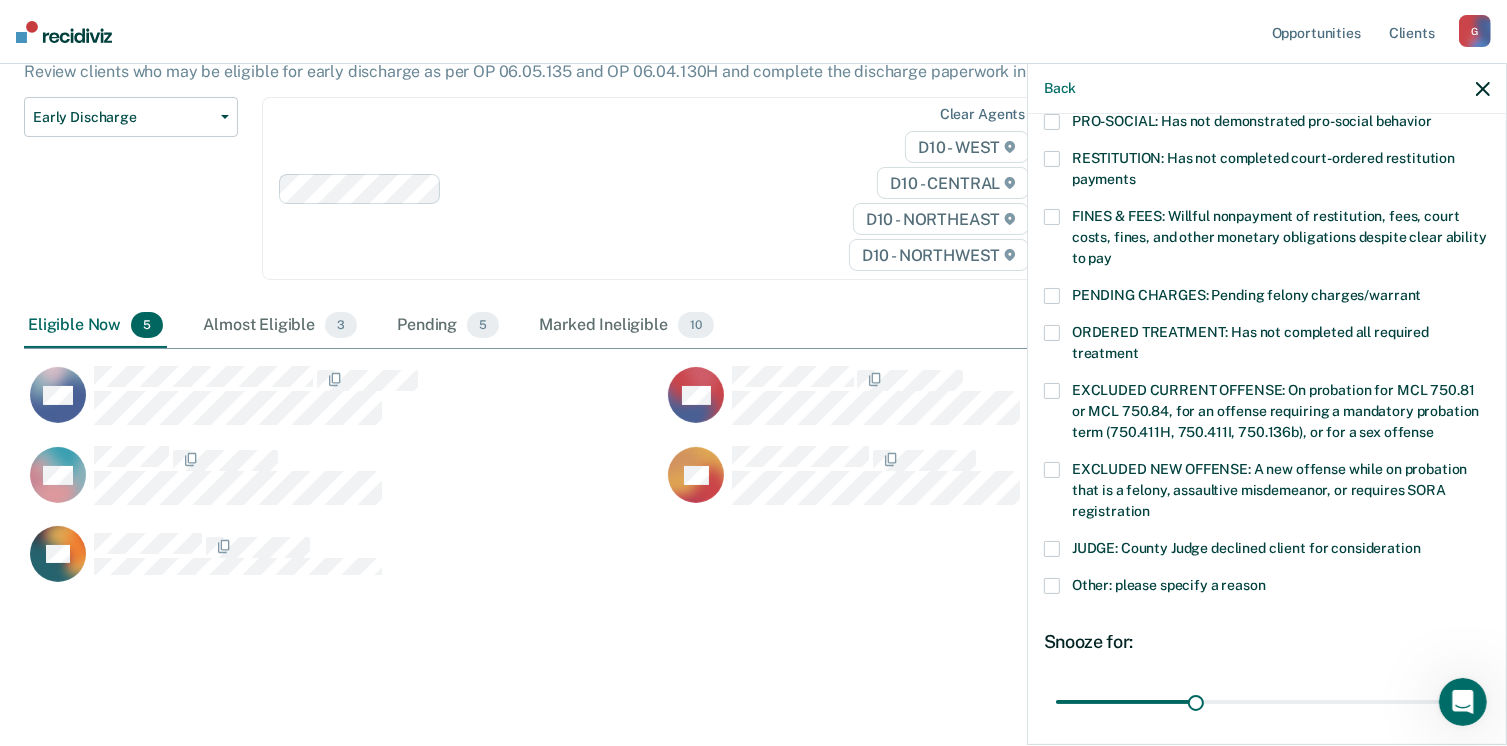 click at bounding box center [1052, 333] 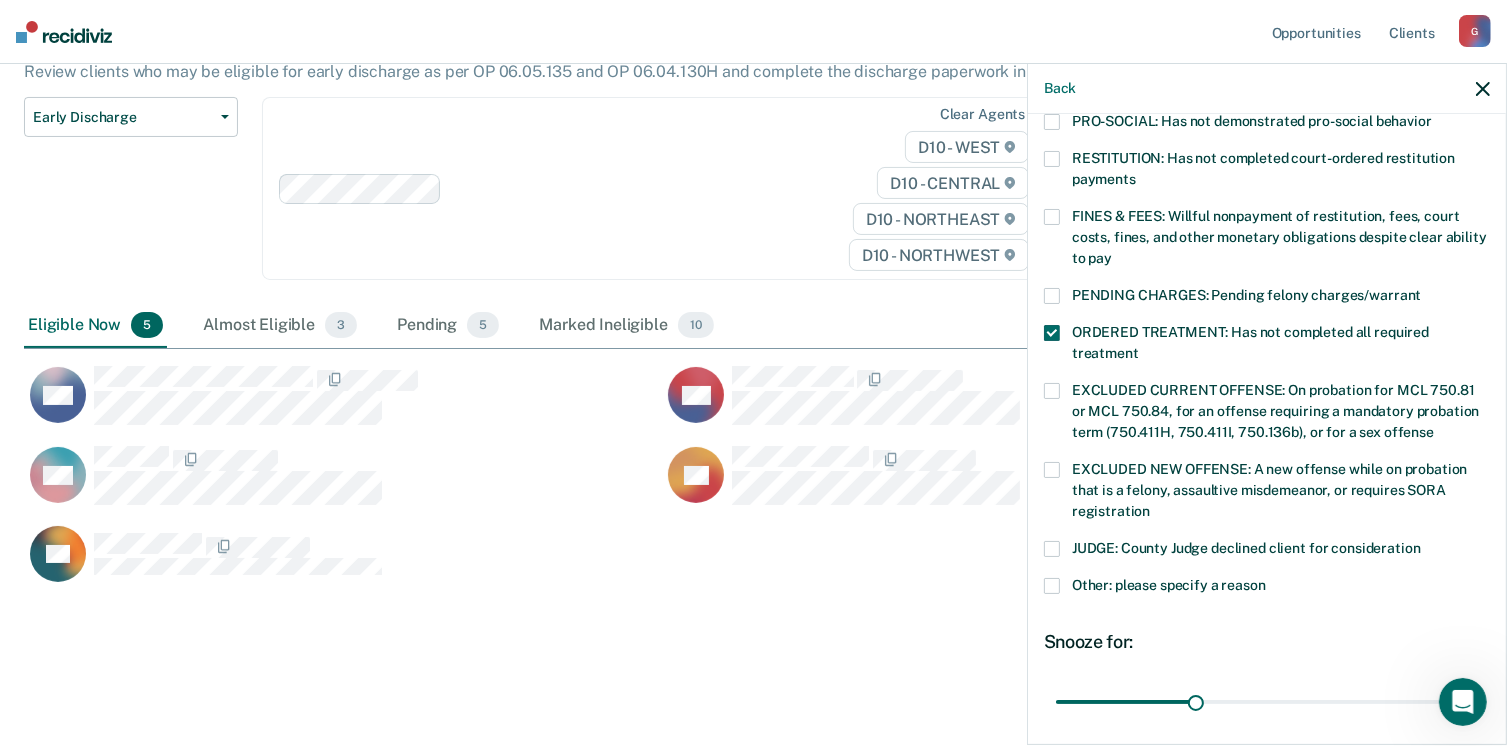 click at bounding box center (1052, 586) 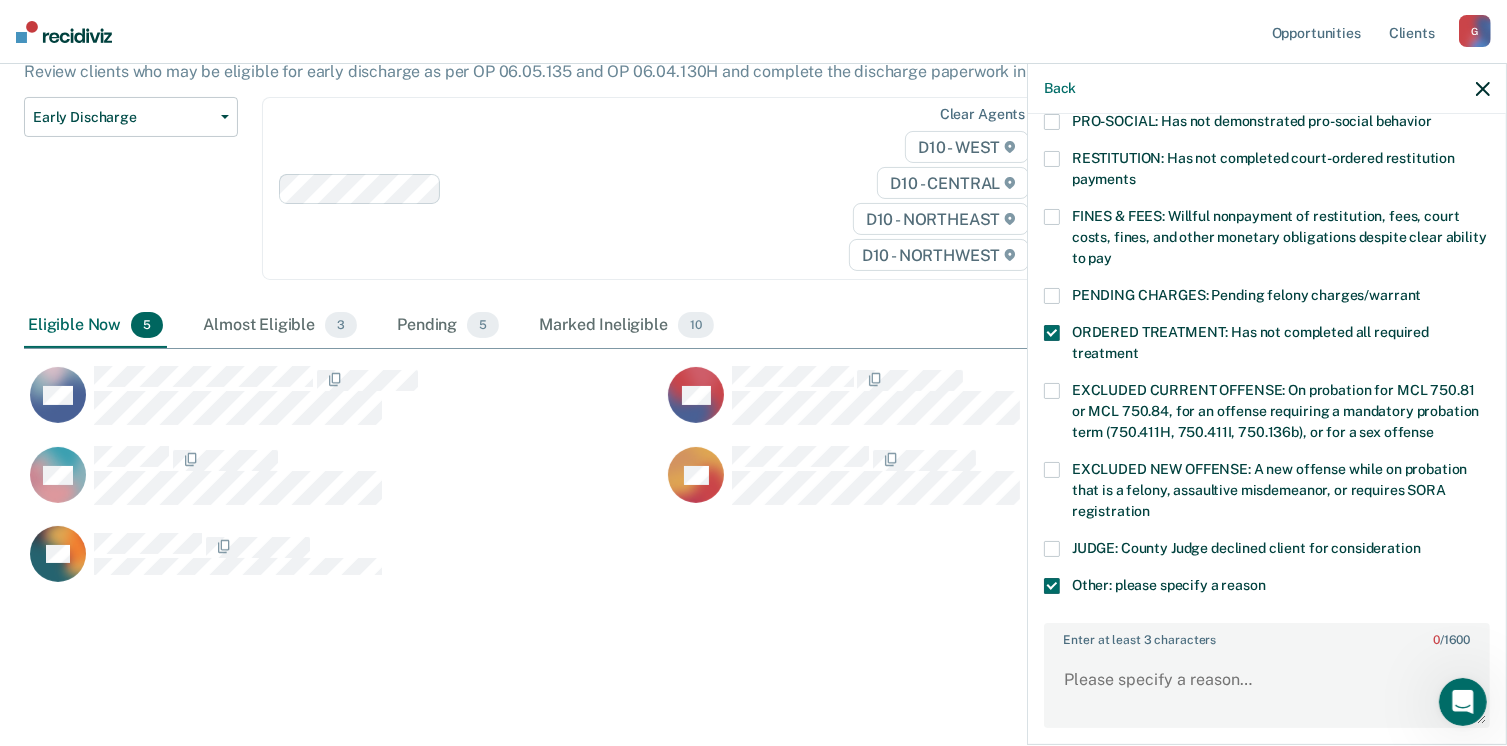 click on "Other: please specify a reason" at bounding box center [1169, 585] 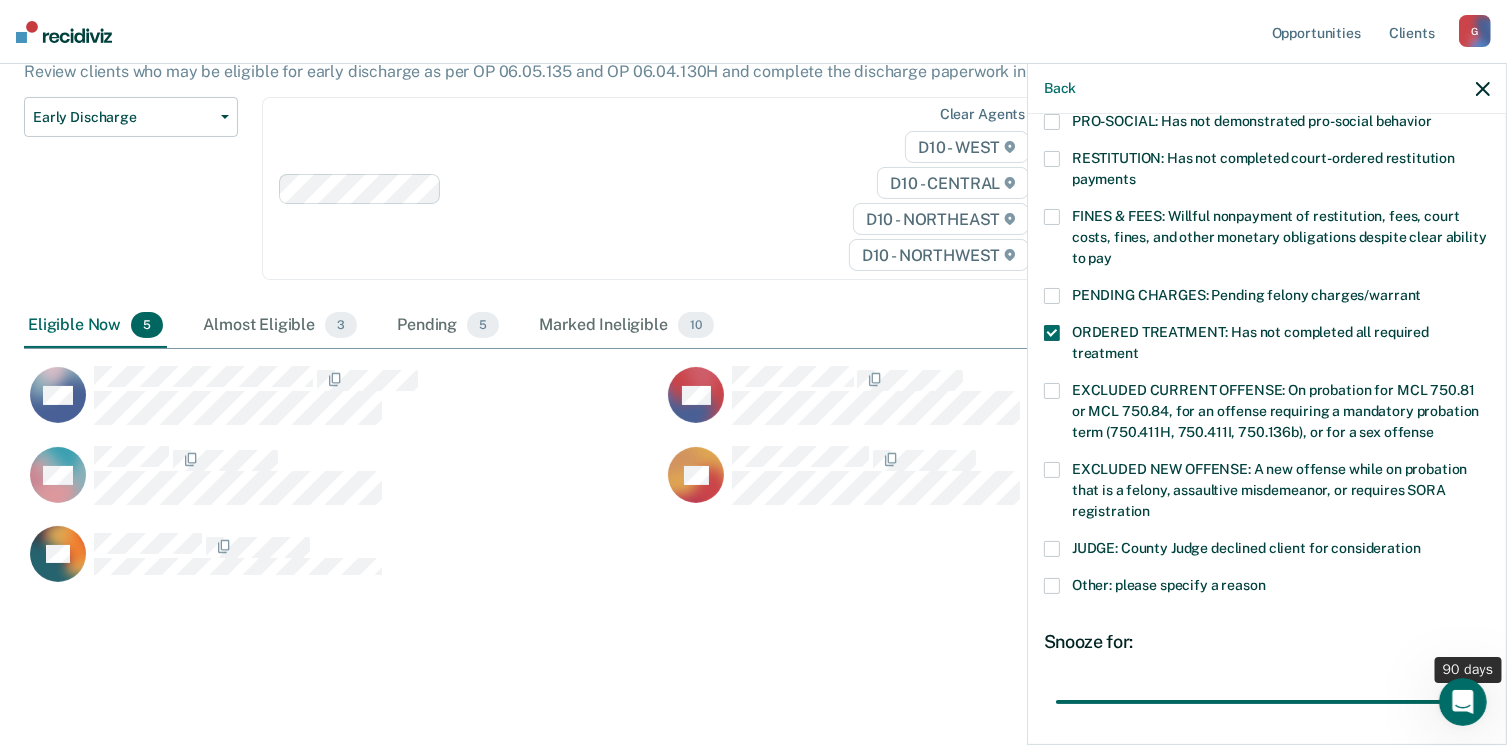 drag, startPoint x: 1189, startPoint y: 680, endPoint x: 1525, endPoint y: 680, distance: 336 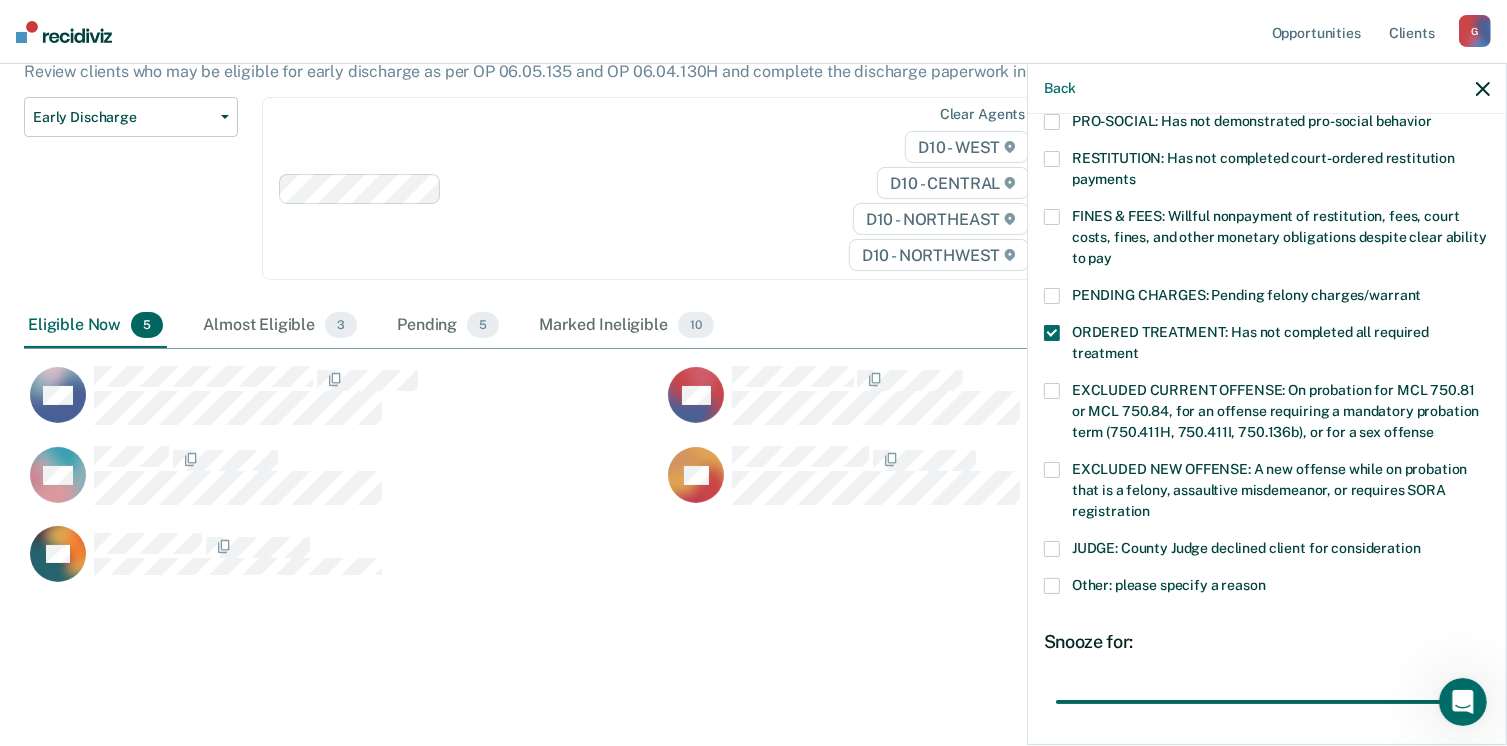 click at bounding box center [1052, 586] 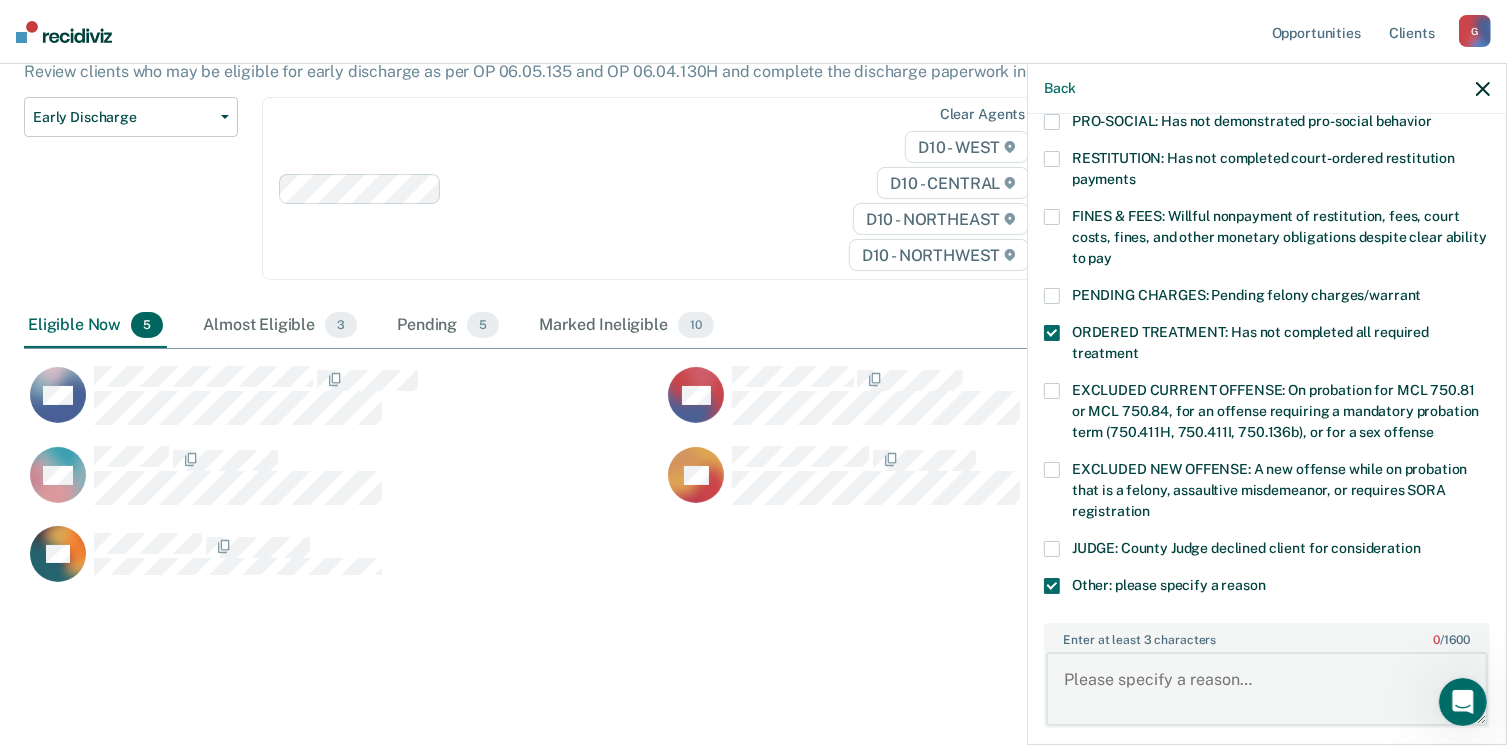 click on "Enter at least 3 characters 0  /  1600" at bounding box center (1267, 689) 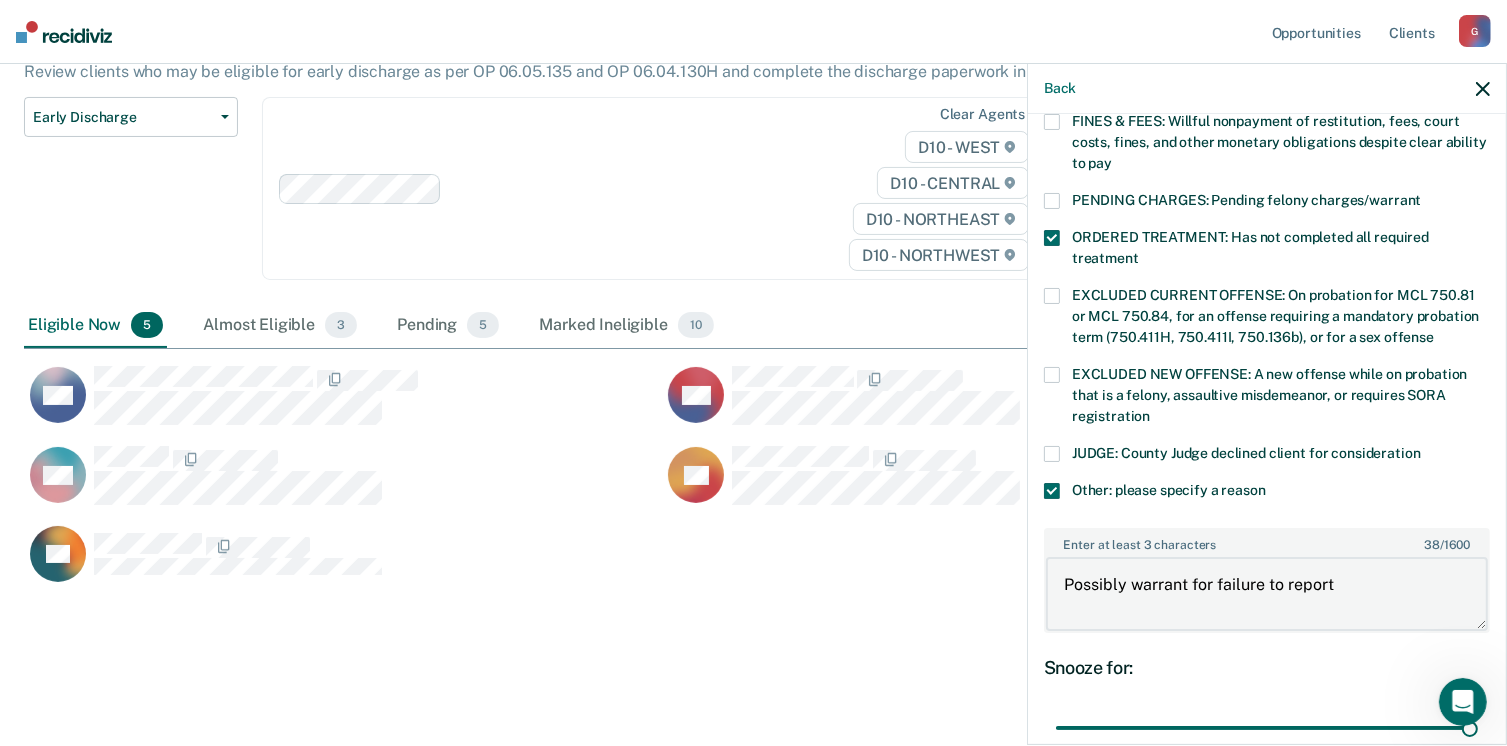 scroll, scrollTop: 766, scrollLeft: 0, axis: vertical 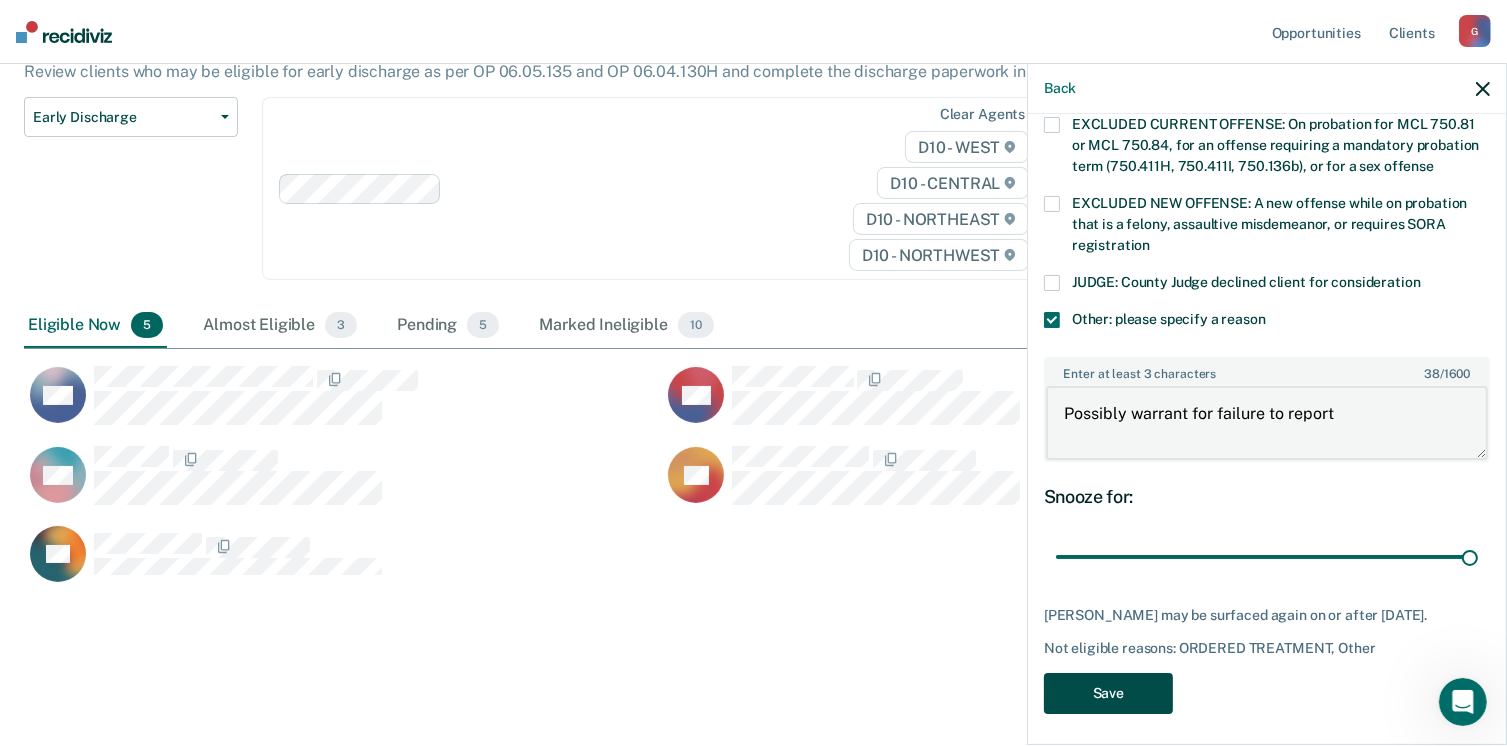 type on "Possibly warrant for failure to report" 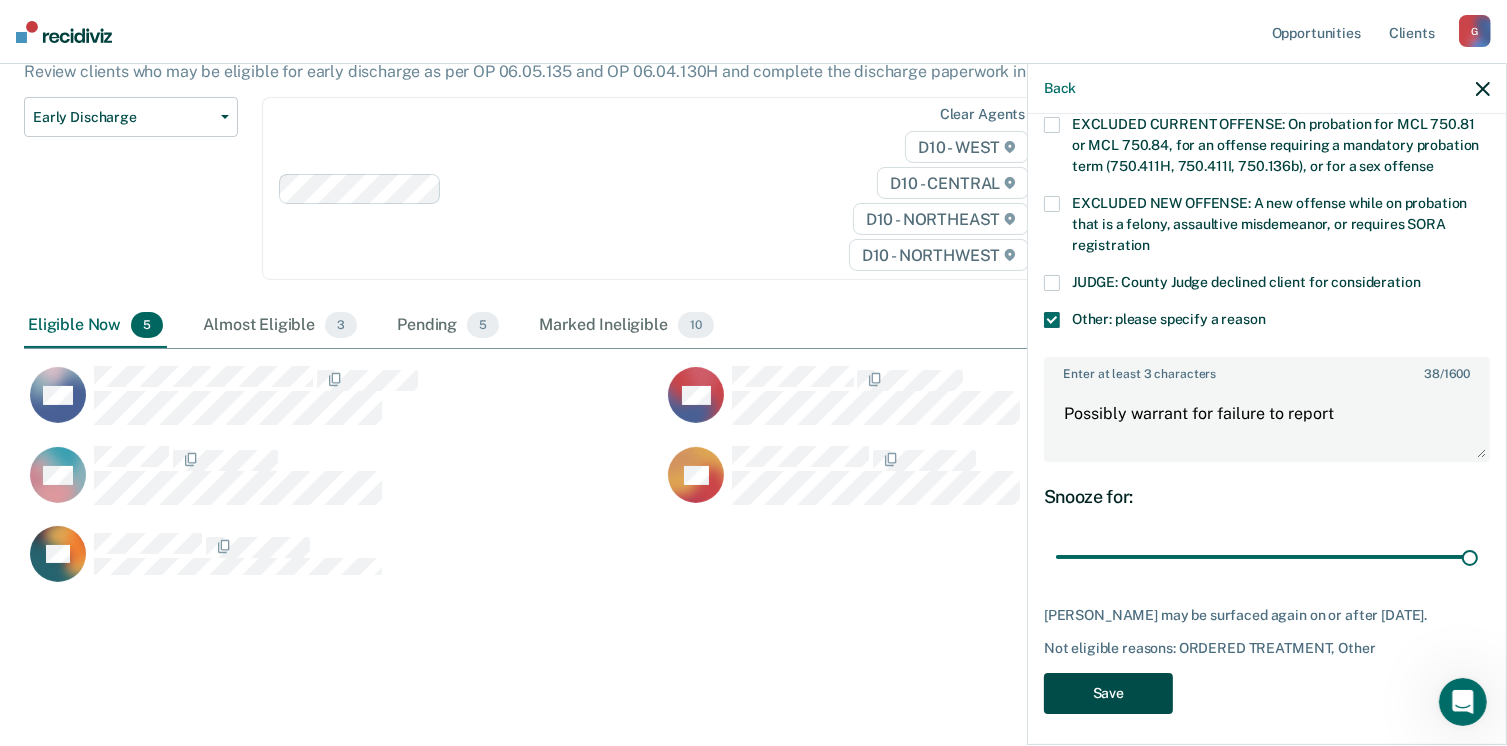 click on "Save" at bounding box center (1108, 693) 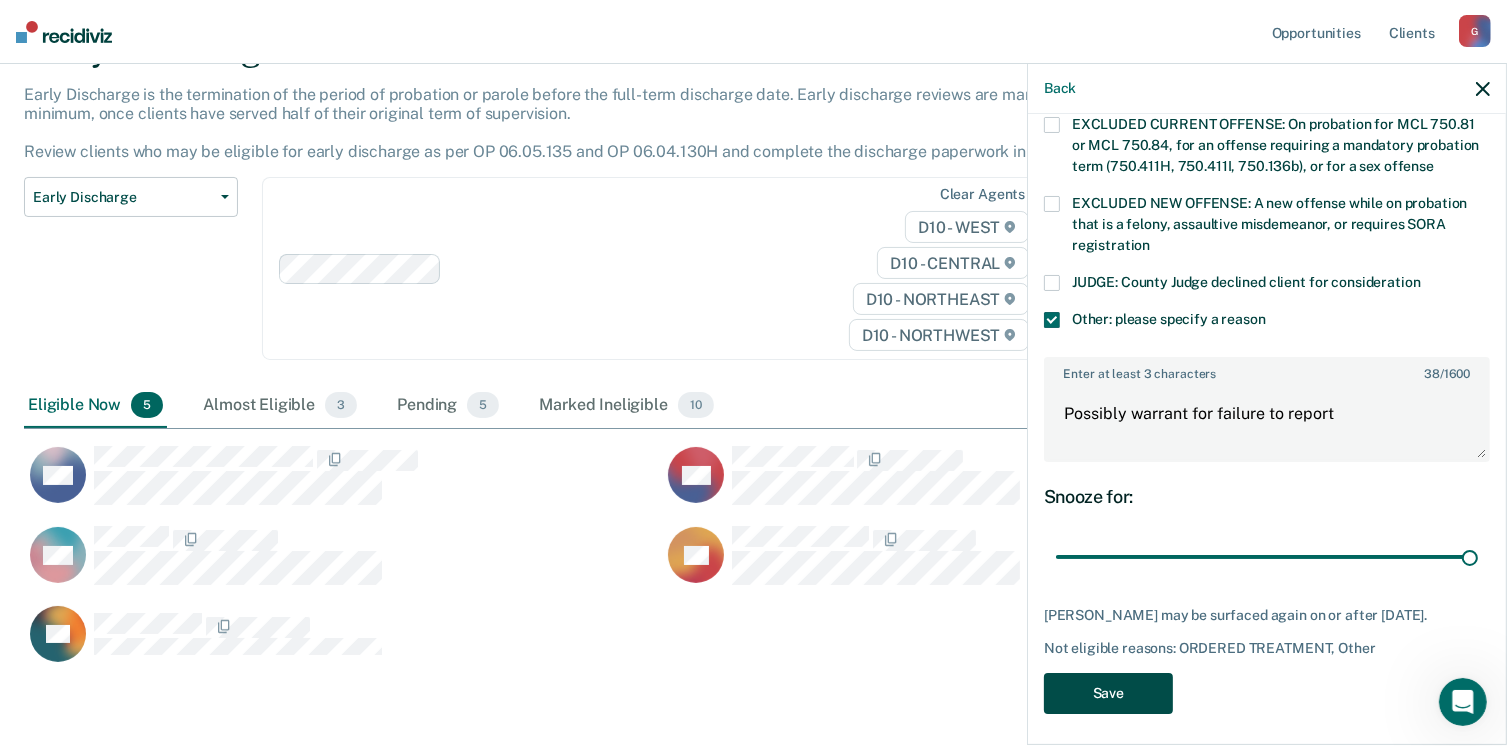 scroll, scrollTop: 553, scrollLeft: 1444, axis: both 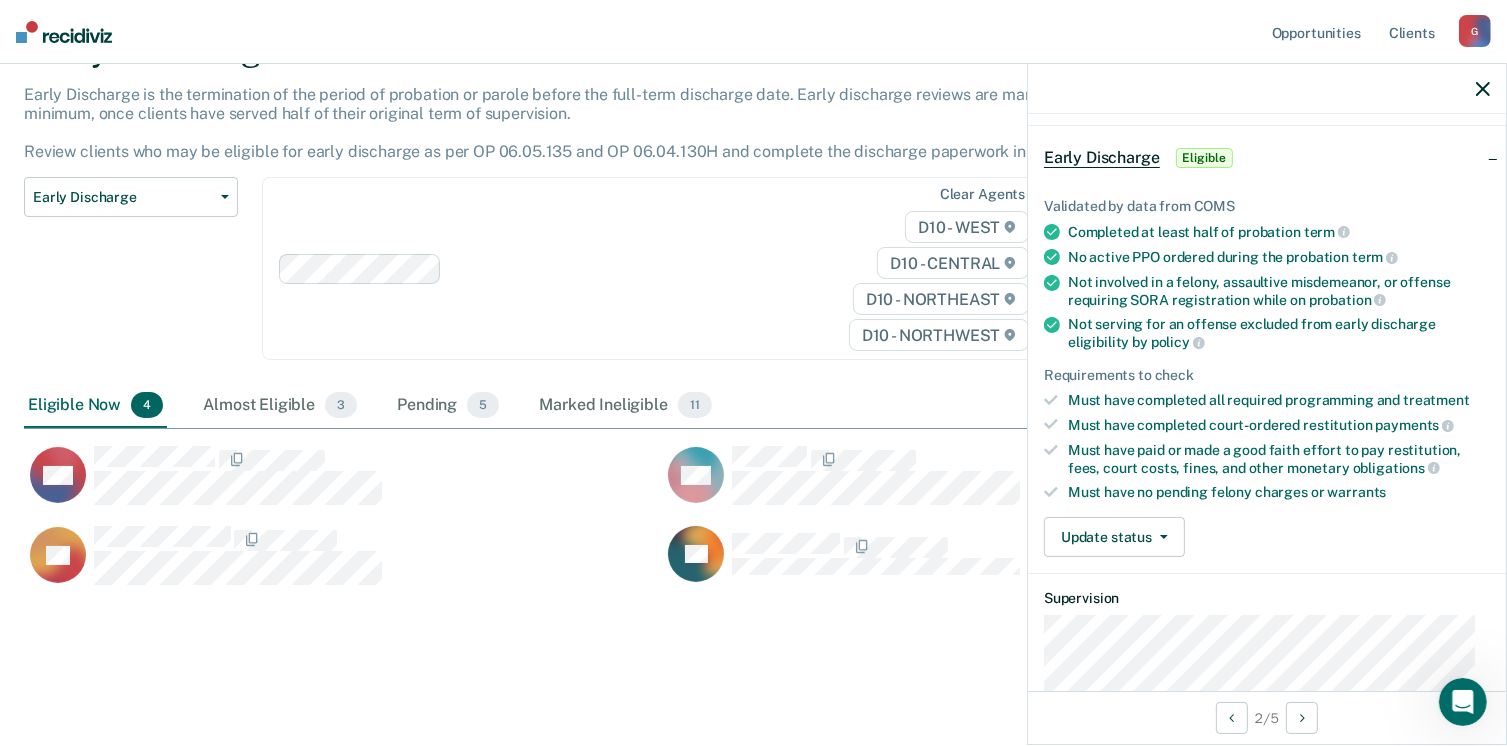 click on "Eligible" at bounding box center (1204, 158) 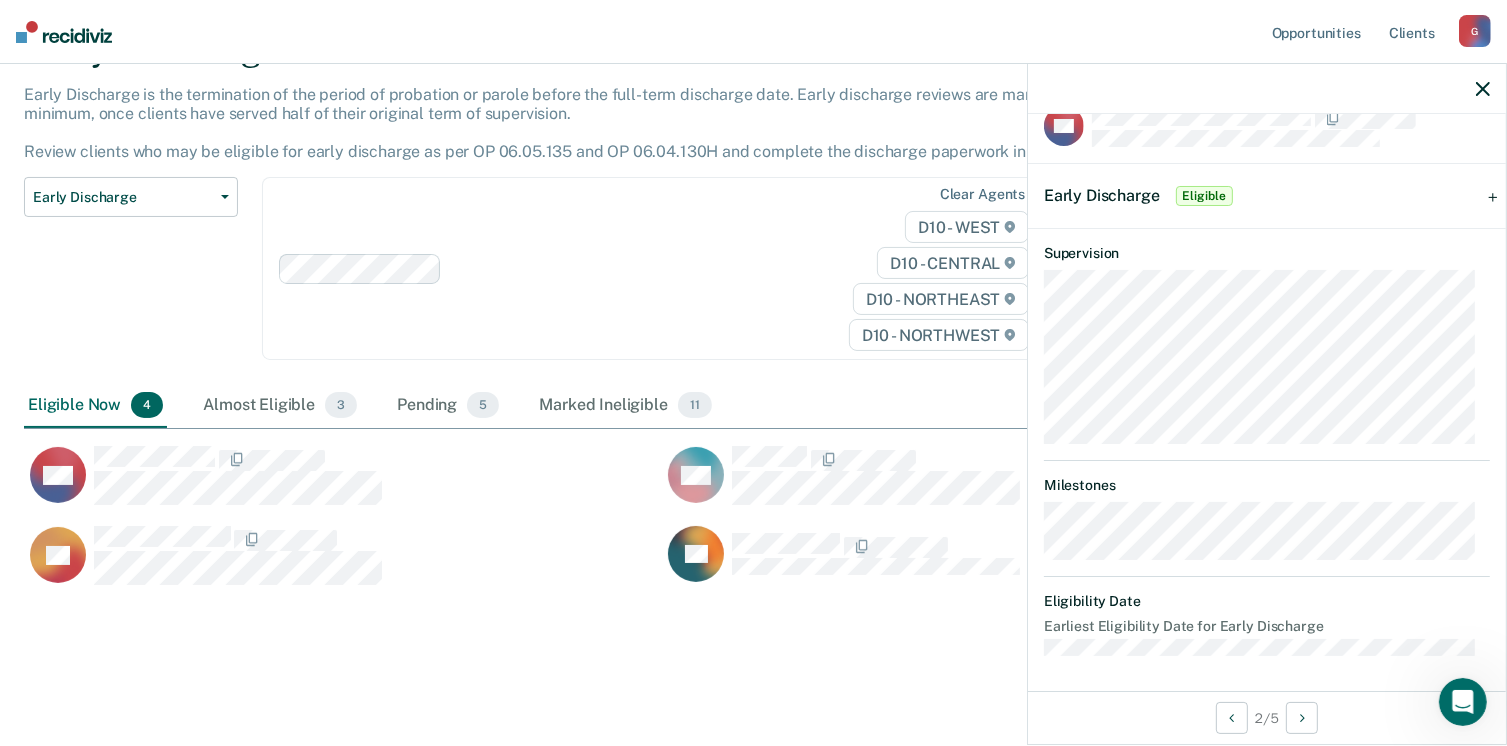 click on "Eligible" at bounding box center (1204, 196) 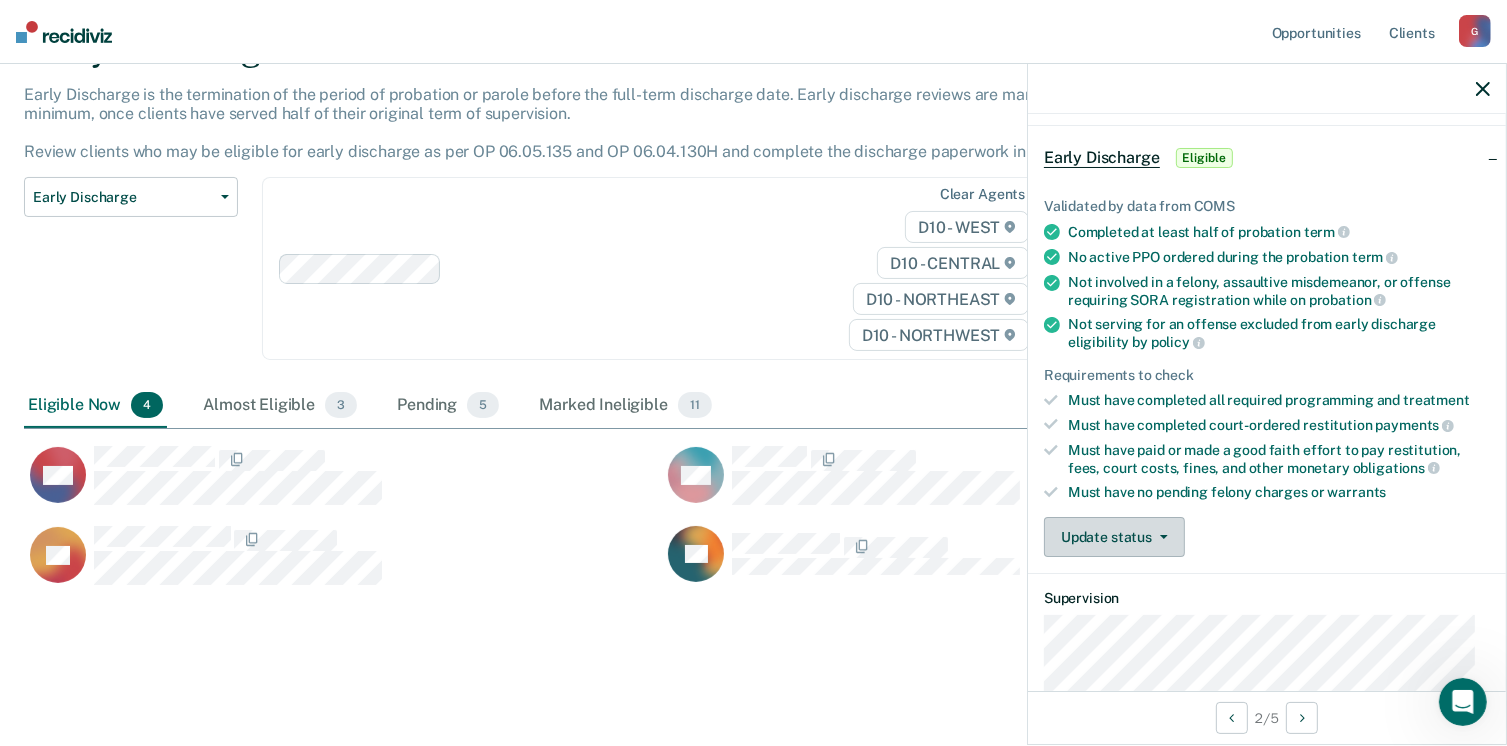 click on "Update status" at bounding box center [1114, 537] 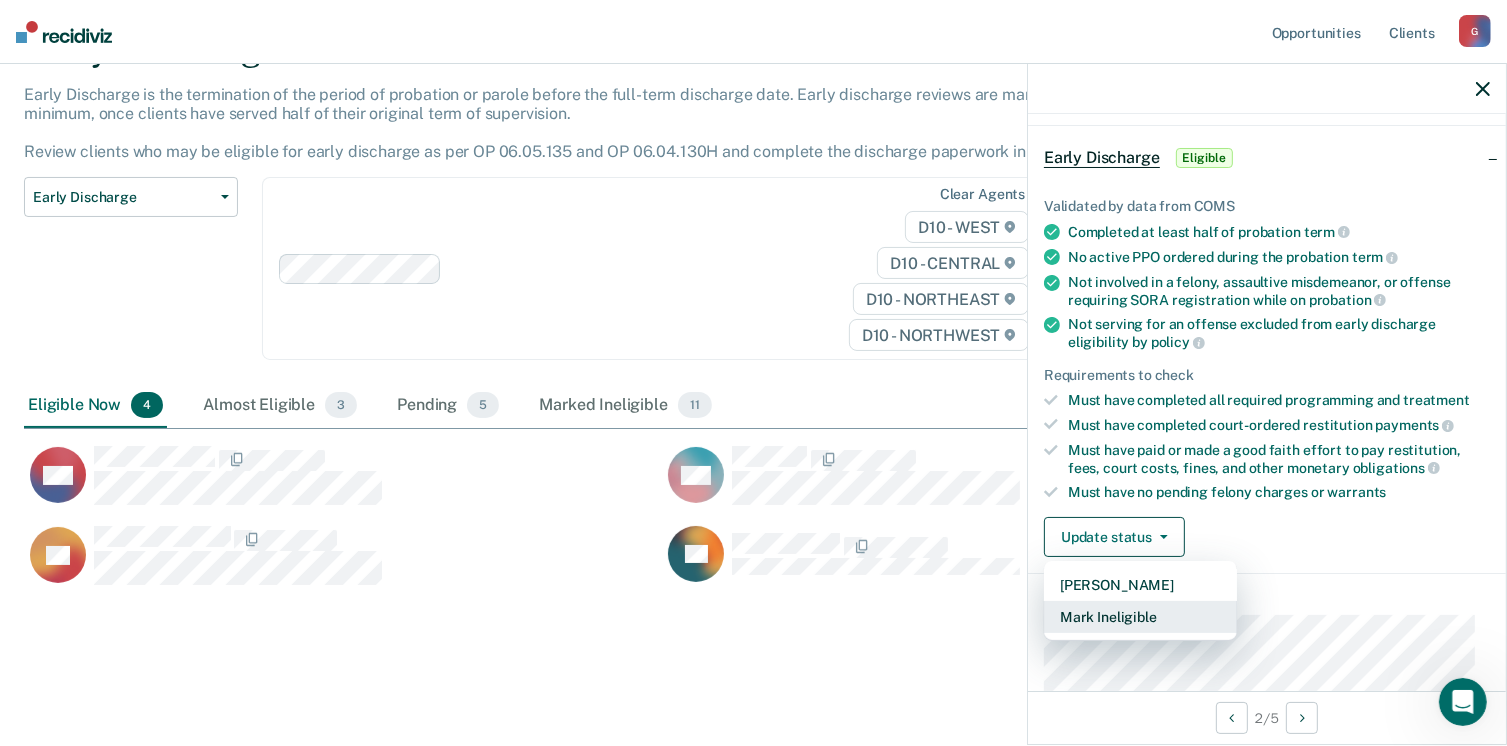 click on "Mark Ineligible" at bounding box center (1140, 617) 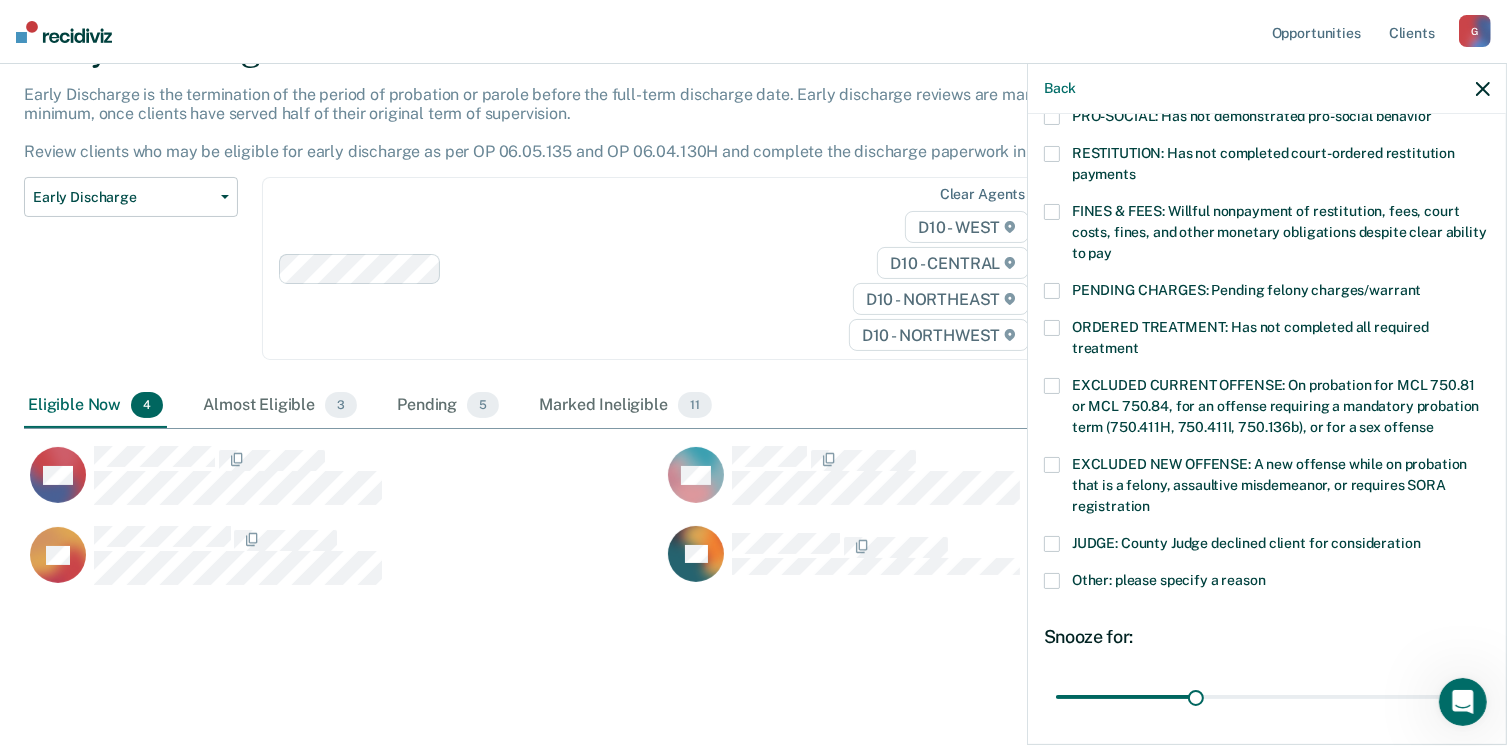 scroll, scrollTop: 571, scrollLeft: 0, axis: vertical 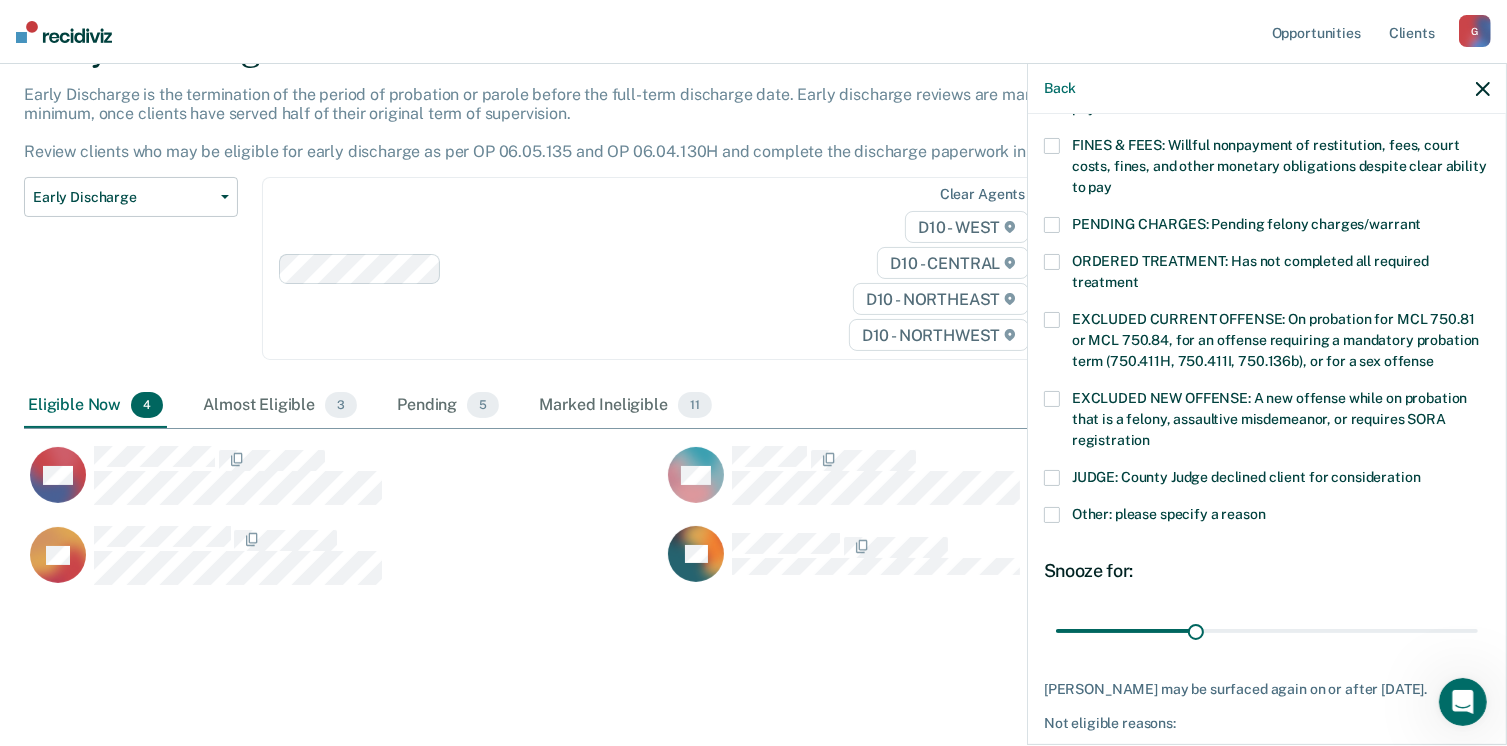 click at bounding box center (1052, 515) 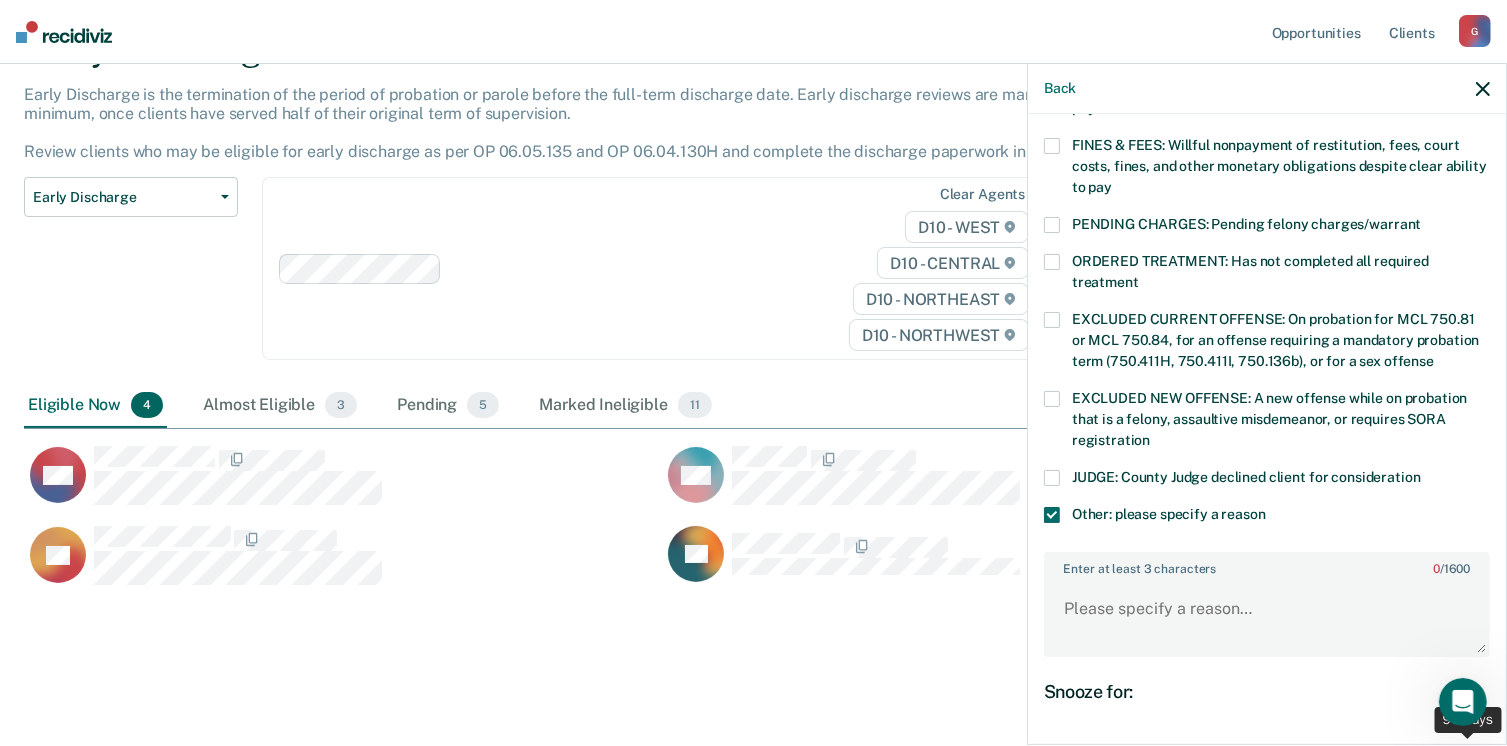 drag, startPoint x: 1190, startPoint y: 723, endPoint x: 1392, endPoint y: 621, distance: 226.29184 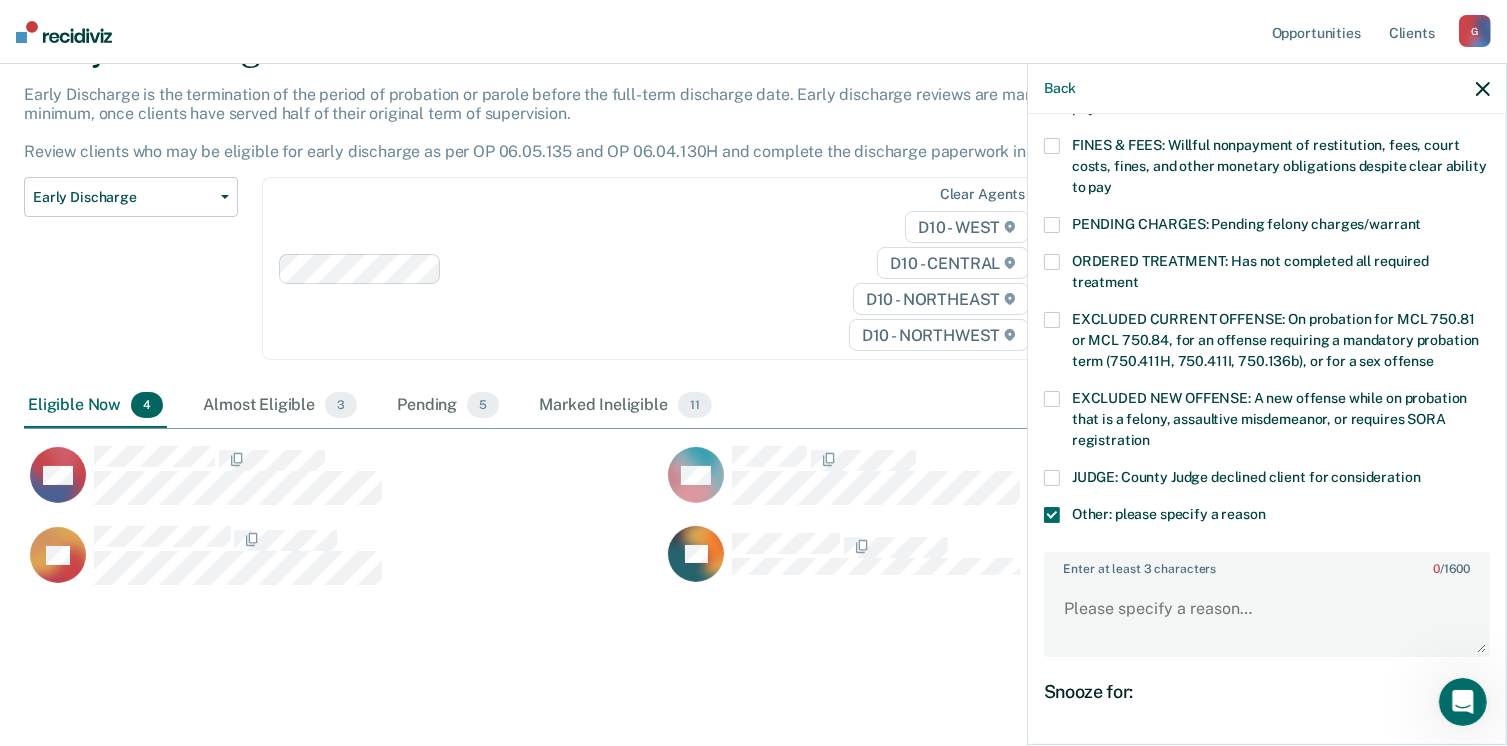 type on "90" 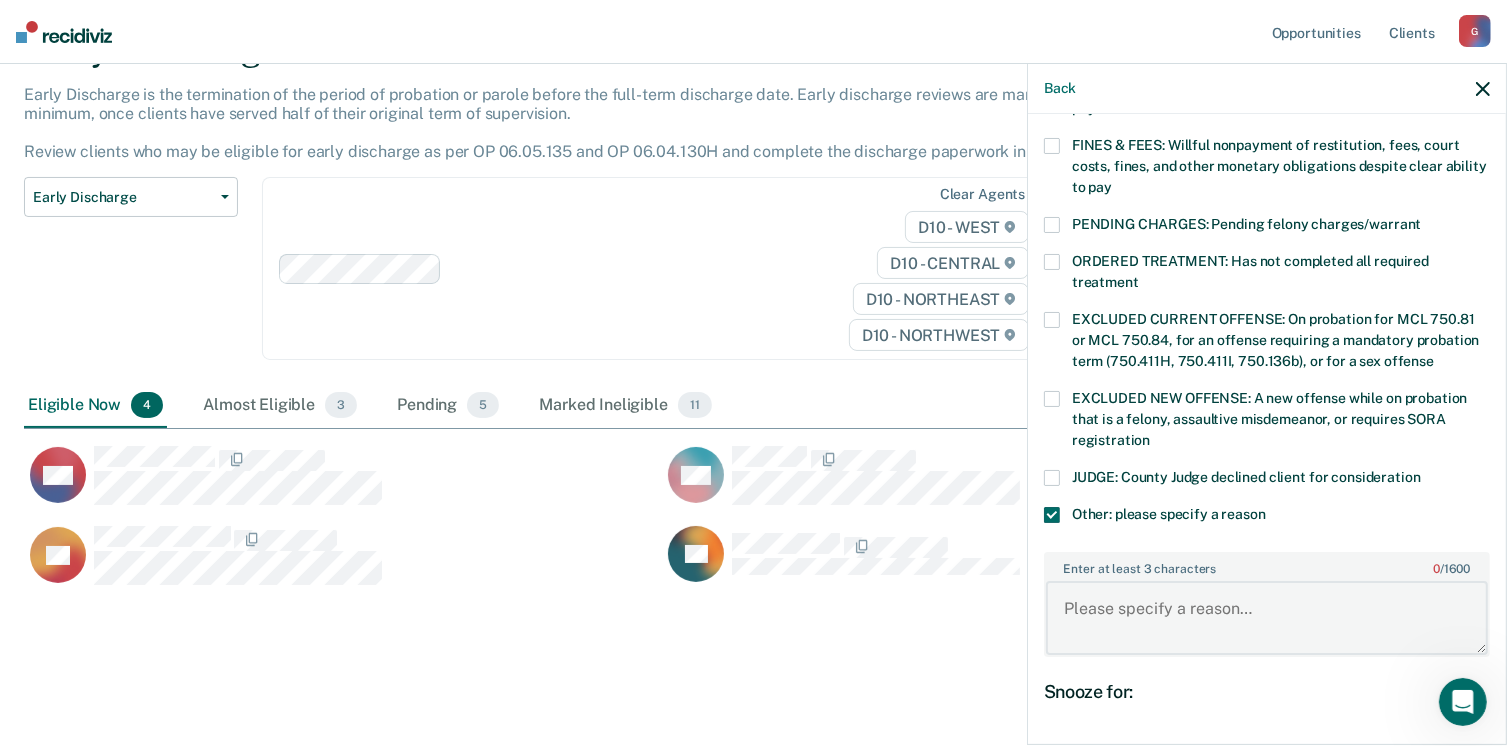 click on "Enter at least 3 characters 0  /  1600" at bounding box center (1267, 618) 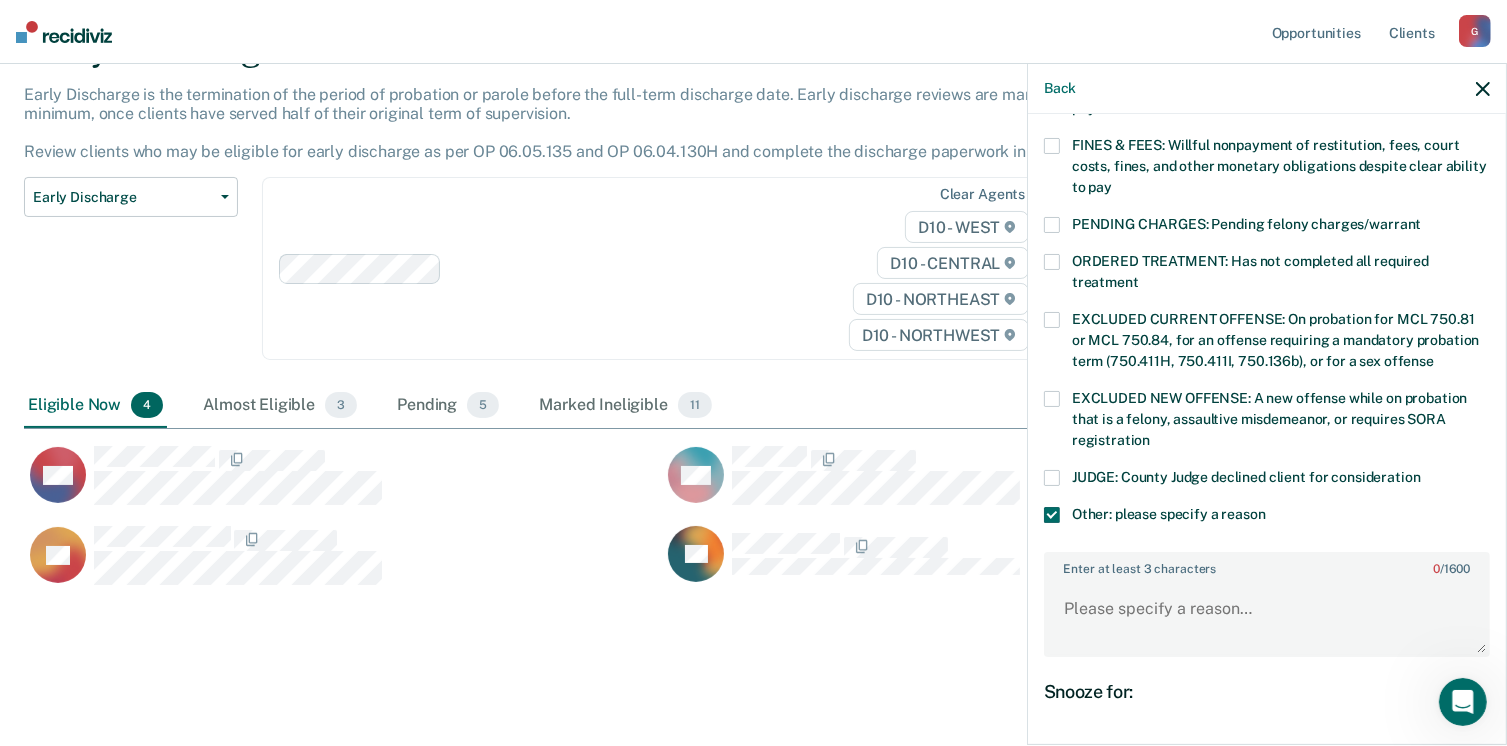 click at bounding box center [1052, 146] 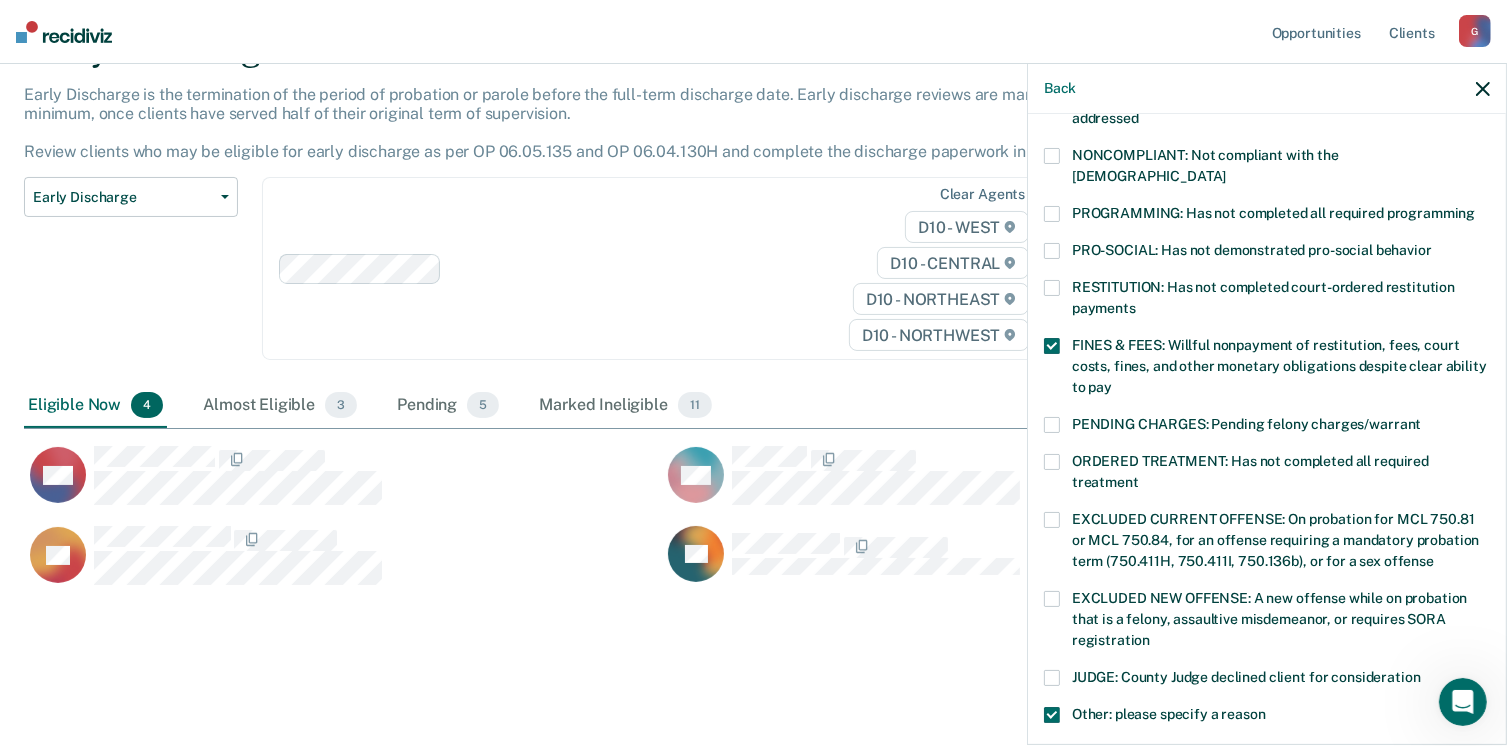 scroll, scrollTop: 671, scrollLeft: 0, axis: vertical 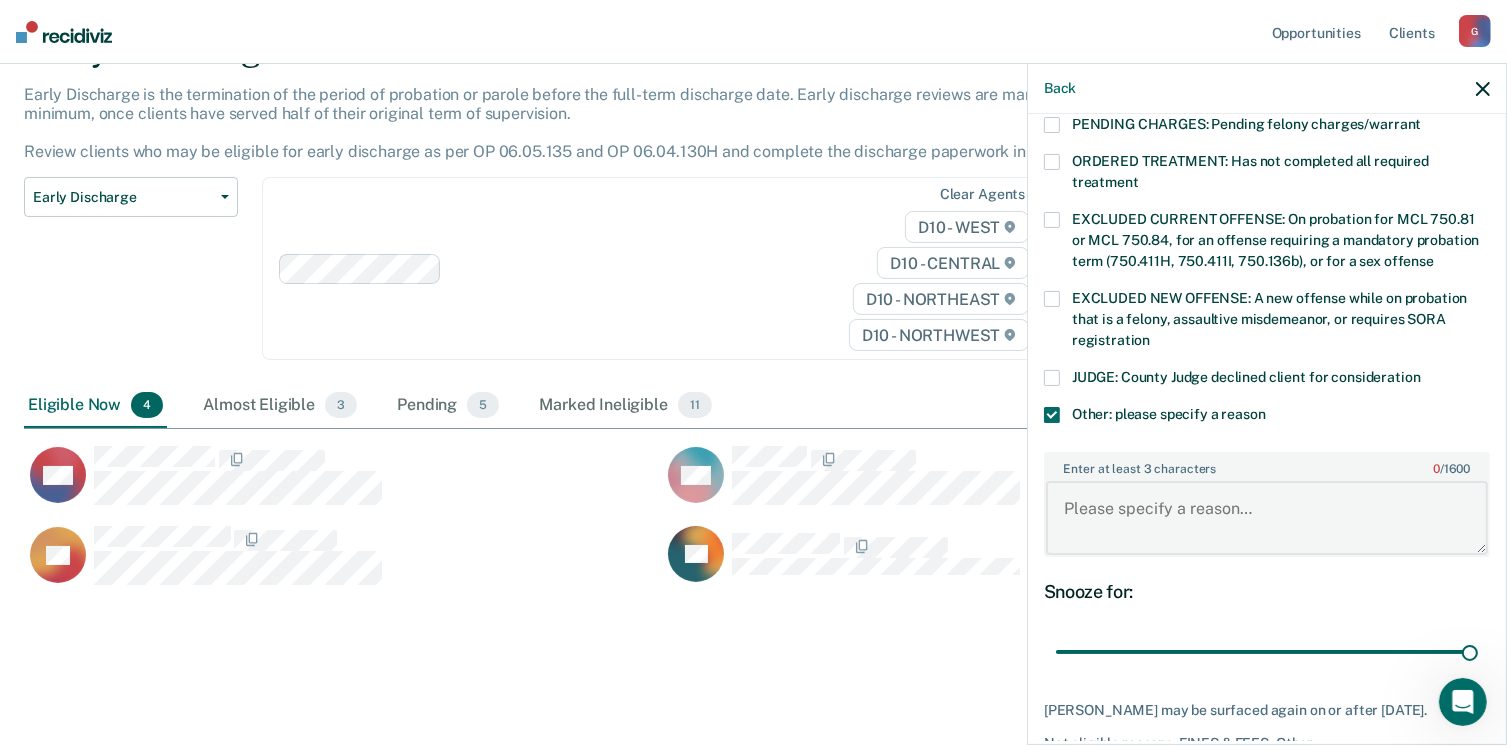 click on "Enter at least 3 characters 0  /  1600" at bounding box center (1267, 518) 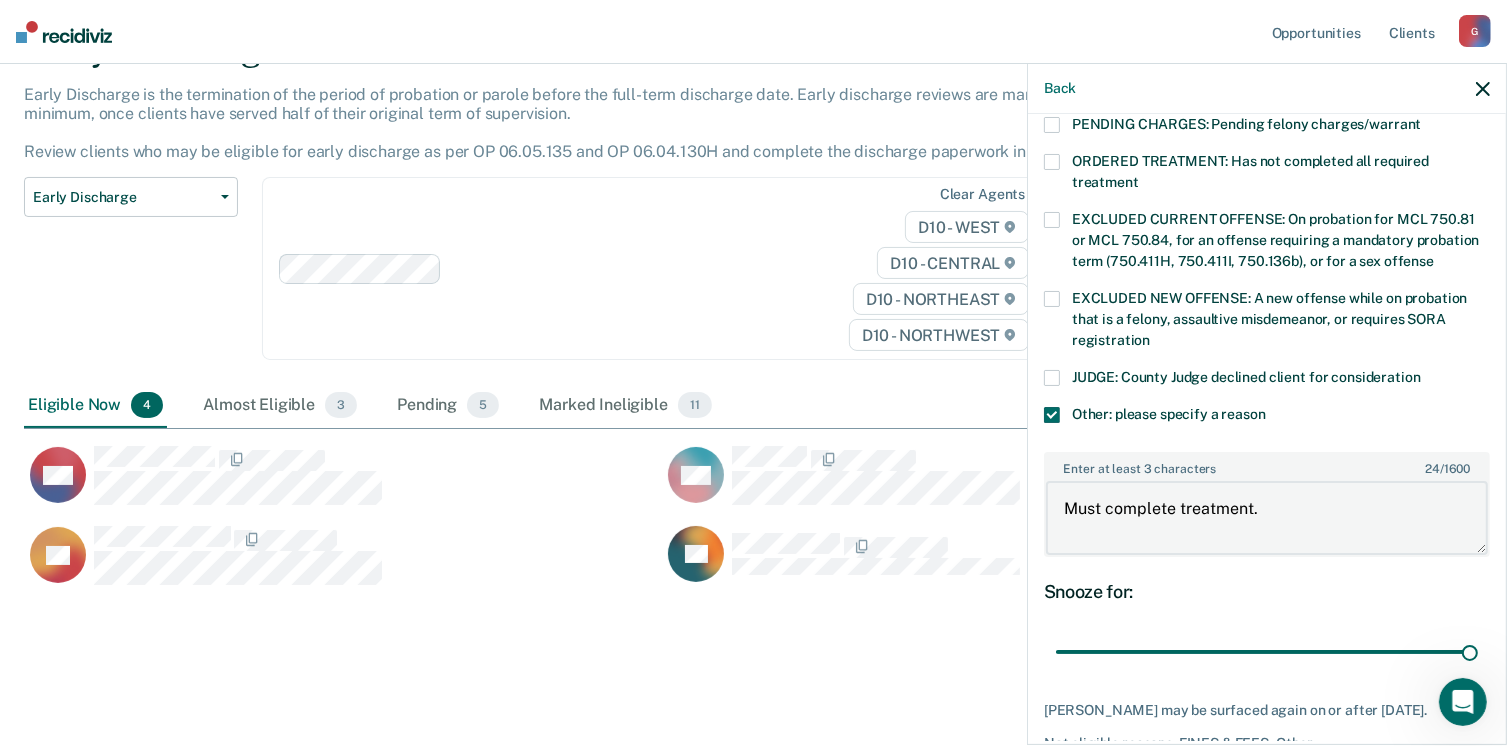 scroll, scrollTop: 749, scrollLeft: 0, axis: vertical 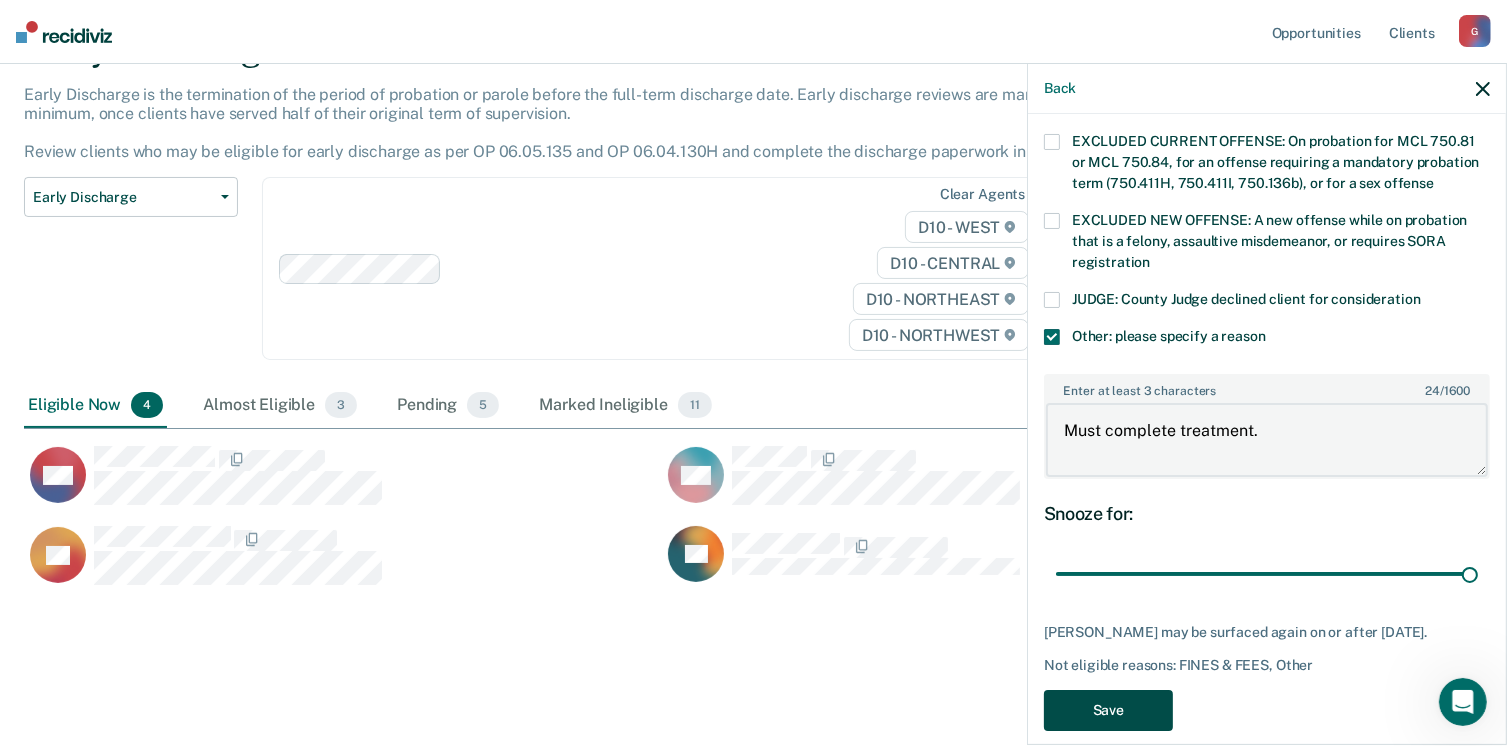 type on "Must complete treatment." 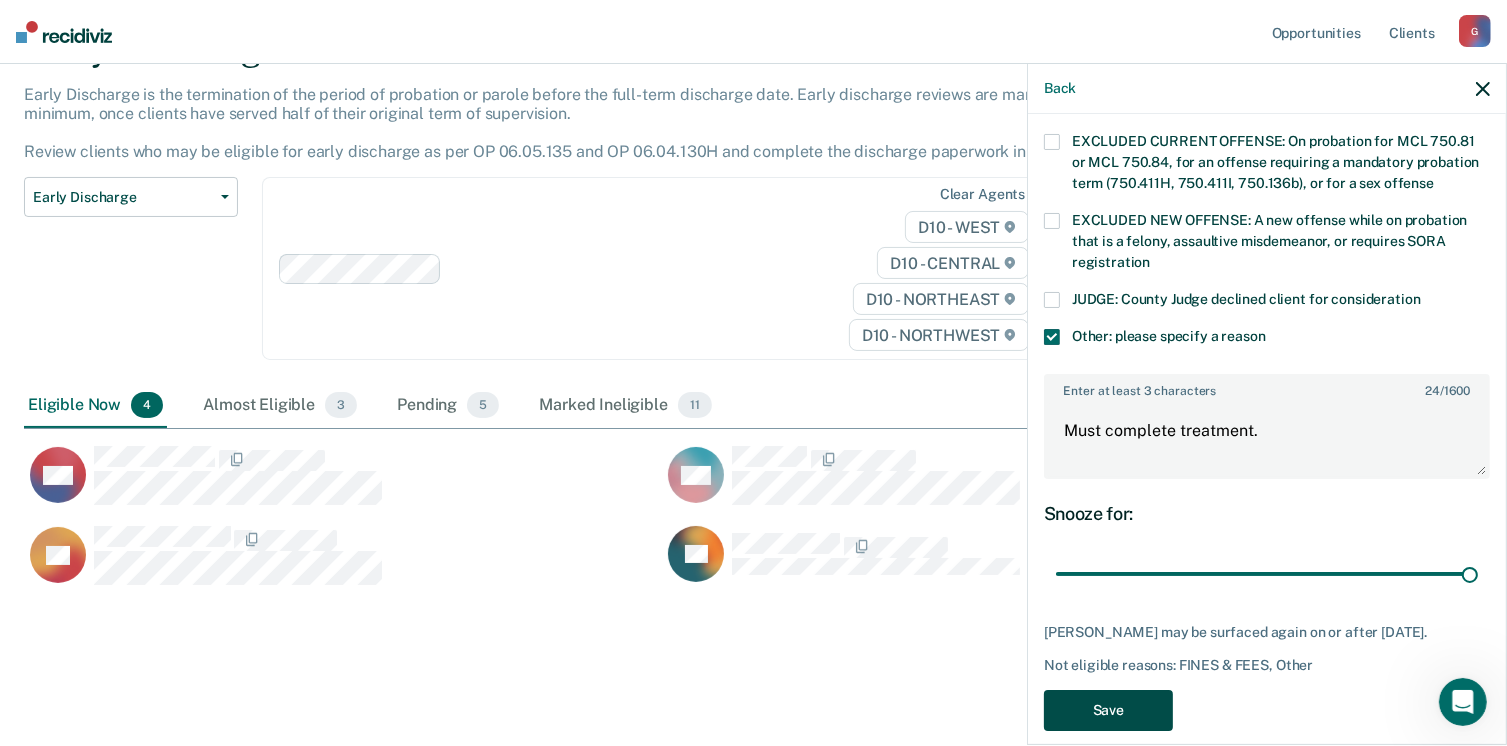 click on "Save" at bounding box center (1108, 710) 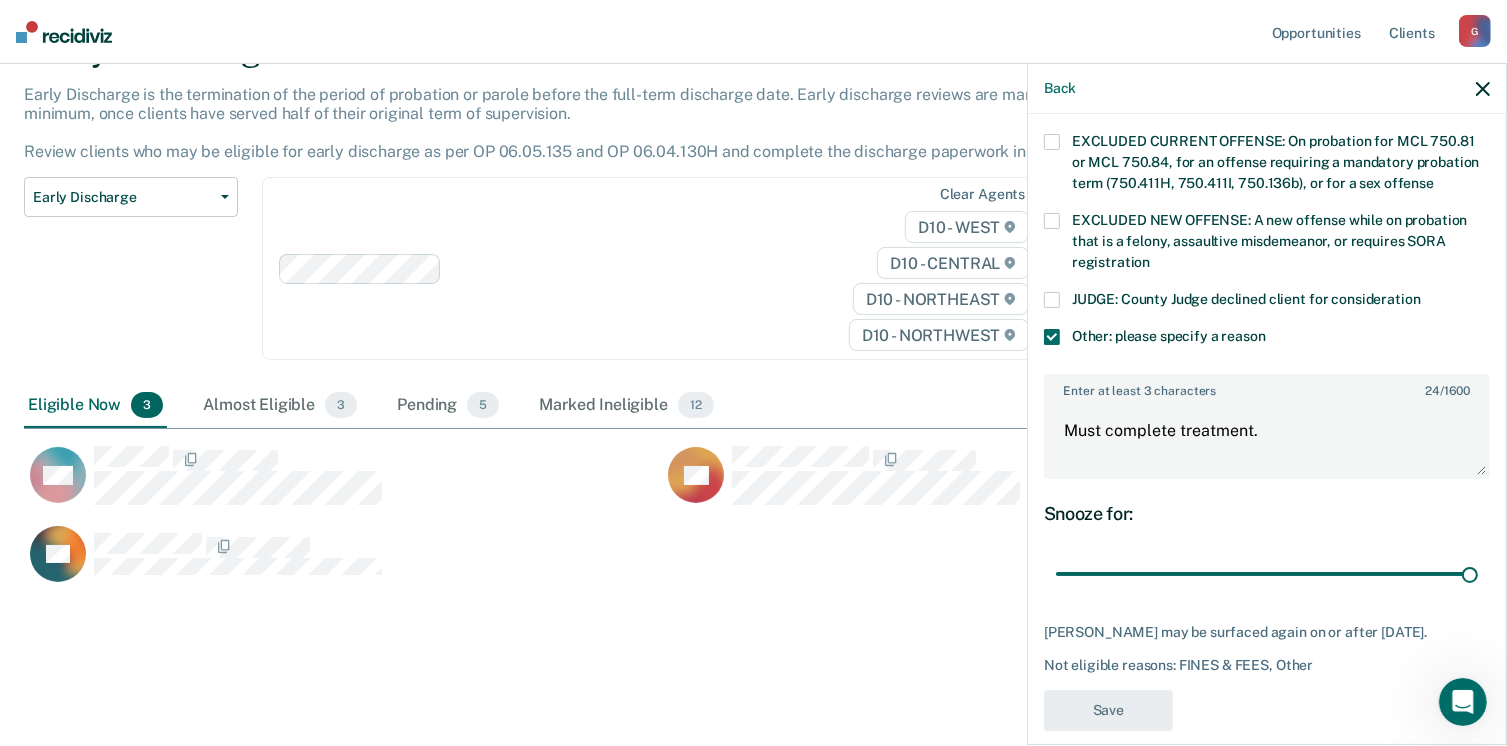 scroll, scrollTop: 593, scrollLeft: 0, axis: vertical 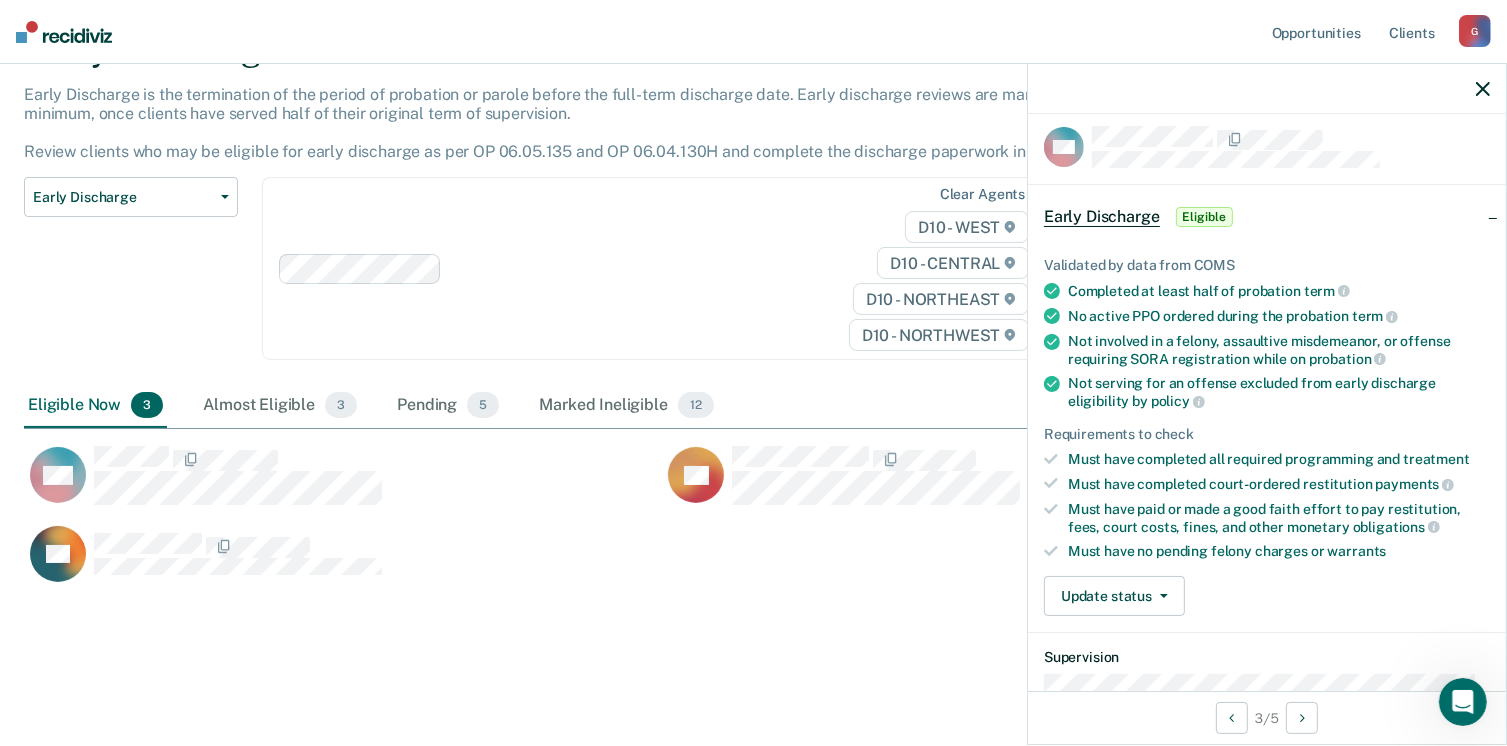 click on "Eligible" at bounding box center (1204, 217) 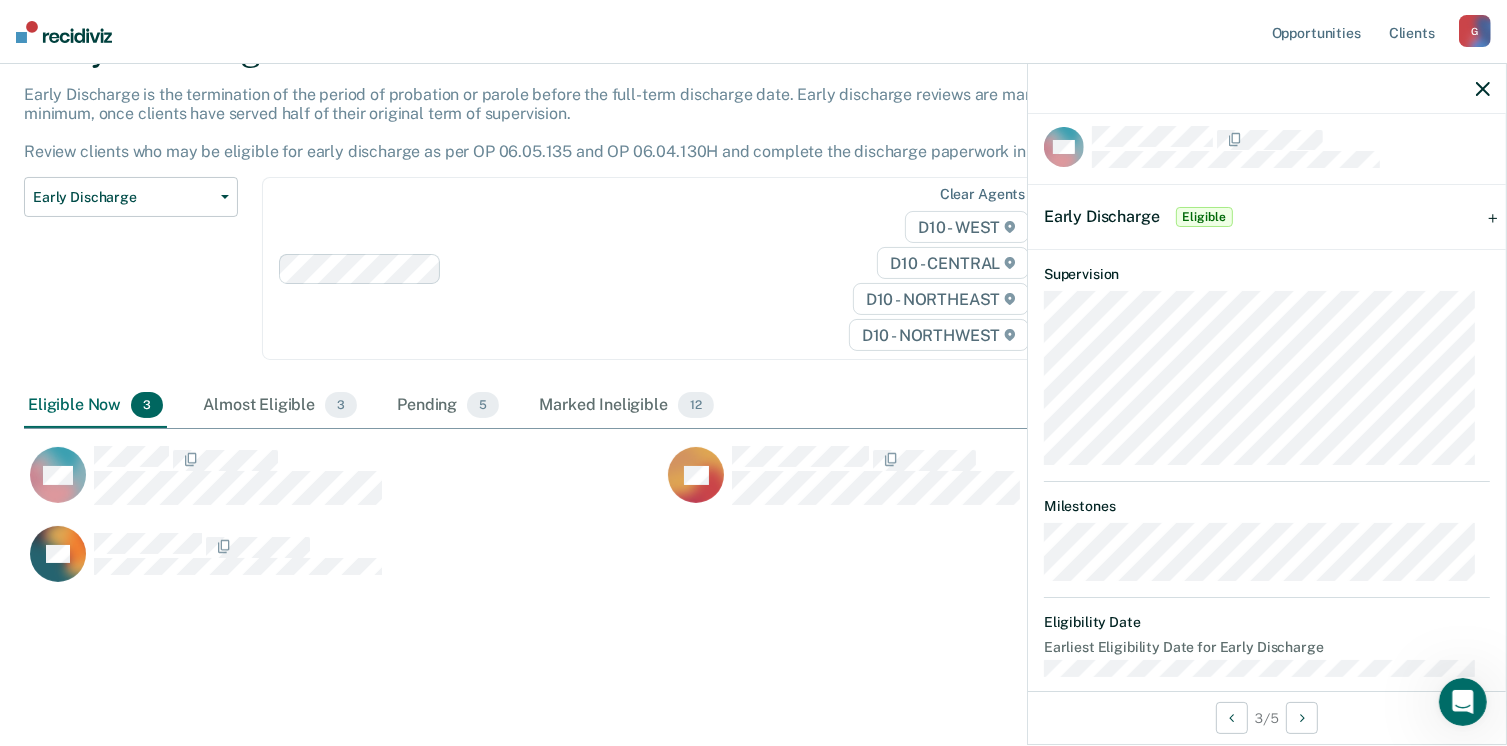 scroll, scrollTop: 33, scrollLeft: 0, axis: vertical 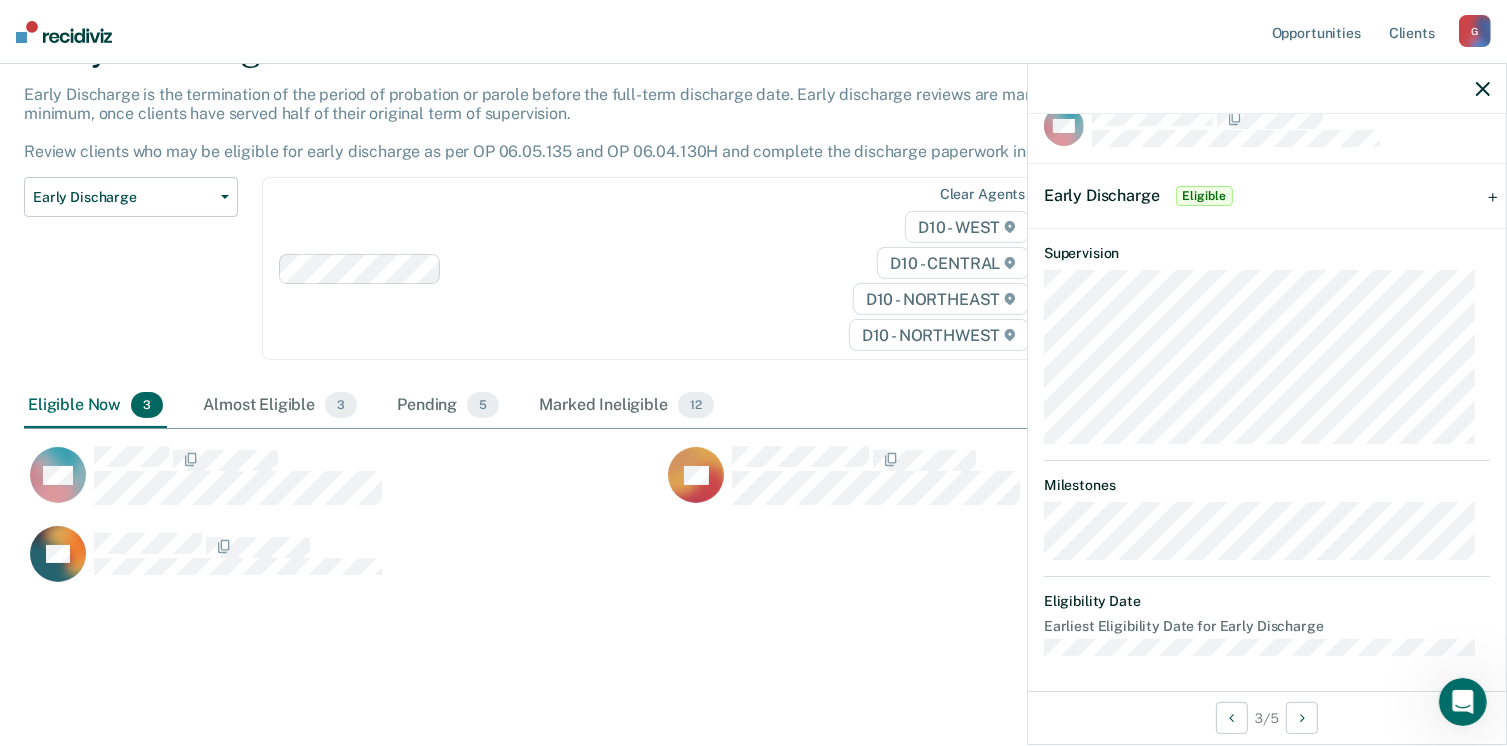 click on "Eligible" at bounding box center (1204, 196) 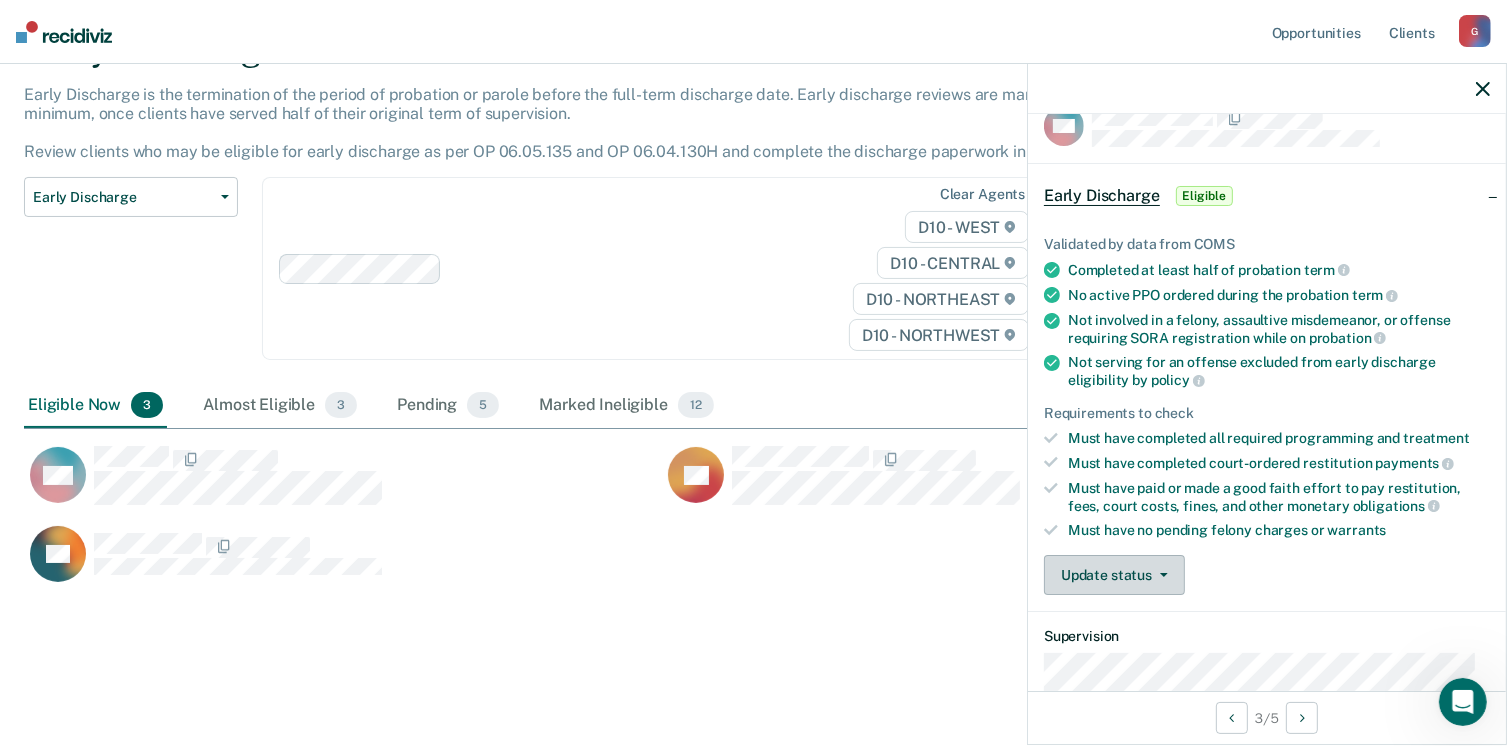 click on "Update status" at bounding box center [1114, 575] 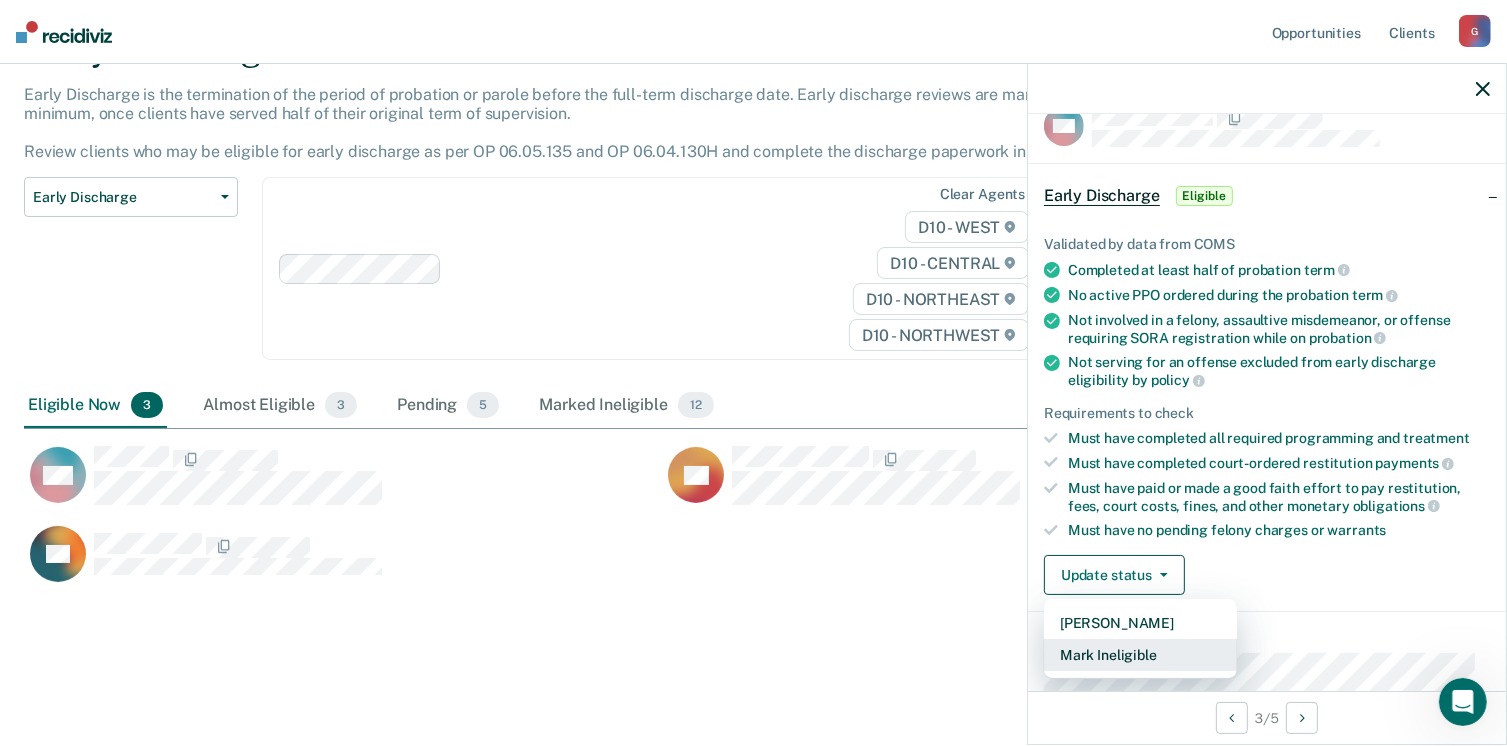 click on "Mark Ineligible" at bounding box center (1140, 655) 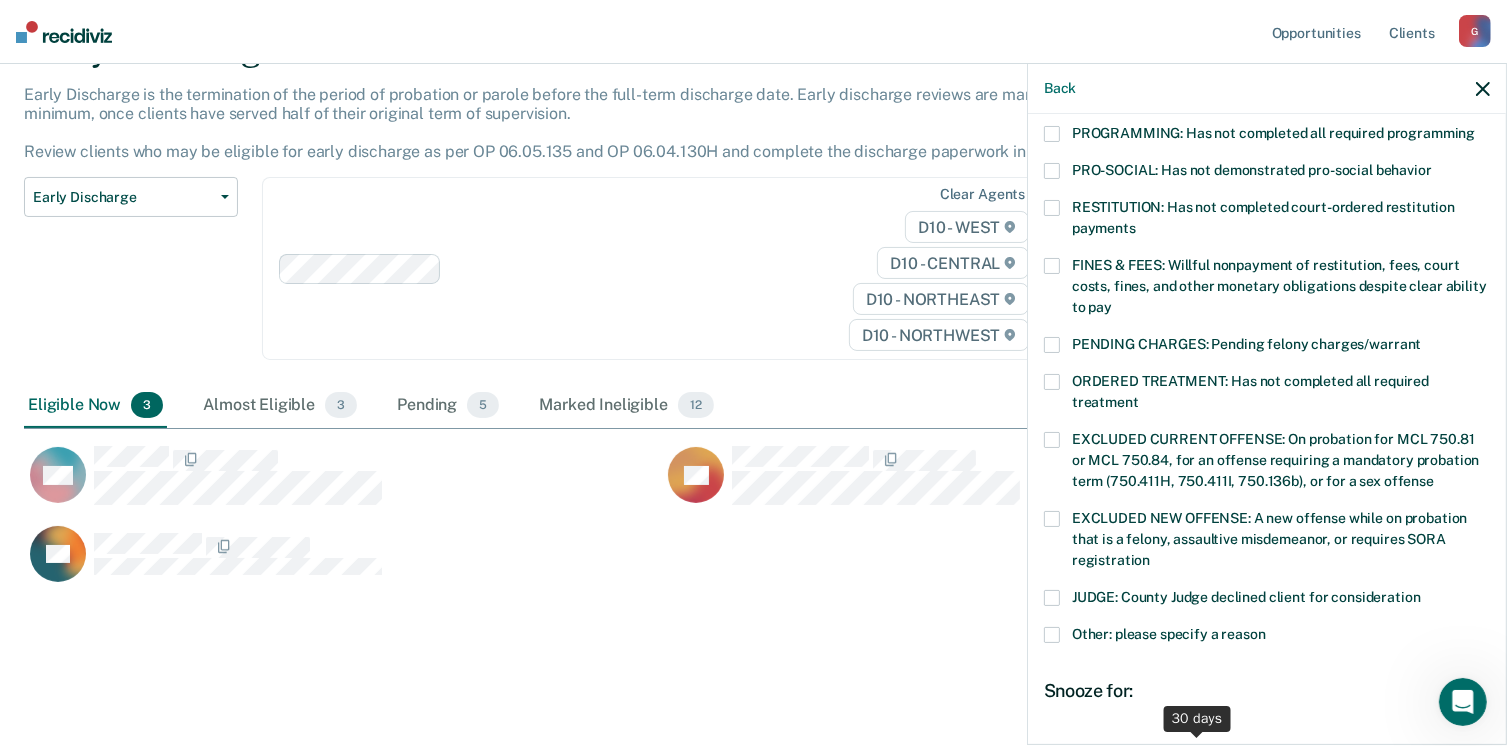 scroll, scrollTop: 630, scrollLeft: 0, axis: vertical 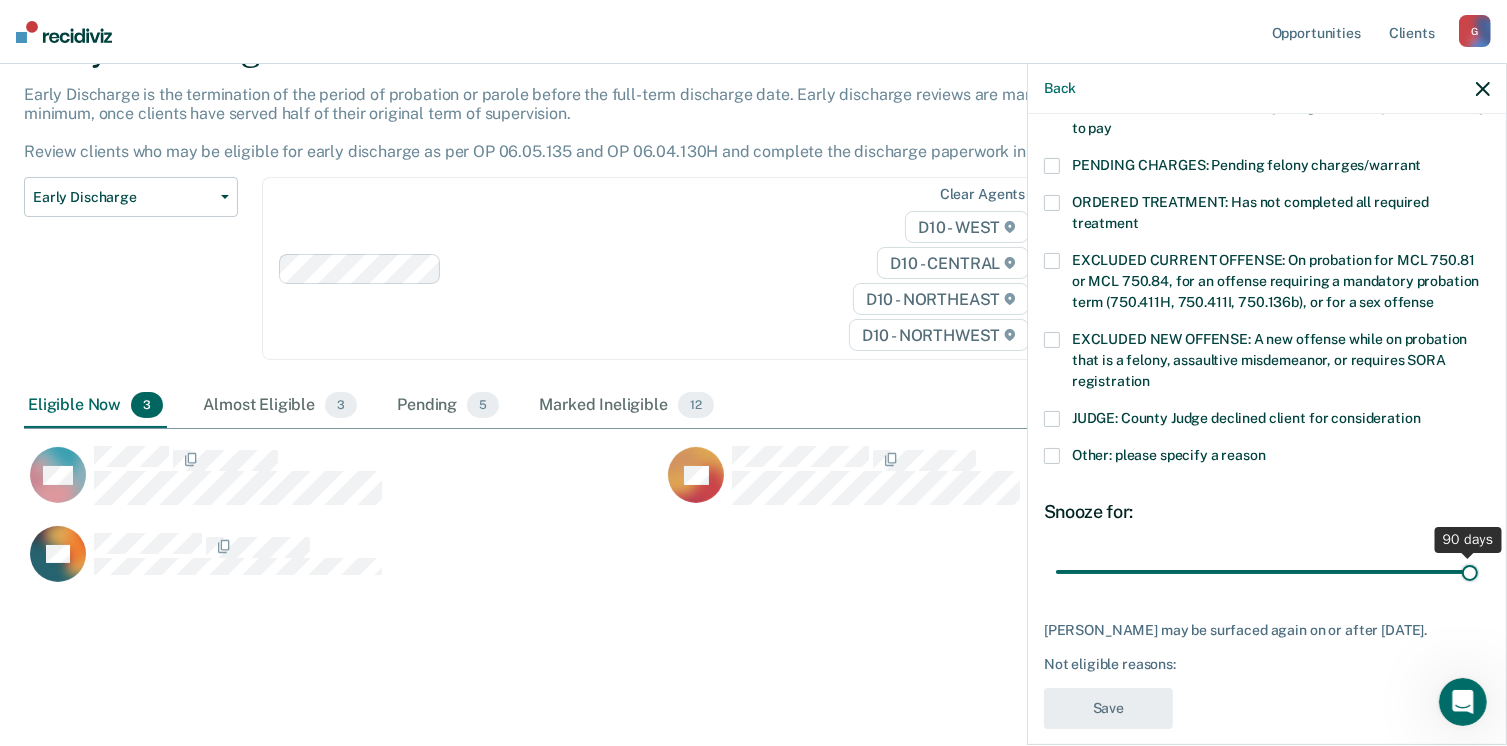 drag, startPoint x: 1197, startPoint y: 551, endPoint x: 1528, endPoint y: 565, distance: 331.29593 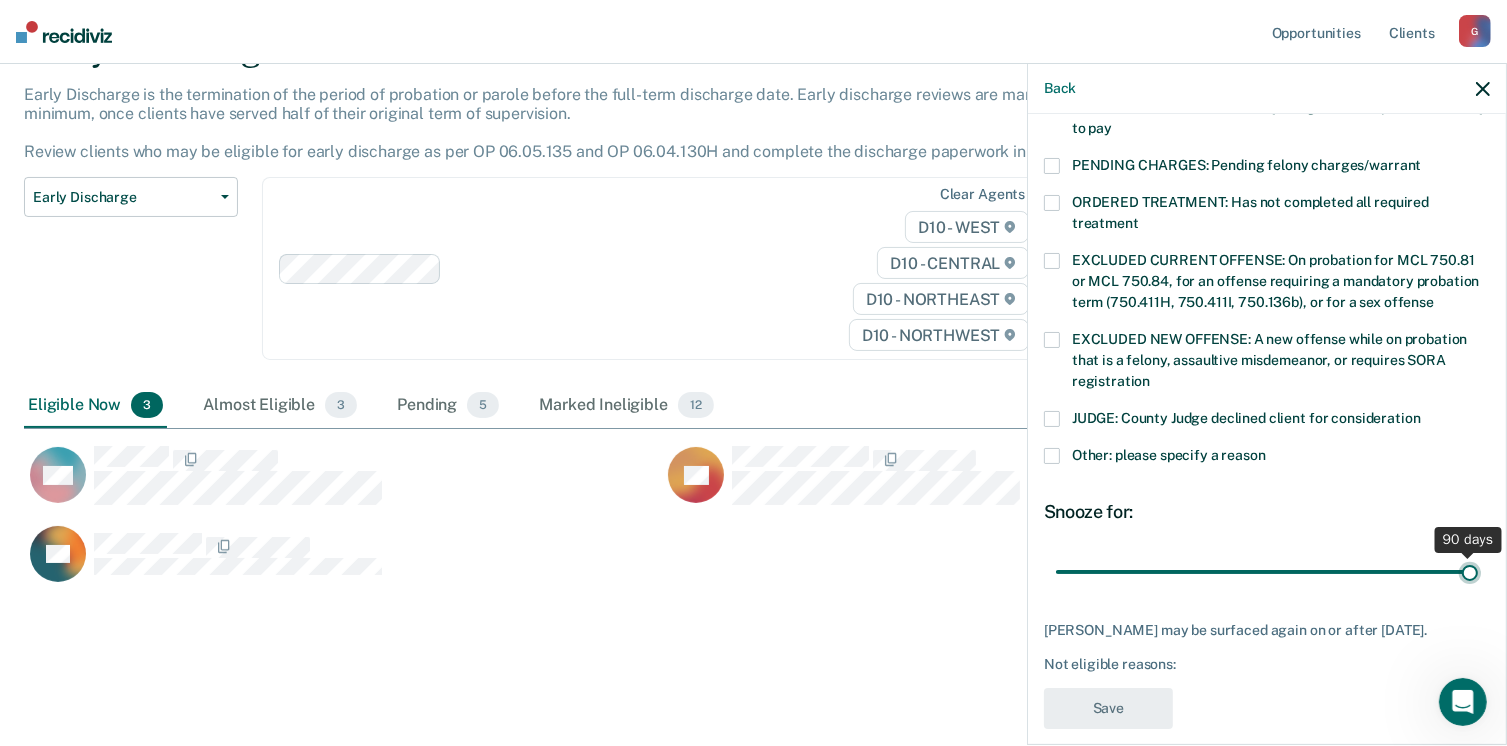 type on "90" 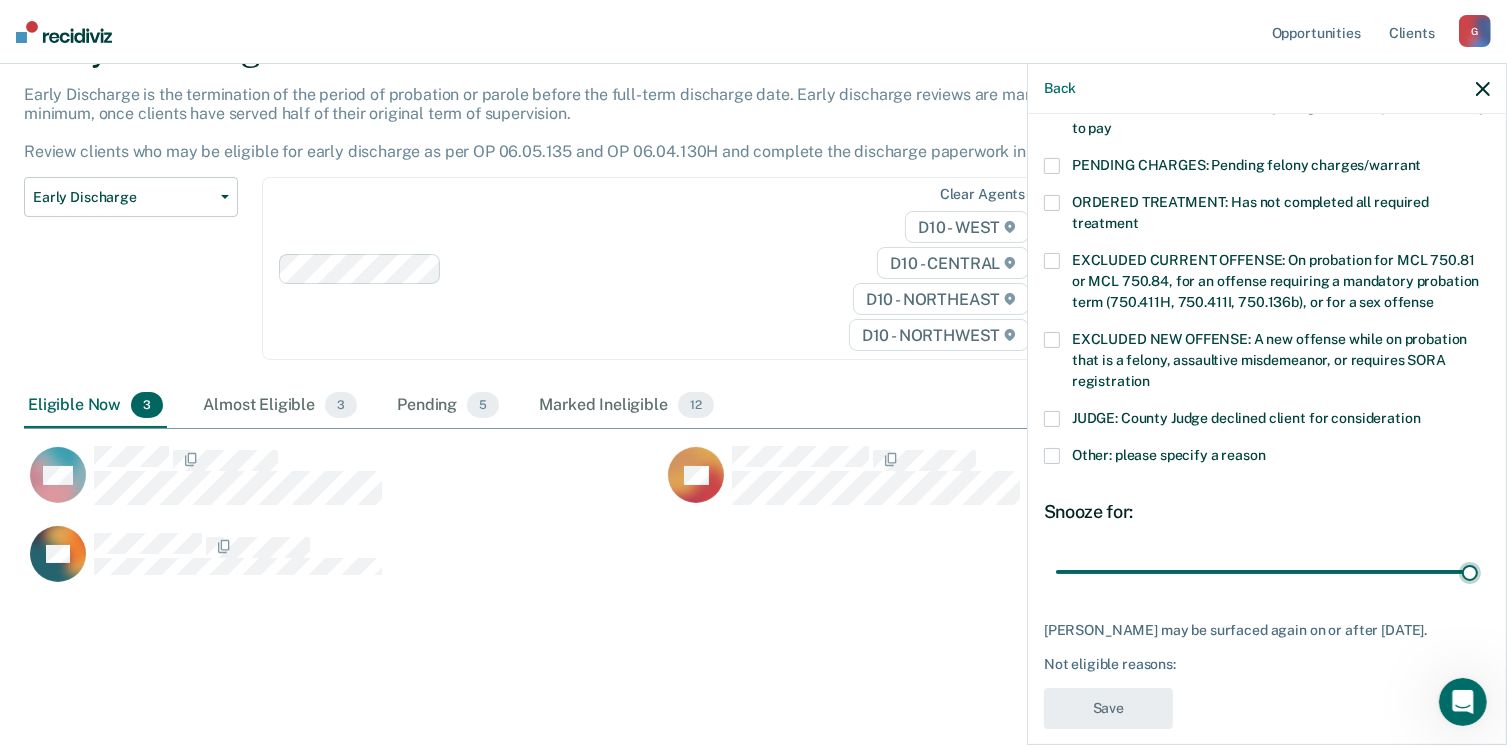 click at bounding box center [1052, 456] 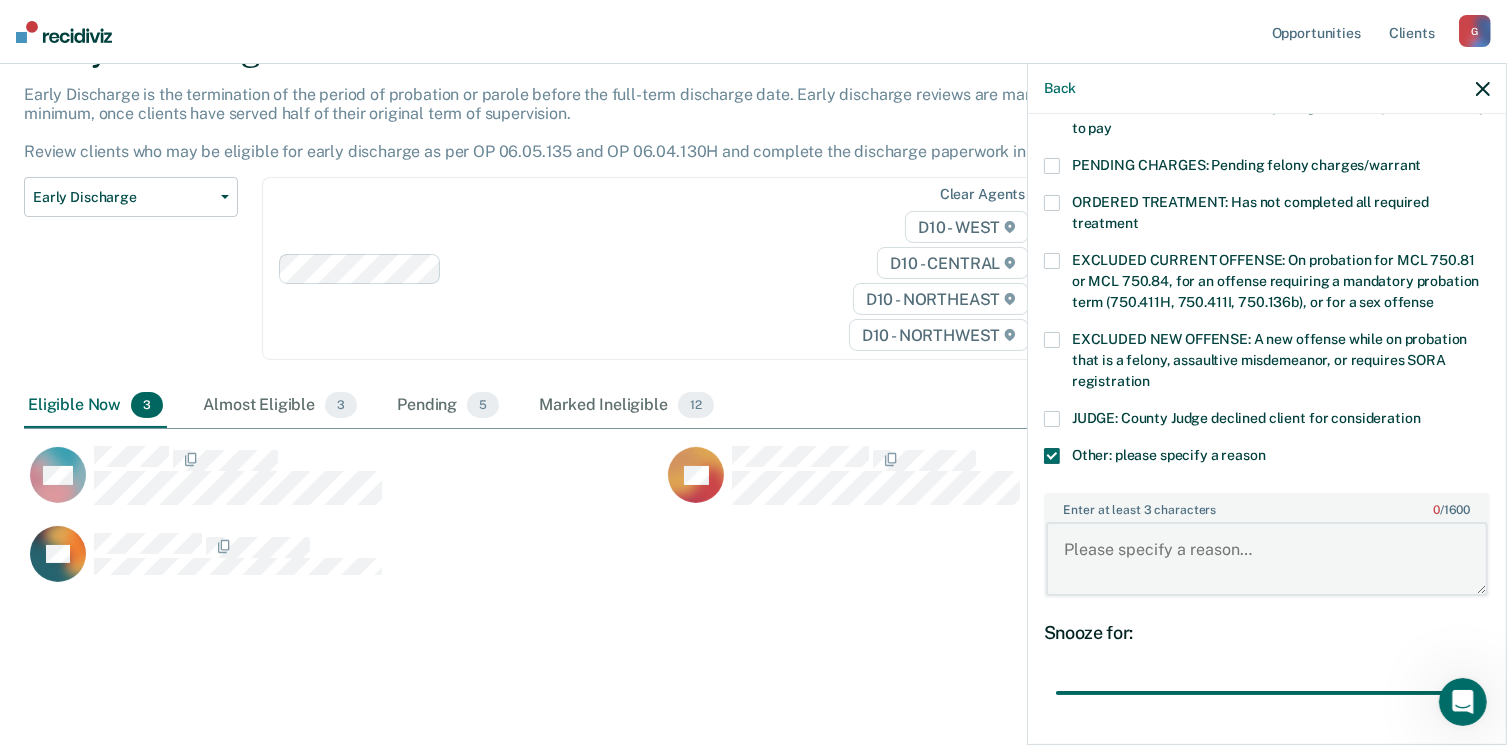 click on "Enter at least 3 characters 0  /  1600" at bounding box center [1267, 559] 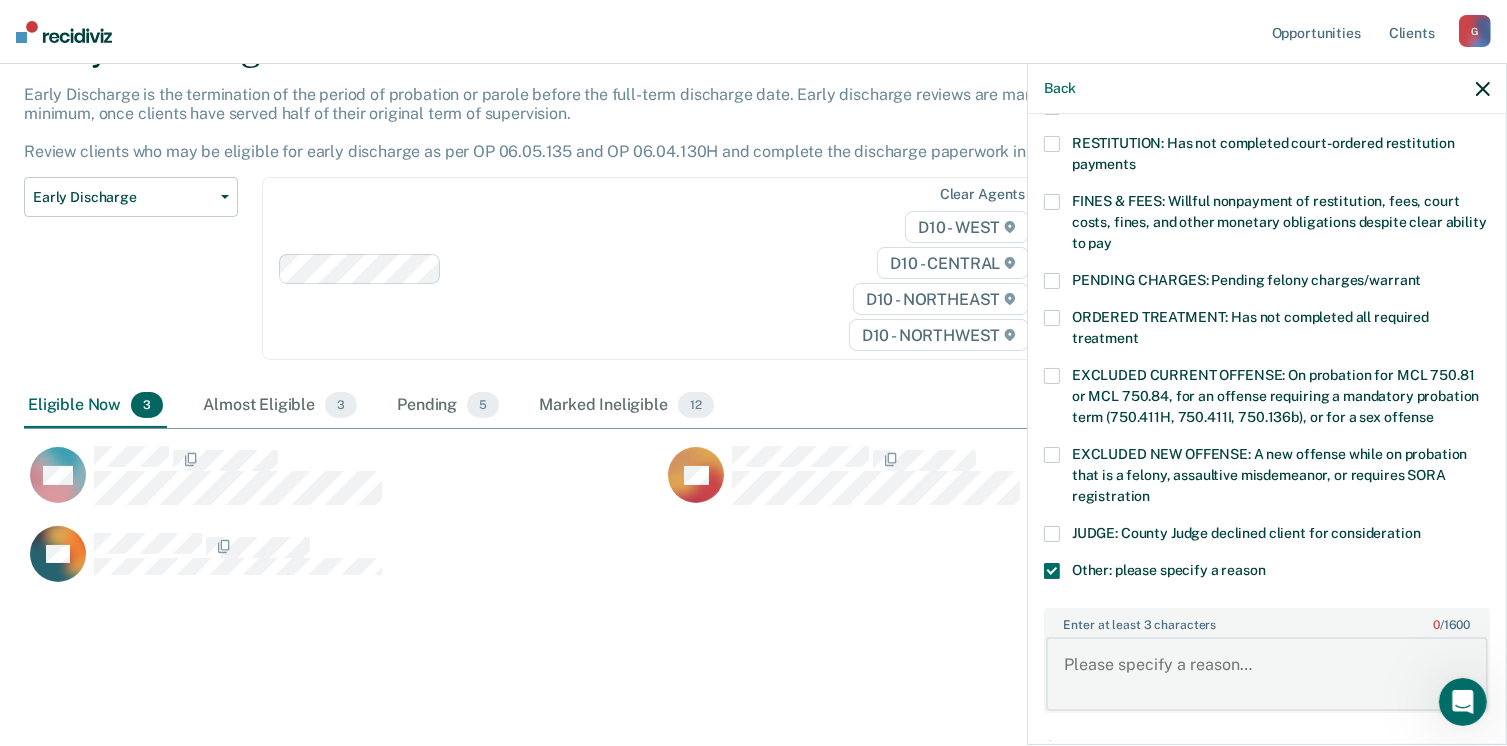 scroll, scrollTop: 530, scrollLeft: 0, axis: vertical 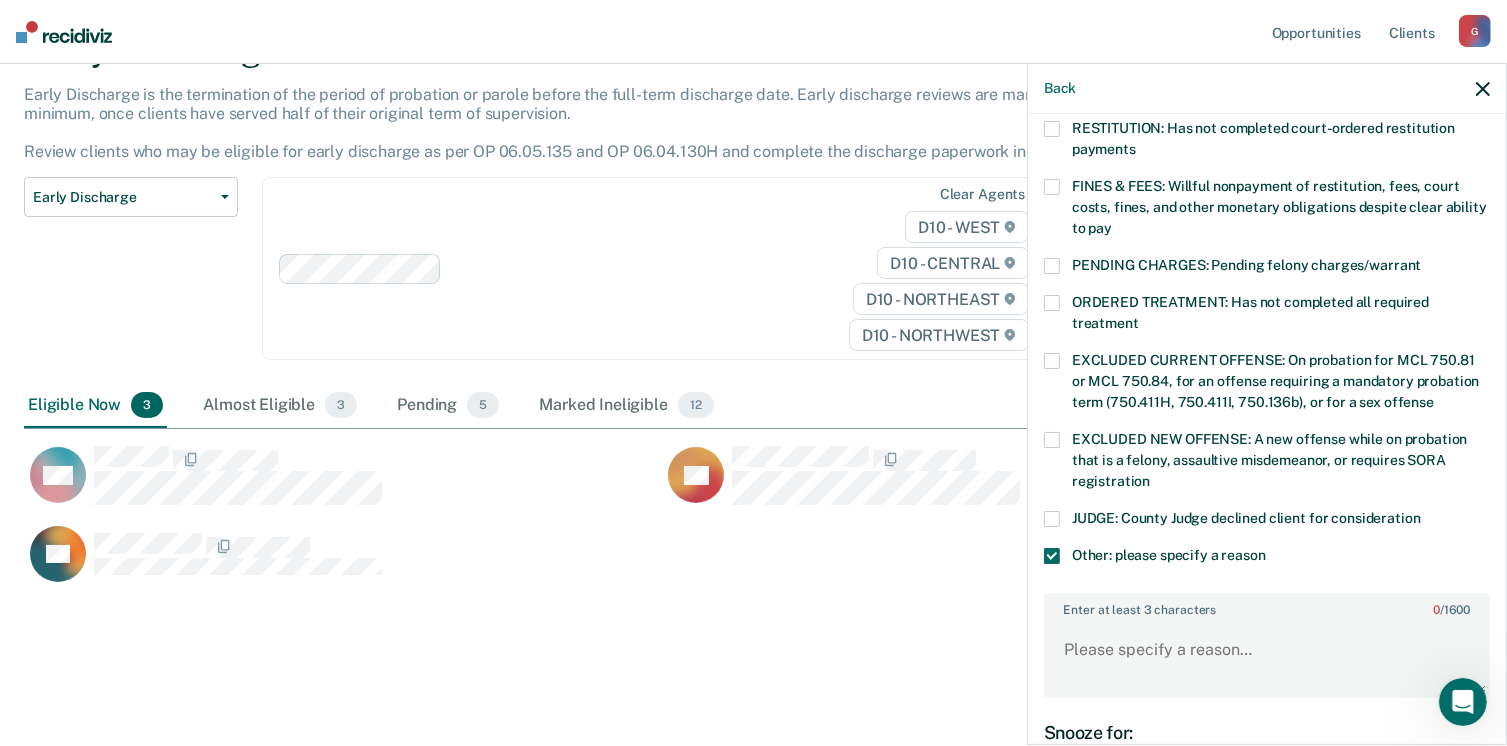 click at bounding box center (1052, 303) 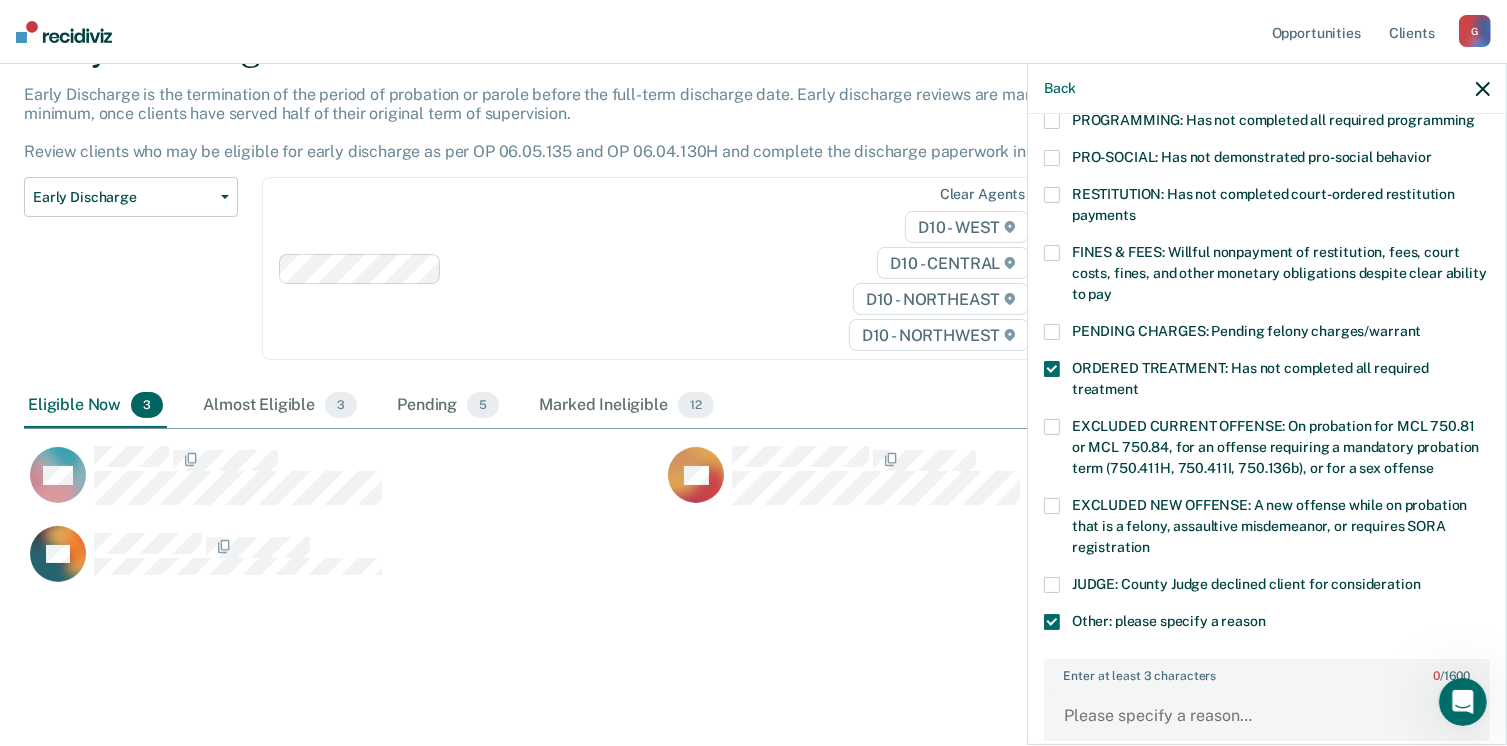 scroll, scrollTop: 430, scrollLeft: 0, axis: vertical 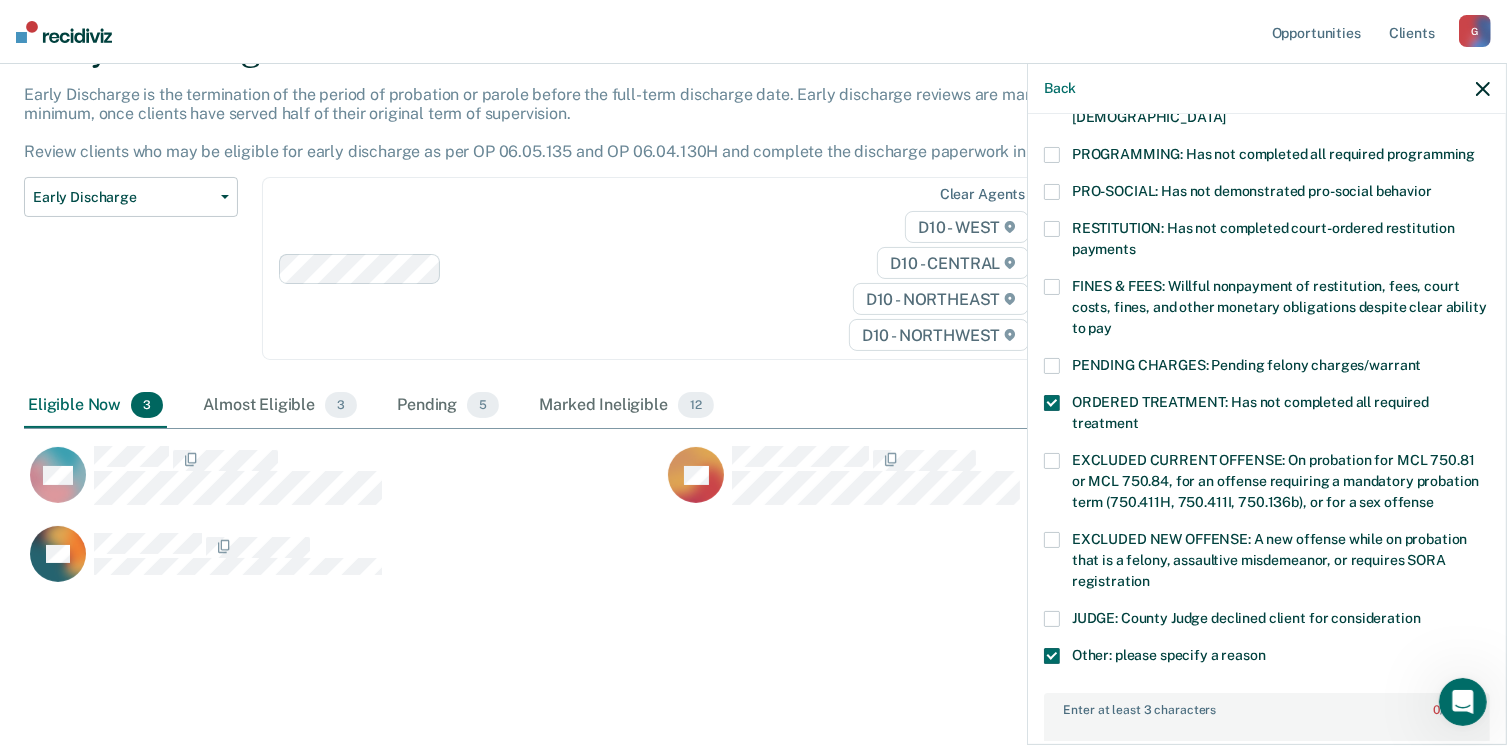 click at bounding box center [1052, 287] 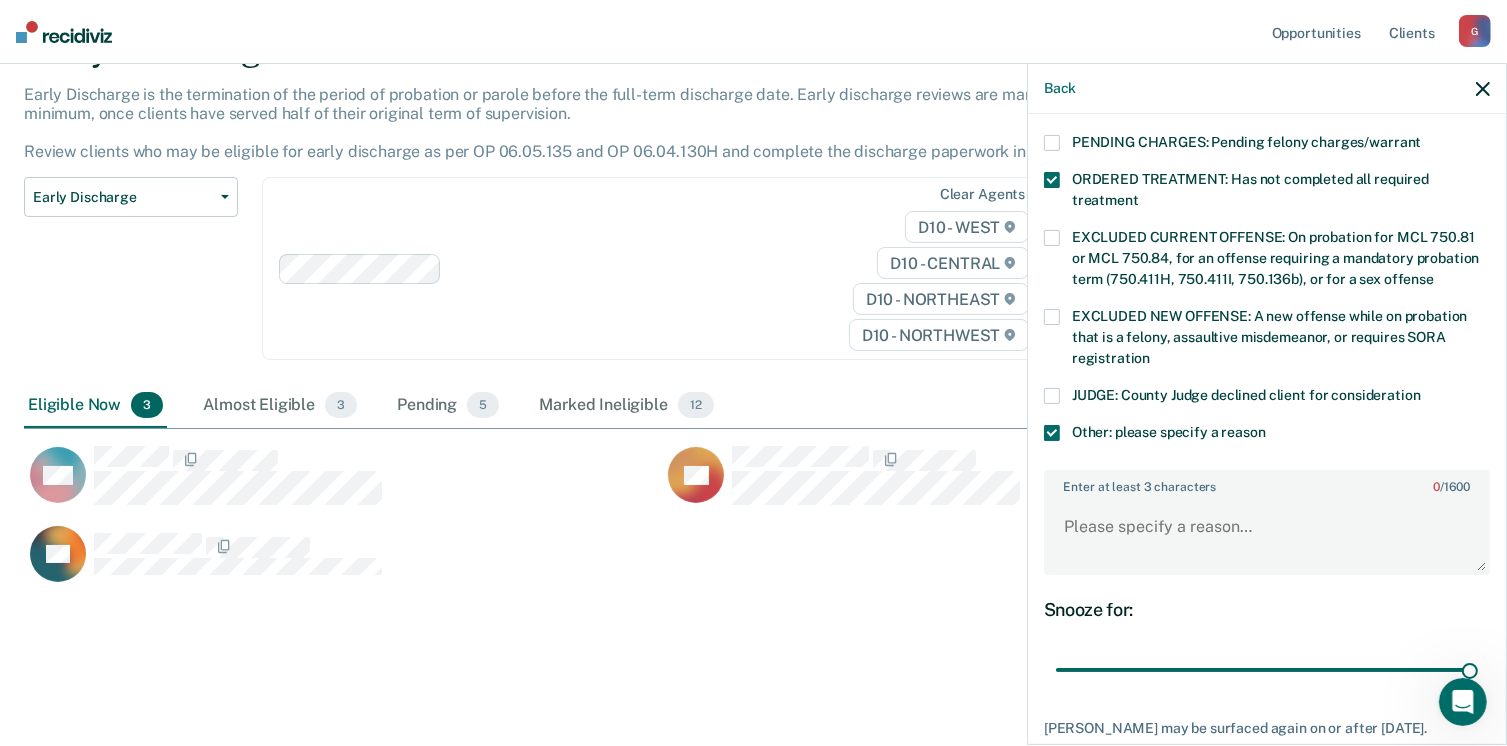 scroll, scrollTop: 730, scrollLeft: 0, axis: vertical 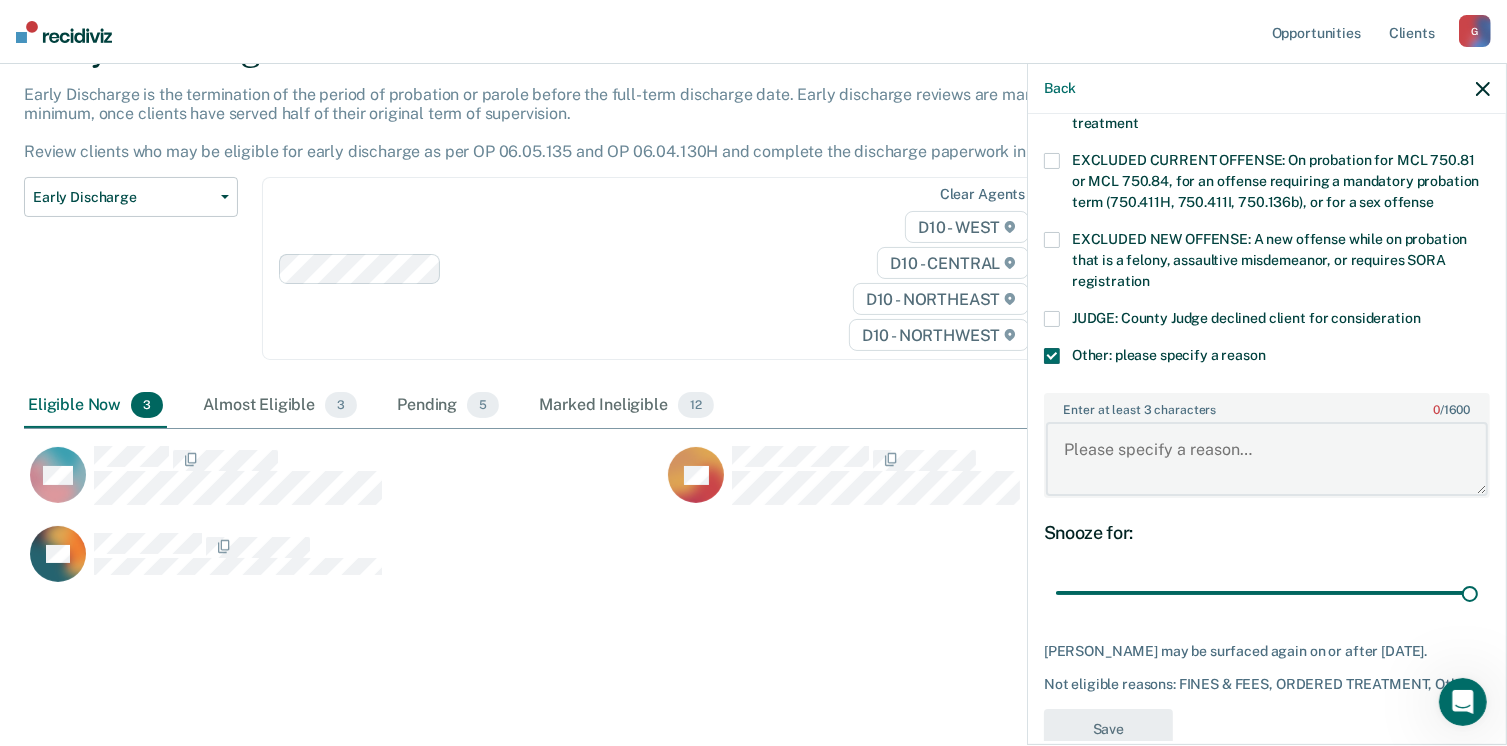 click on "Enter at least 3 characters 0  /  1600" at bounding box center [1267, 459] 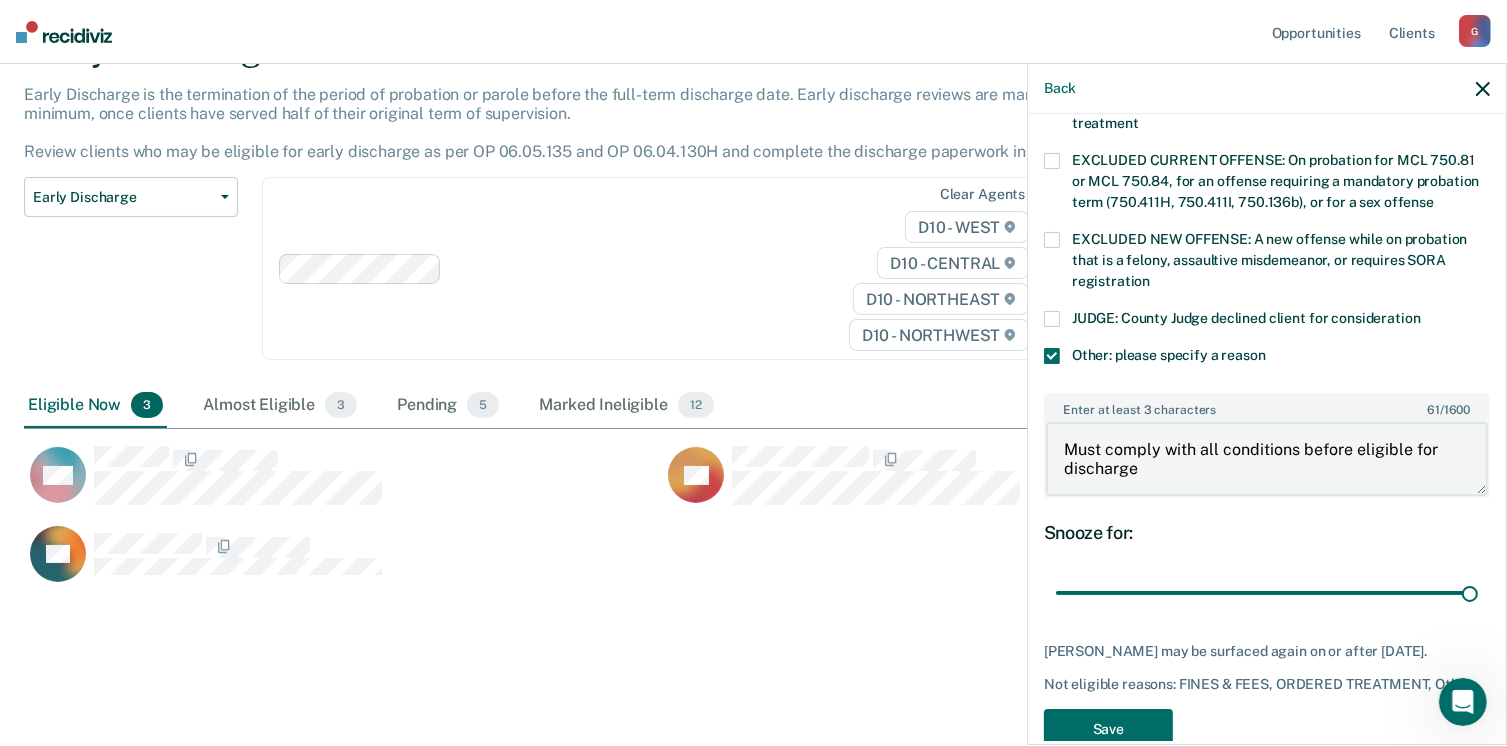 click on "Must comply with all conditions before eligible for discharge" at bounding box center [1267, 459] 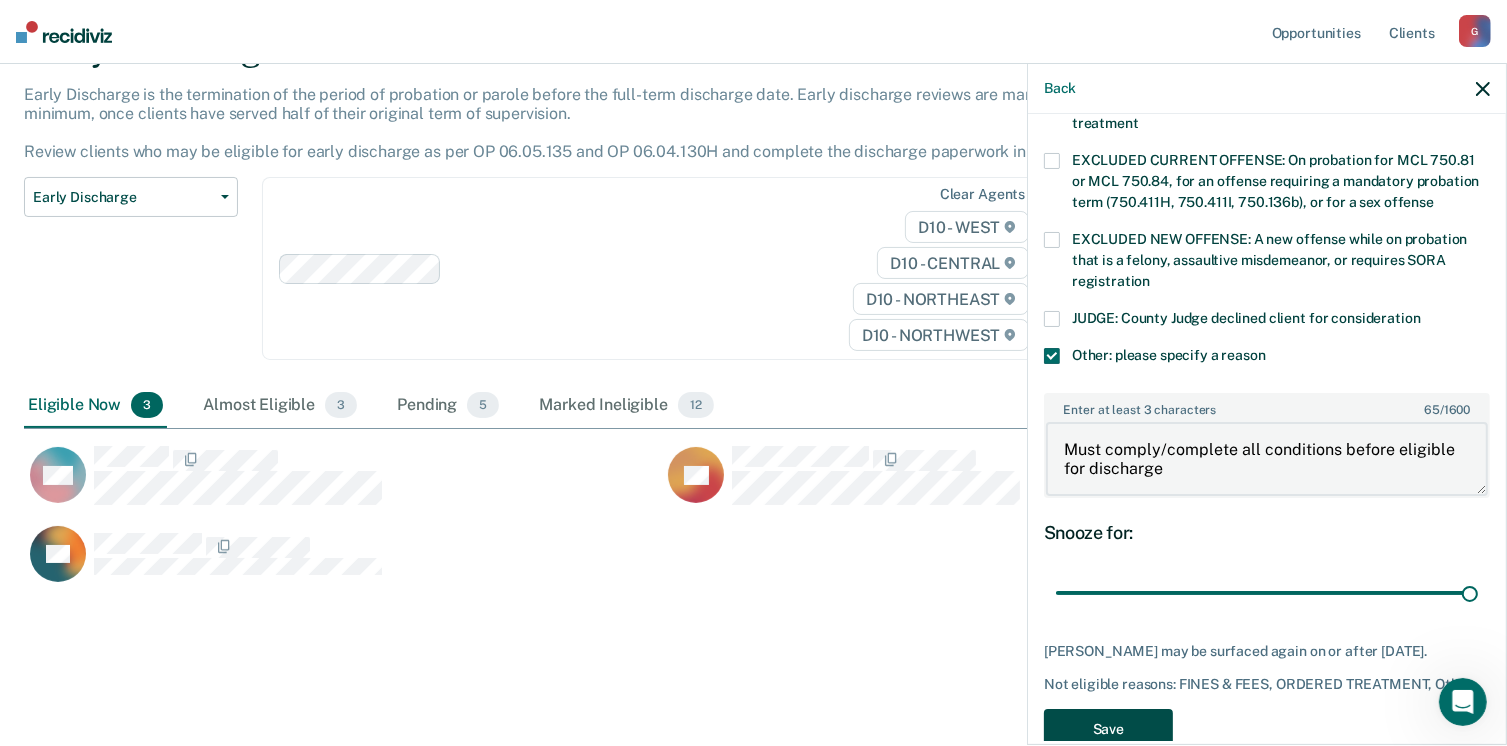 type on "Must comply/complete all conditions before eligible for discharge" 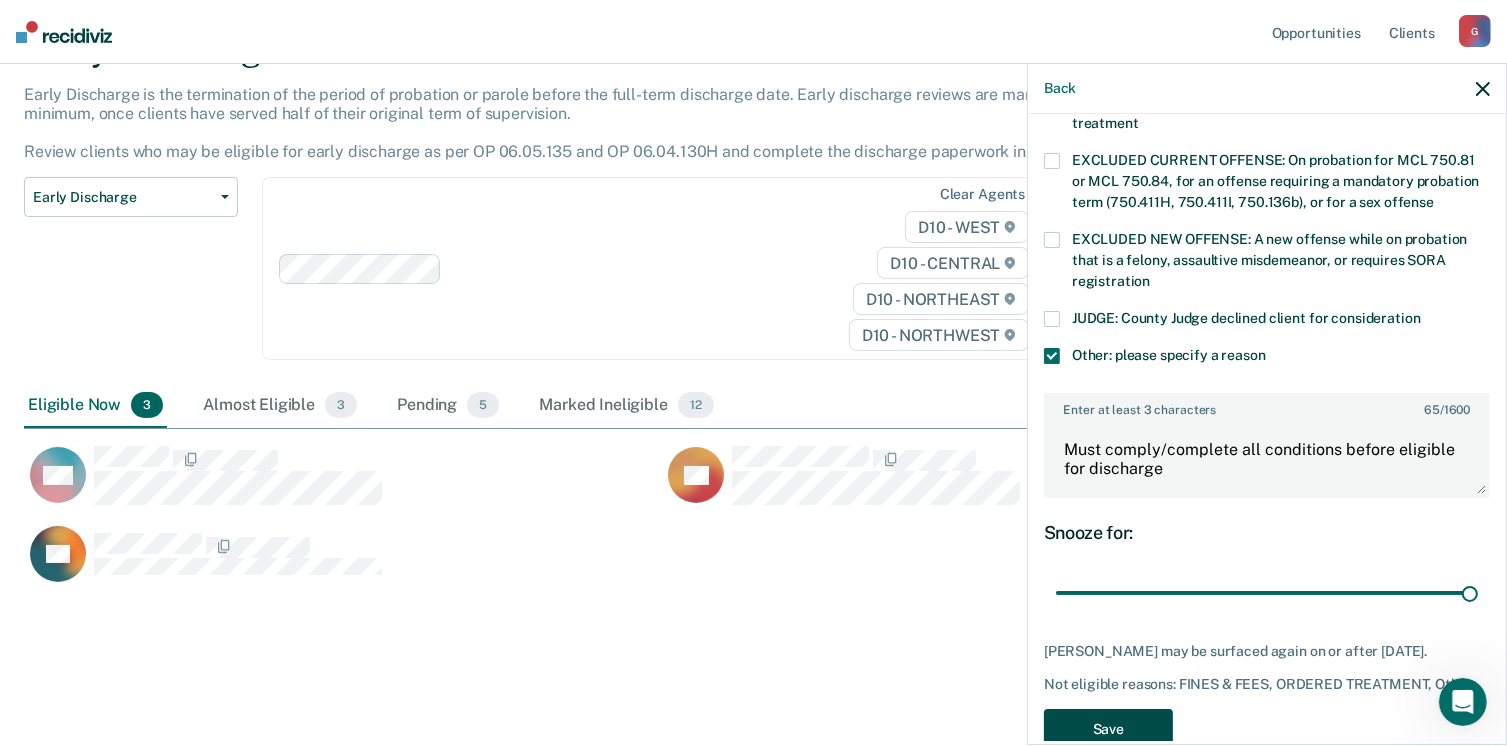 click on "Save" at bounding box center [1108, 729] 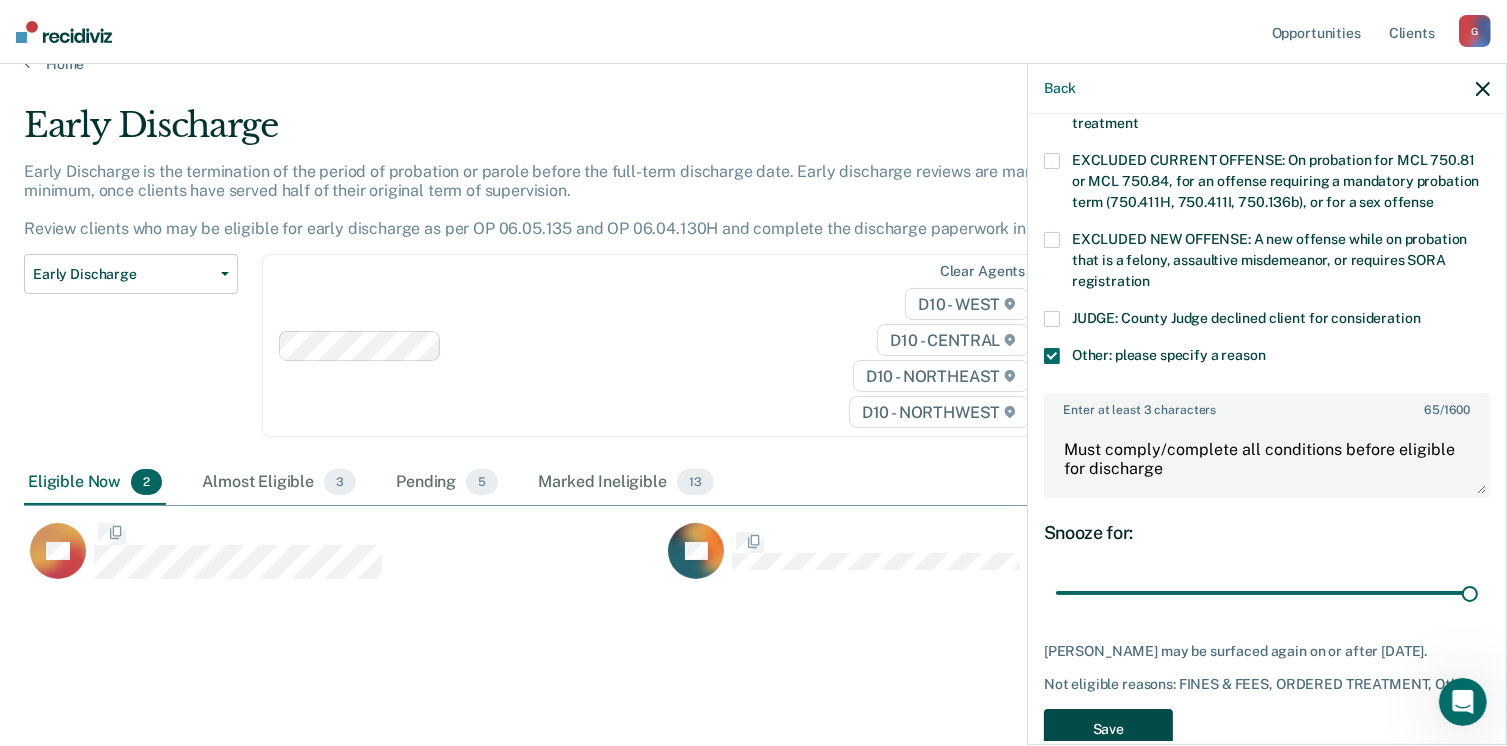 scroll, scrollTop: 30, scrollLeft: 0, axis: vertical 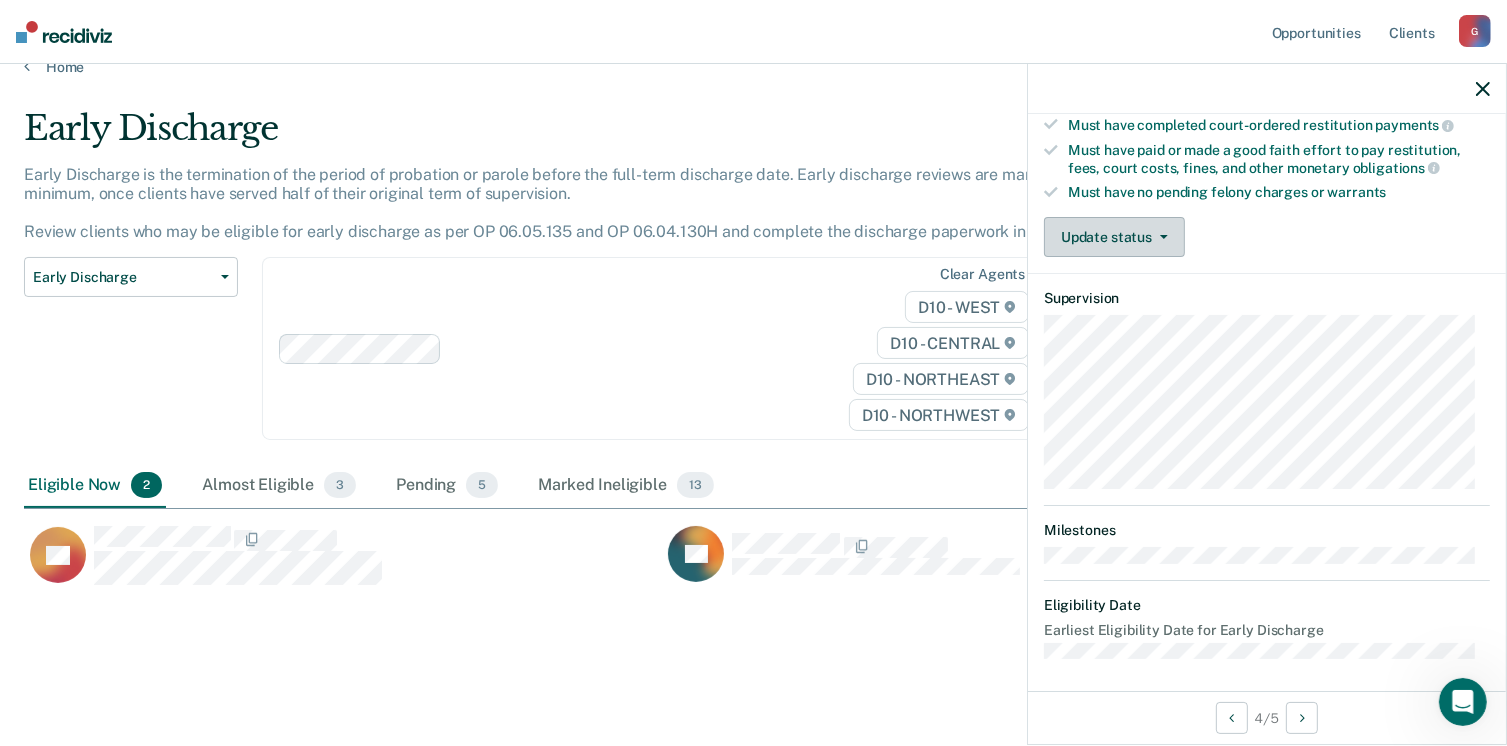 click on "Update status" at bounding box center (1114, 237) 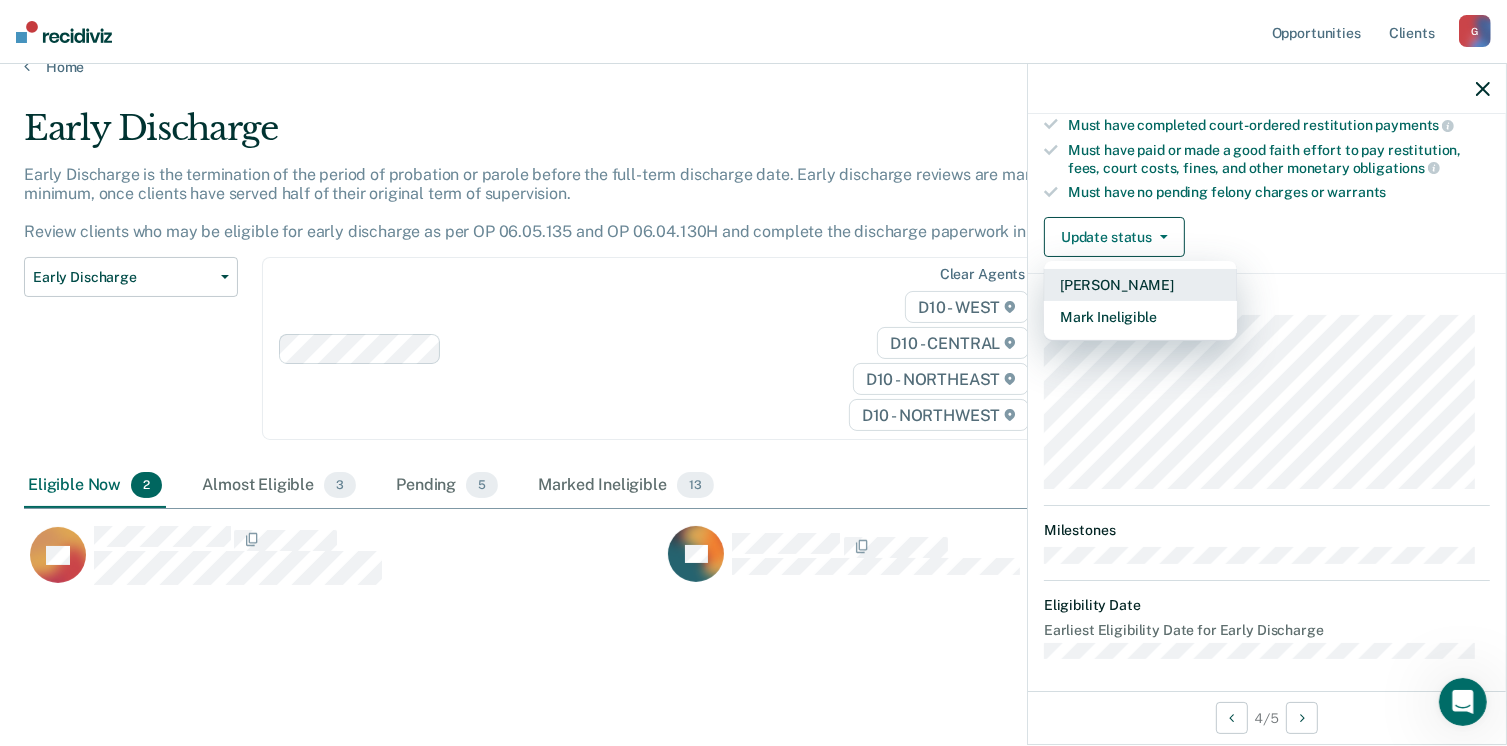 click on "[PERSON_NAME]" at bounding box center [1140, 285] 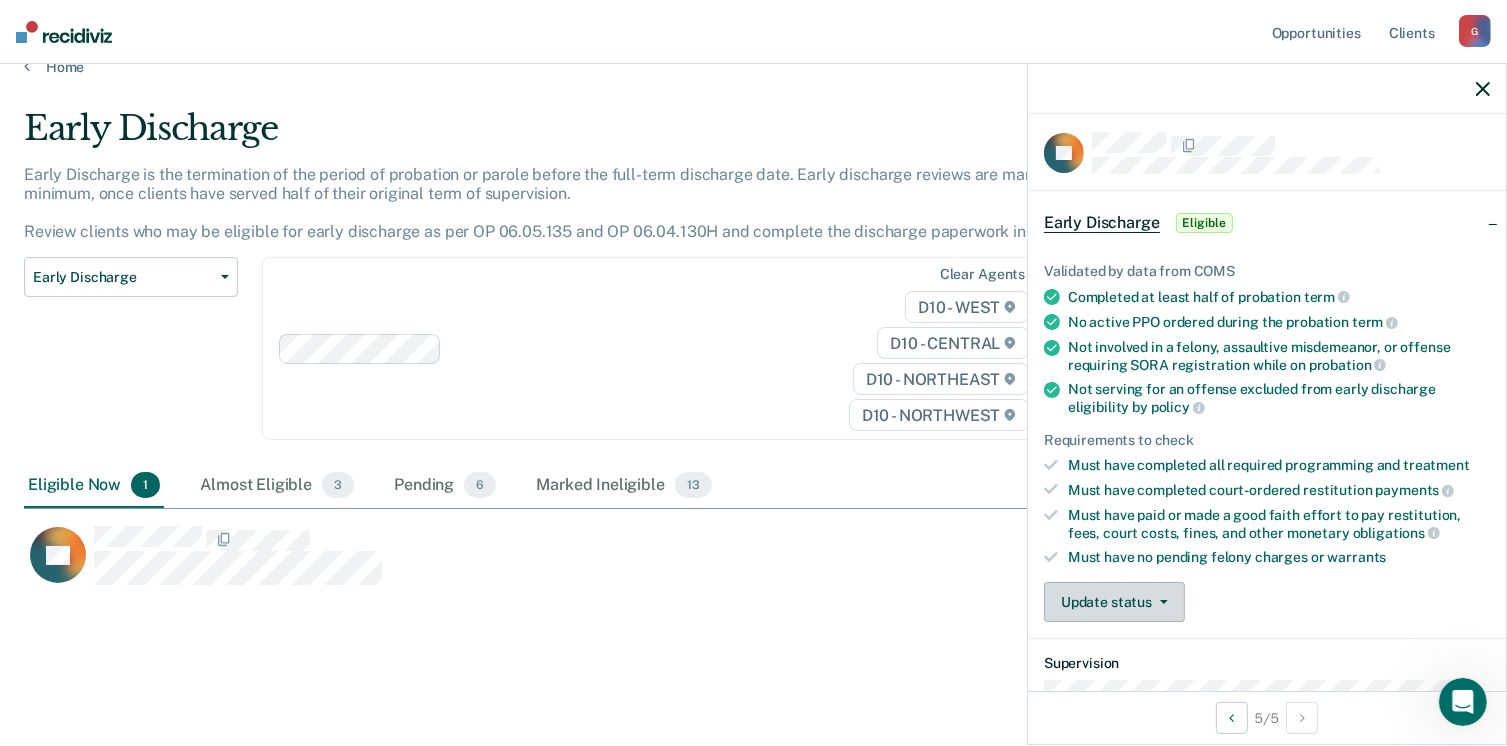 scroll, scrollTop: 0, scrollLeft: 0, axis: both 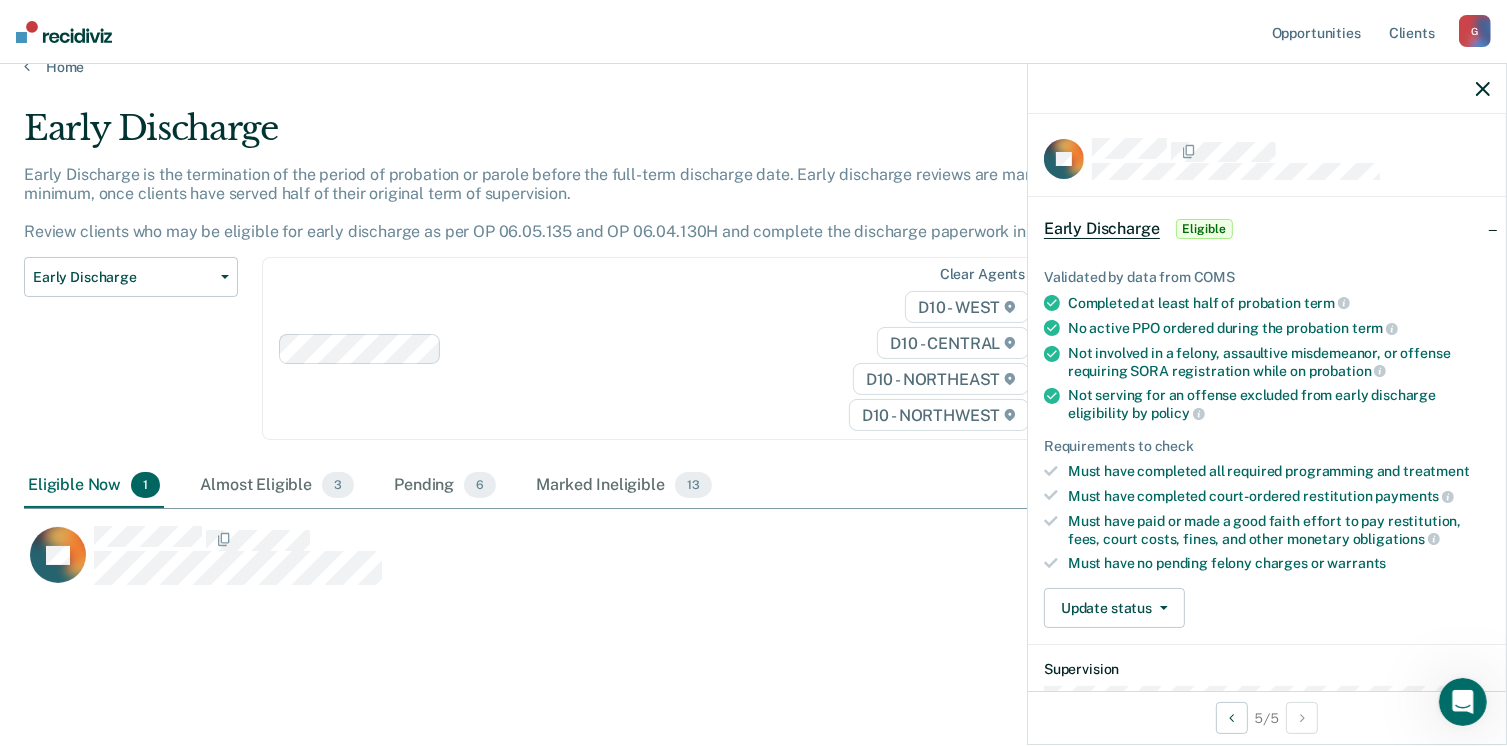 click on "Eligible" at bounding box center (1204, 229) 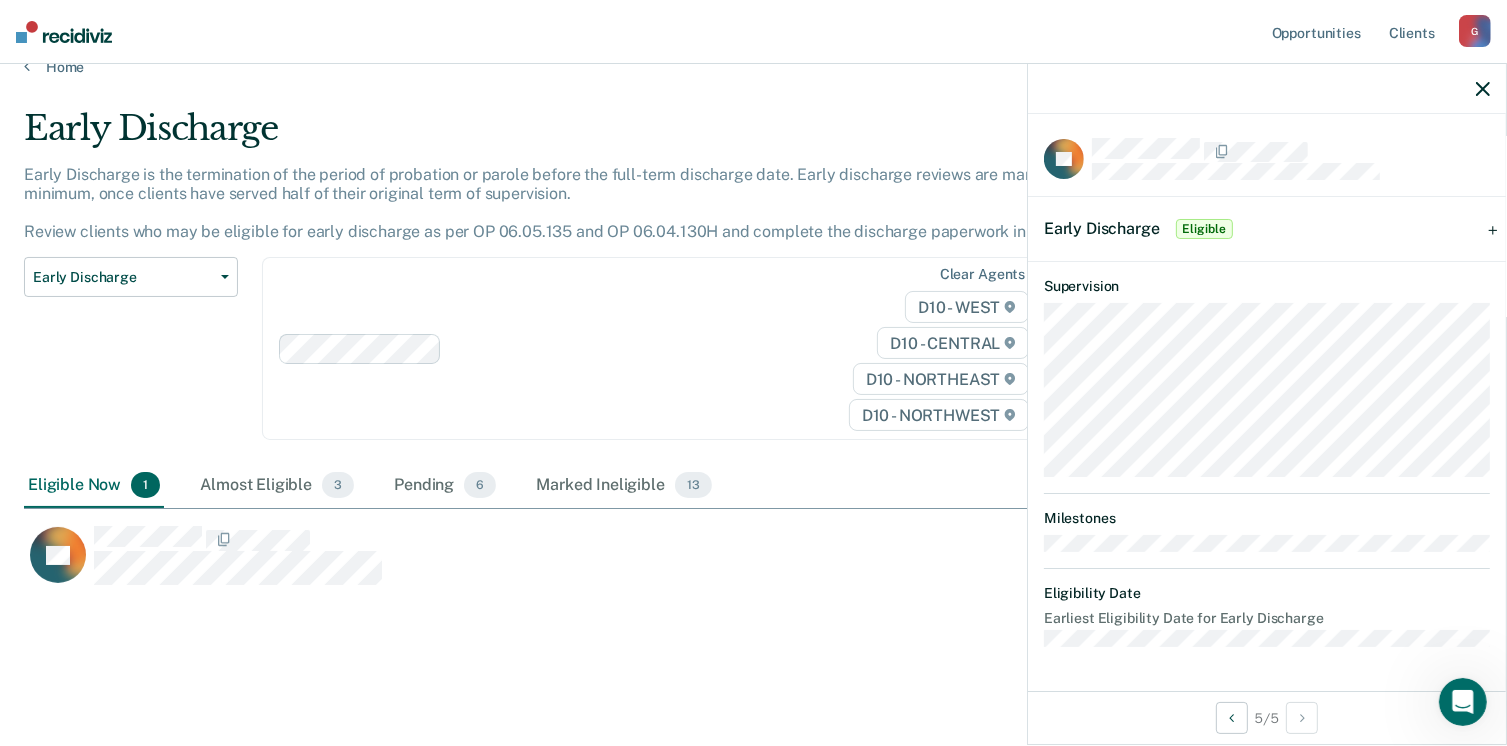 click on "Eligible" at bounding box center [1204, 229] 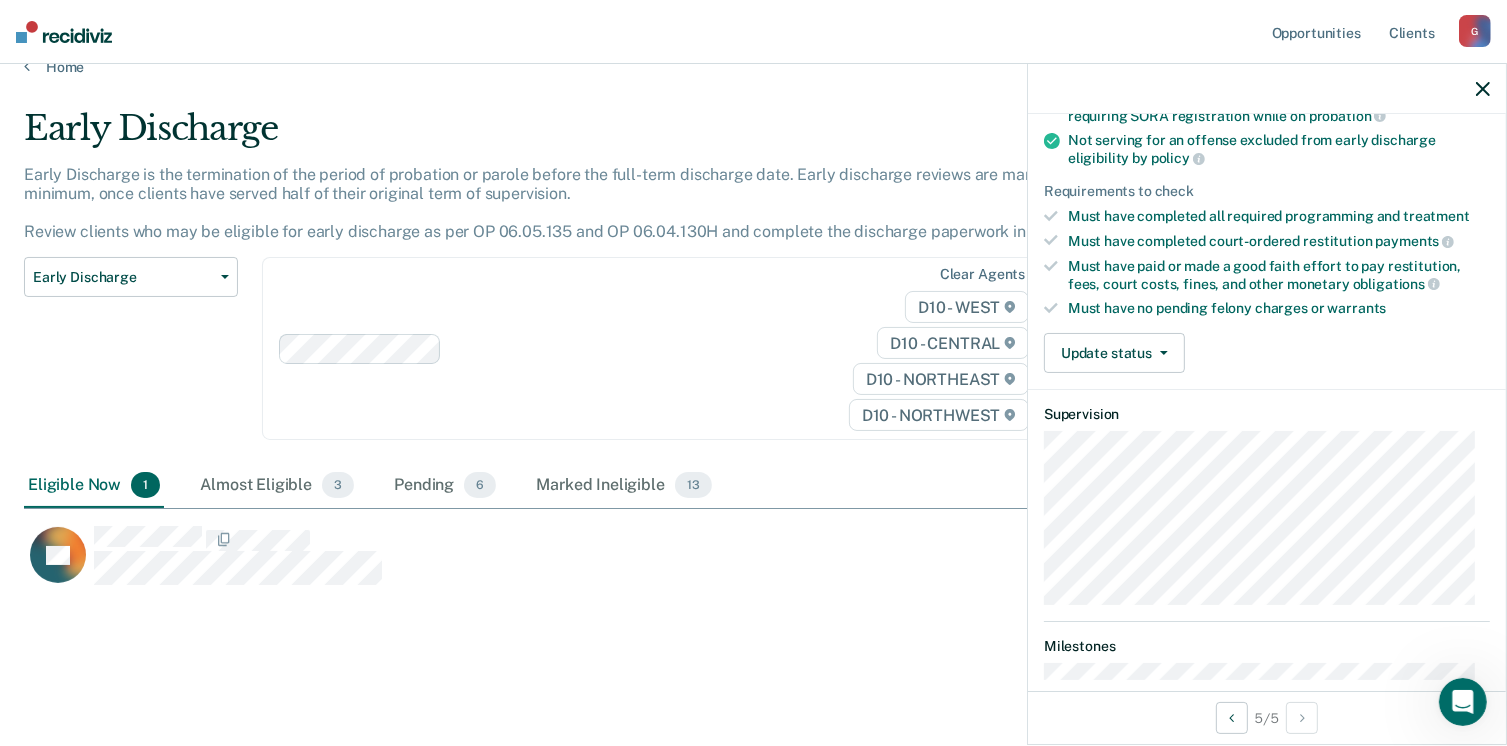 scroll, scrollTop: 300, scrollLeft: 0, axis: vertical 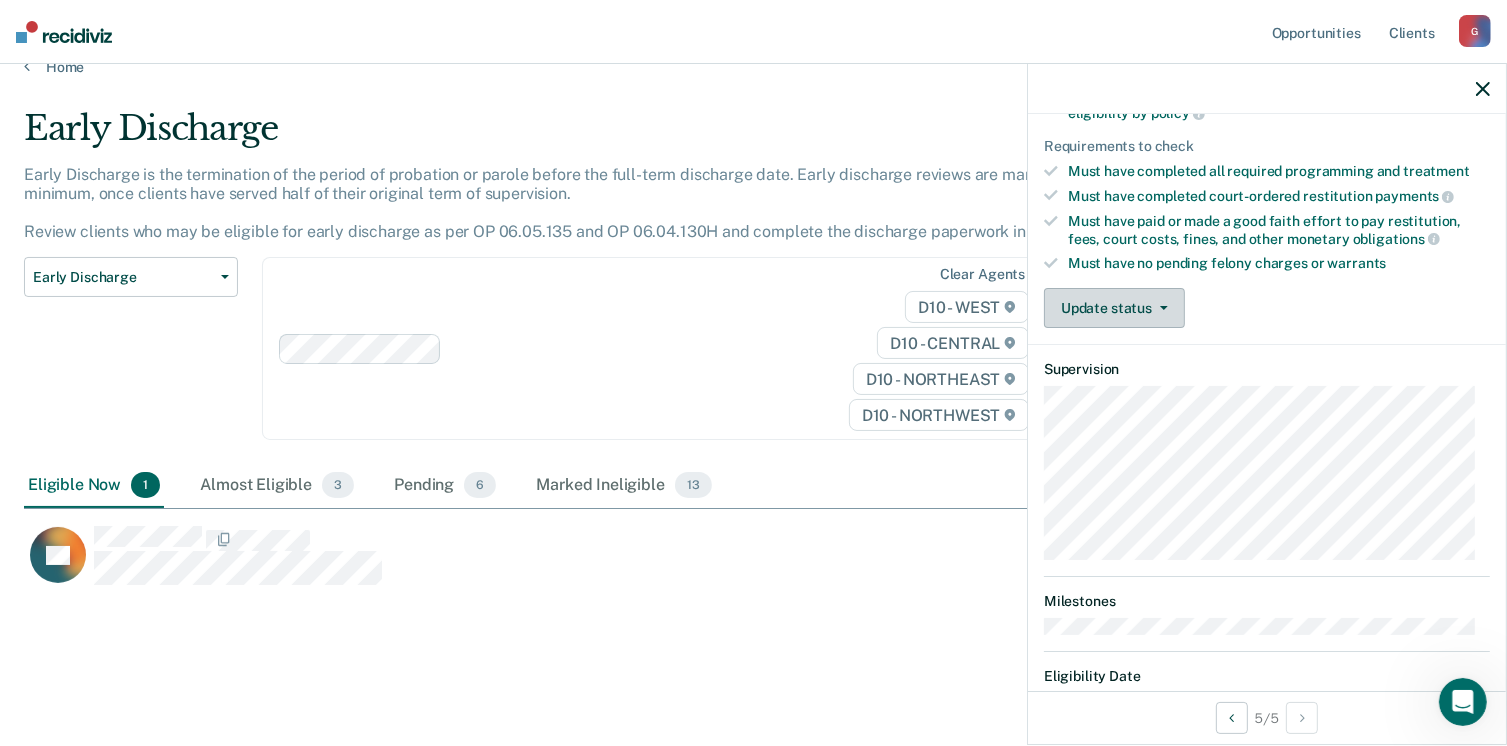 click on "Update status" at bounding box center [1114, 308] 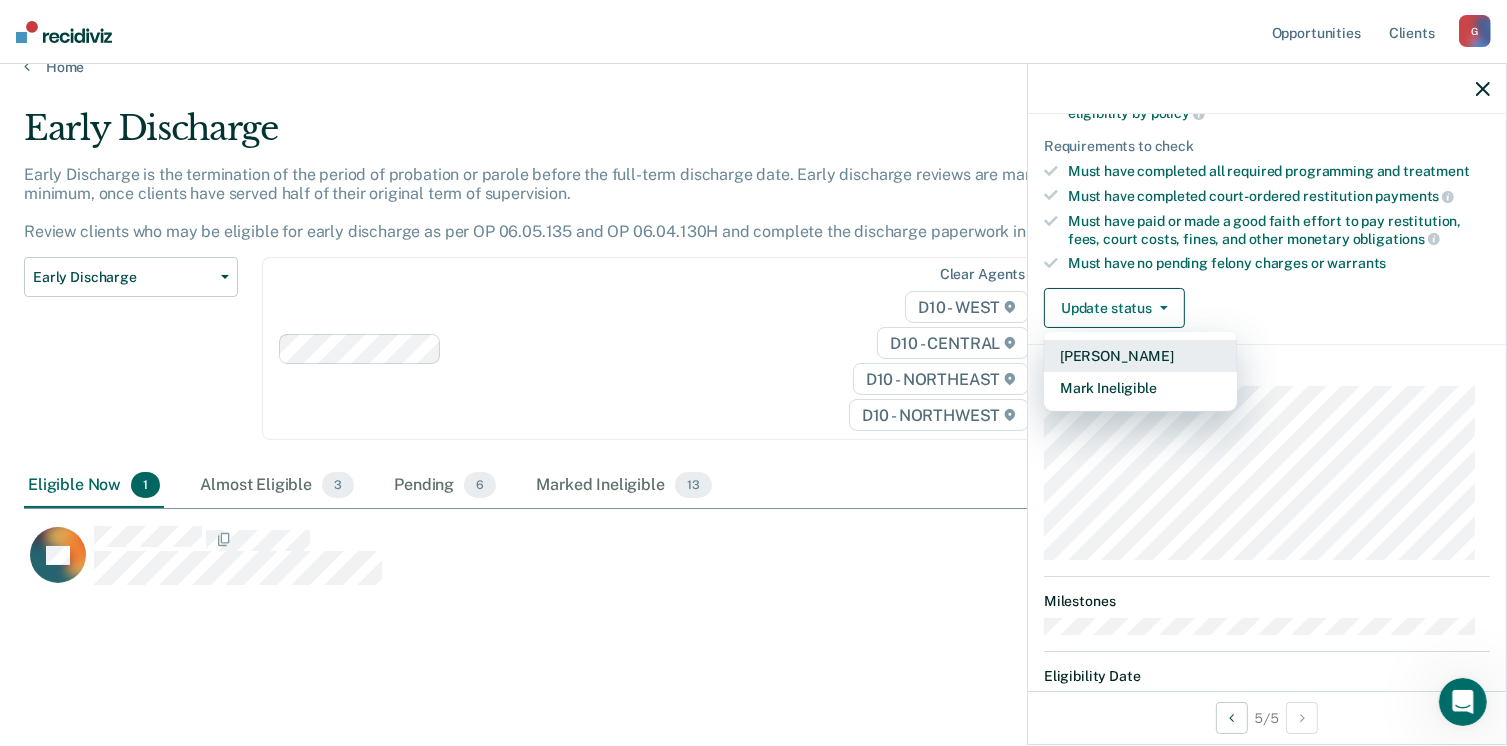 click on "[PERSON_NAME]" at bounding box center [1140, 356] 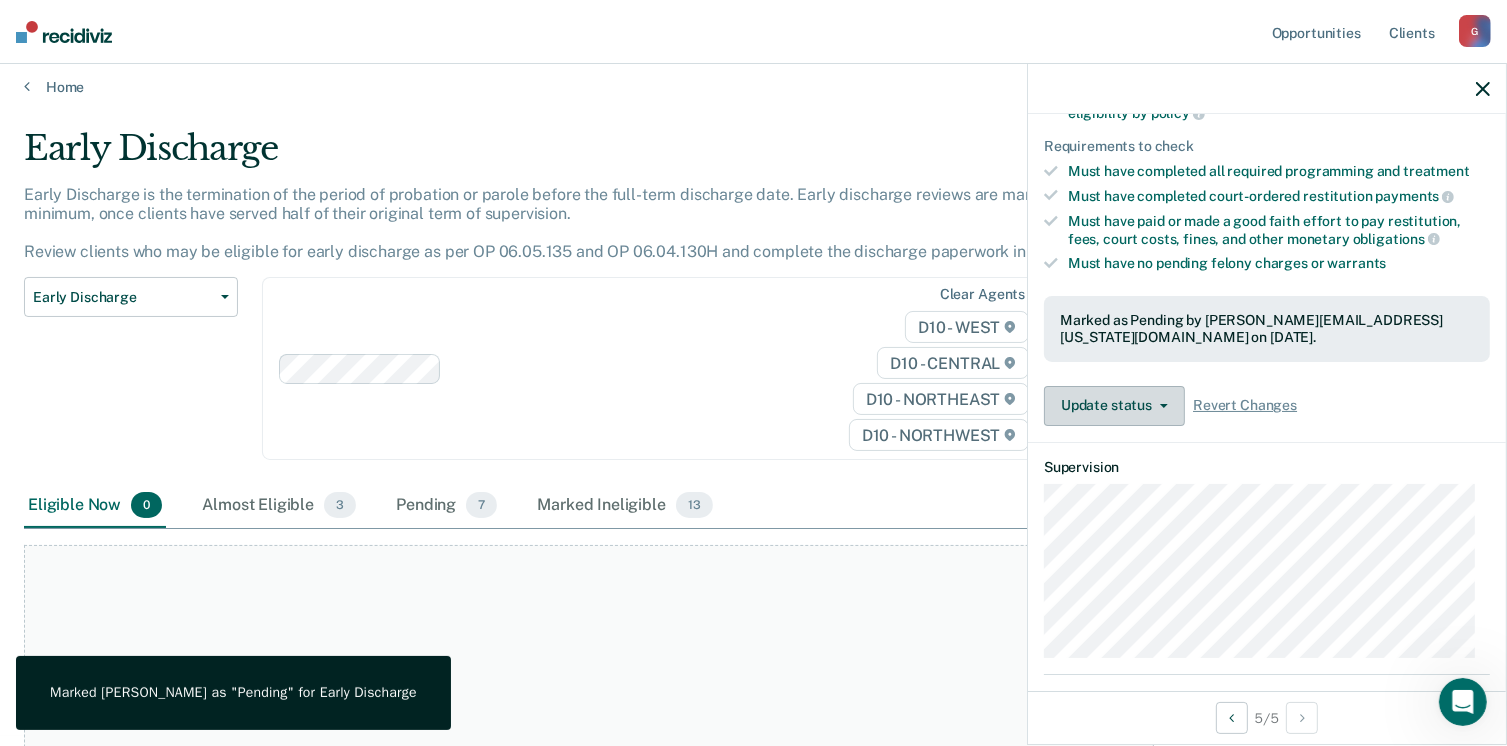 scroll, scrollTop: 0, scrollLeft: 0, axis: both 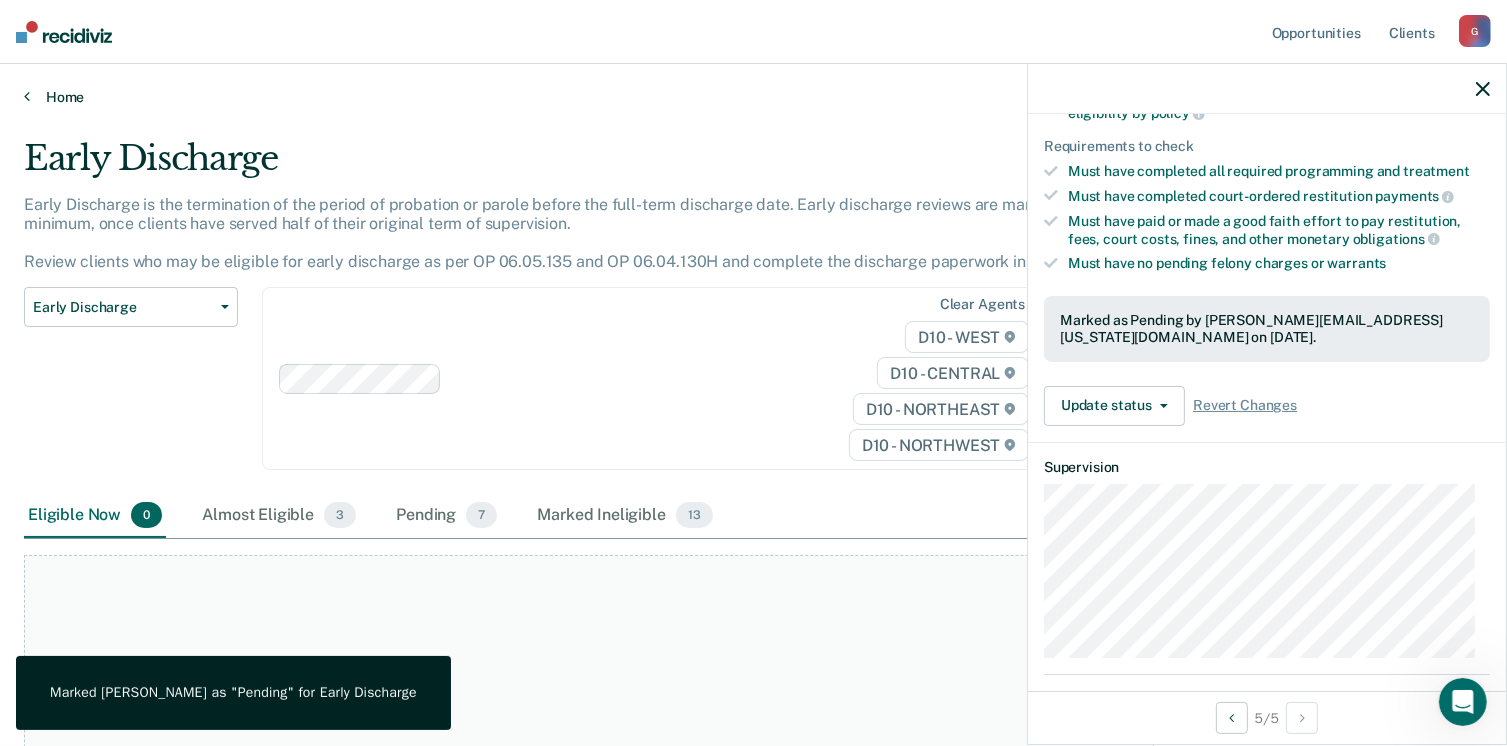 click on "Home" at bounding box center (753, 97) 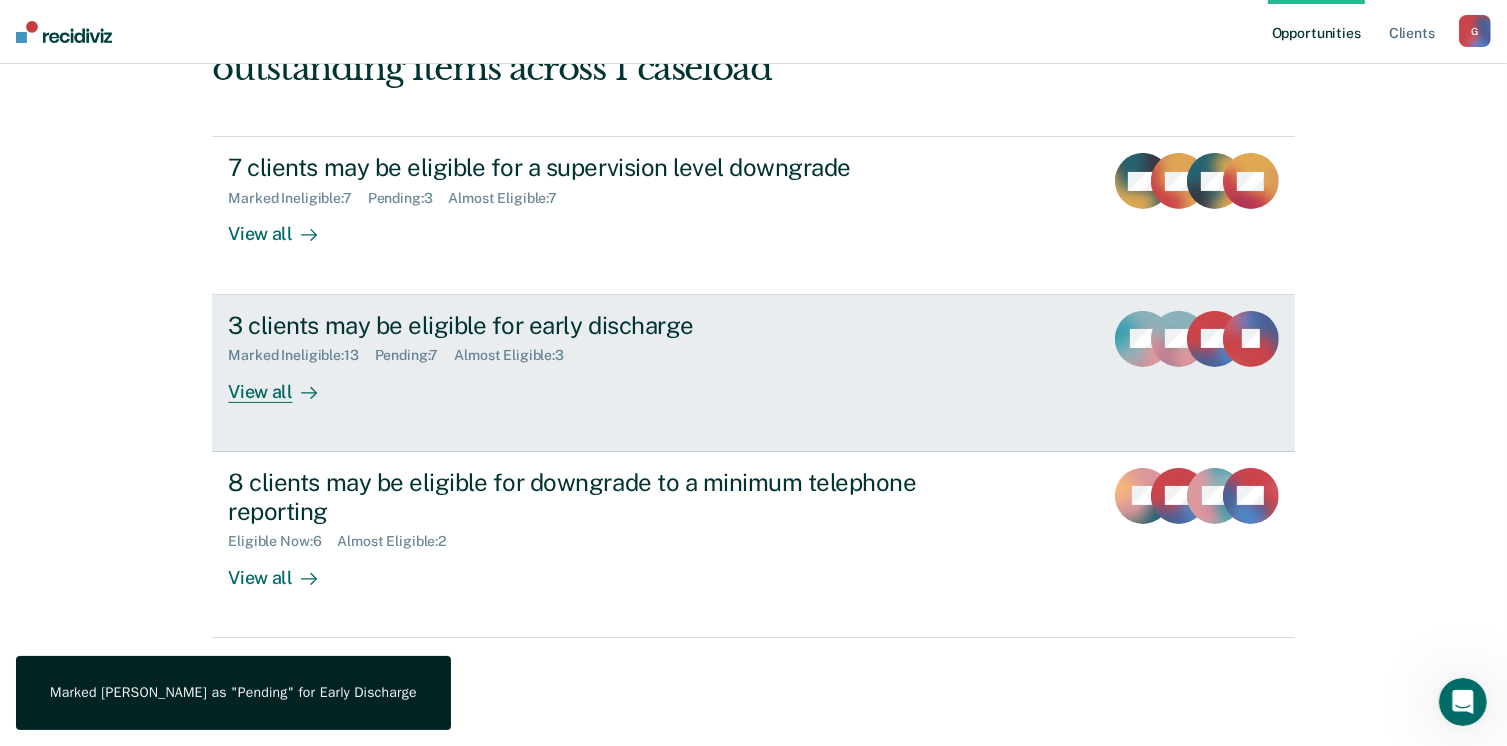 scroll, scrollTop: 272, scrollLeft: 0, axis: vertical 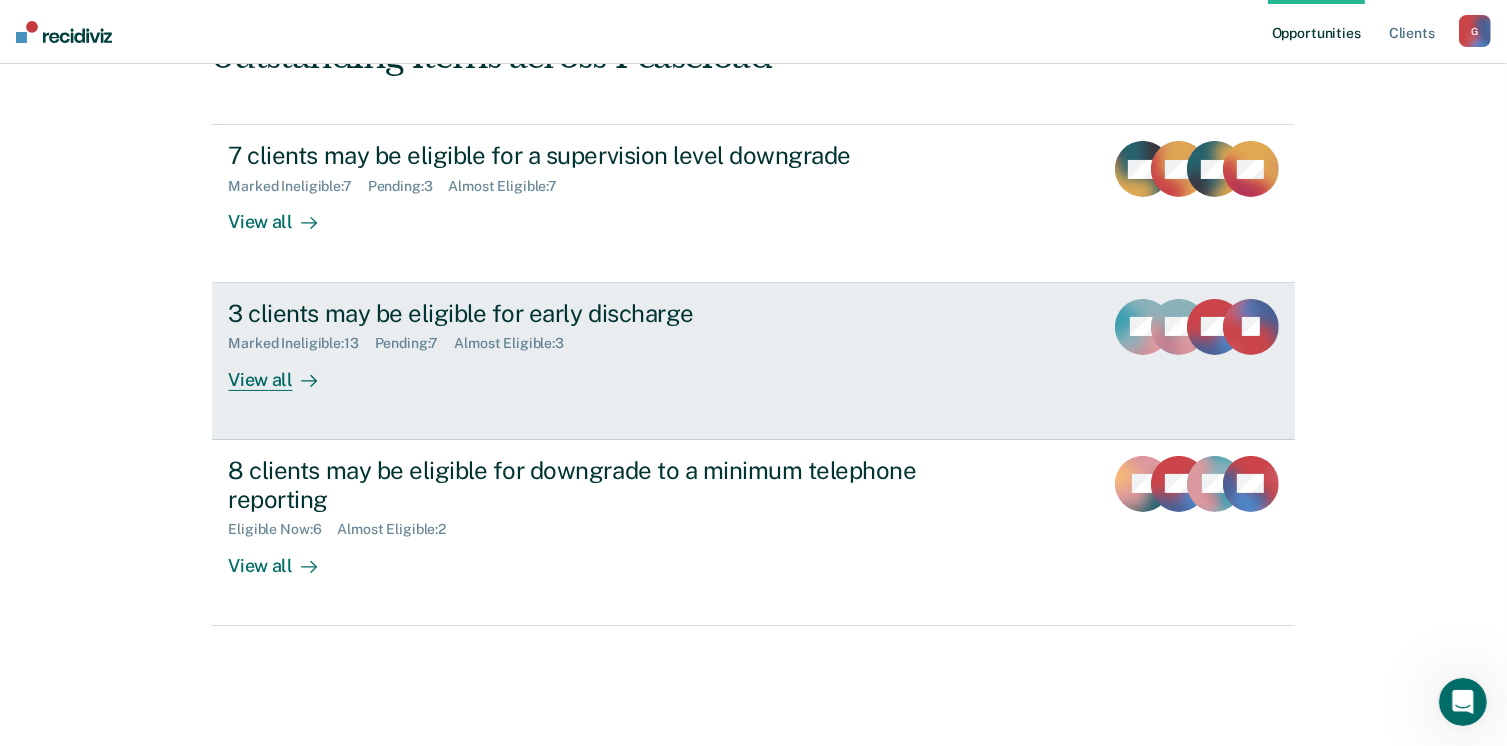 click on "View all" at bounding box center [284, 371] 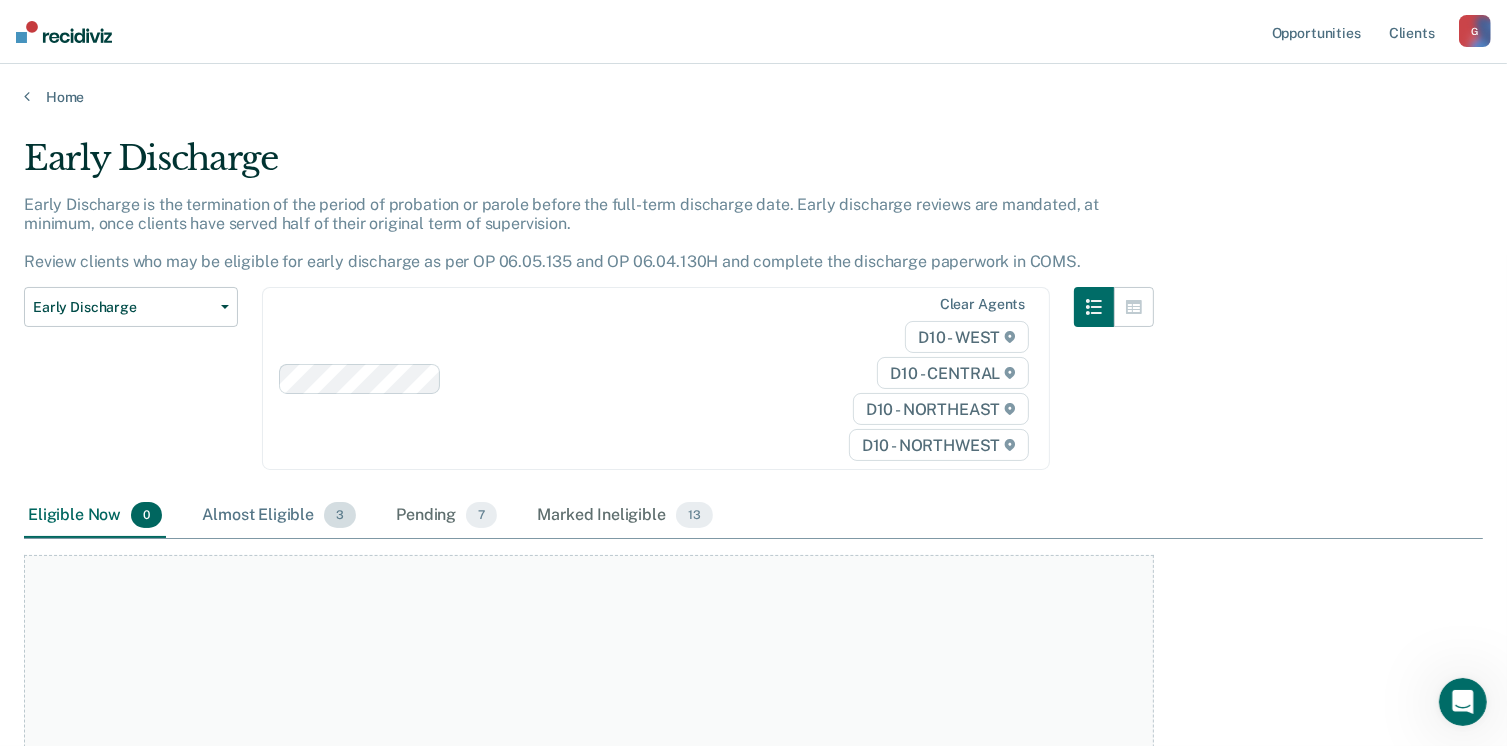 click on "3" at bounding box center (340, 515) 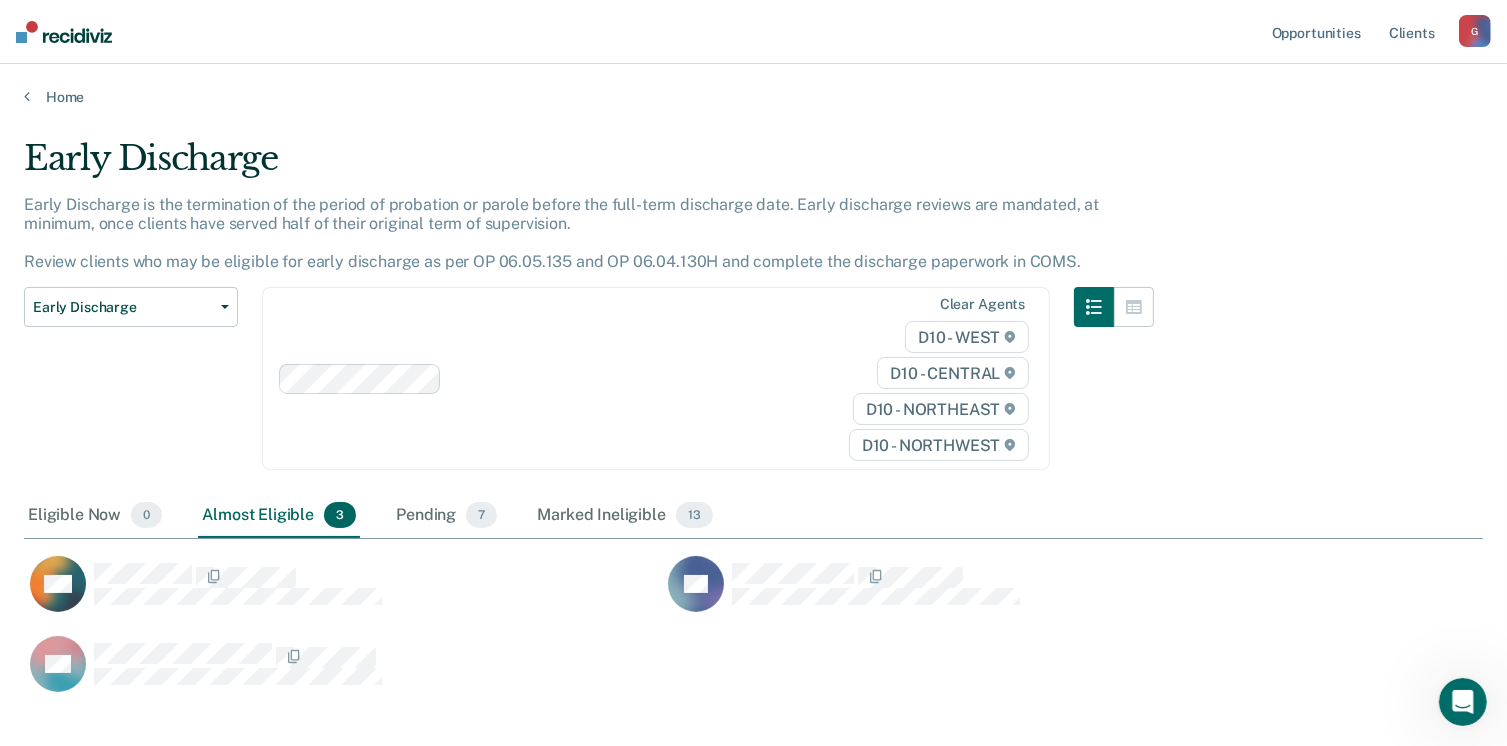 scroll, scrollTop: 16, scrollLeft: 16, axis: both 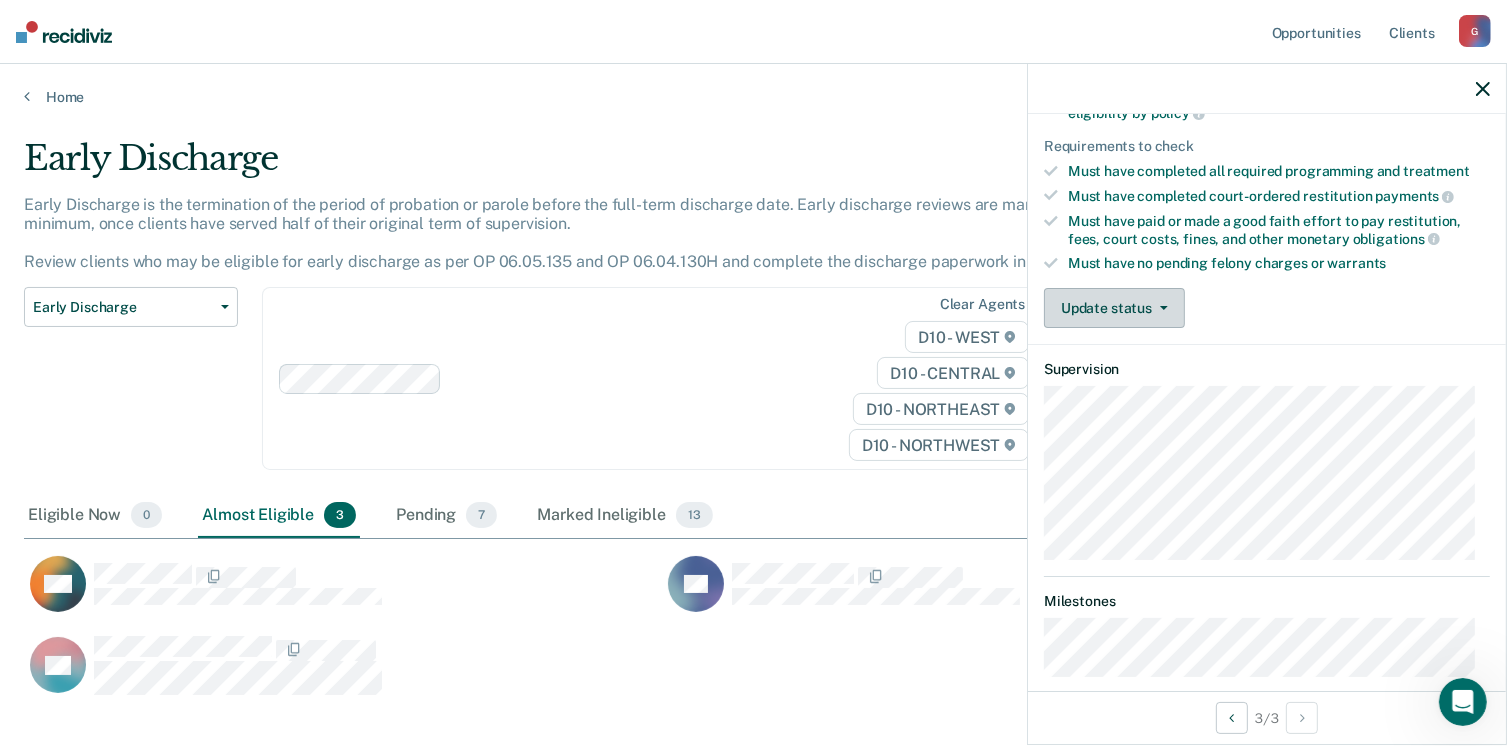click on "Update status" at bounding box center [1114, 308] 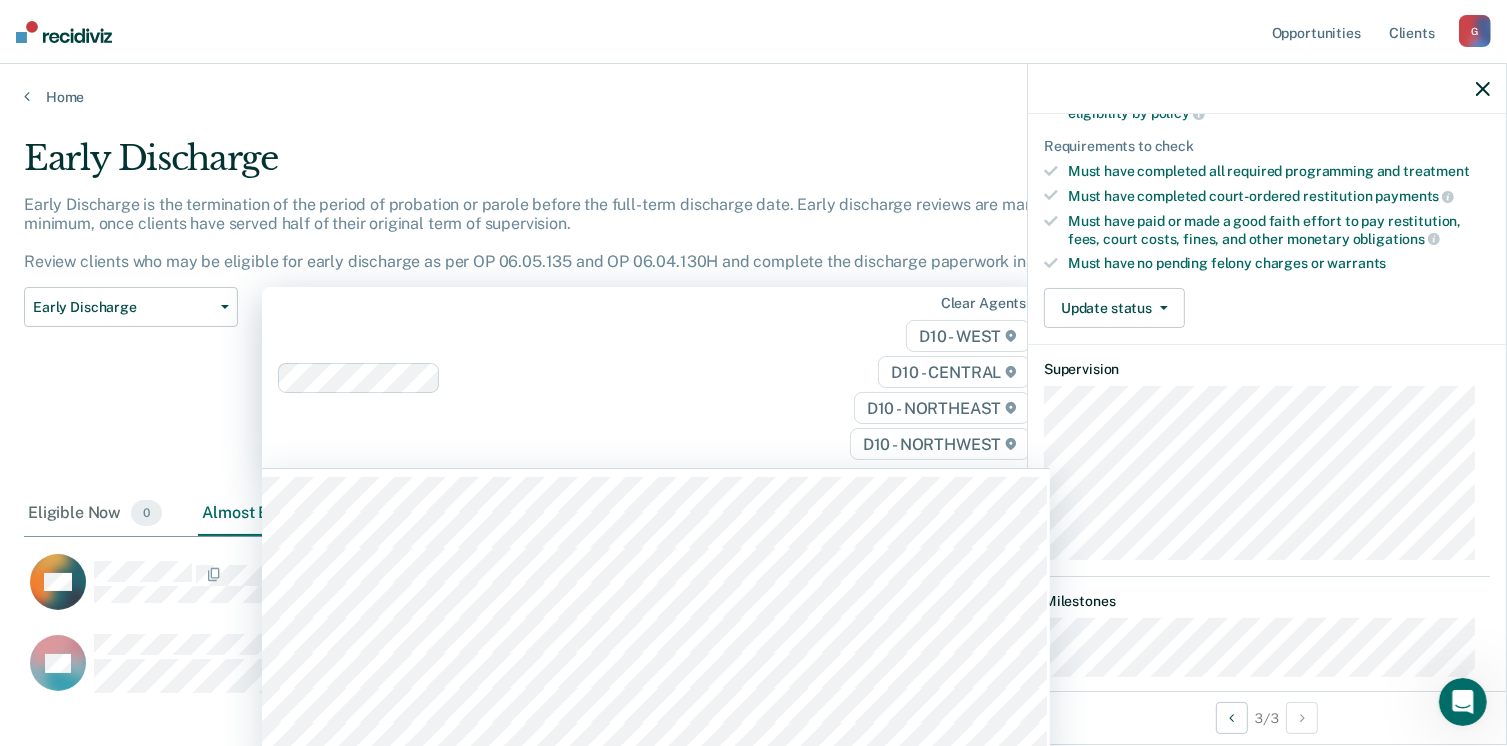 scroll, scrollTop: 24, scrollLeft: 0, axis: vertical 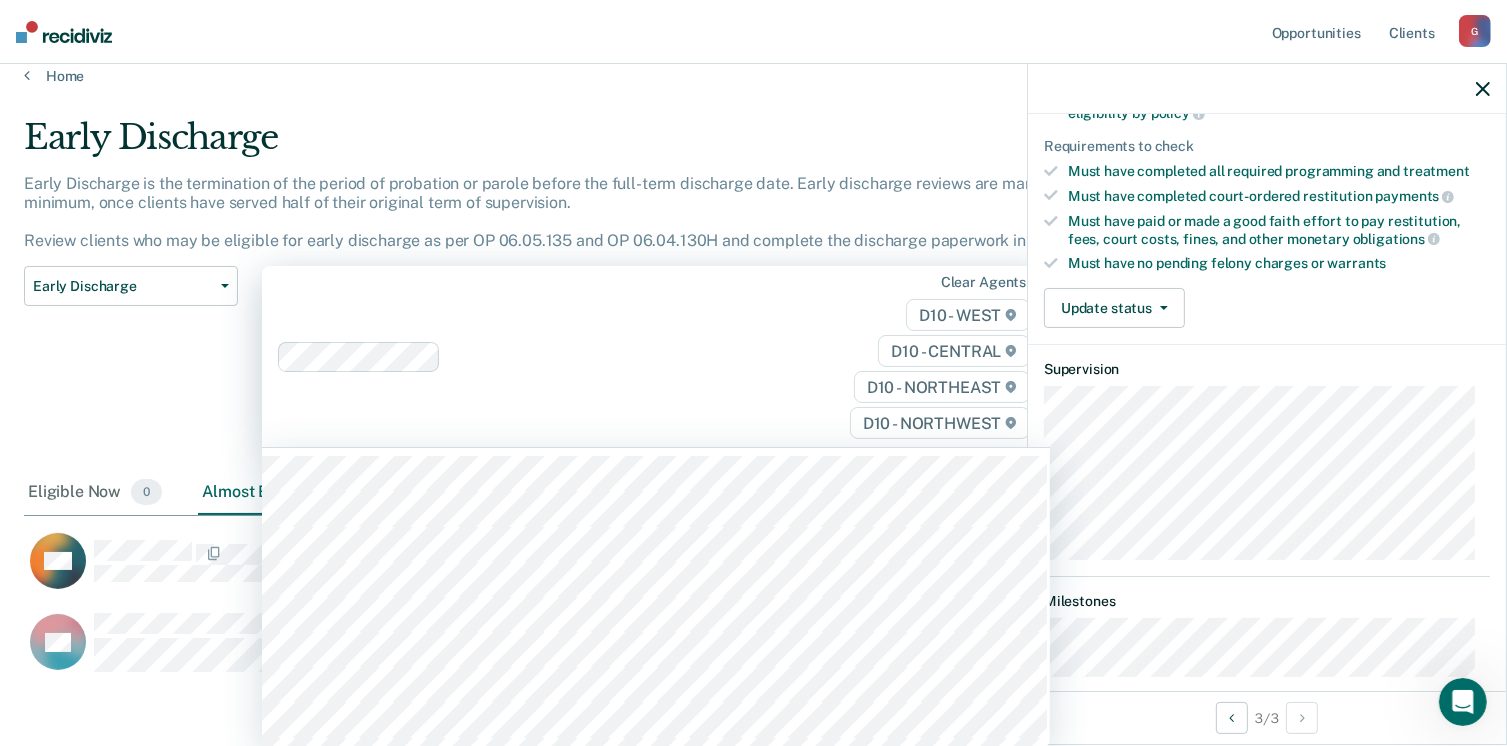 click on "Looks like you’re using Internet Explorer 11. For faster loading and a better experience, use Microsoft Edge, Google Chrome, or Firefox. × Opportunities Client s [EMAIL_ADDRESS][US_STATE][DOMAIN_NAME] G Profile How it works Log Out Home Early Discharge   Early Discharge is the termination of the period of probation or parole before the full-term discharge date. Early discharge reviews are mandated, at minimum, once clients have served half of their original term of supervision. Review clients who may be eligible for early discharge as per OP 06.05.135 and OP 06.04.130H and complete the discharge paperwork in COMS. Early Discharge Classification Review Early Discharge Minimum Telephone Reporting Overdue for Discharge Supervision Level Mismatch 317 results available. Use Up and Down to choose options, press Enter to select the currently focused option, press Escape to exit the menu, press Tab to select the option and exit the menu. Clear   agents D10 - WEST   D10 - CENTRAL   D10 - NORTHEAST     0 3 7 13" at bounding box center [753, 352] 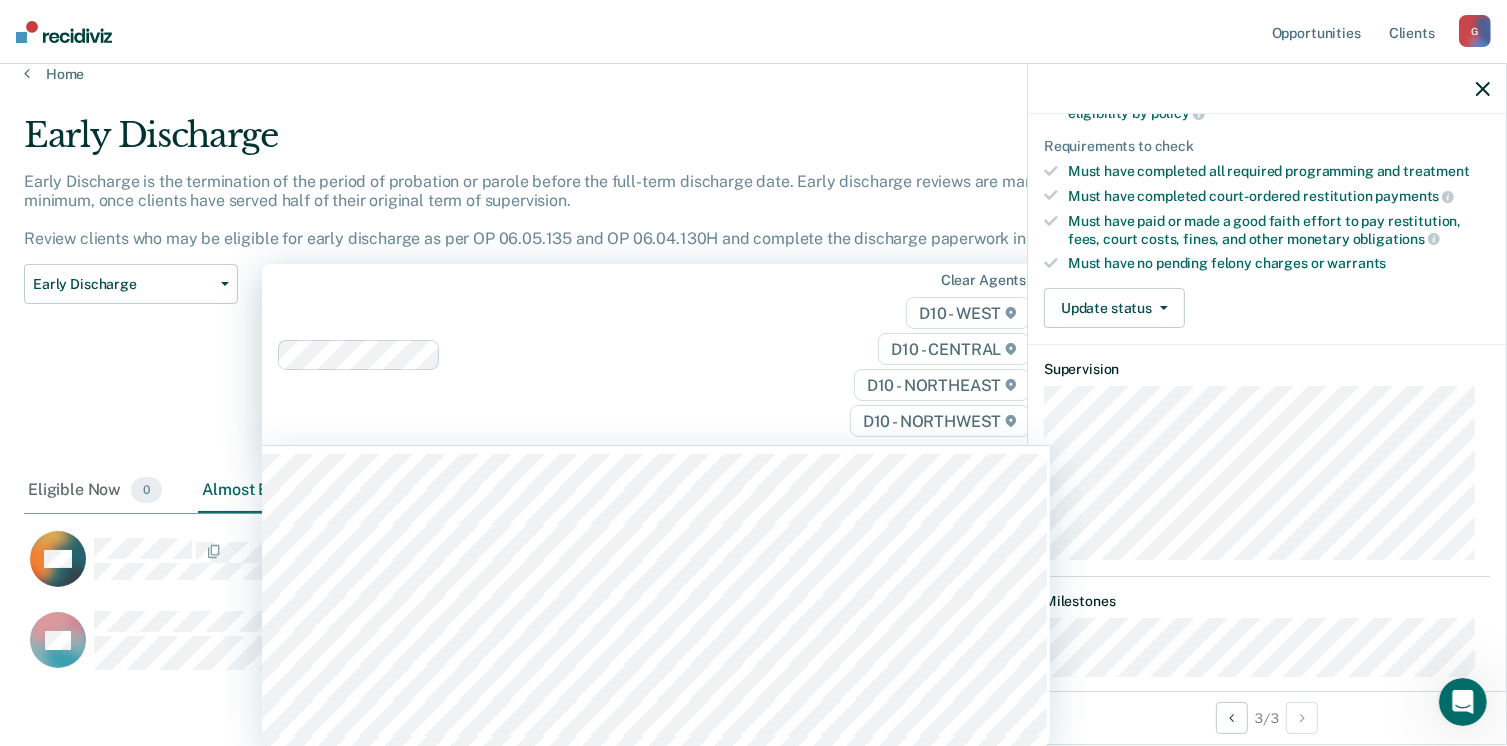 scroll, scrollTop: 552, scrollLeft: 1444, axis: both 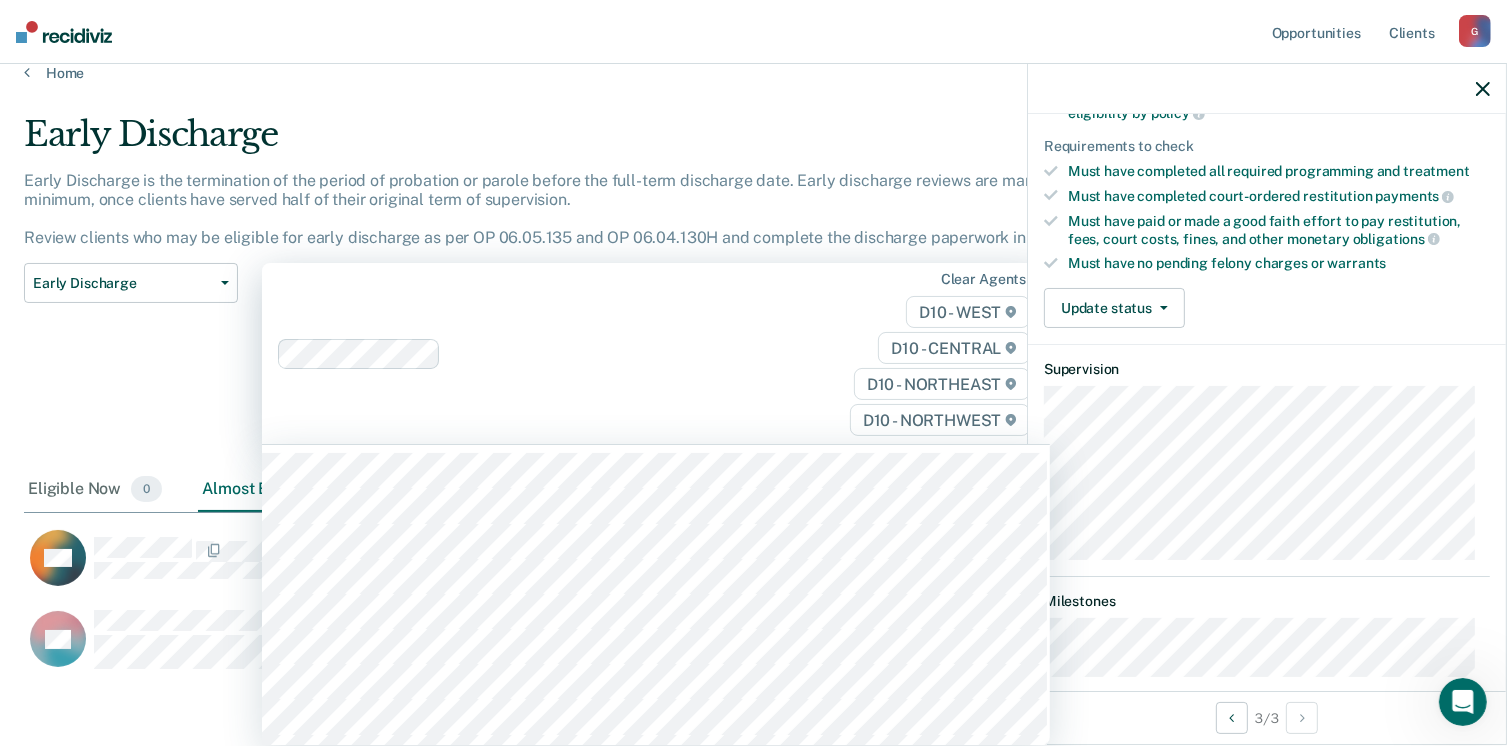 click on "Early Discharge is the termination of the period of probation or parole before the full-term discharge date. Early discharge reviews are mandated, at minimum, once clients have served half of their original term of supervision. Review clients who may be eligible for early discharge as per OP 06.05.135 and OP 06.04.130H and complete the discharge paperwork in COMS." at bounding box center [561, 209] 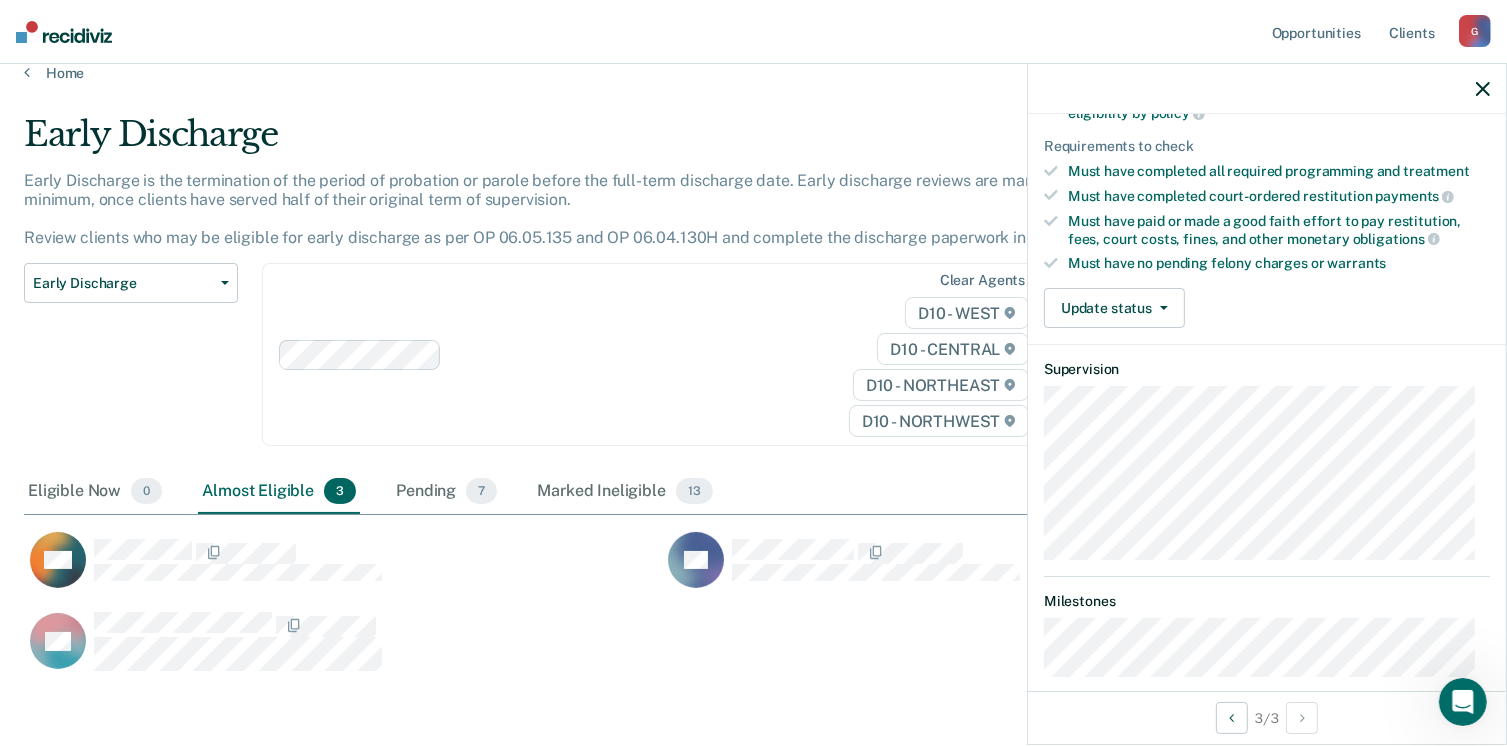 scroll, scrollTop: 16, scrollLeft: 16, axis: both 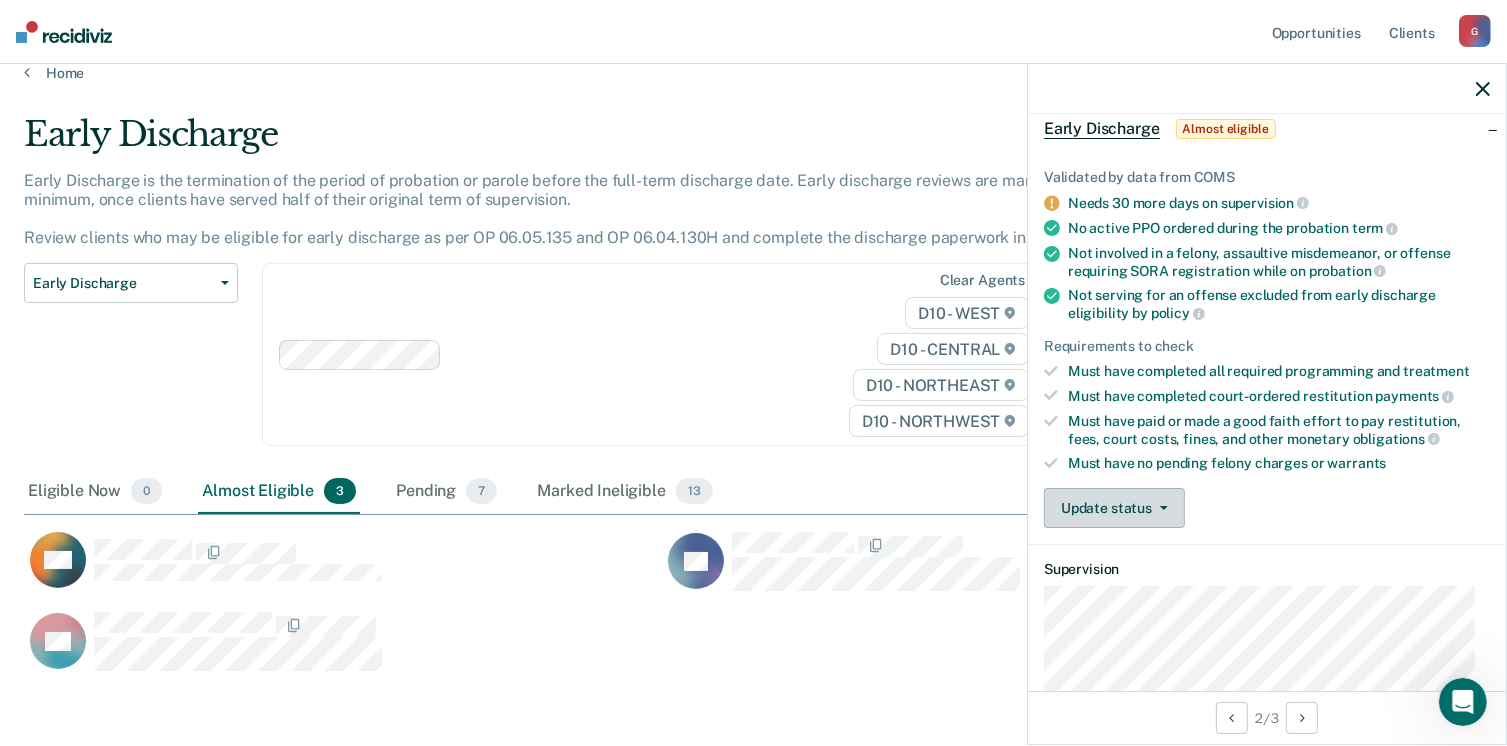 click on "Update status" at bounding box center (1114, 508) 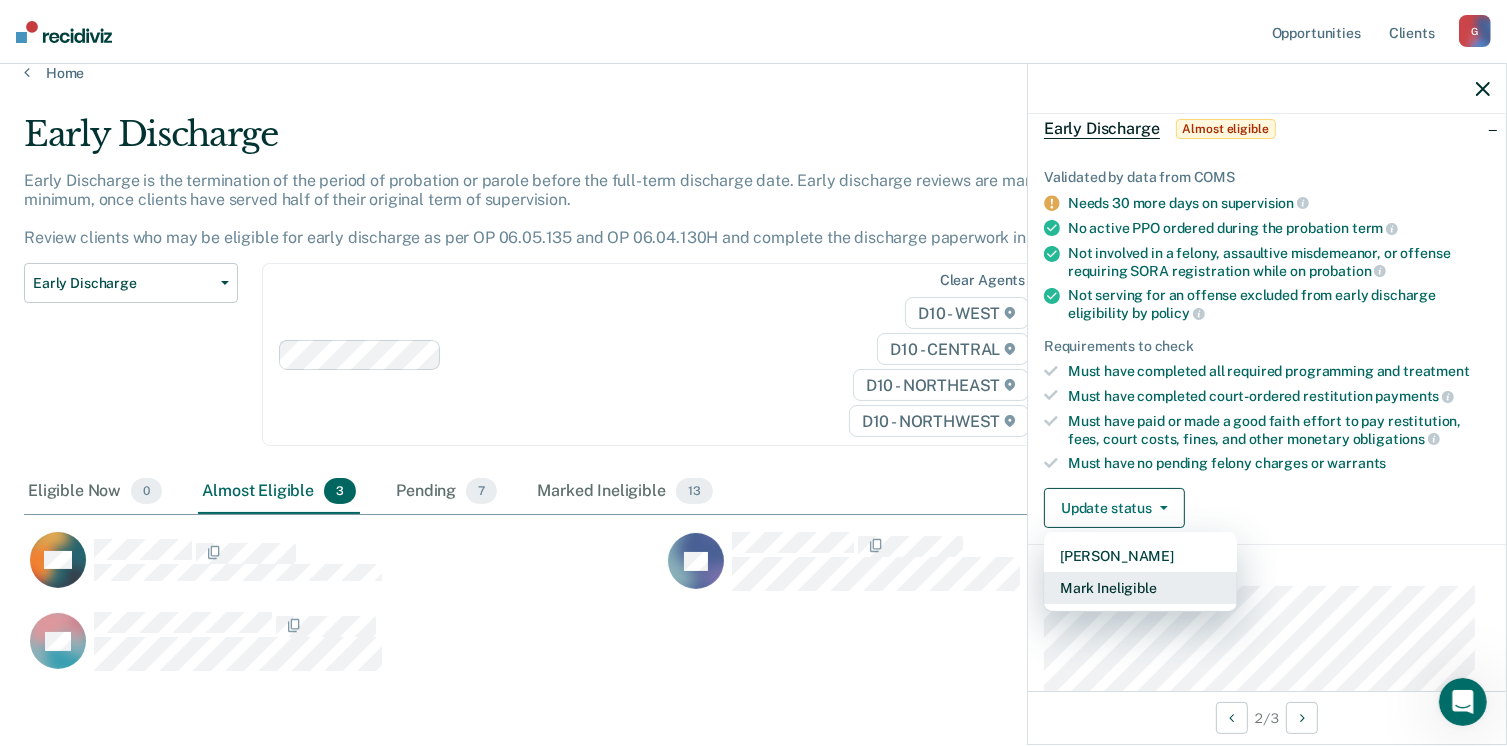 click on "Mark Ineligible" at bounding box center [1140, 588] 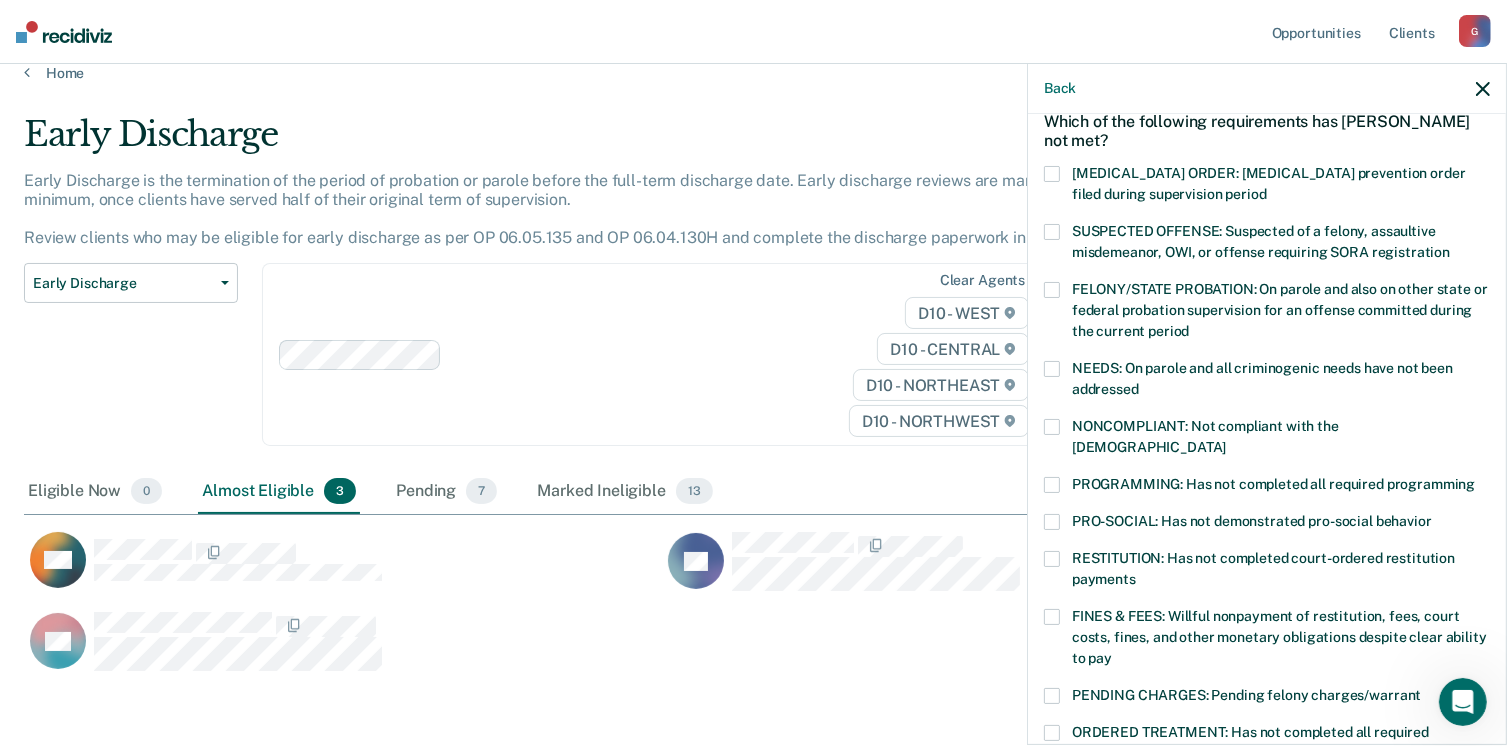 click at bounding box center [1052, 427] 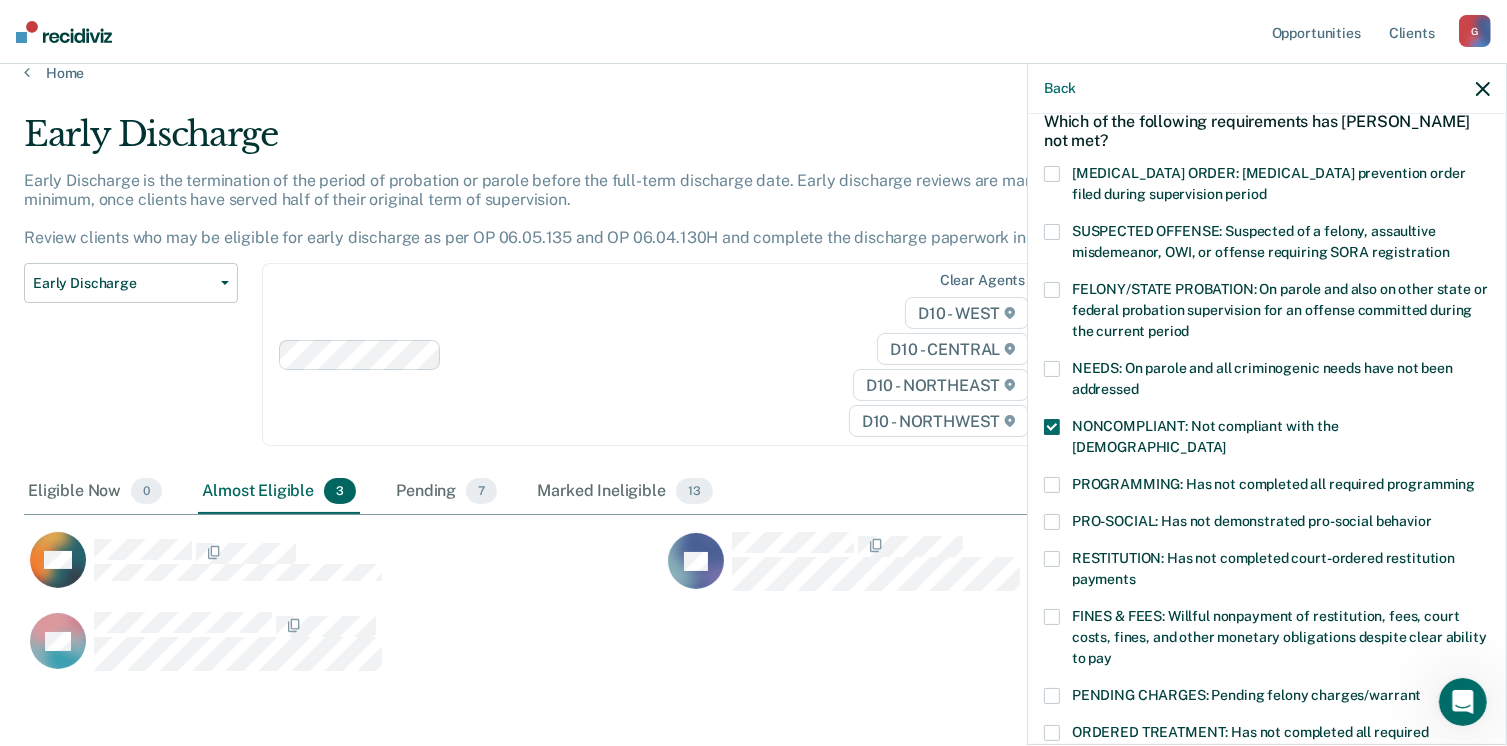 click at bounding box center [1052, 617] 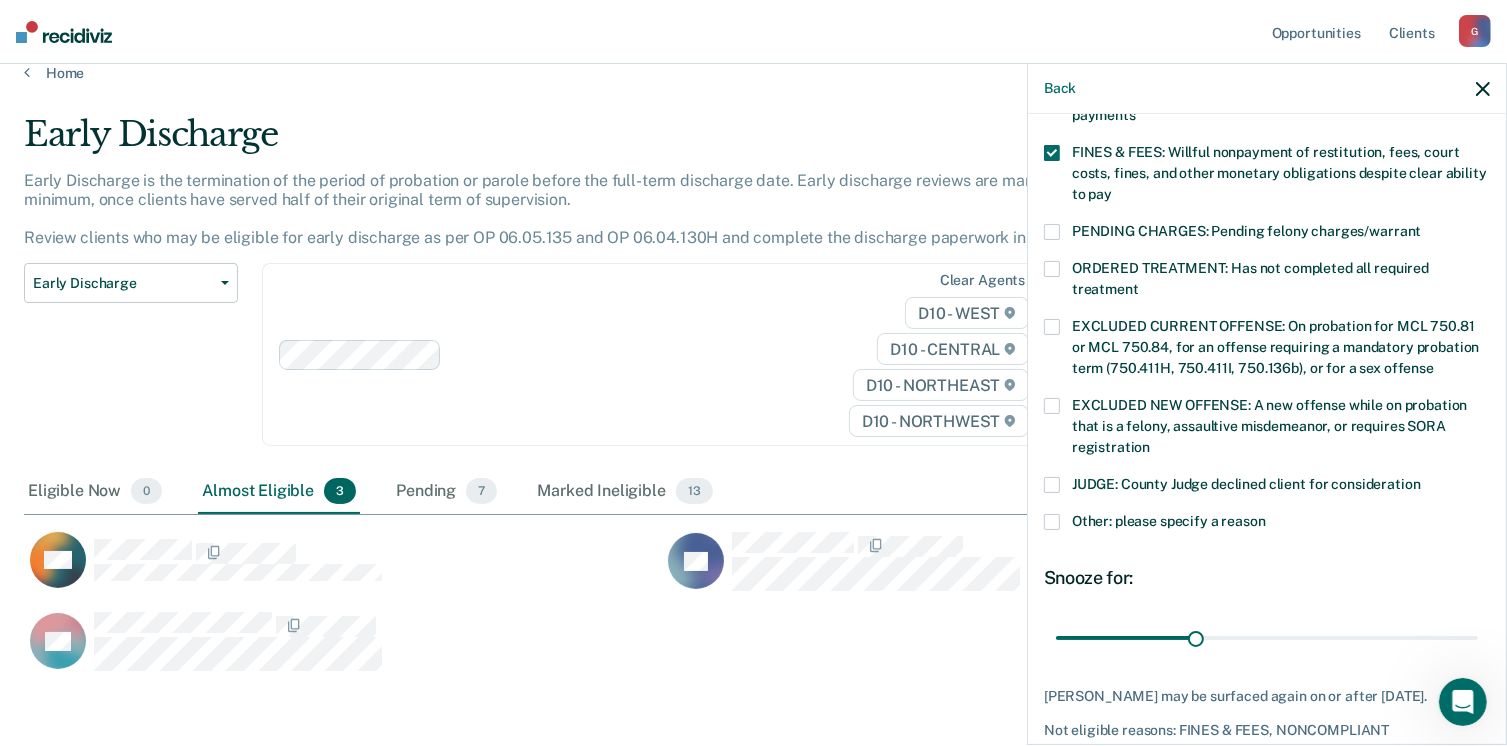 scroll, scrollTop: 600, scrollLeft: 0, axis: vertical 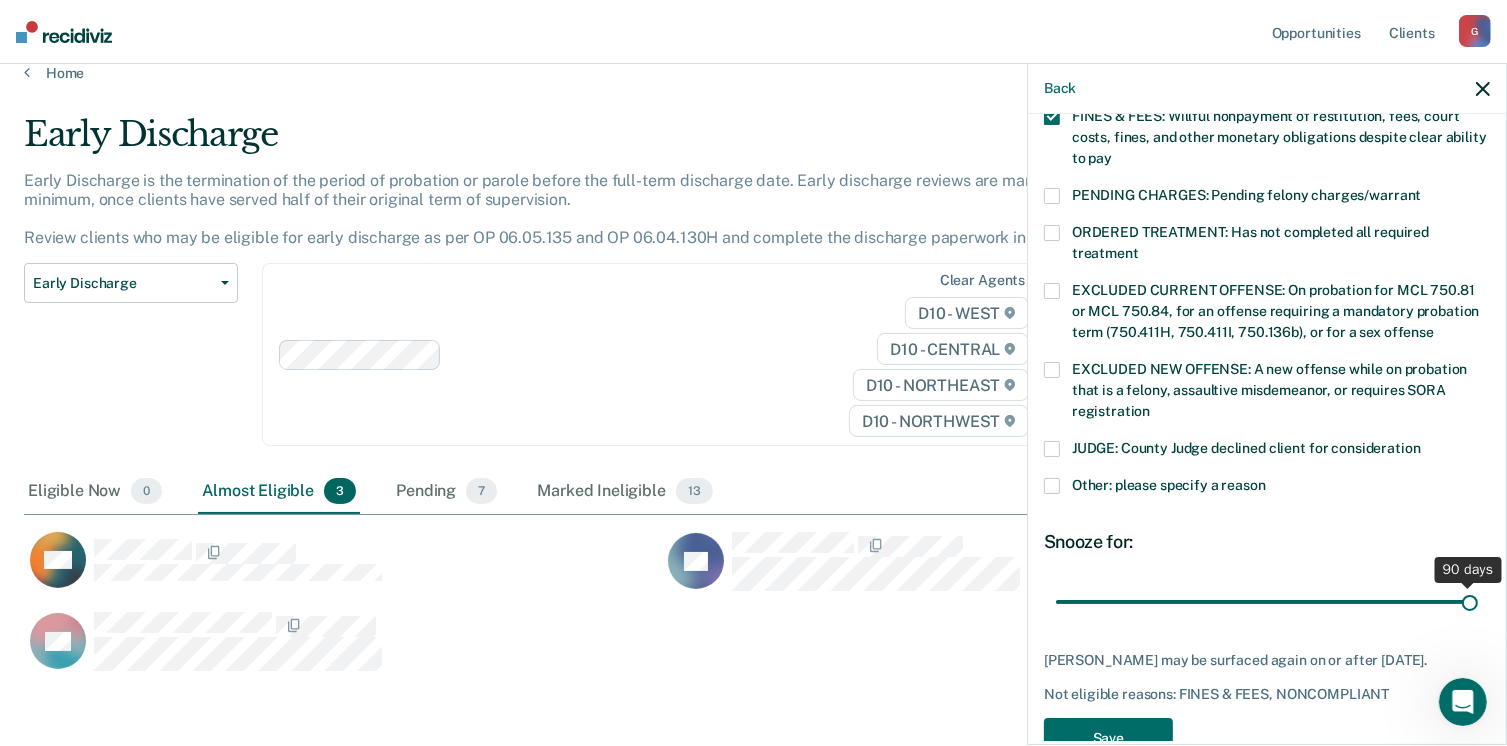 drag, startPoint x: 1188, startPoint y: 581, endPoint x: 1502, endPoint y: 573, distance: 314.1019 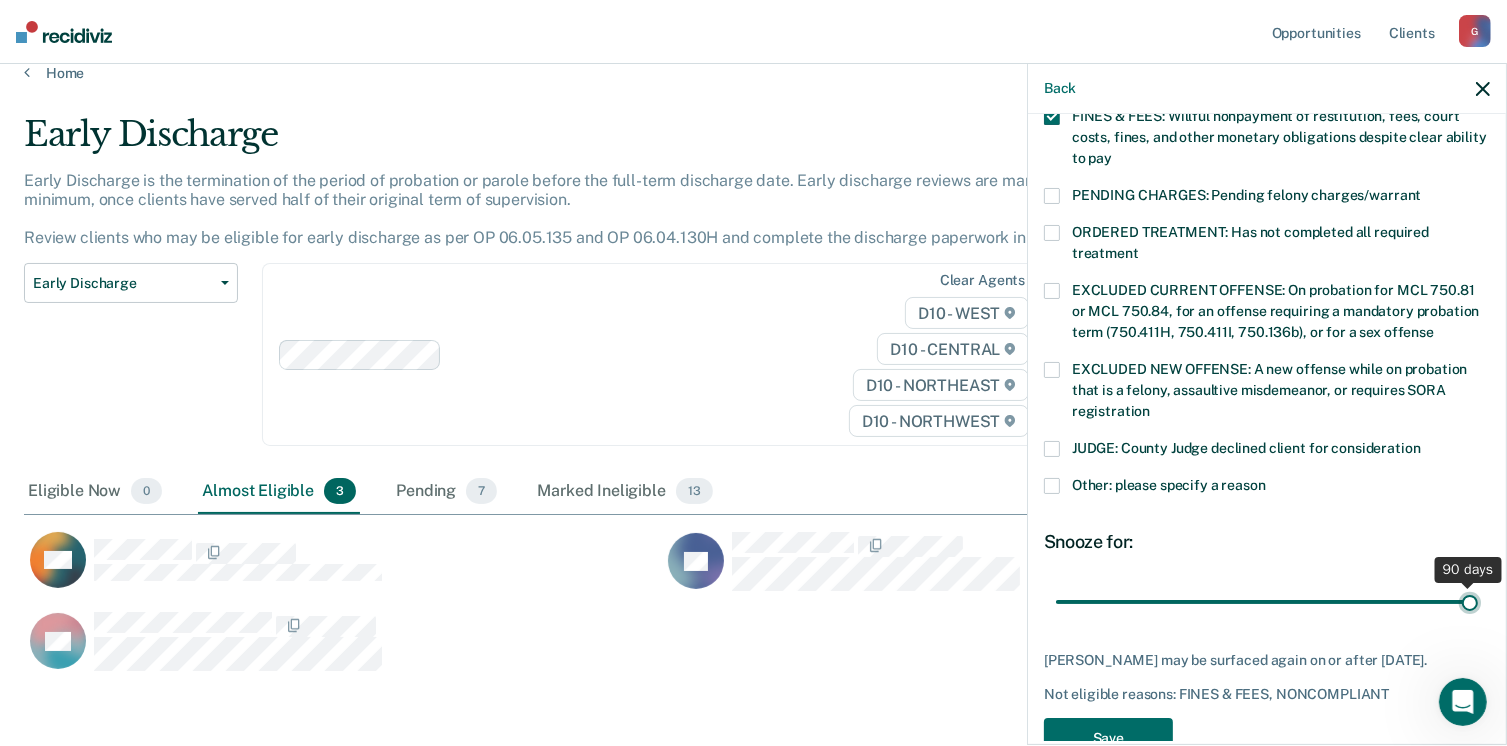 type on "90" 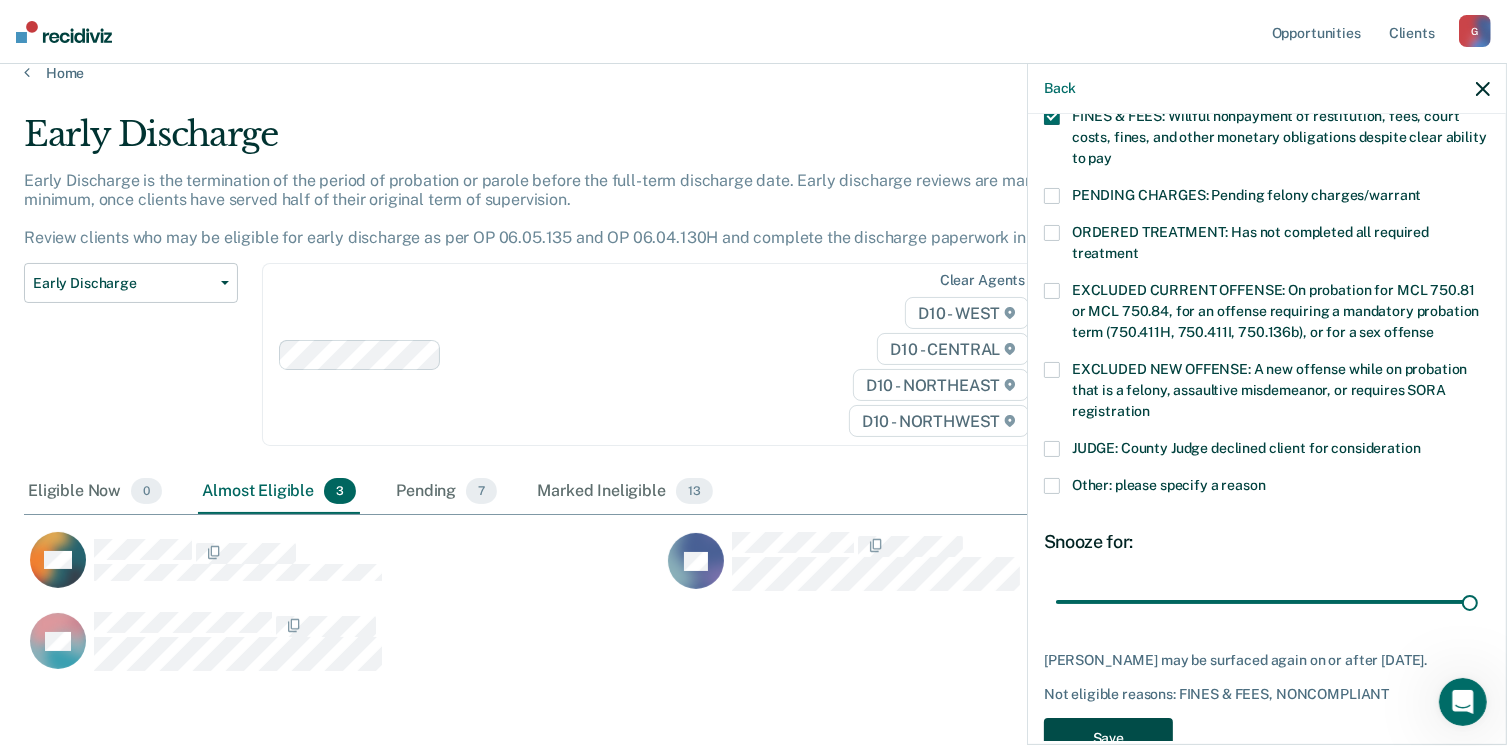 click on "Save" at bounding box center [1108, 738] 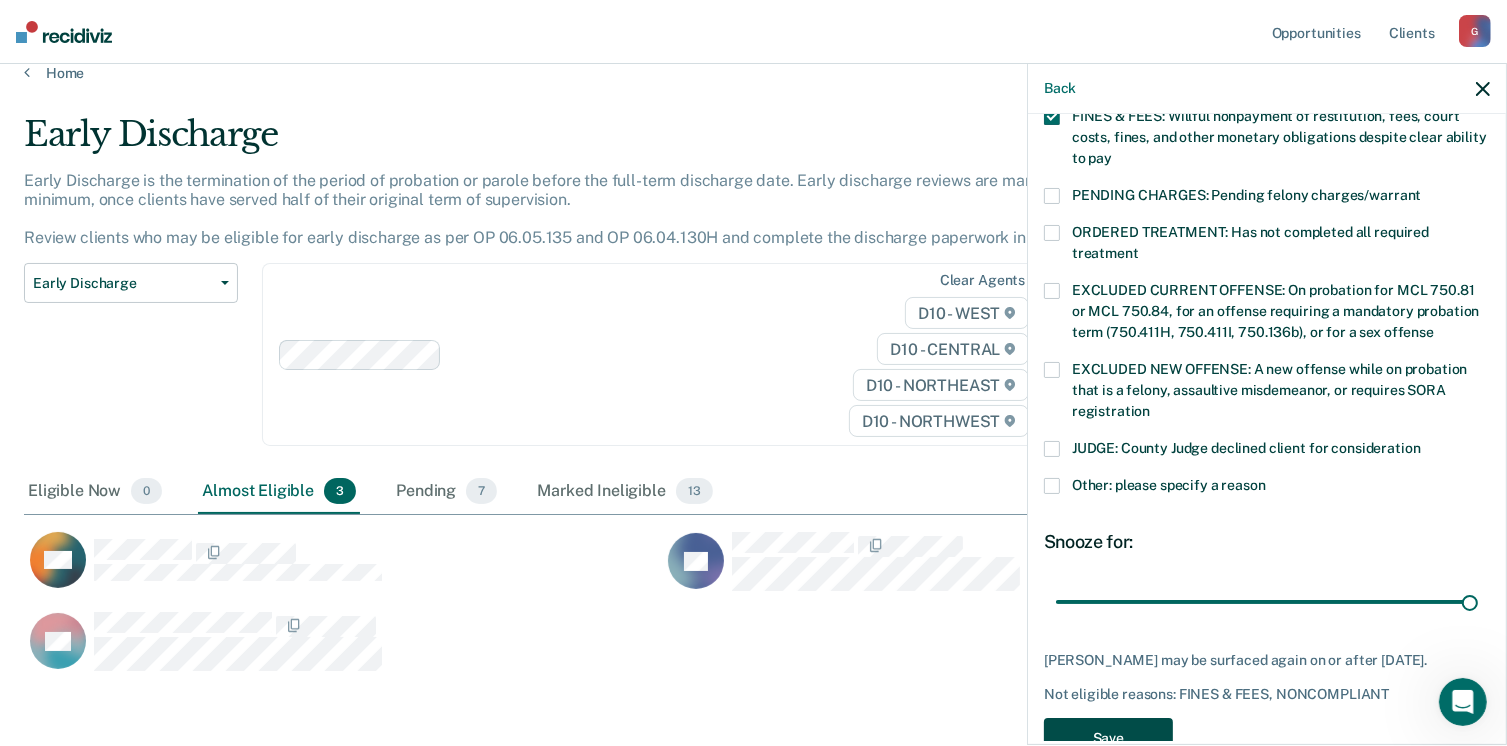 scroll, scrollTop: 473, scrollLeft: 1444, axis: both 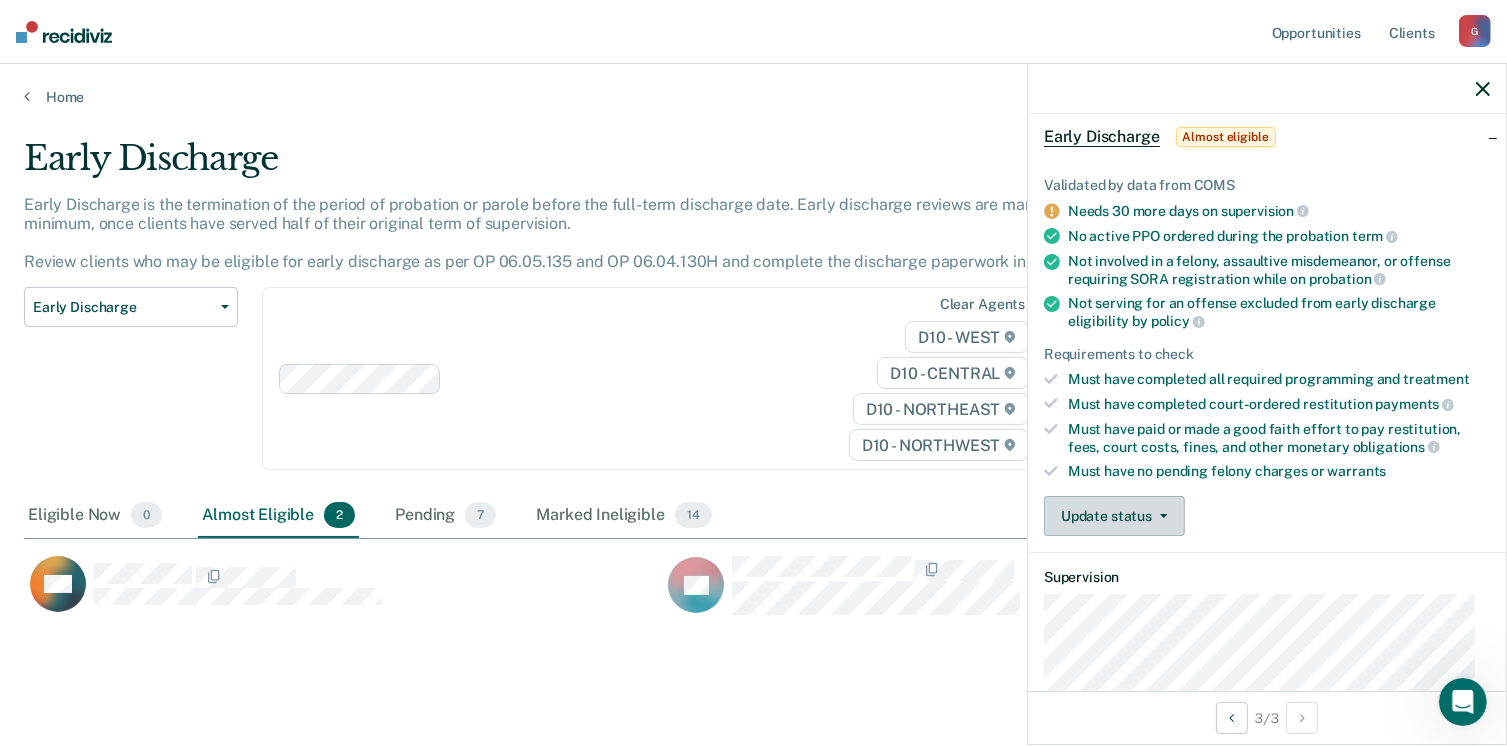 click on "Update status" at bounding box center (1114, 516) 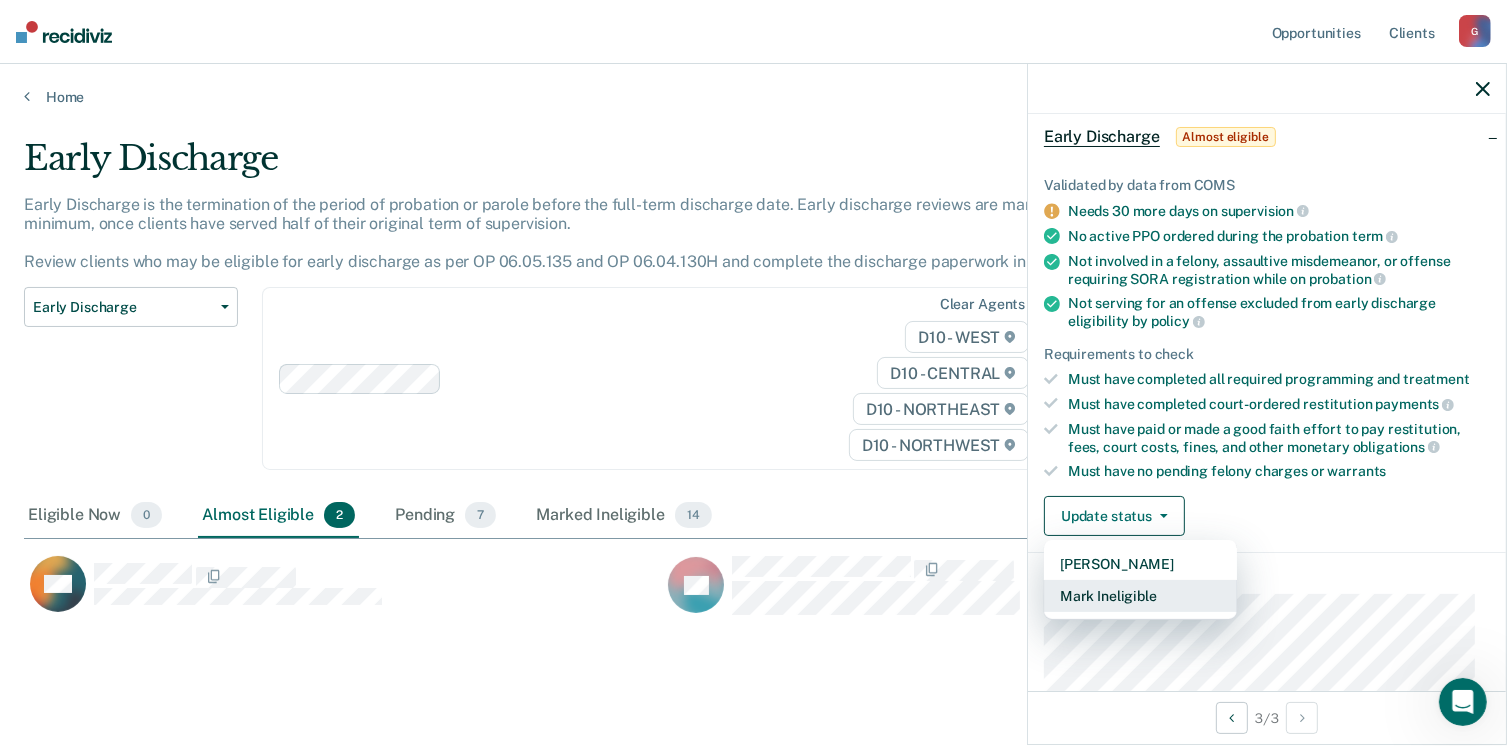 click on "Mark Ineligible" at bounding box center (1140, 596) 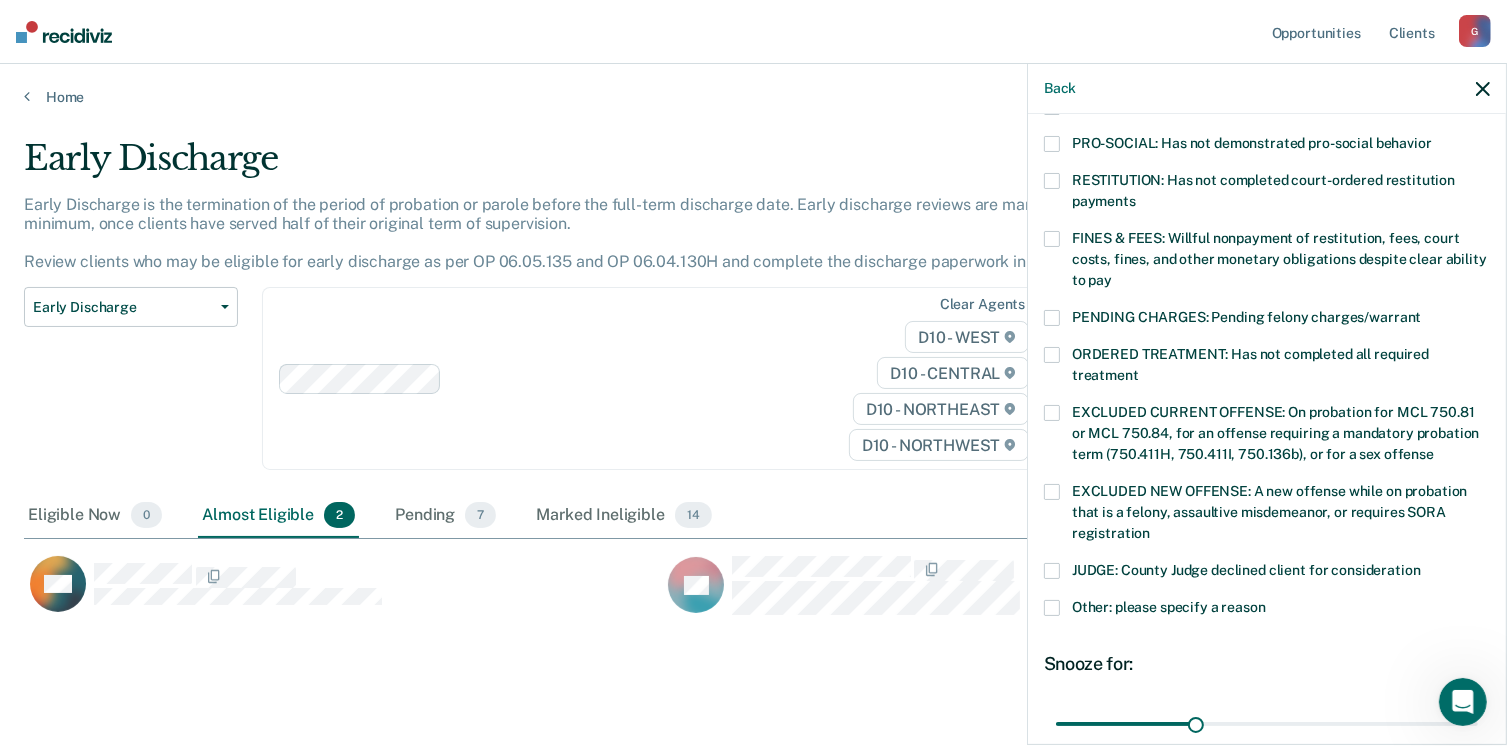 scroll, scrollTop: 492, scrollLeft: 0, axis: vertical 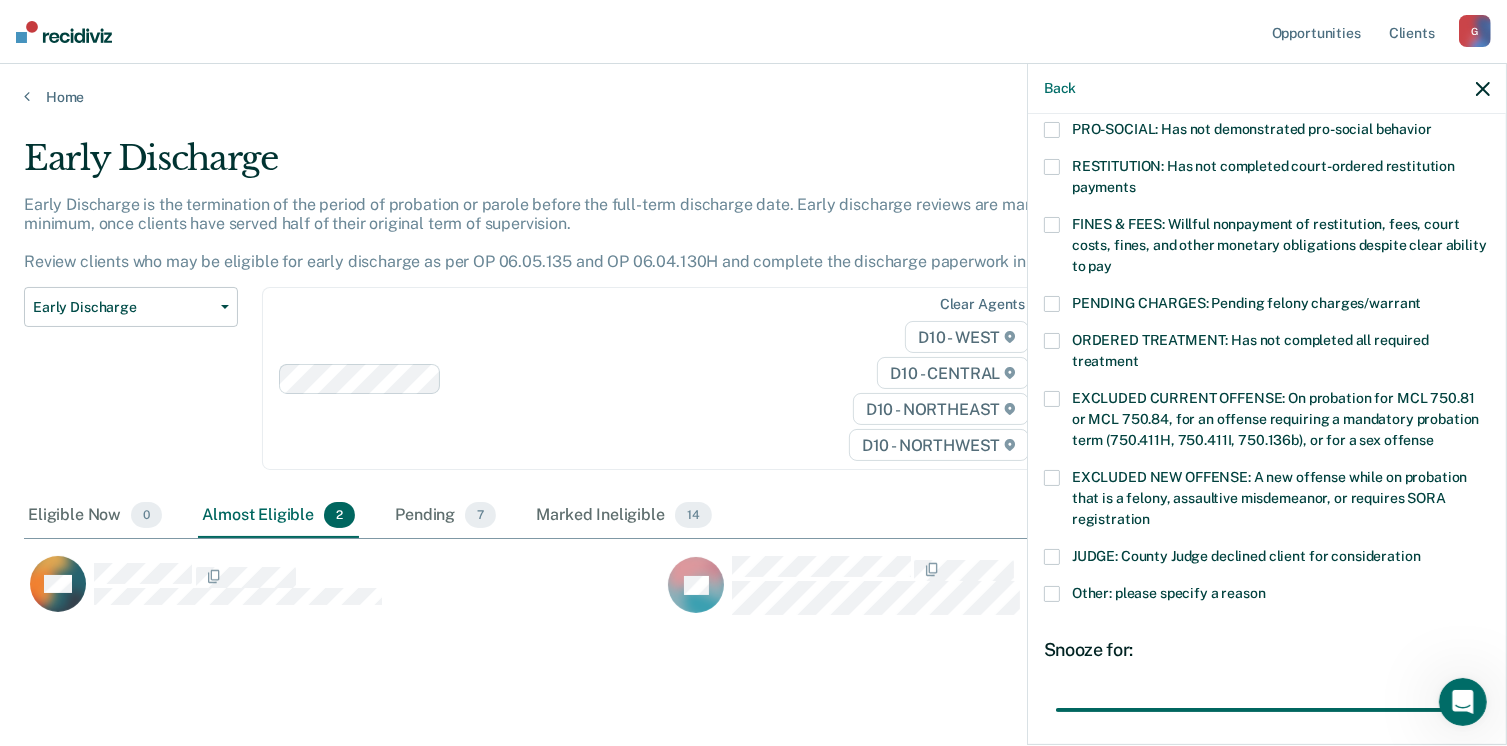 drag, startPoint x: 1186, startPoint y: 687, endPoint x: 1283, endPoint y: 637, distance: 109.128365 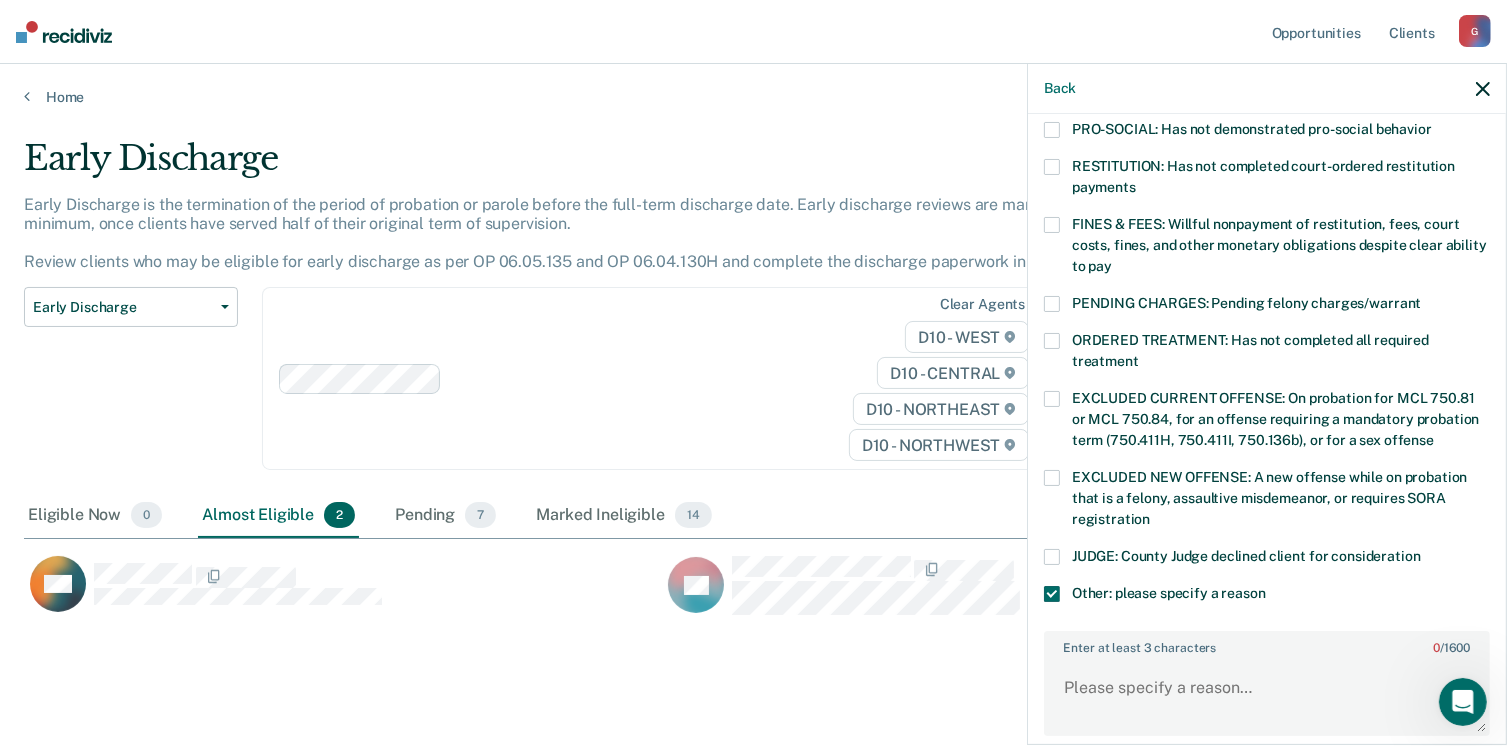 drag, startPoint x: 1084, startPoint y: 627, endPoint x: 1084, endPoint y: 645, distance: 18 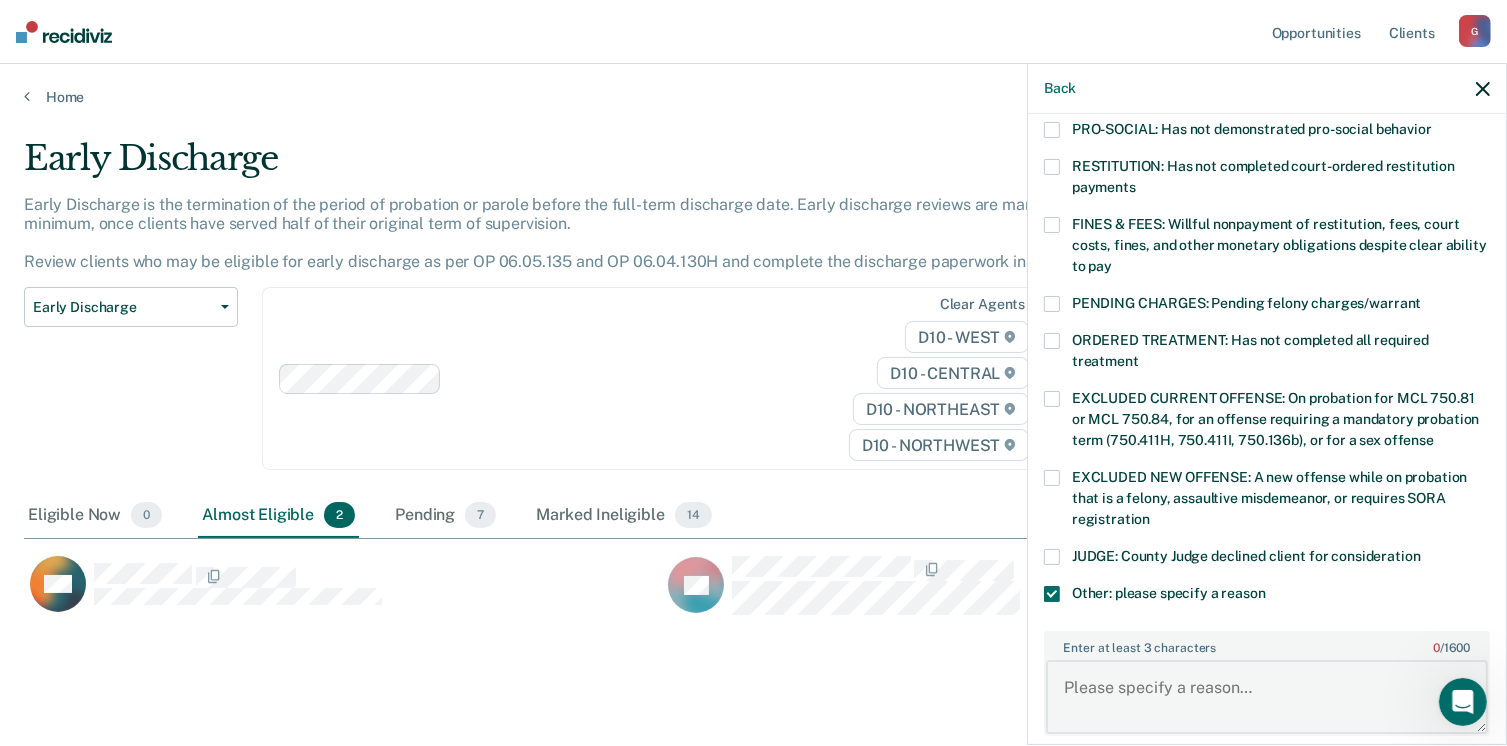 click on "Enter at least 3 characters 0  /  1600" at bounding box center (1267, 697) 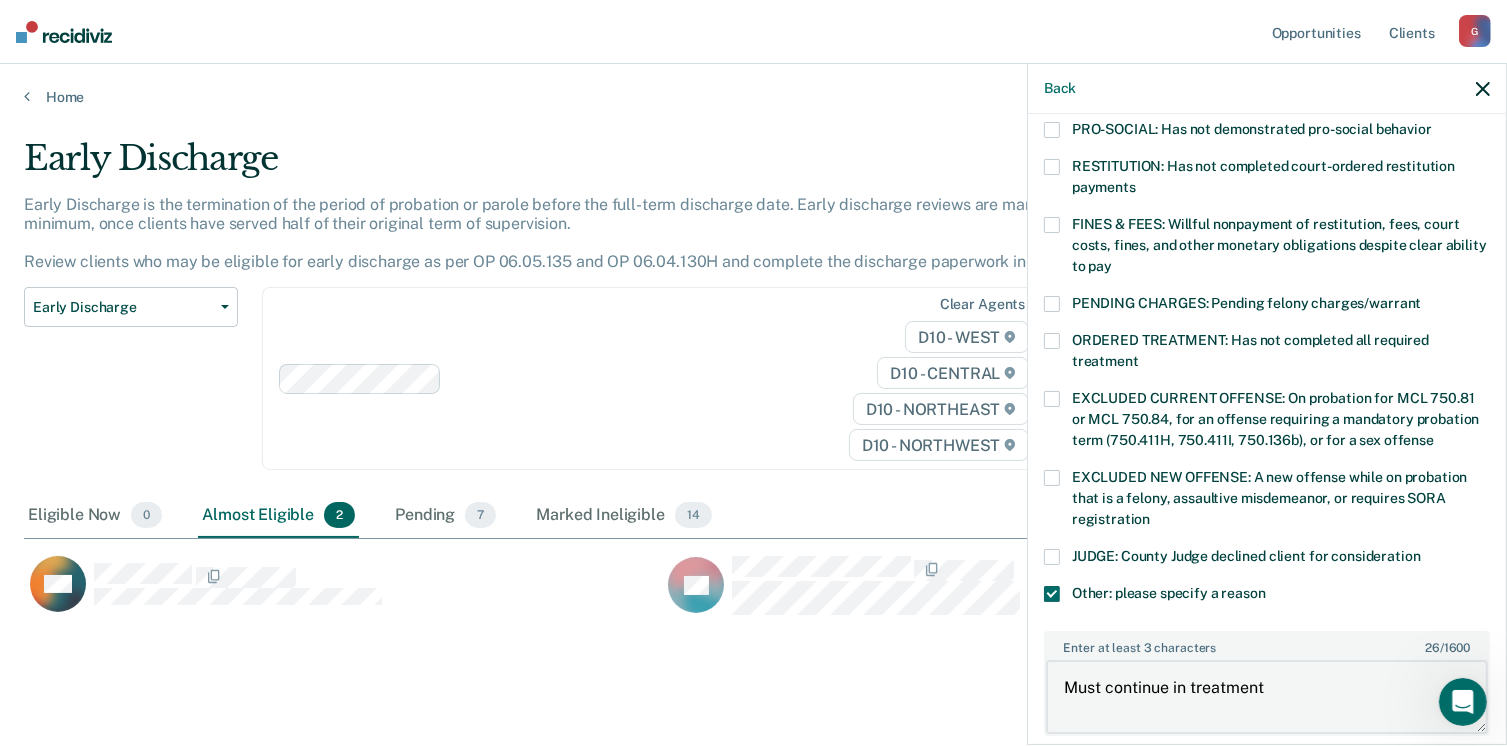 type on "Must continue in treatment" 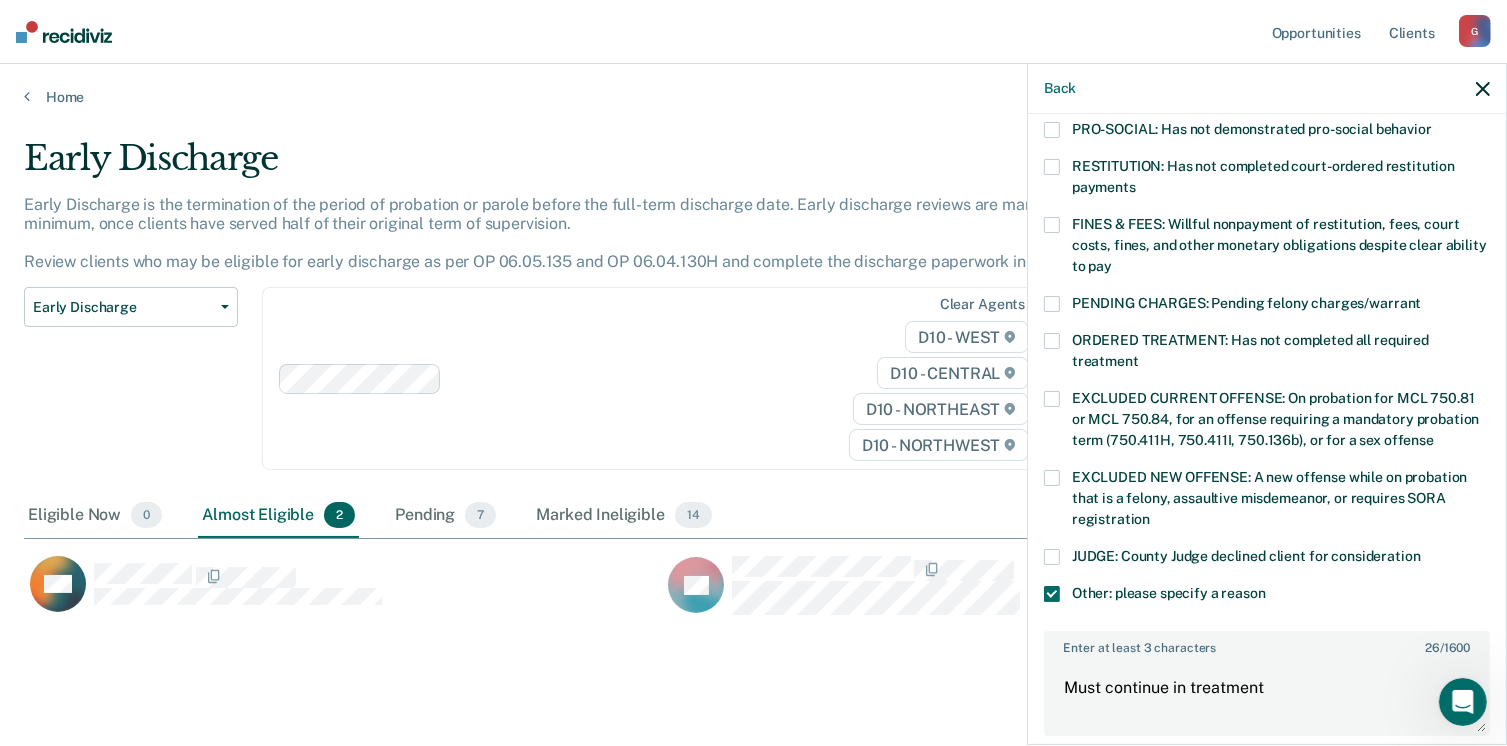 click at bounding box center (1052, 225) 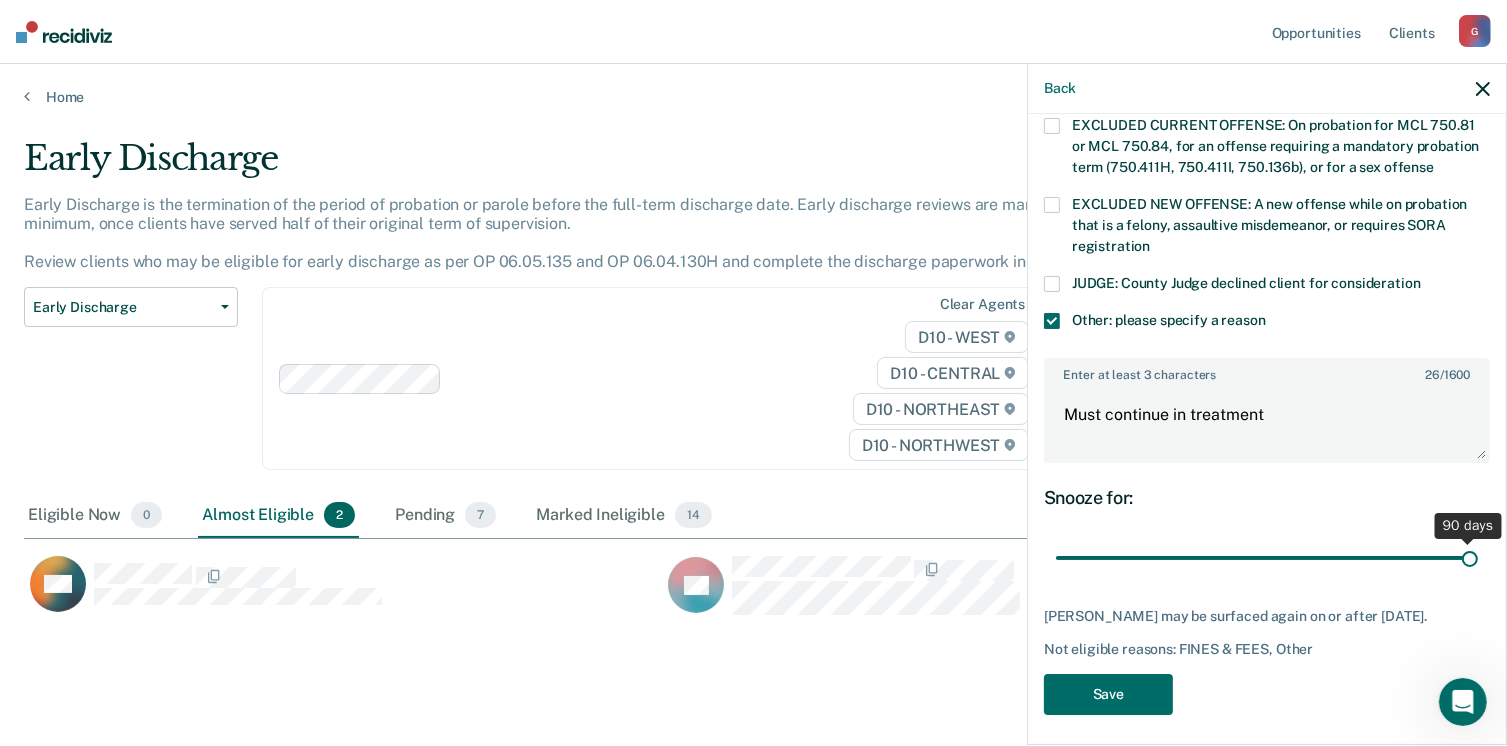 scroll, scrollTop: 766, scrollLeft: 0, axis: vertical 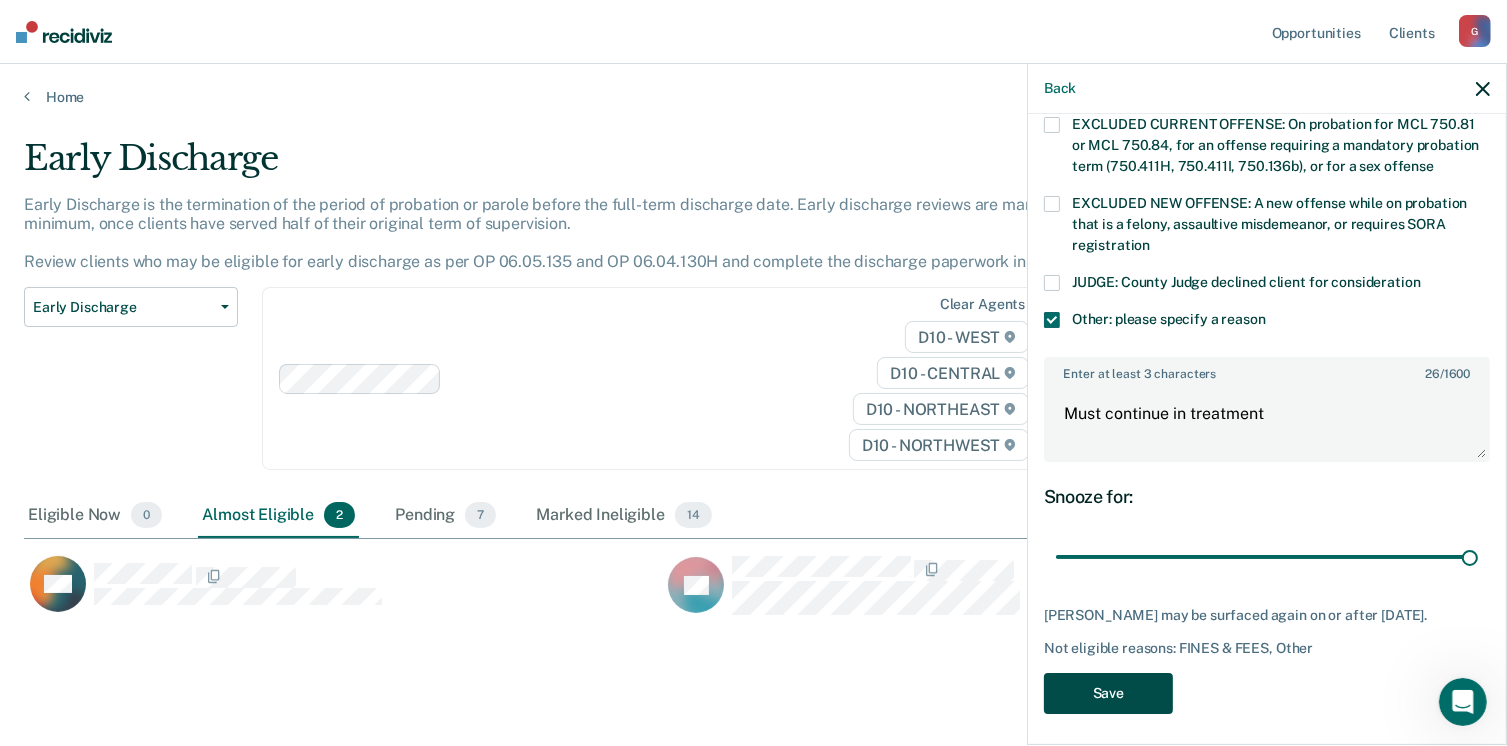 click on "Save" at bounding box center [1108, 693] 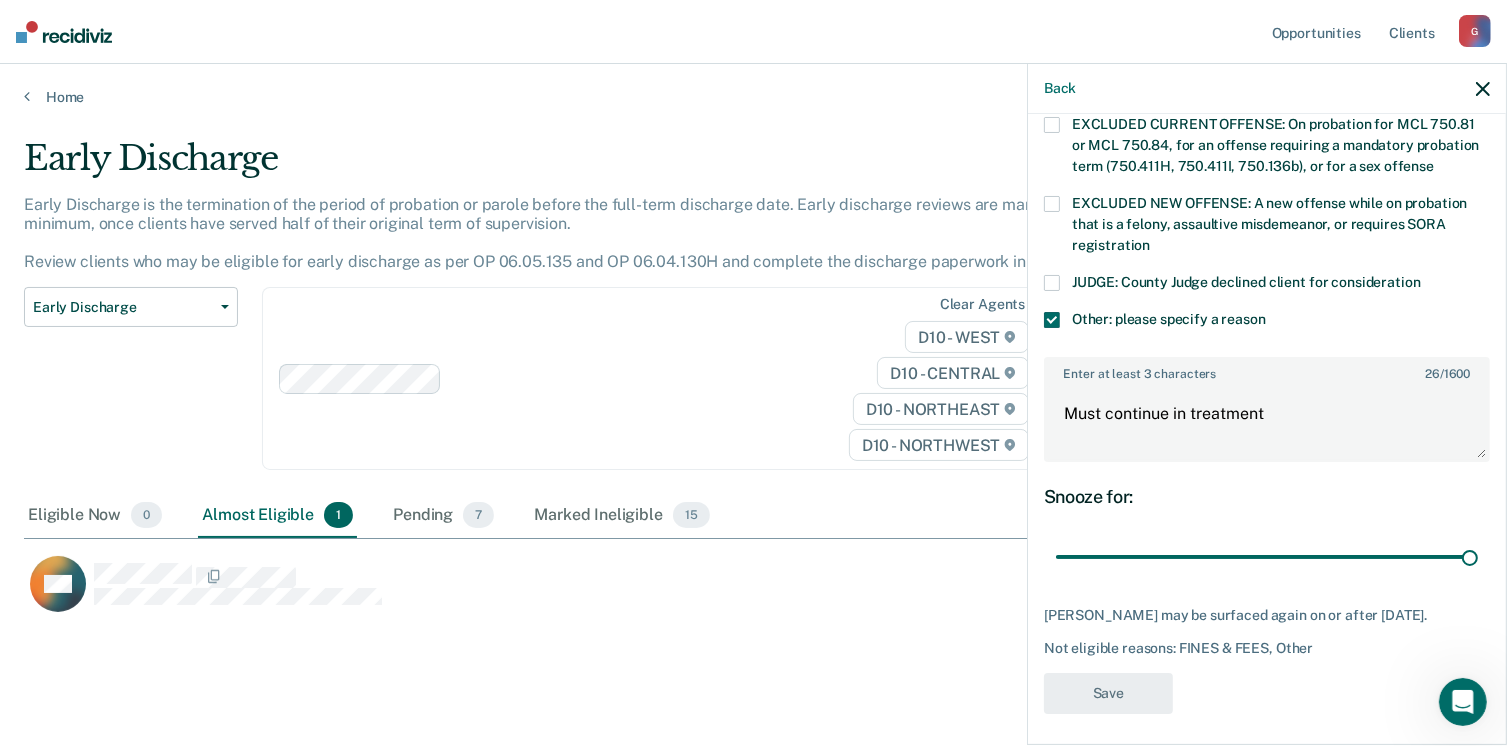 scroll, scrollTop: 593, scrollLeft: 0, axis: vertical 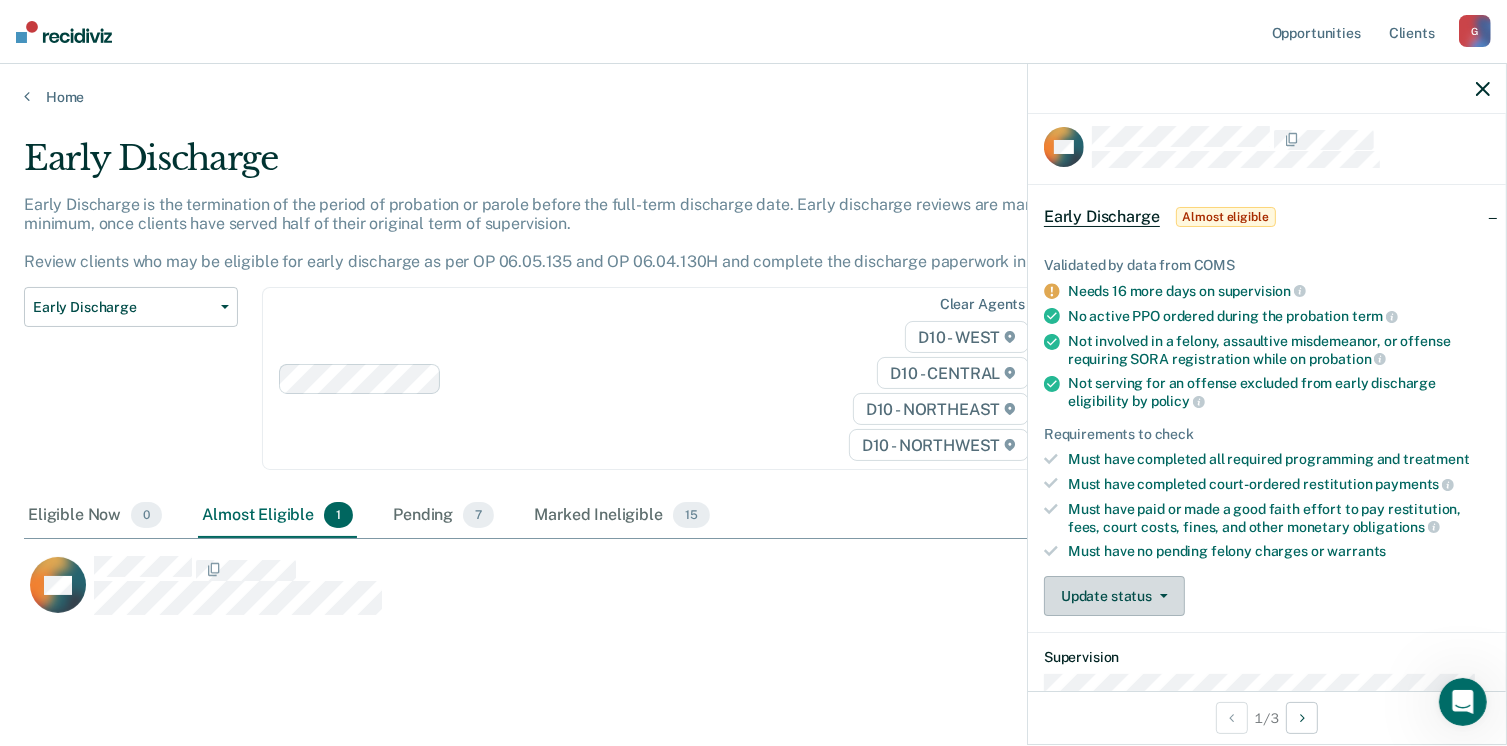 click on "Update status" at bounding box center (1114, 596) 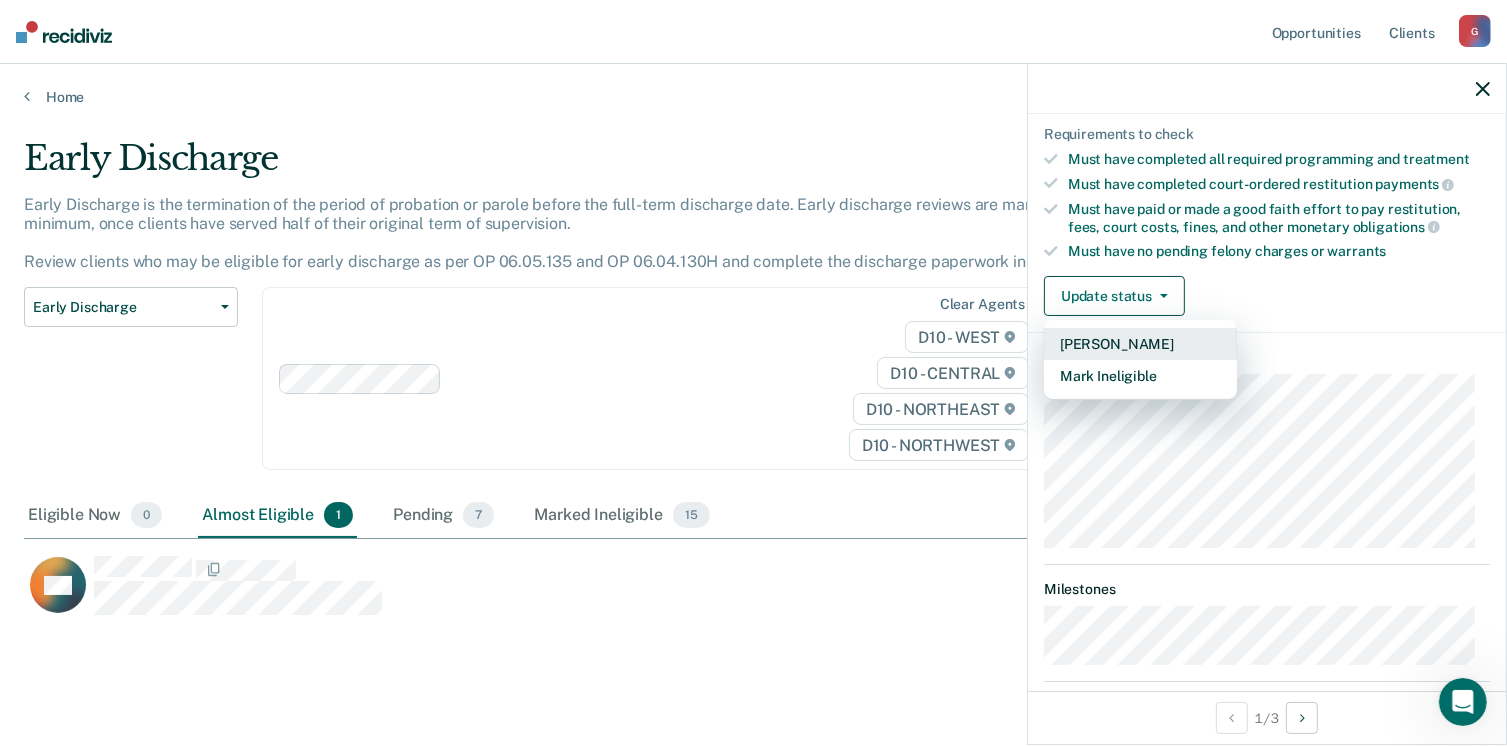 scroll, scrollTop: 412, scrollLeft: 0, axis: vertical 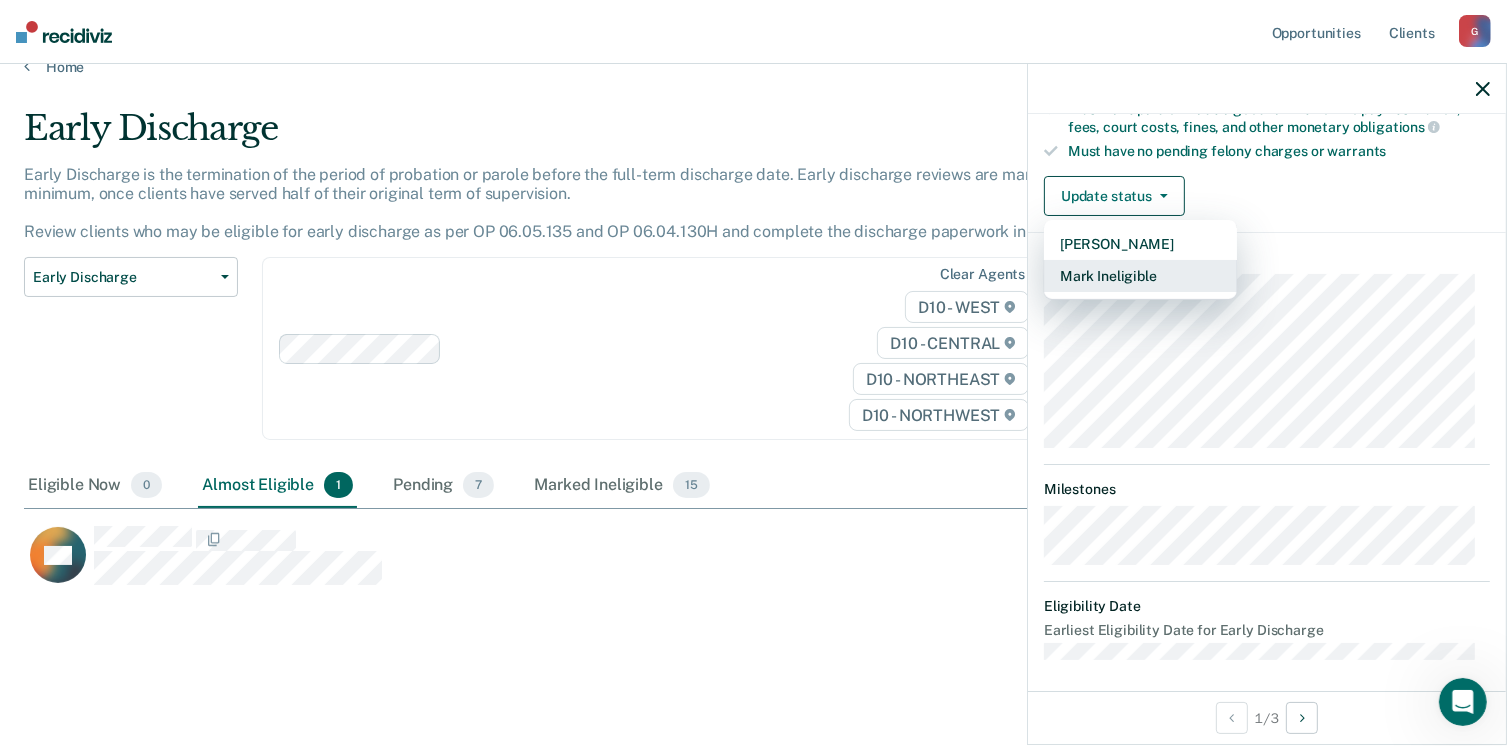 click on "Mark Ineligible" at bounding box center (1140, 276) 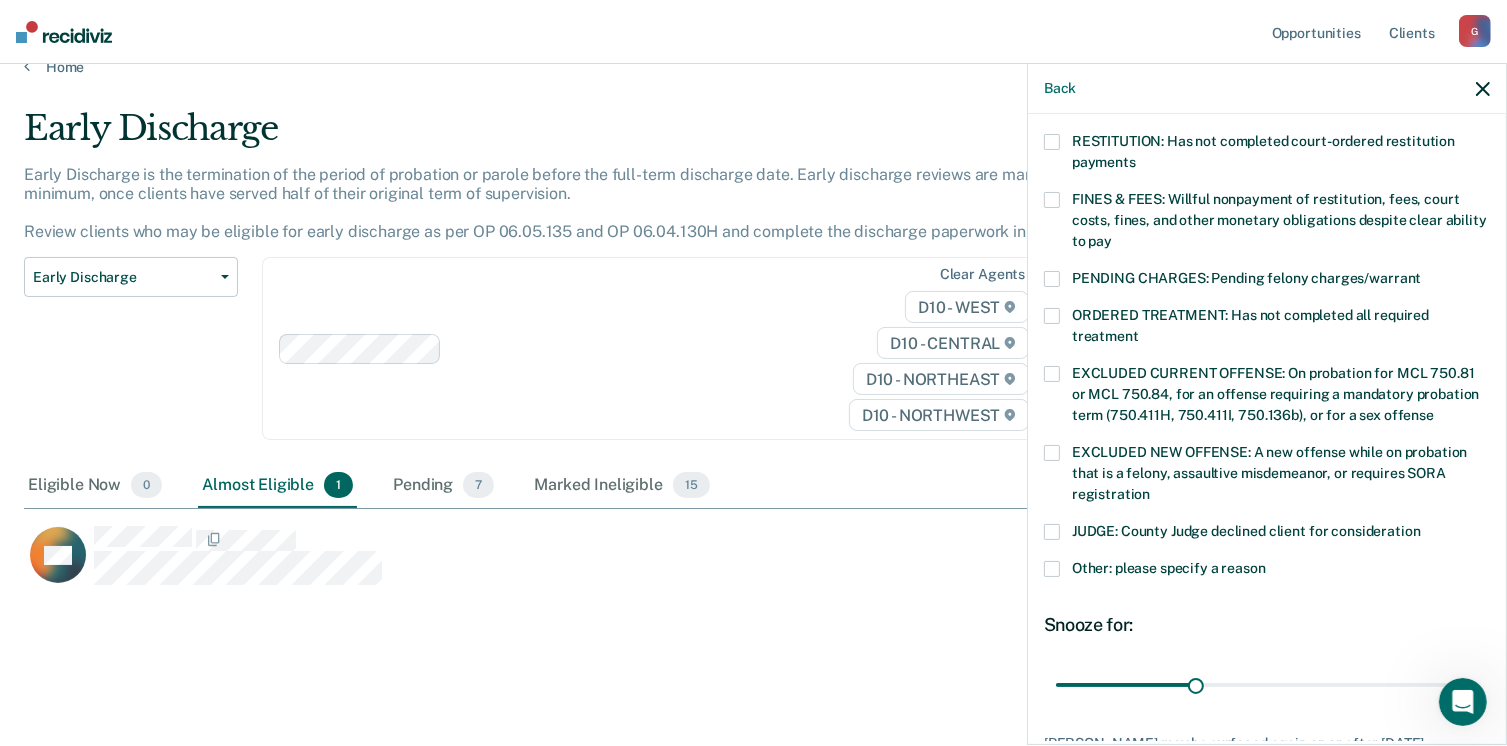 scroll, scrollTop: 612, scrollLeft: 0, axis: vertical 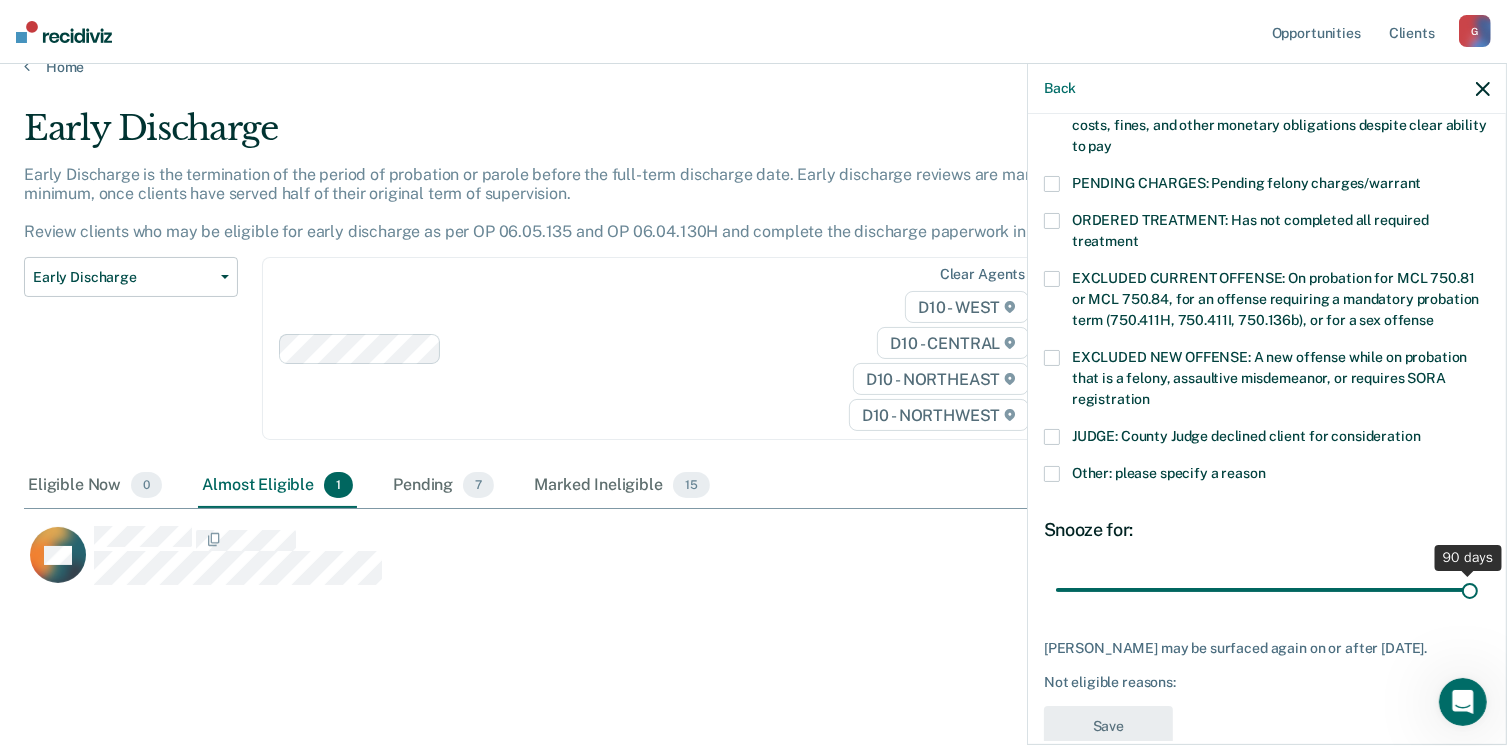 drag, startPoint x: 1192, startPoint y: 570, endPoint x: 1482, endPoint y: 553, distance: 290.49786 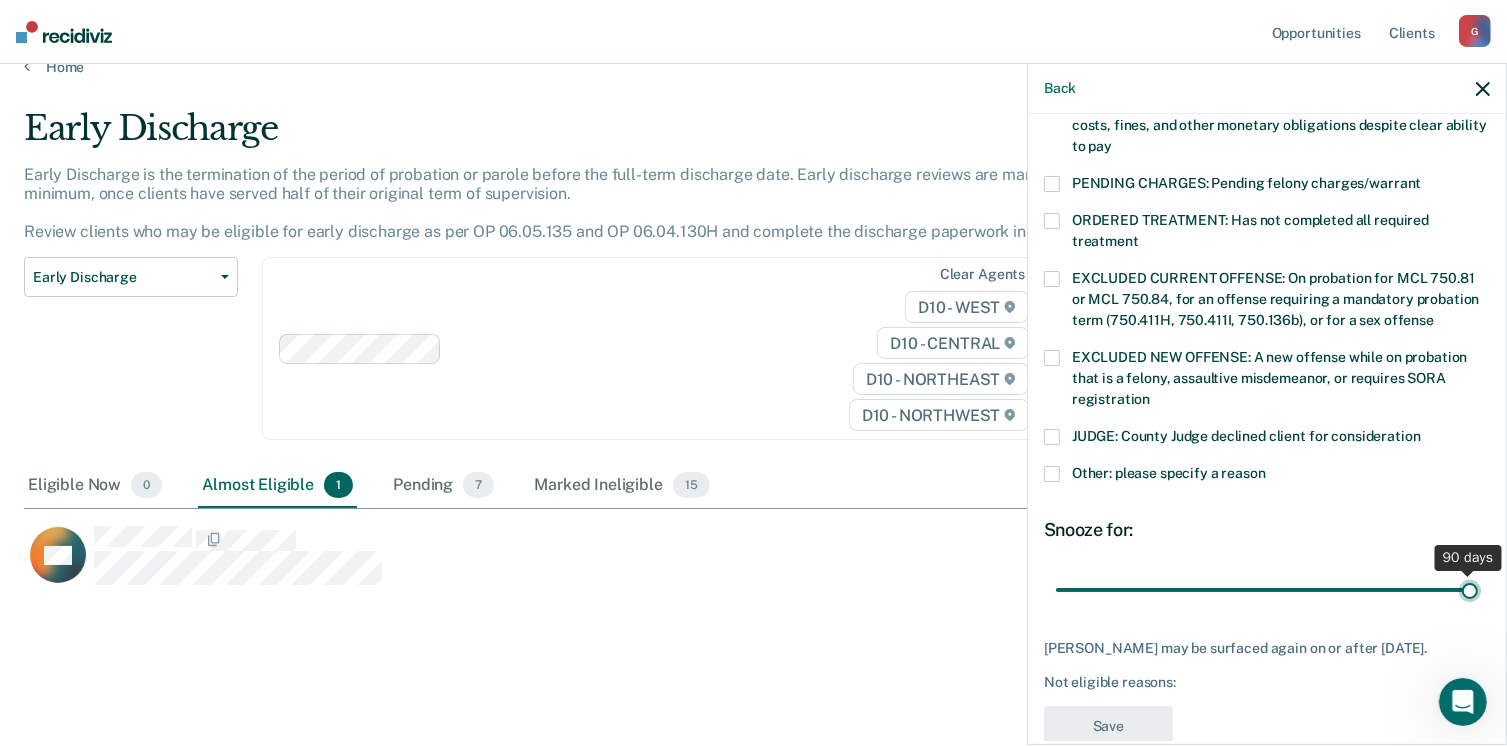 type on "90" 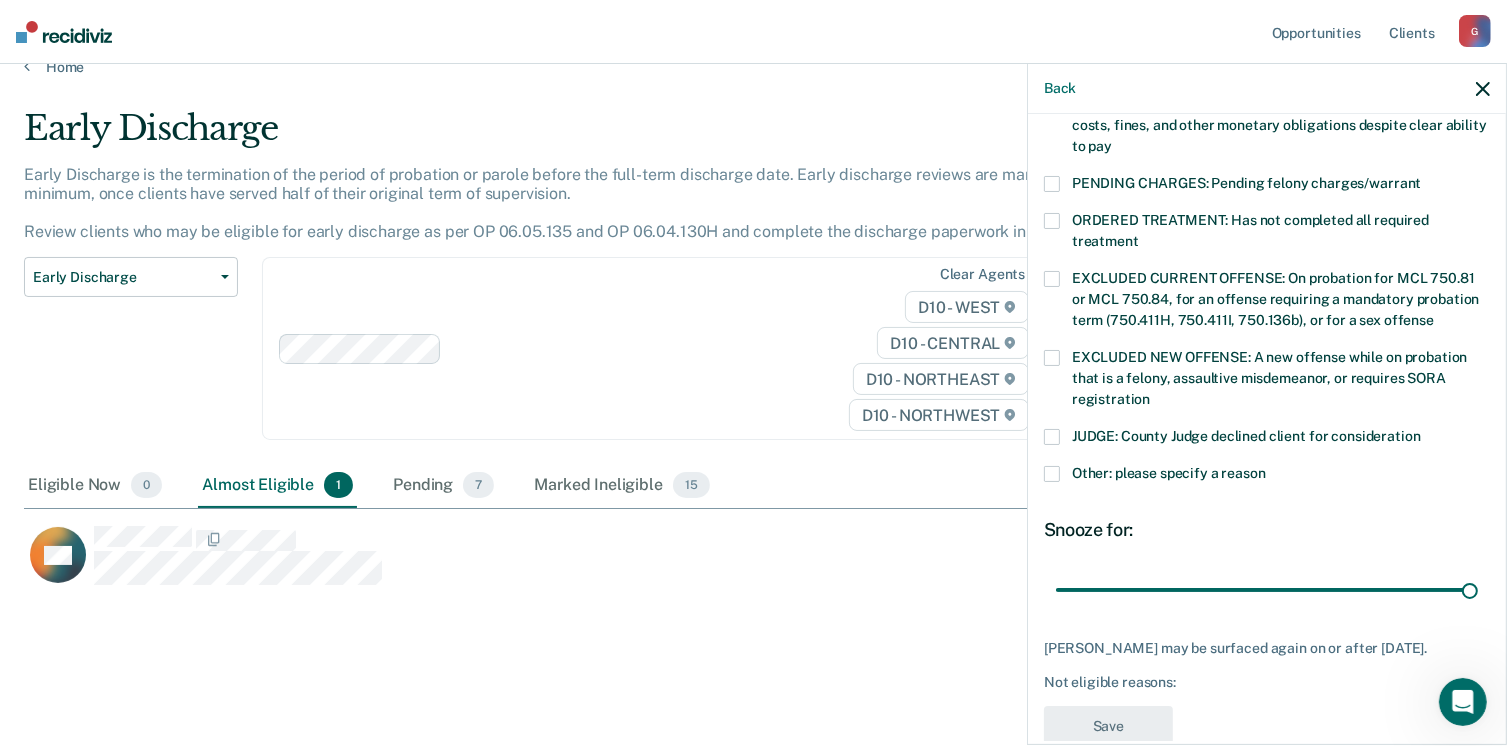 click at bounding box center (1052, 474) 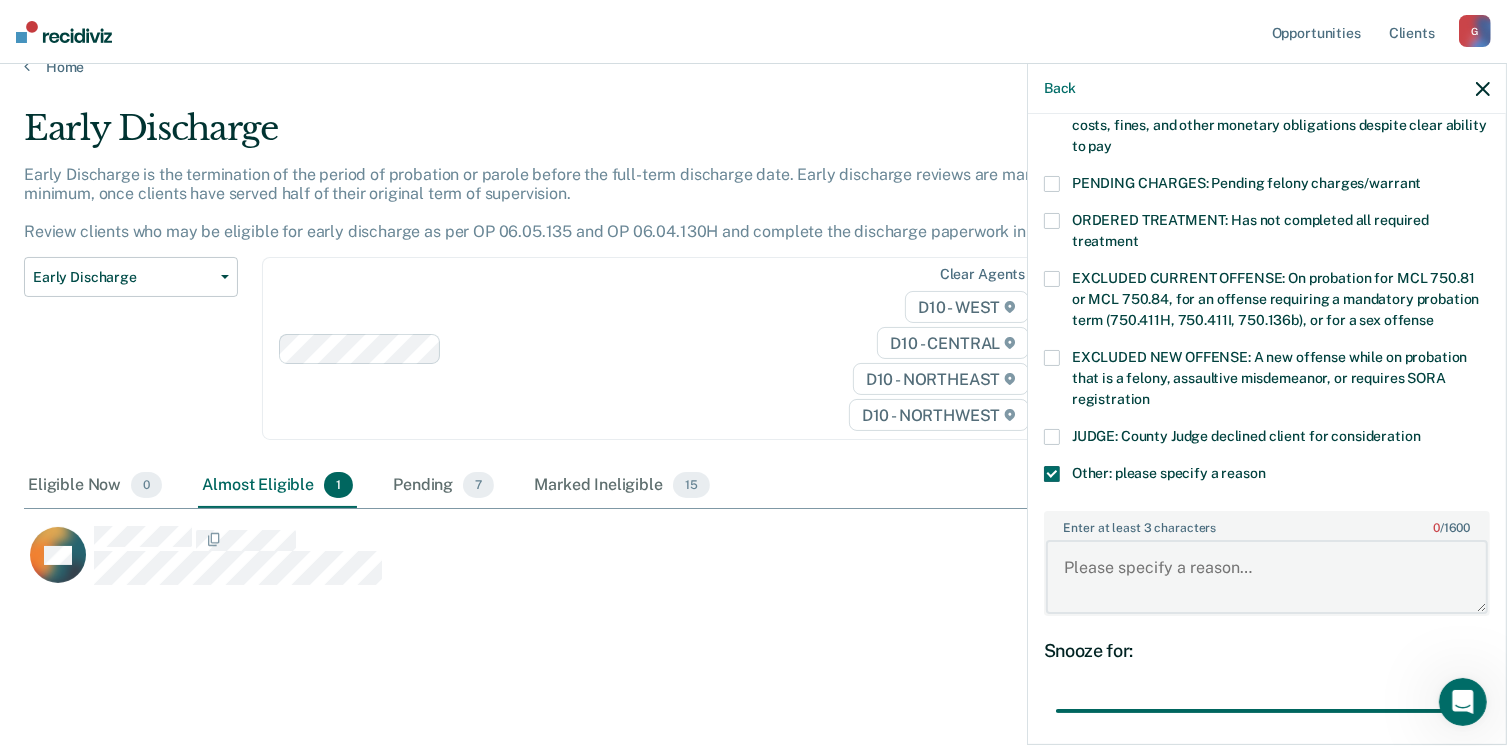 click on "Enter at least 3 characters 0  /  1600" at bounding box center [1267, 577] 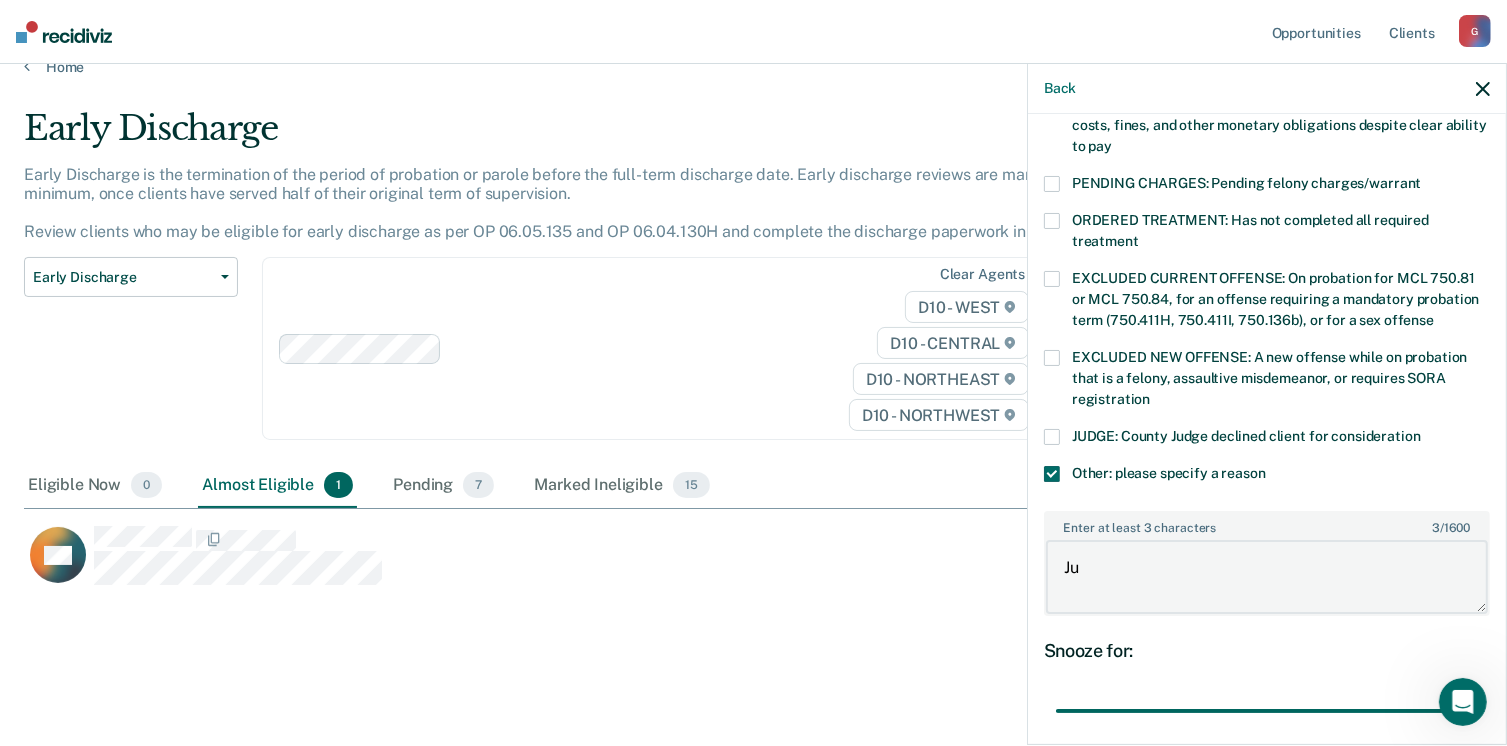 type on "J" 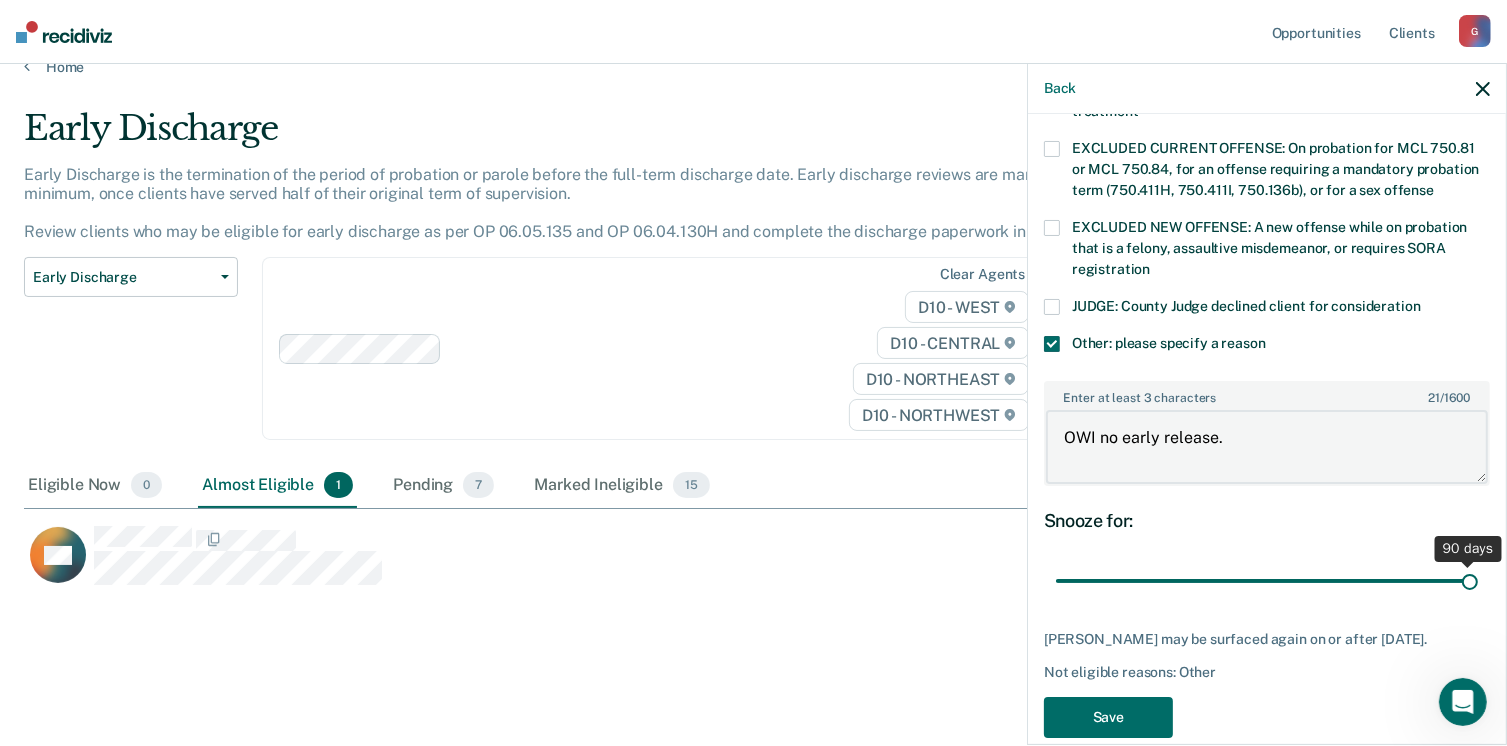 scroll, scrollTop: 749, scrollLeft: 0, axis: vertical 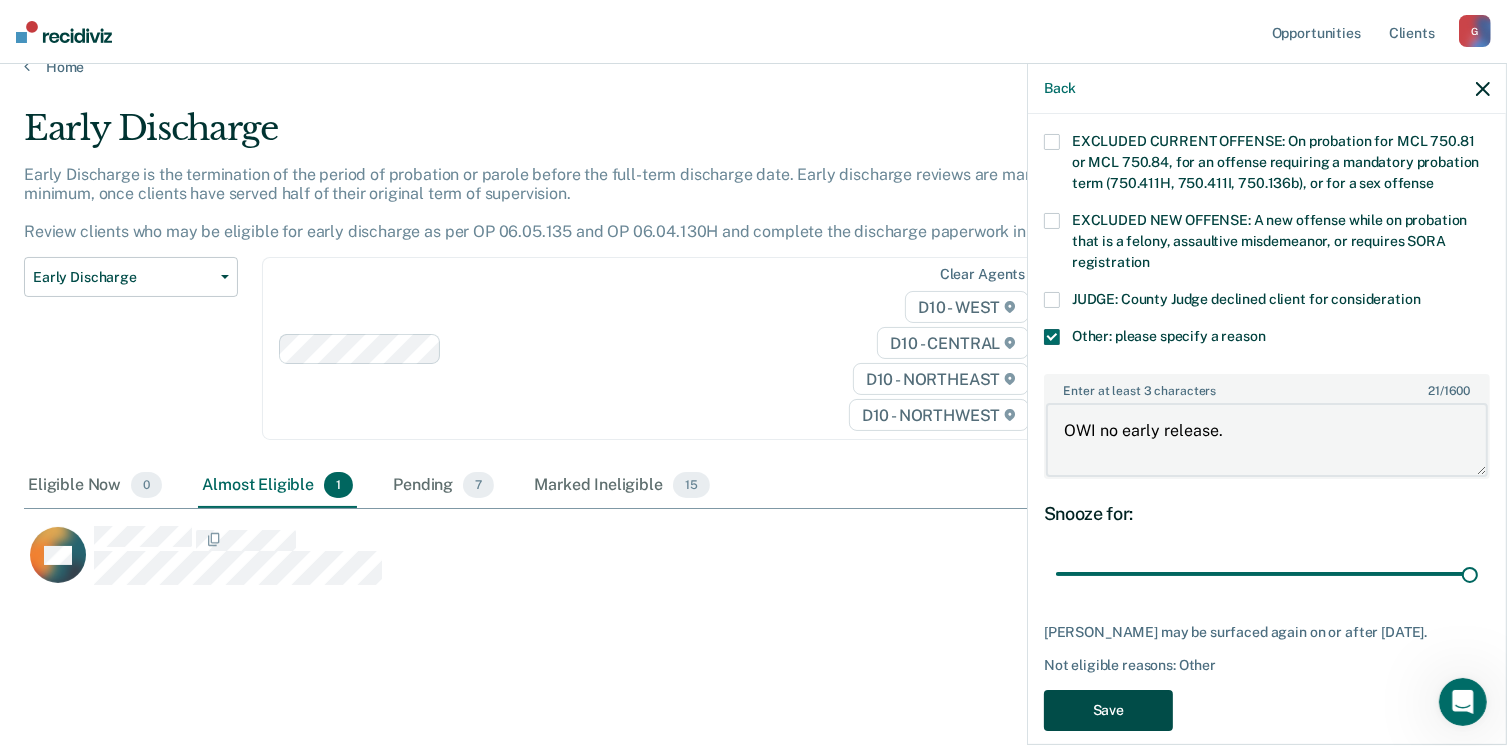 type on "OWI no early release." 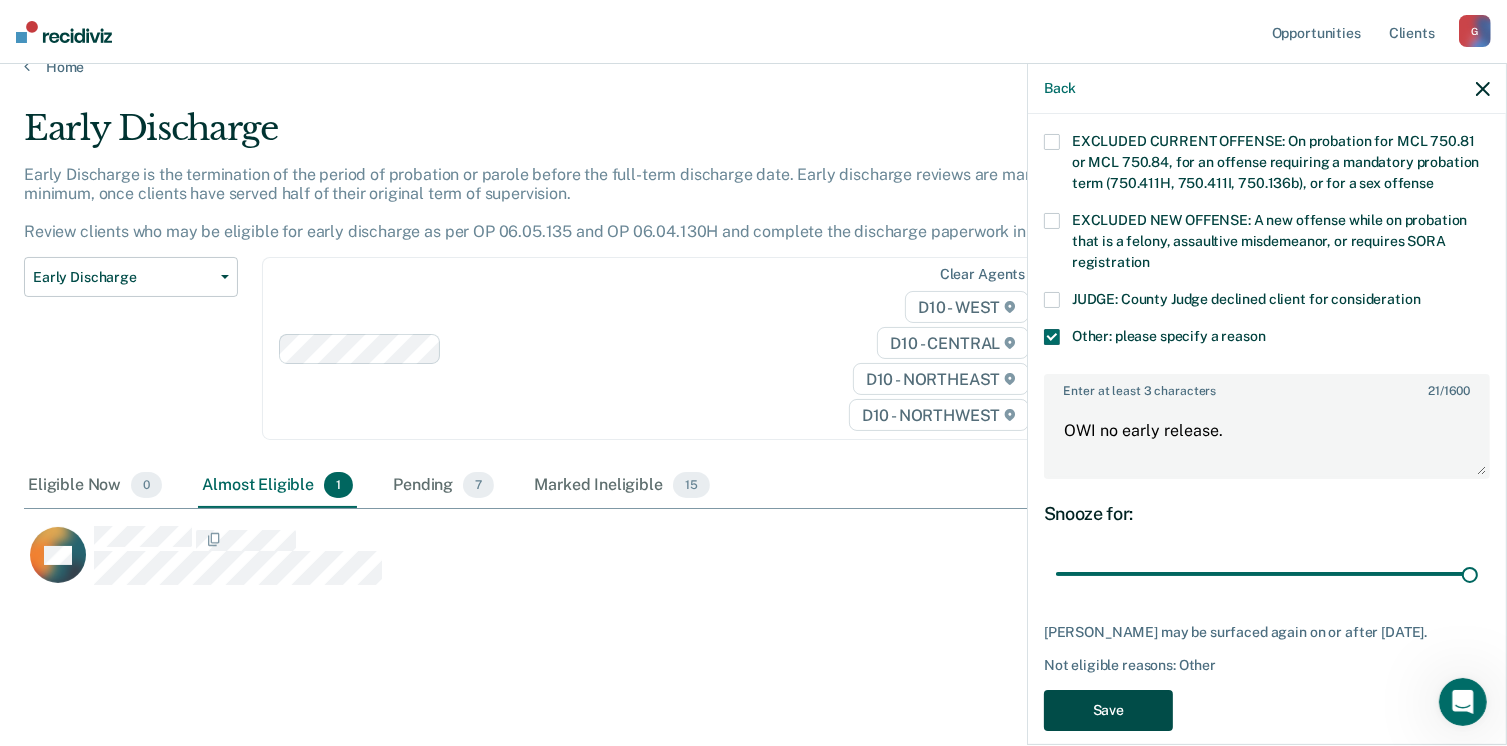 click on "Save" at bounding box center (1108, 710) 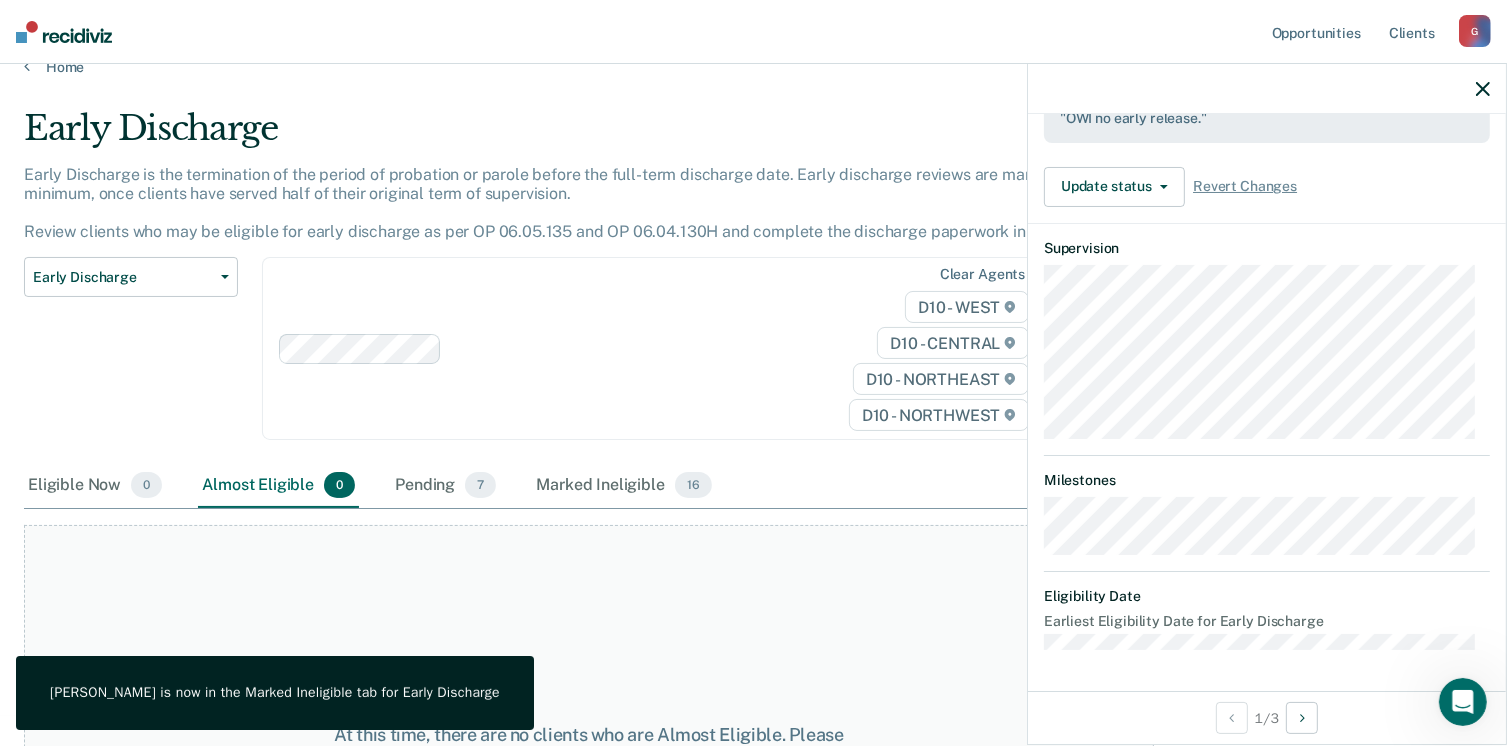 scroll, scrollTop: 593, scrollLeft: 0, axis: vertical 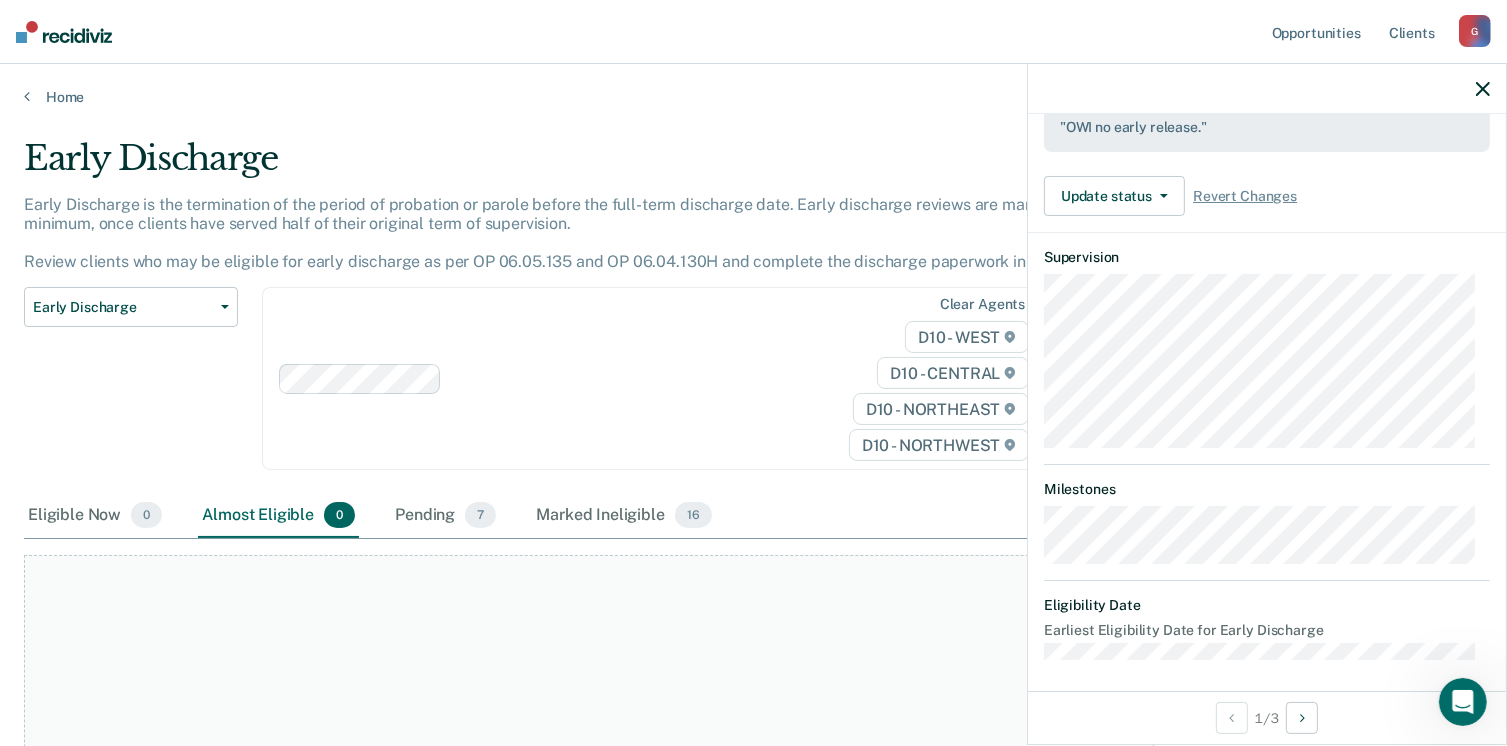 click on "Home" at bounding box center [753, 85] 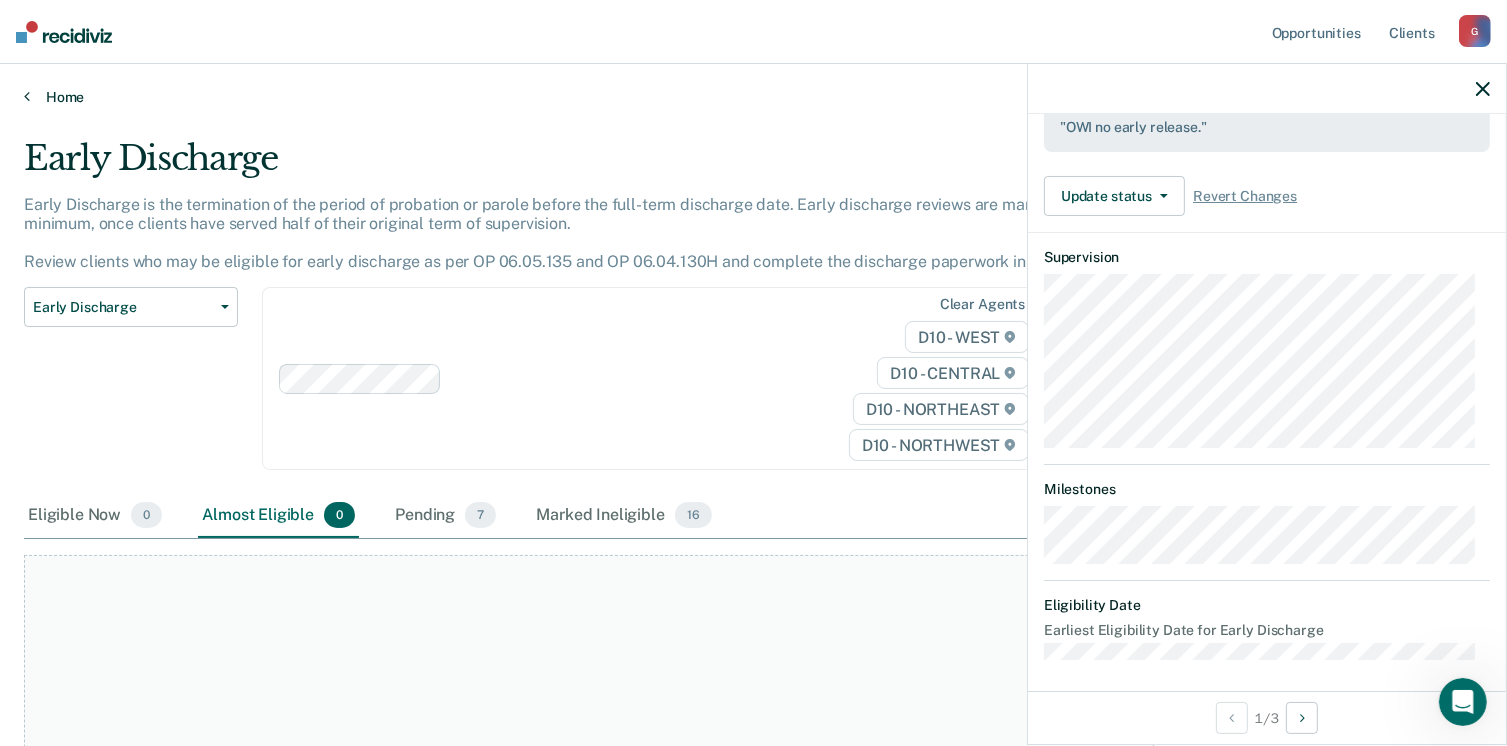click at bounding box center (27, 96) 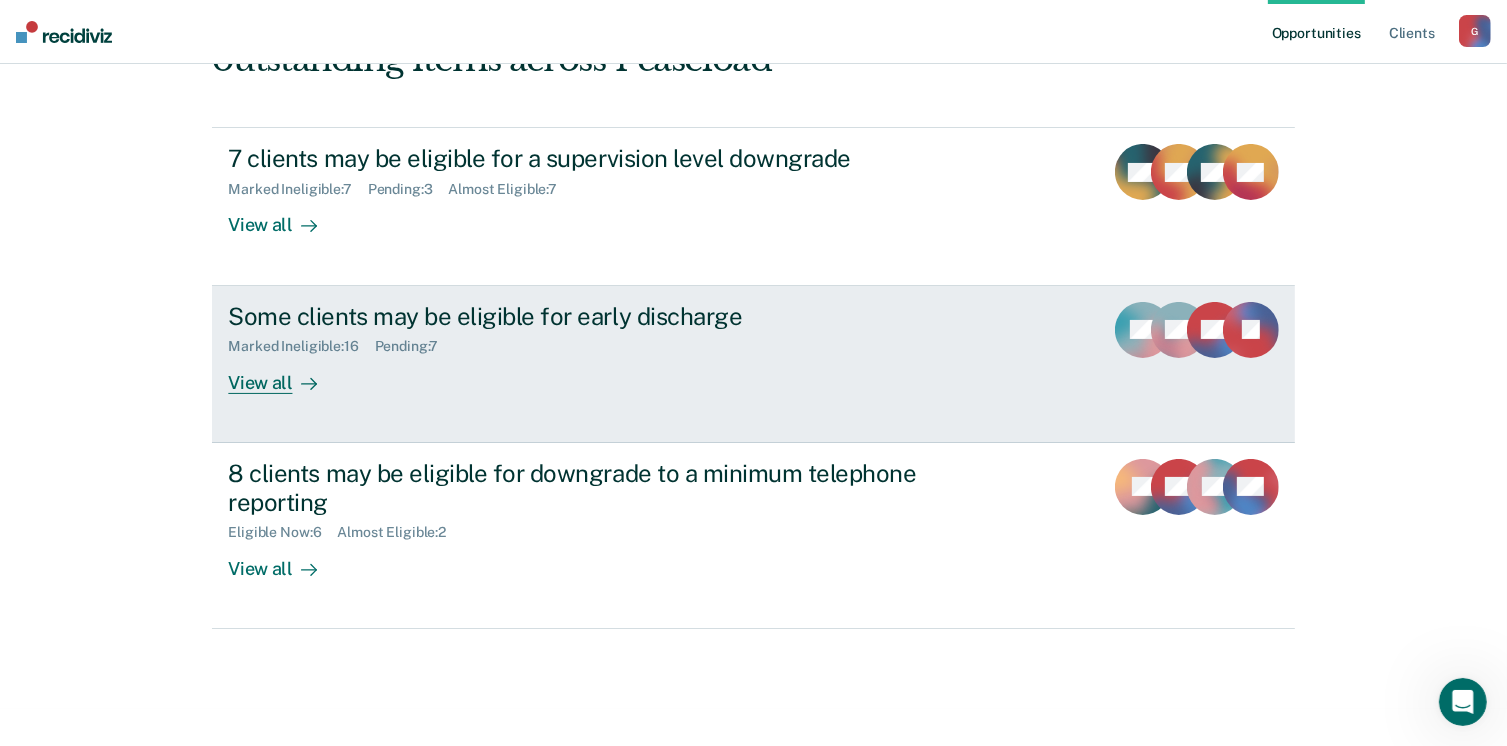 scroll, scrollTop: 272, scrollLeft: 0, axis: vertical 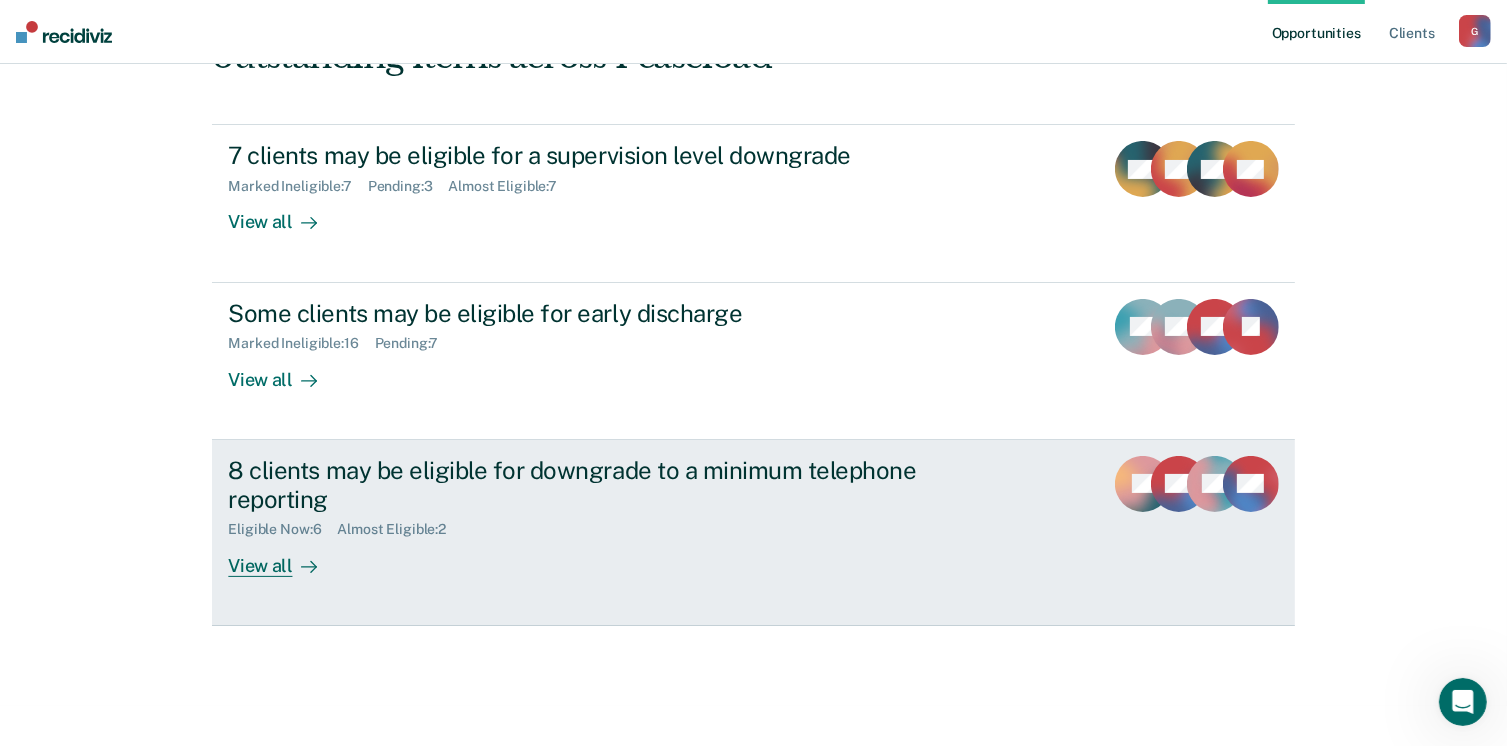 click on "View all" at bounding box center (284, 557) 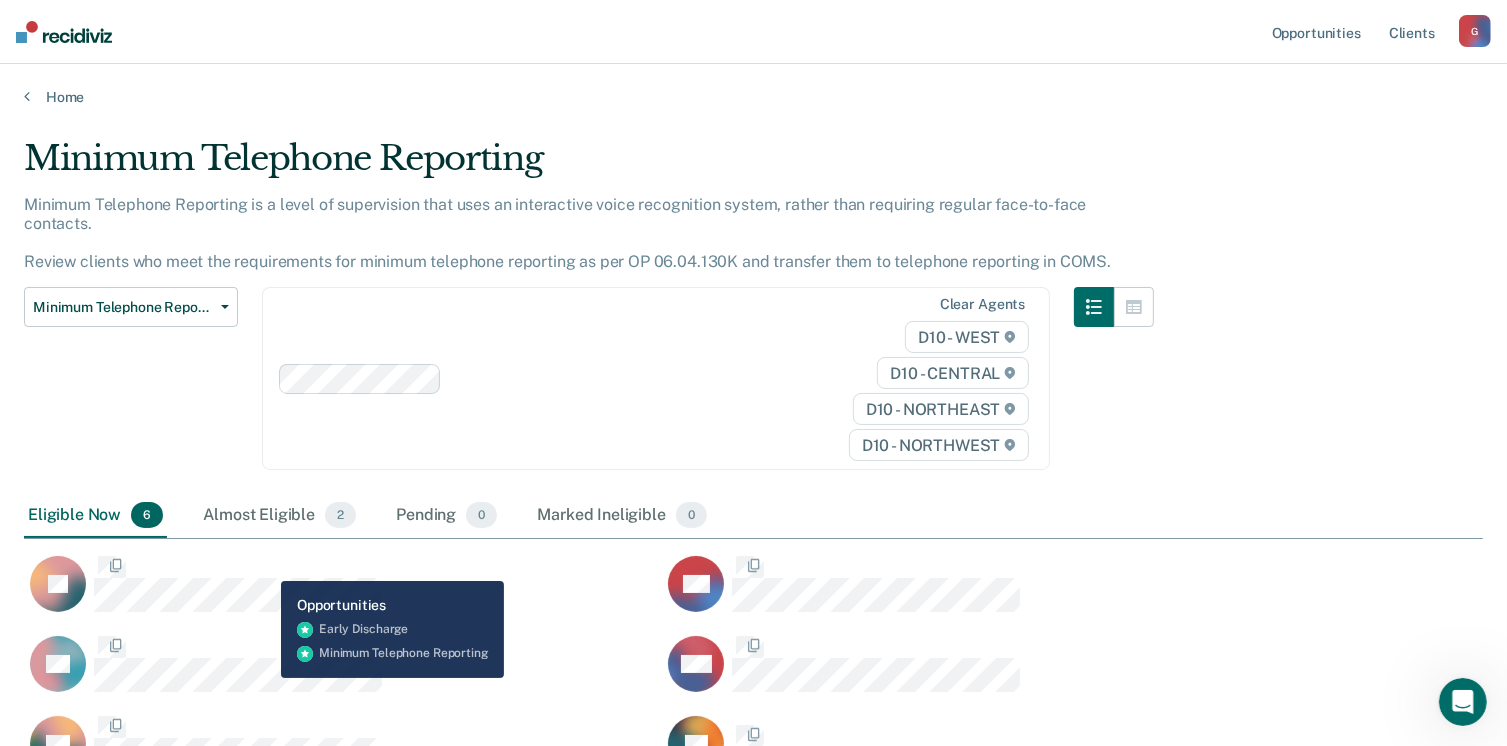 scroll, scrollTop: 16, scrollLeft: 16, axis: both 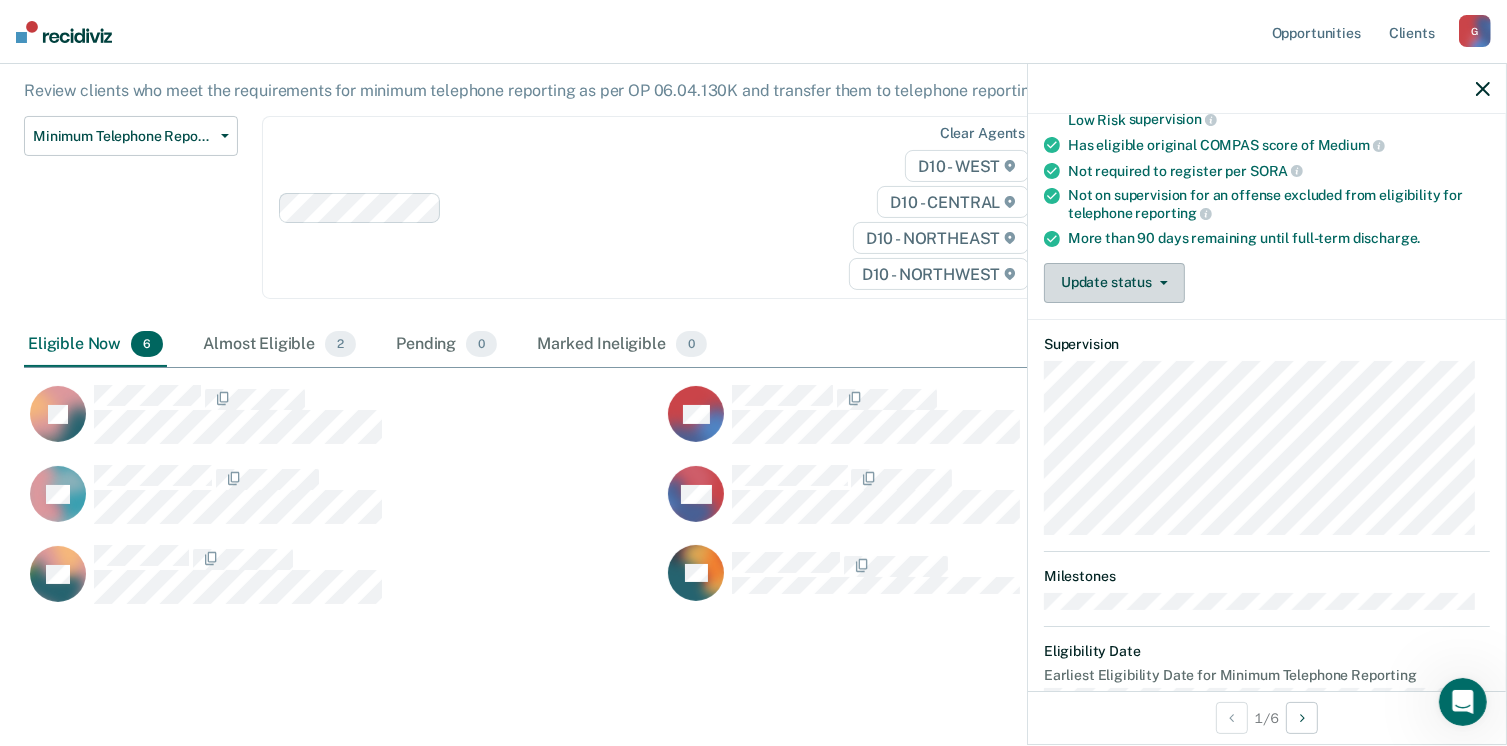 click on "Update status" at bounding box center (1114, 283) 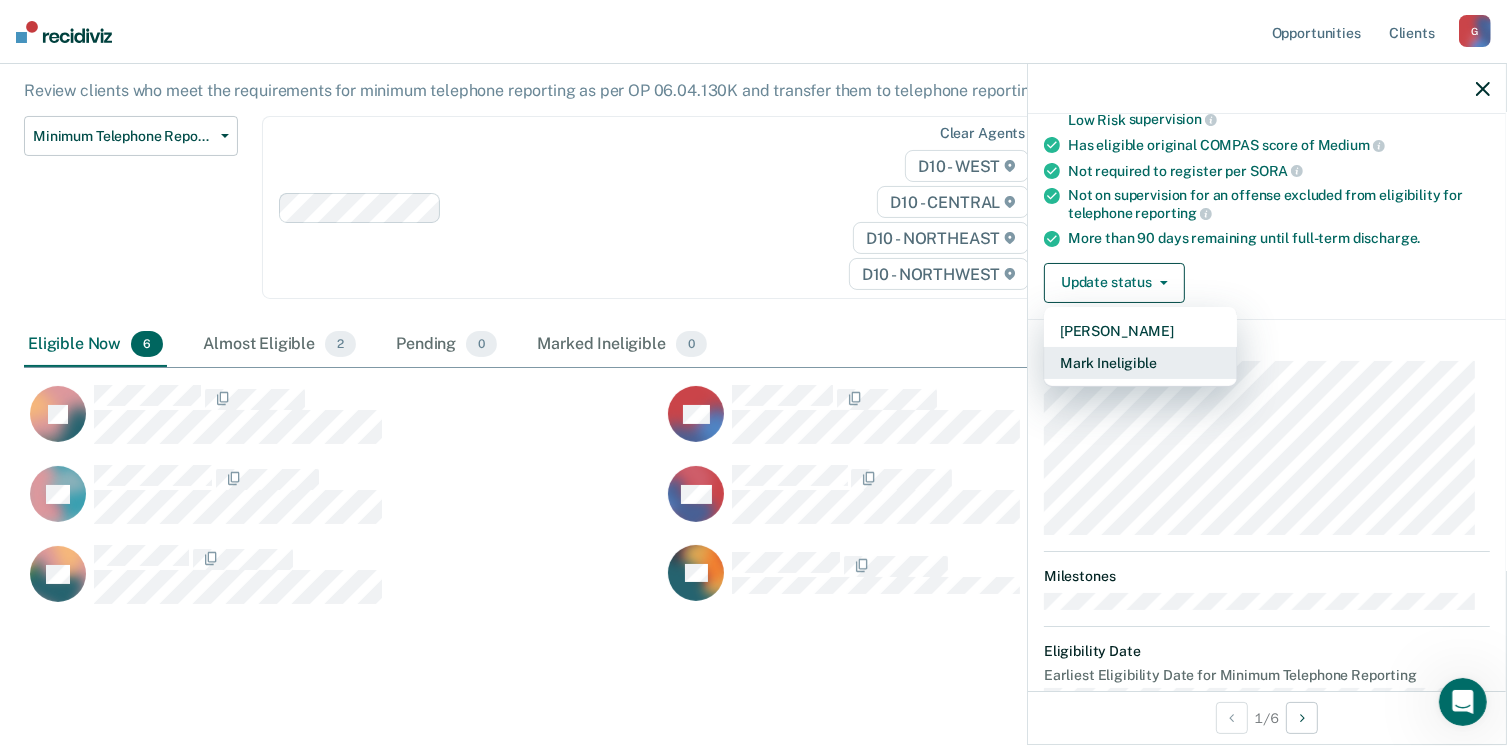 click on "Mark Ineligible" at bounding box center [1140, 363] 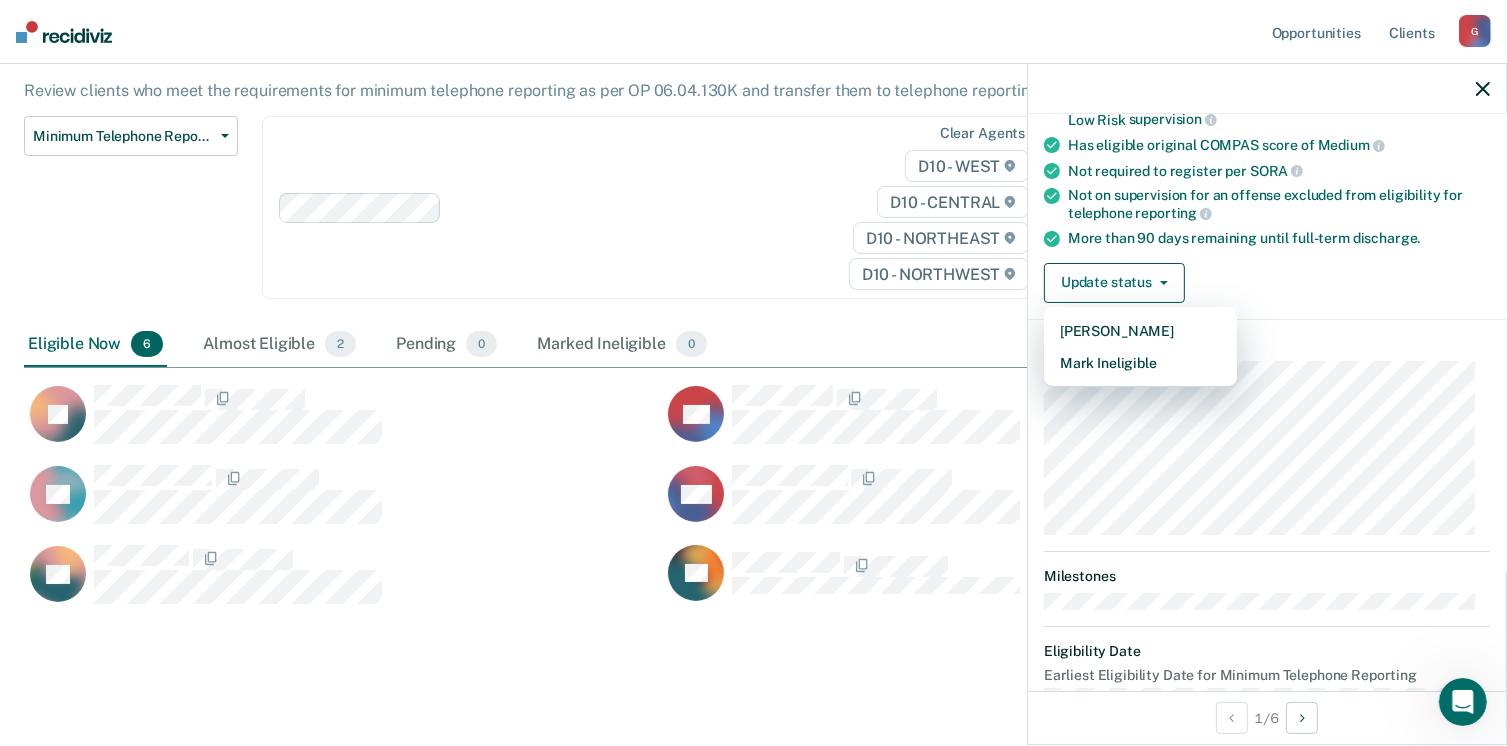scroll, scrollTop: 129, scrollLeft: 0, axis: vertical 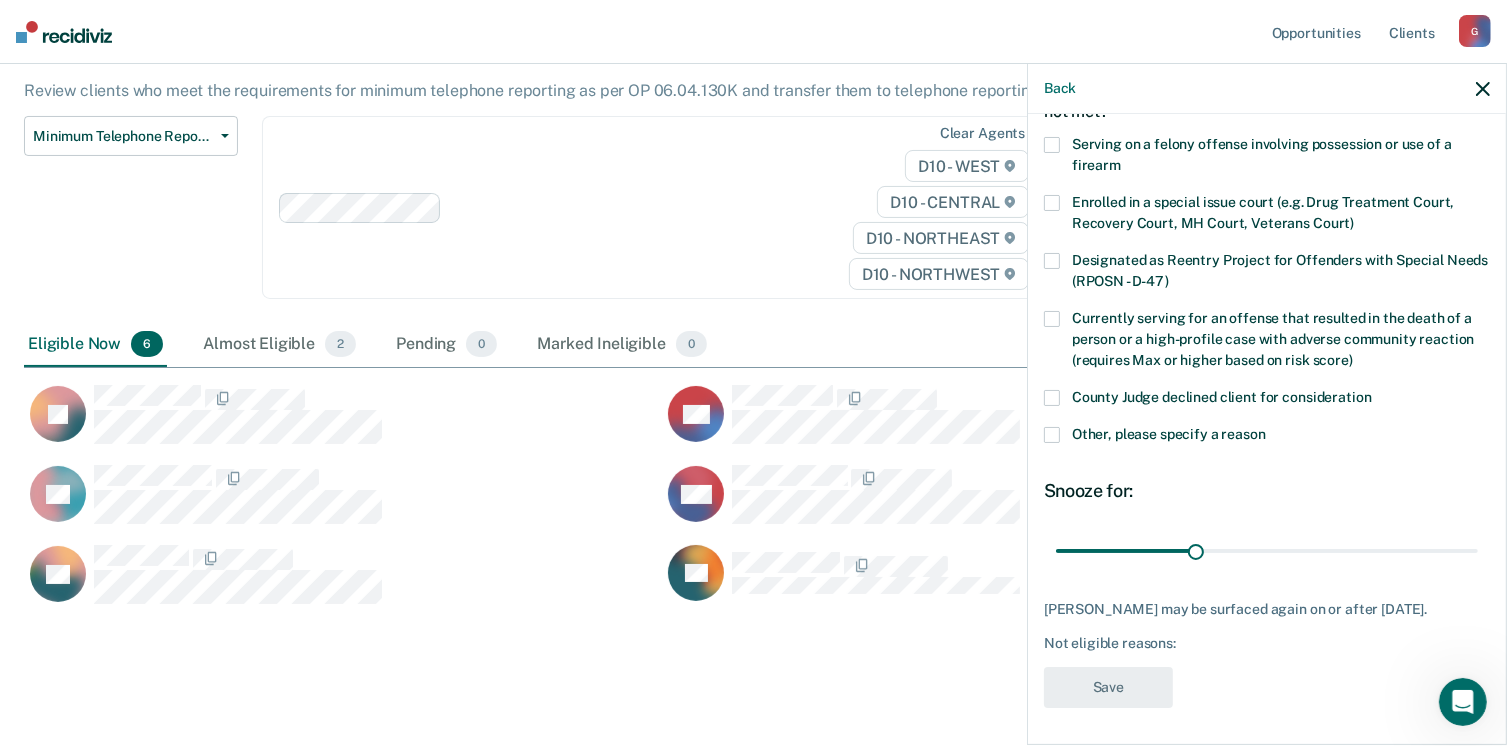 drag, startPoint x: 1044, startPoint y: 429, endPoint x: 1056, endPoint y: 439, distance: 15.6205 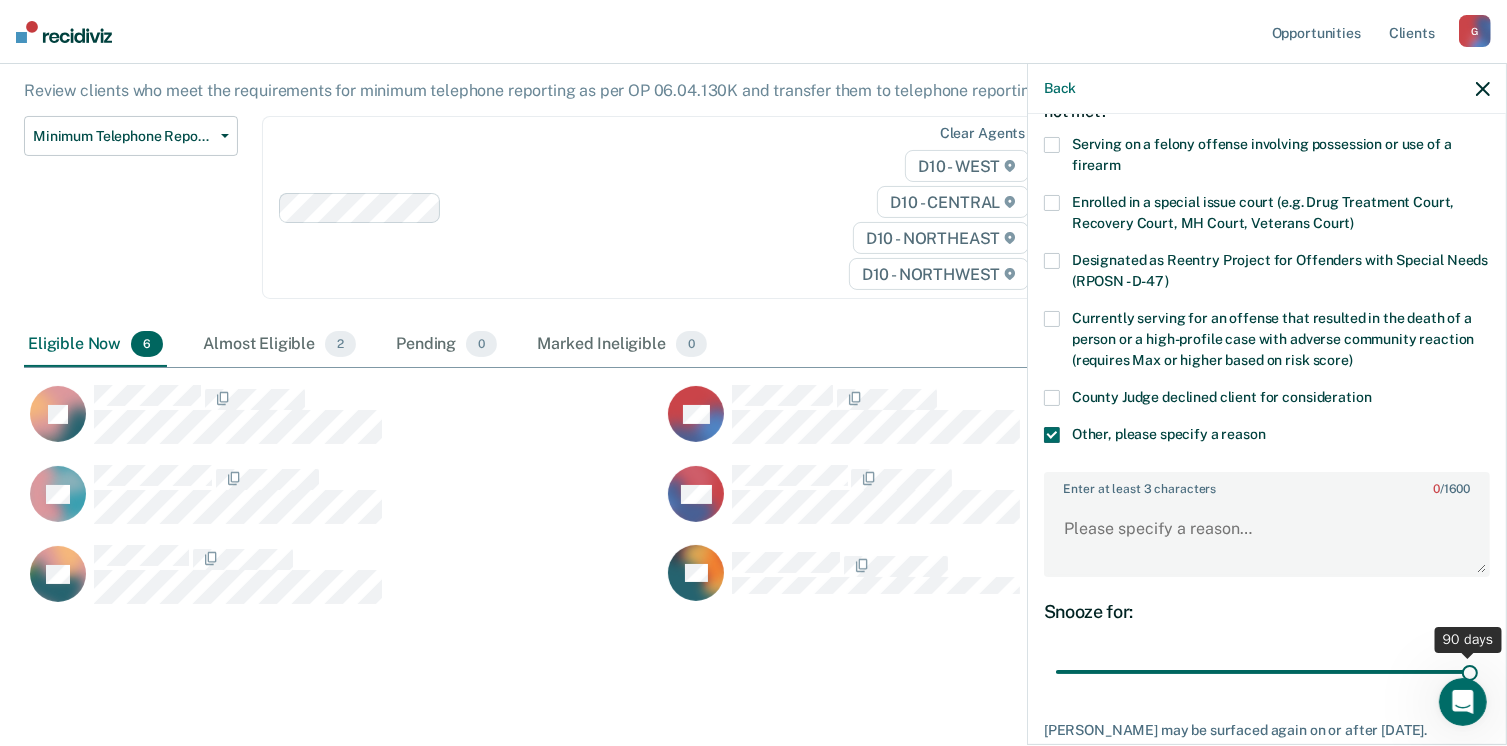 drag, startPoint x: 1192, startPoint y: 670, endPoint x: 1480, endPoint y: 633, distance: 290.367 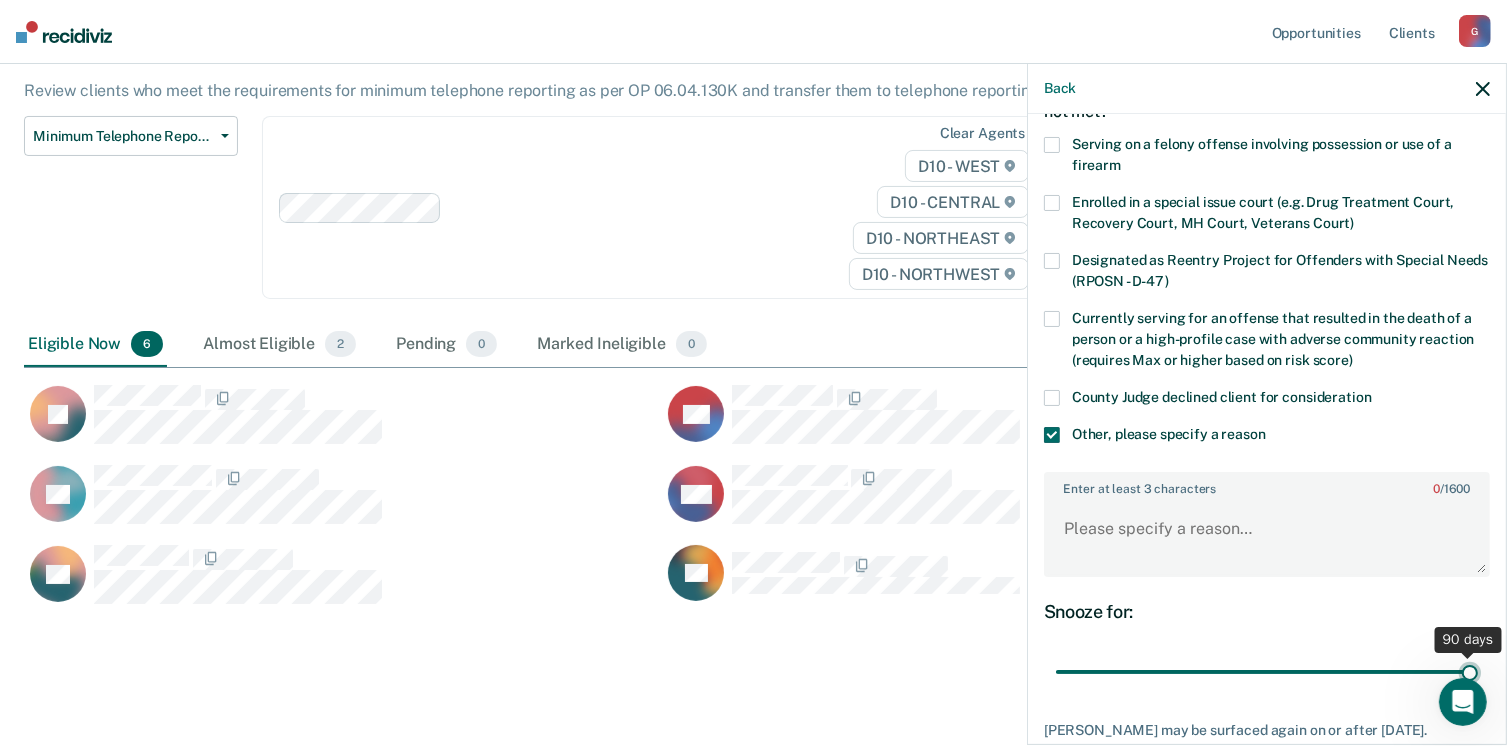 type on "90" 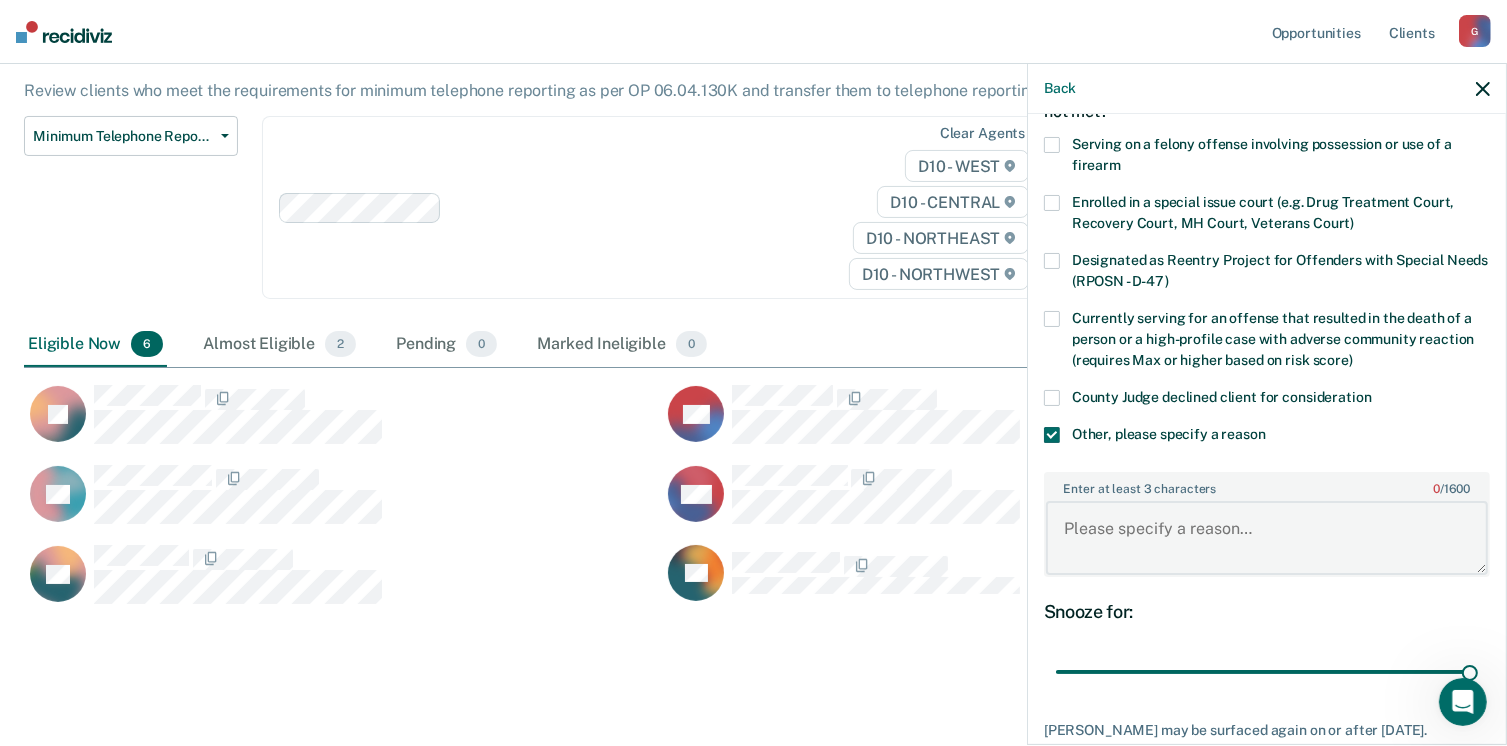 click on "Enter at least 3 characters 0  /  1600" at bounding box center (1267, 538) 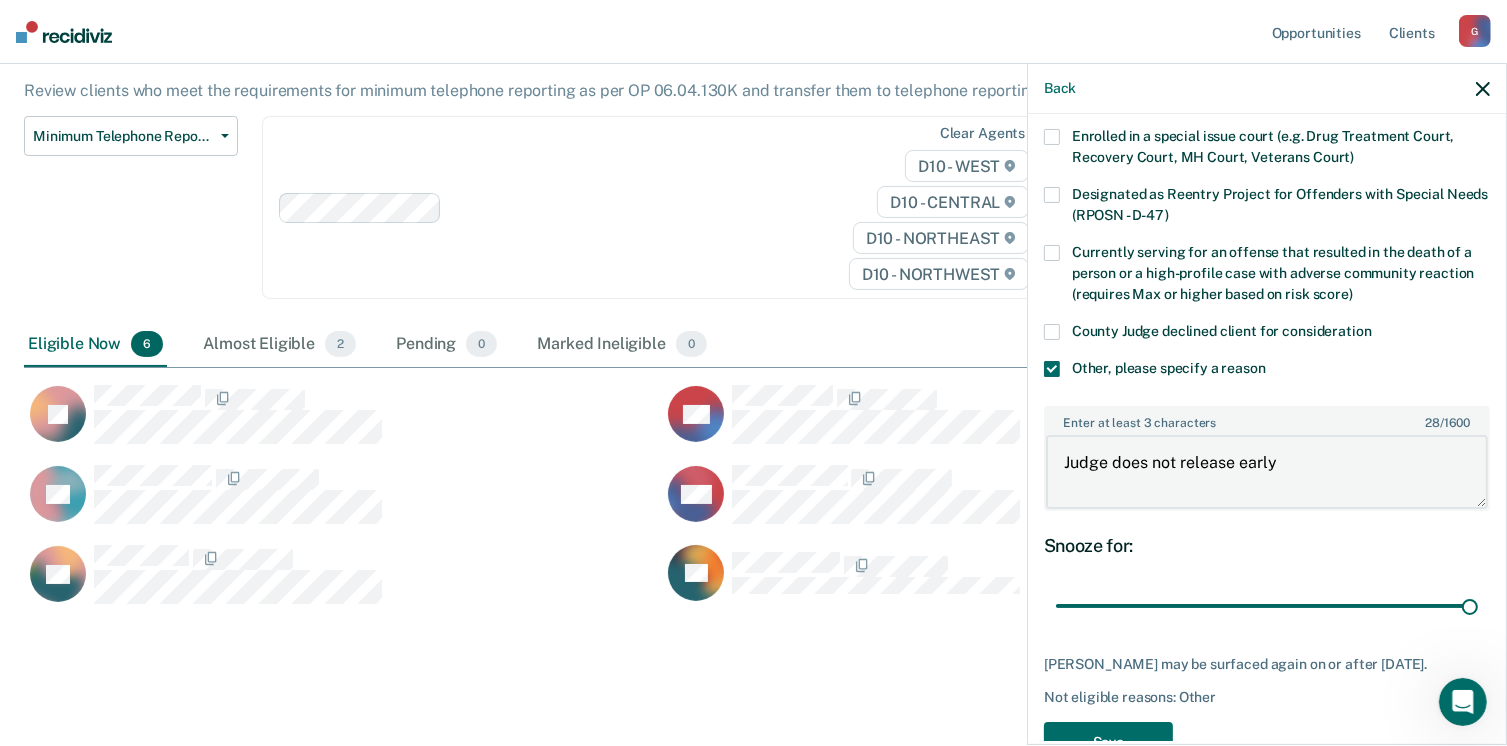 scroll, scrollTop: 229, scrollLeft: 0, axis: vertical 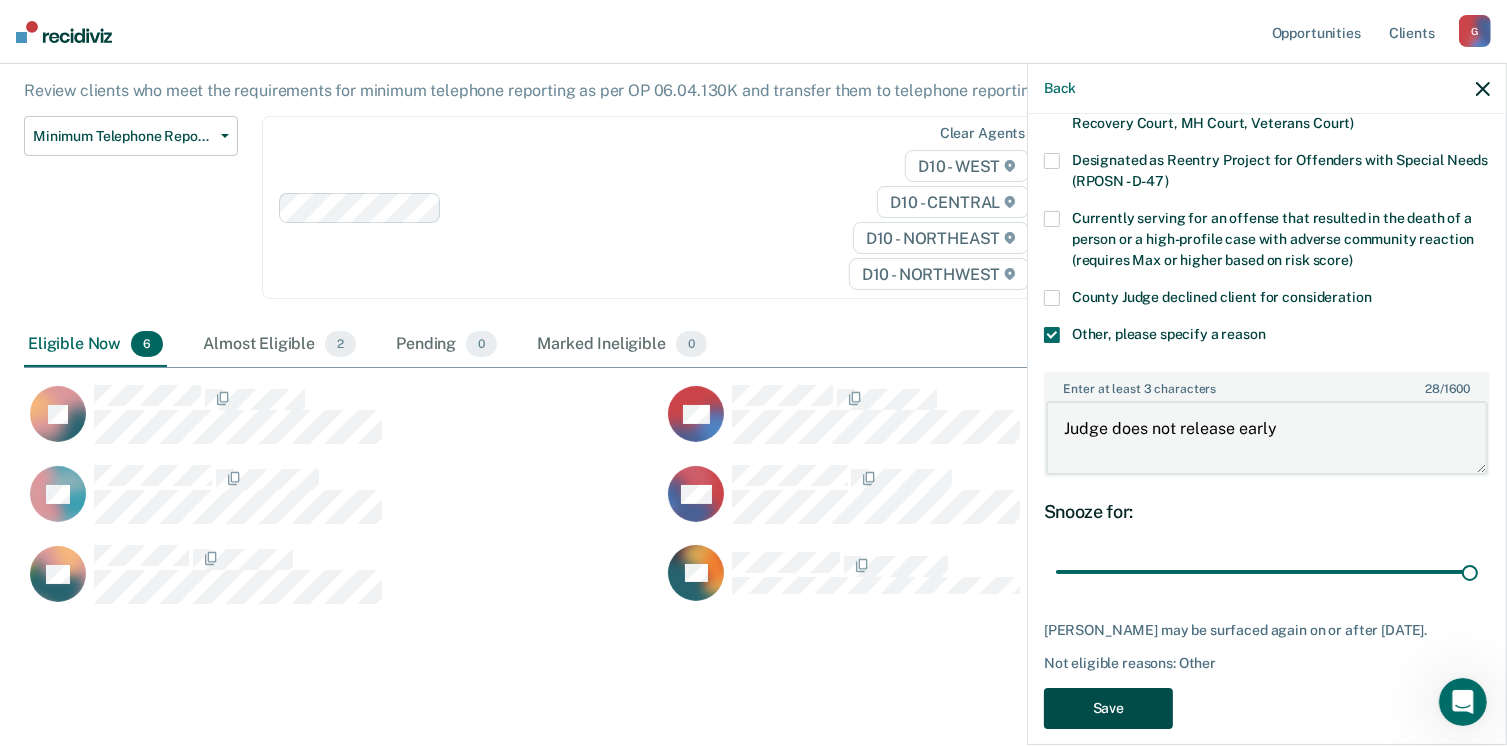 type on "Judge does not release early" 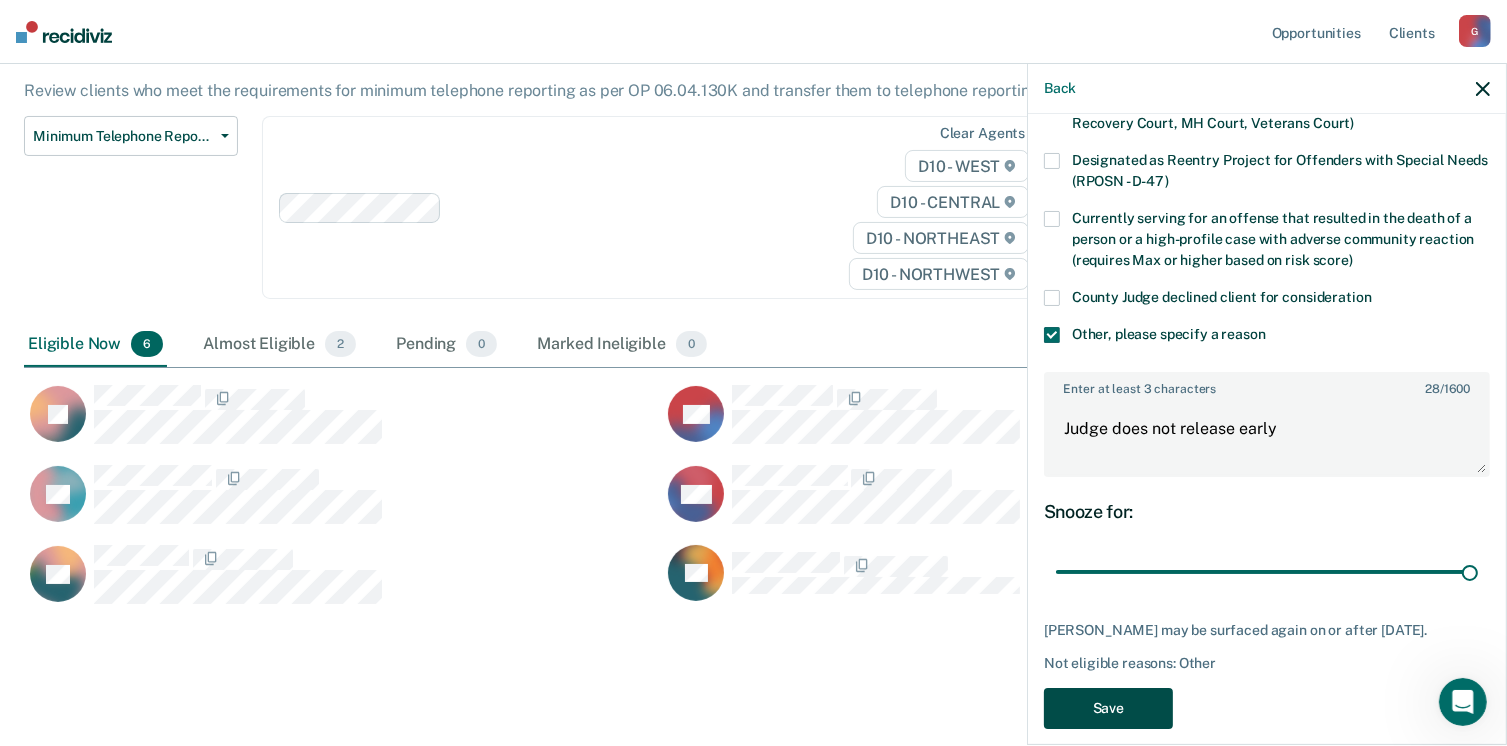 click on "Save" at bounding box center (1108, 708) 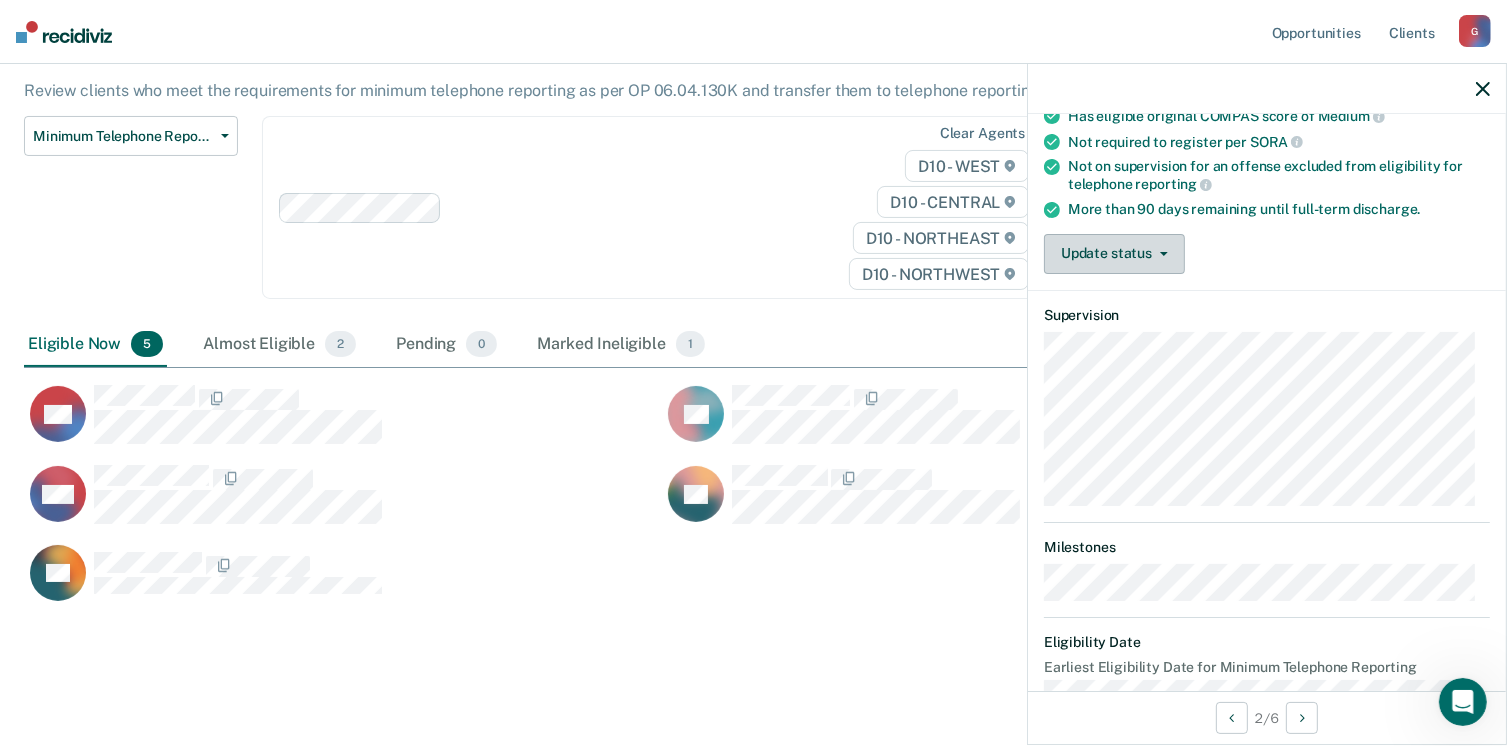 click on "Update status" at bounding box center (1114, 254) 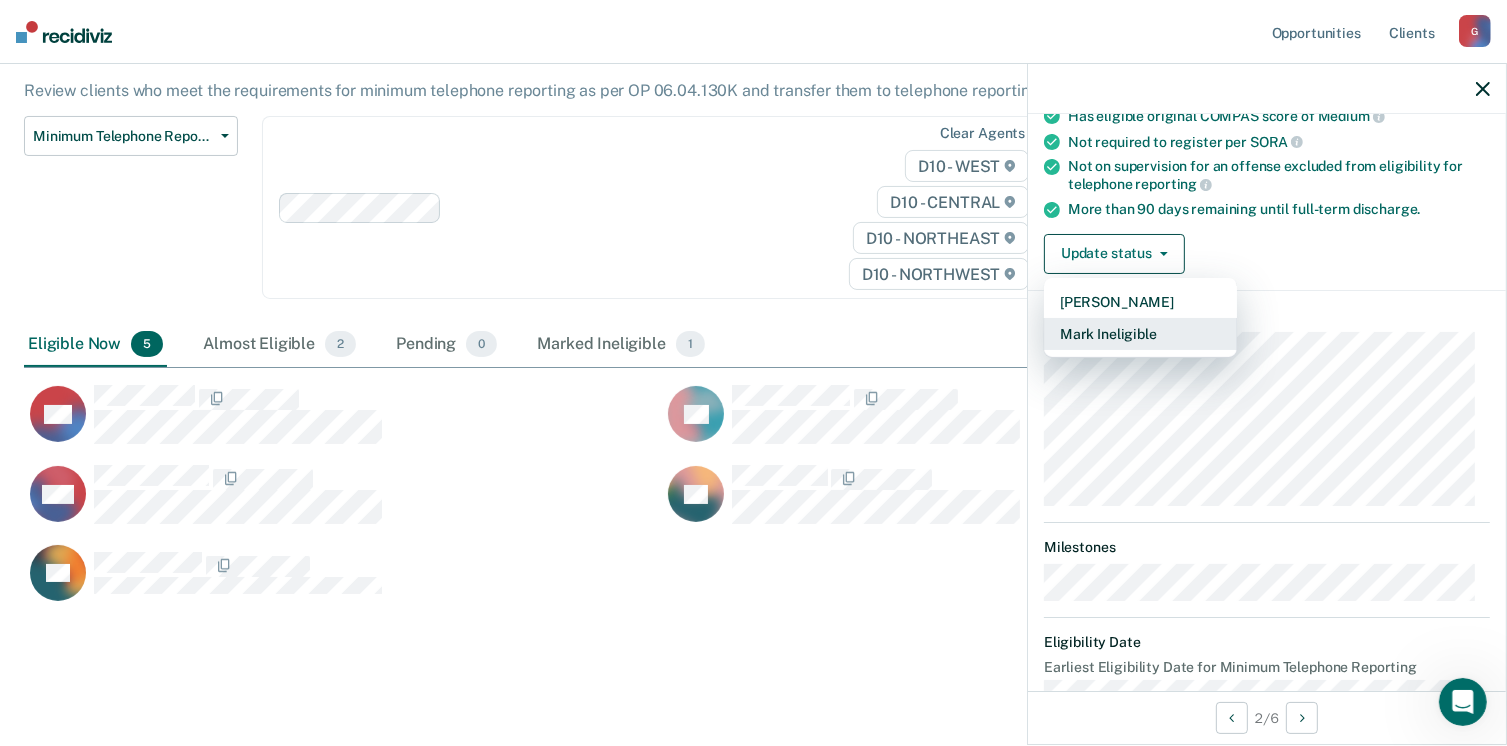 click on "Mark Ineligible" at bounding box center [1140, 334] 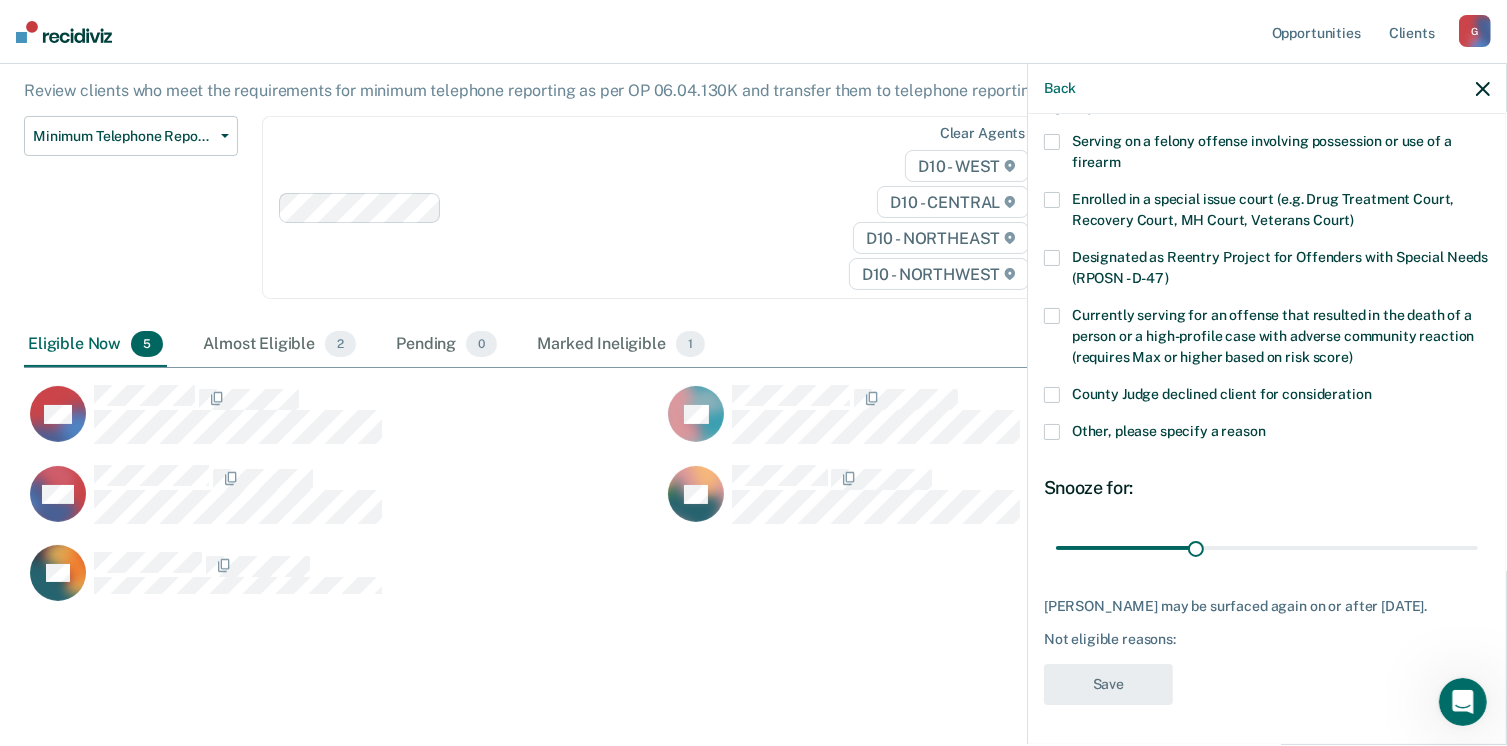 scroll, scrollTop: 129, scrollLeft: 0, axis: vertical 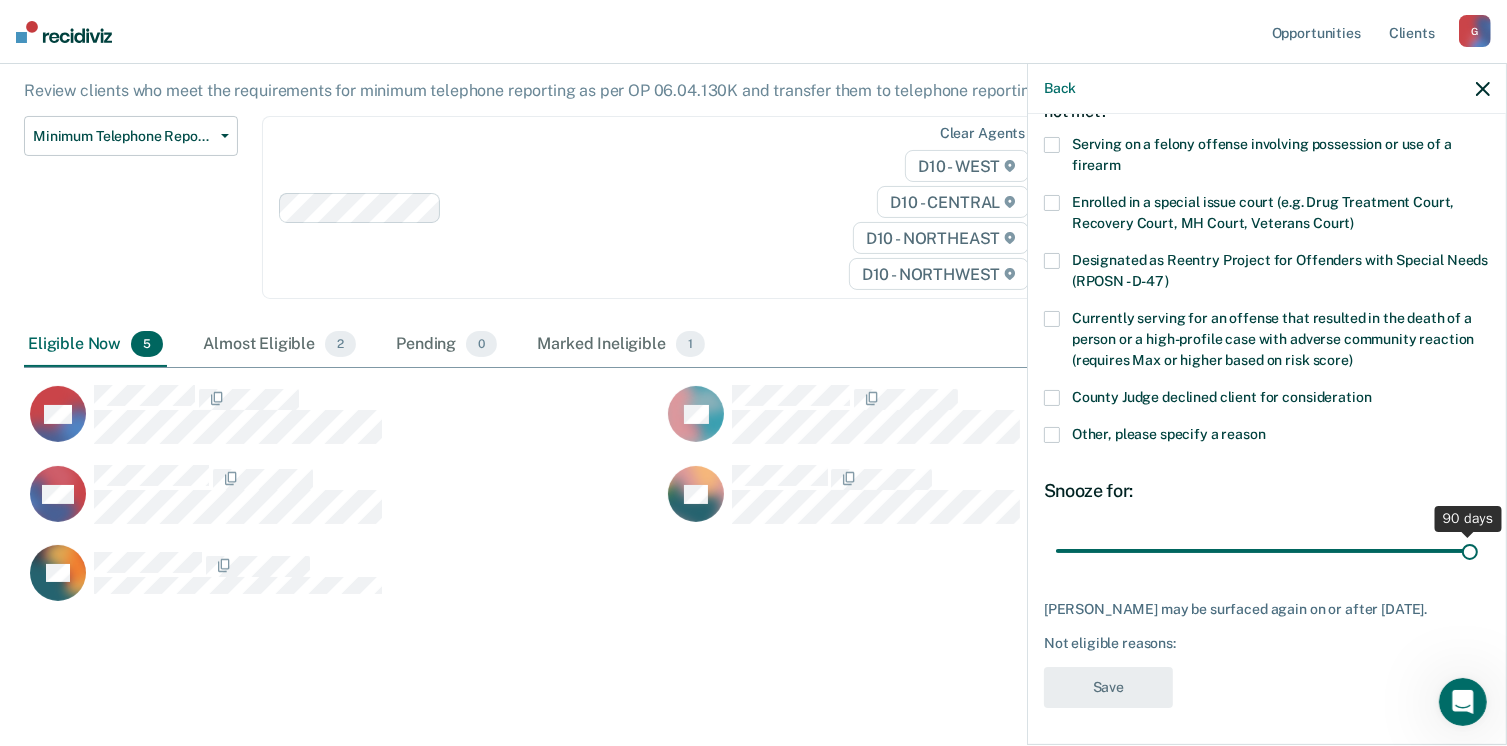 drag, startPoint x: 1187, startPoint y: 545, endPoint x: 1498, endPoint y: 545, distance: 311 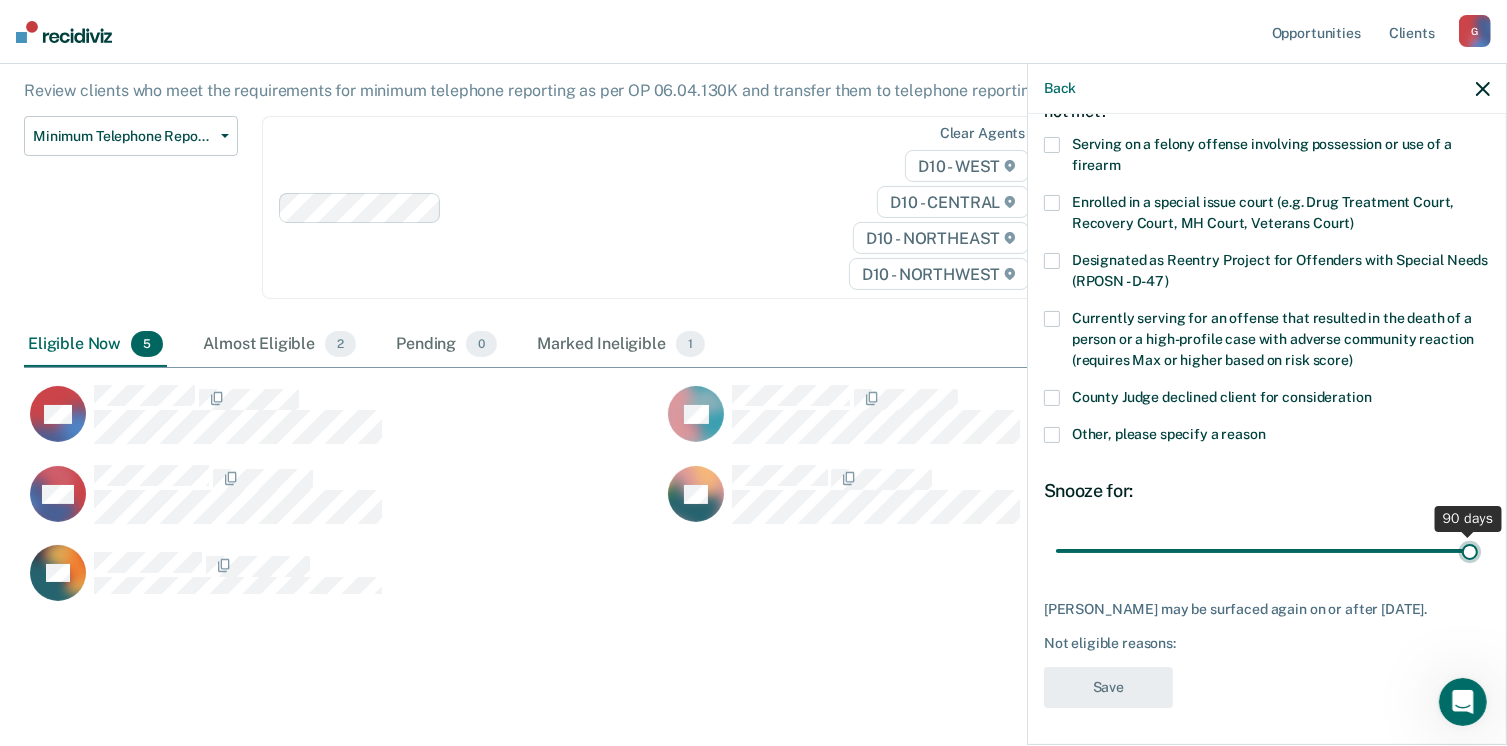 type on "90" 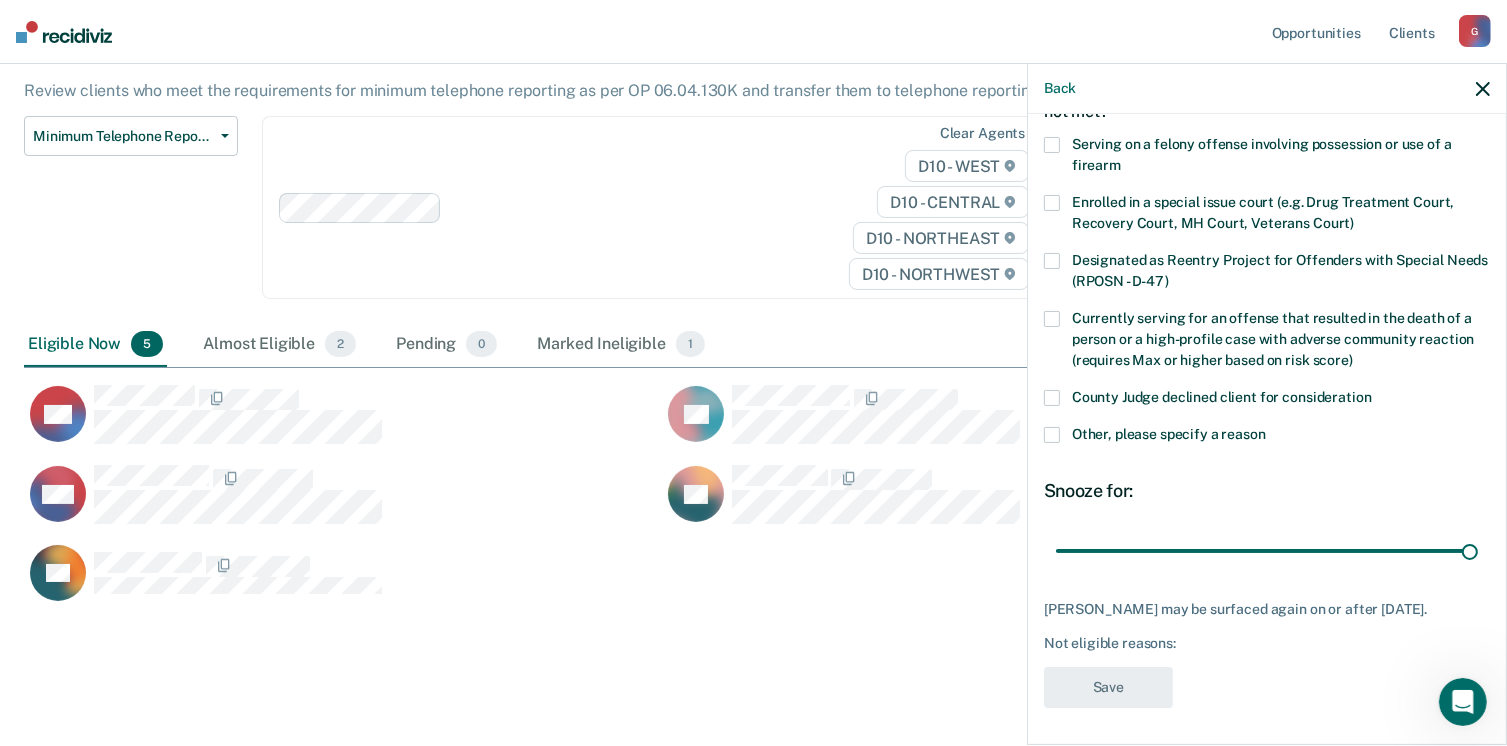 click at bounding box center [1052, 435] 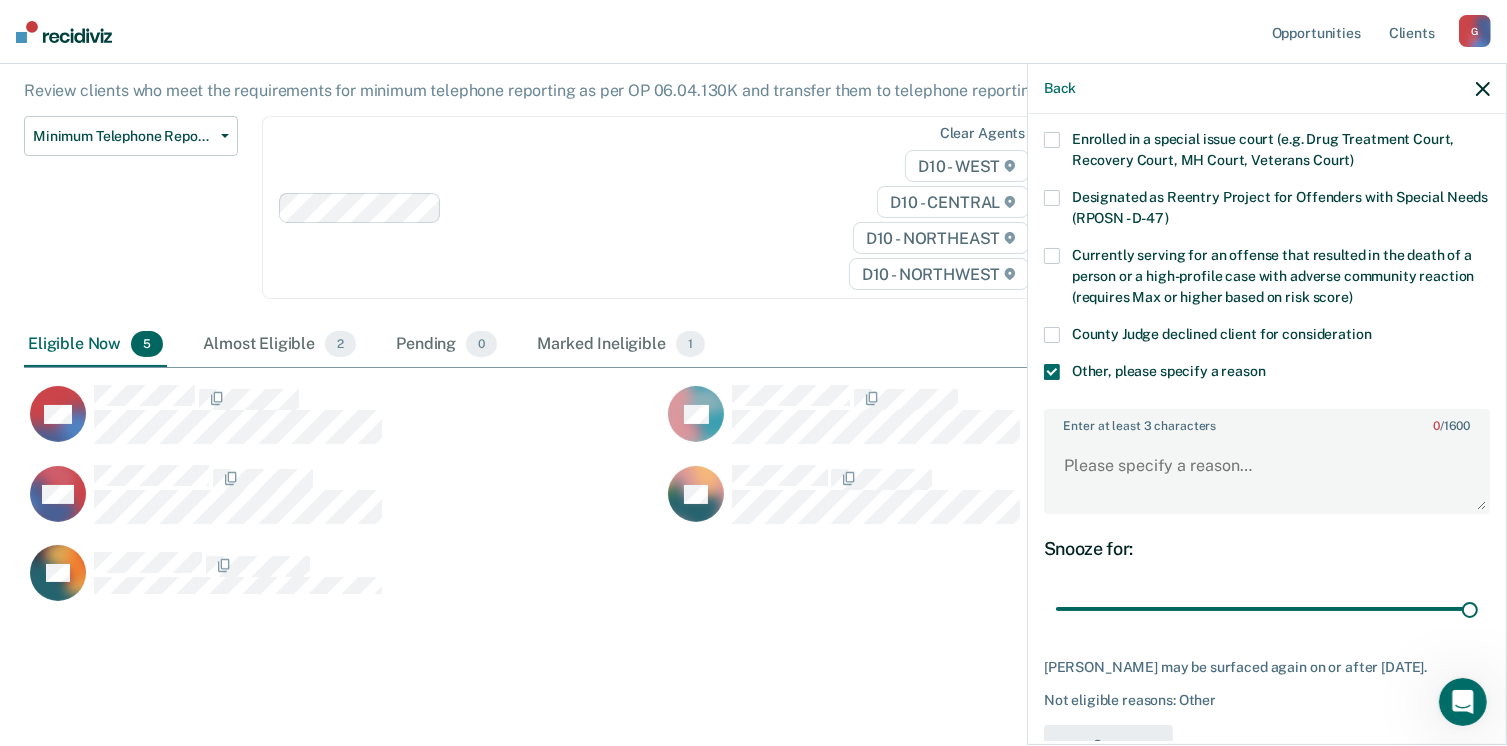 scroll, scrollTop: 200, scrollLeft: 0, axis: vertical 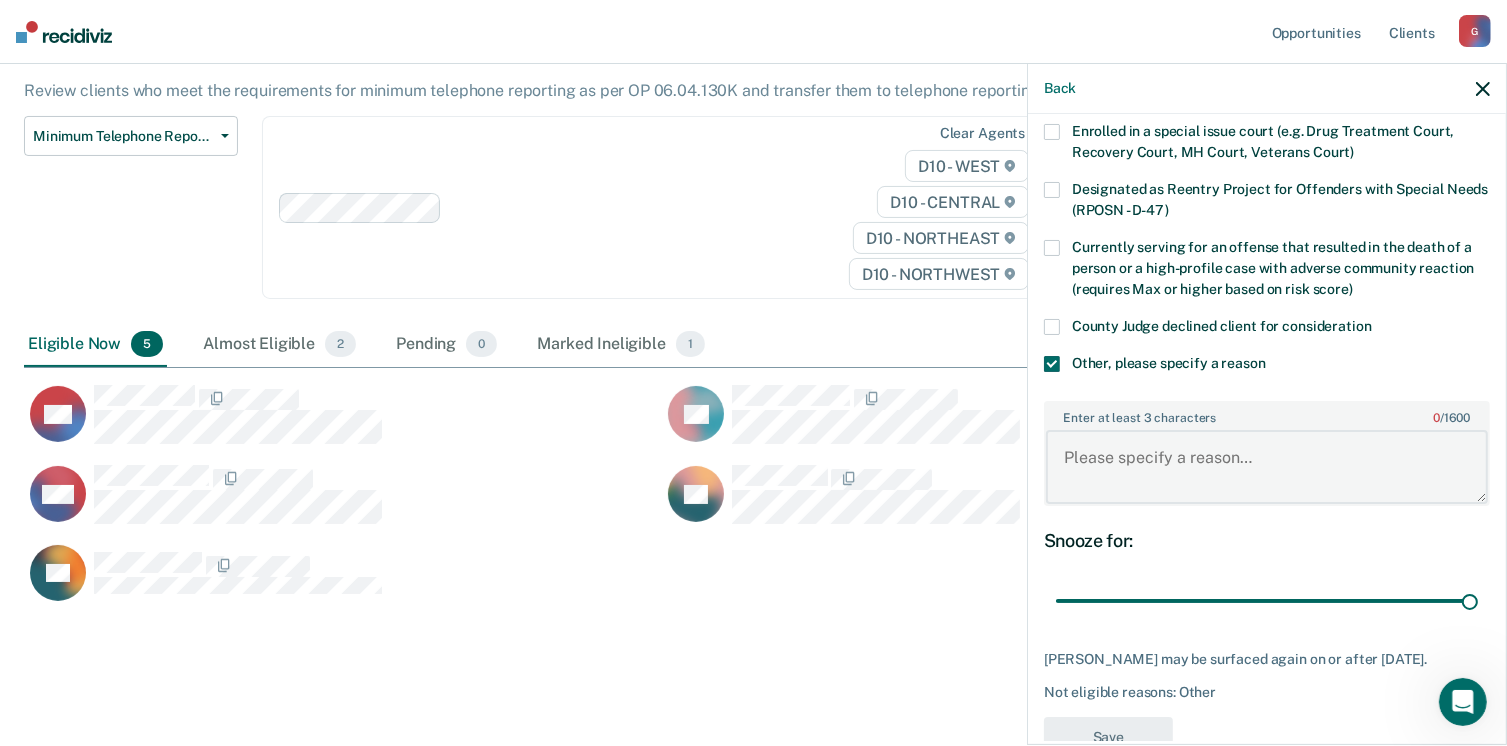 click on "Enter at least 3 characters 0  /  1600" at bounding box center [1267, 467] 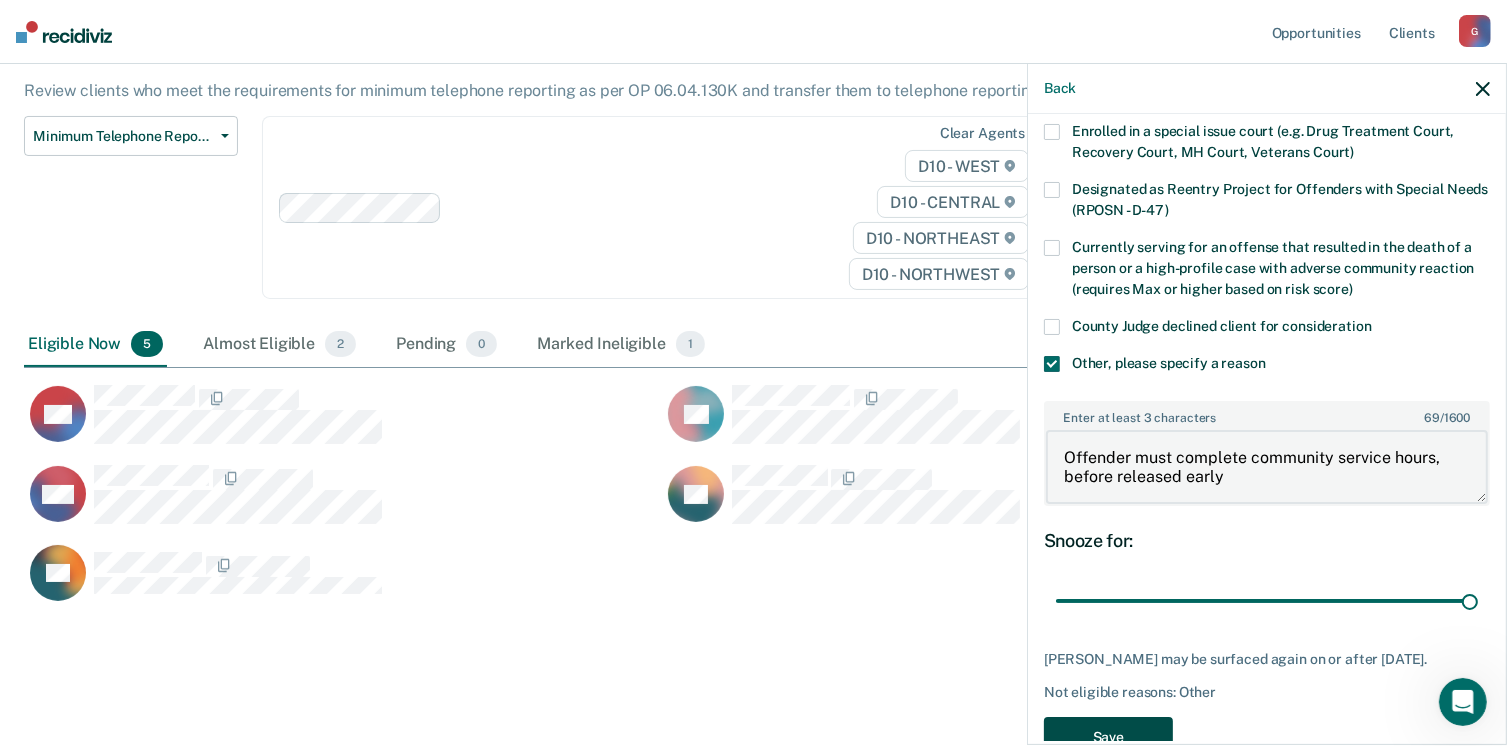 type on "Offender must complete community service hours, before released early" 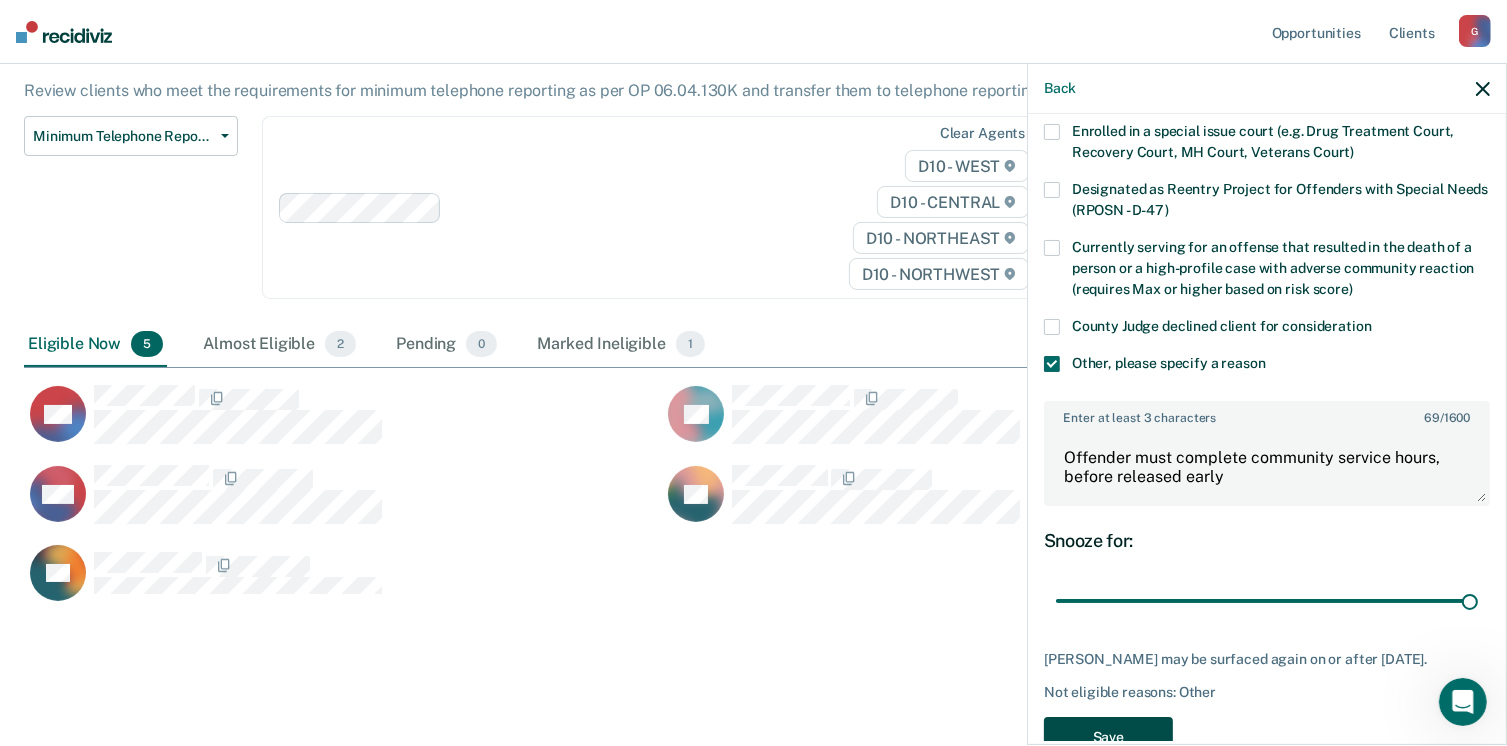 click on "Save" at bounding box center (1108, 737) 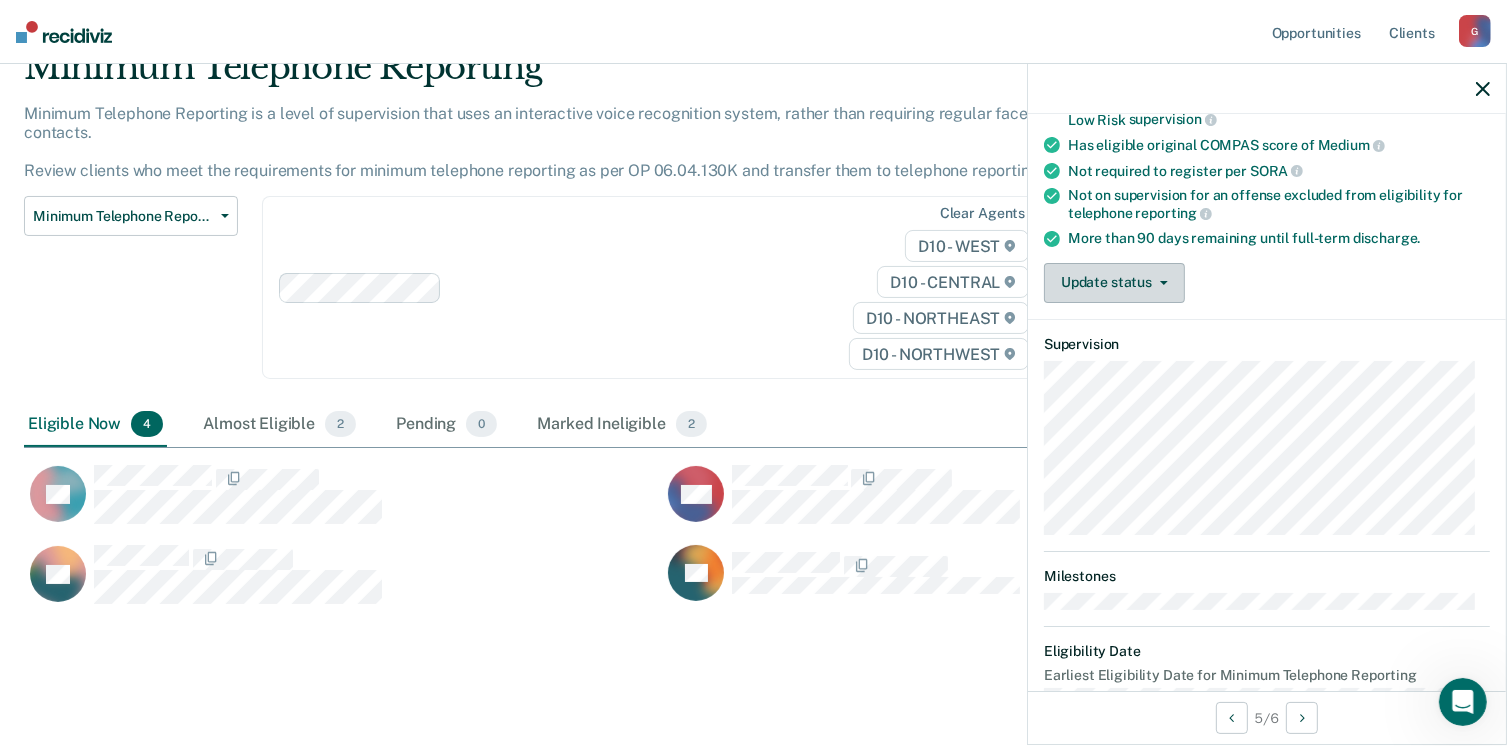 scroll, scrollTop: 0, scrollLeft: 0, axis: both 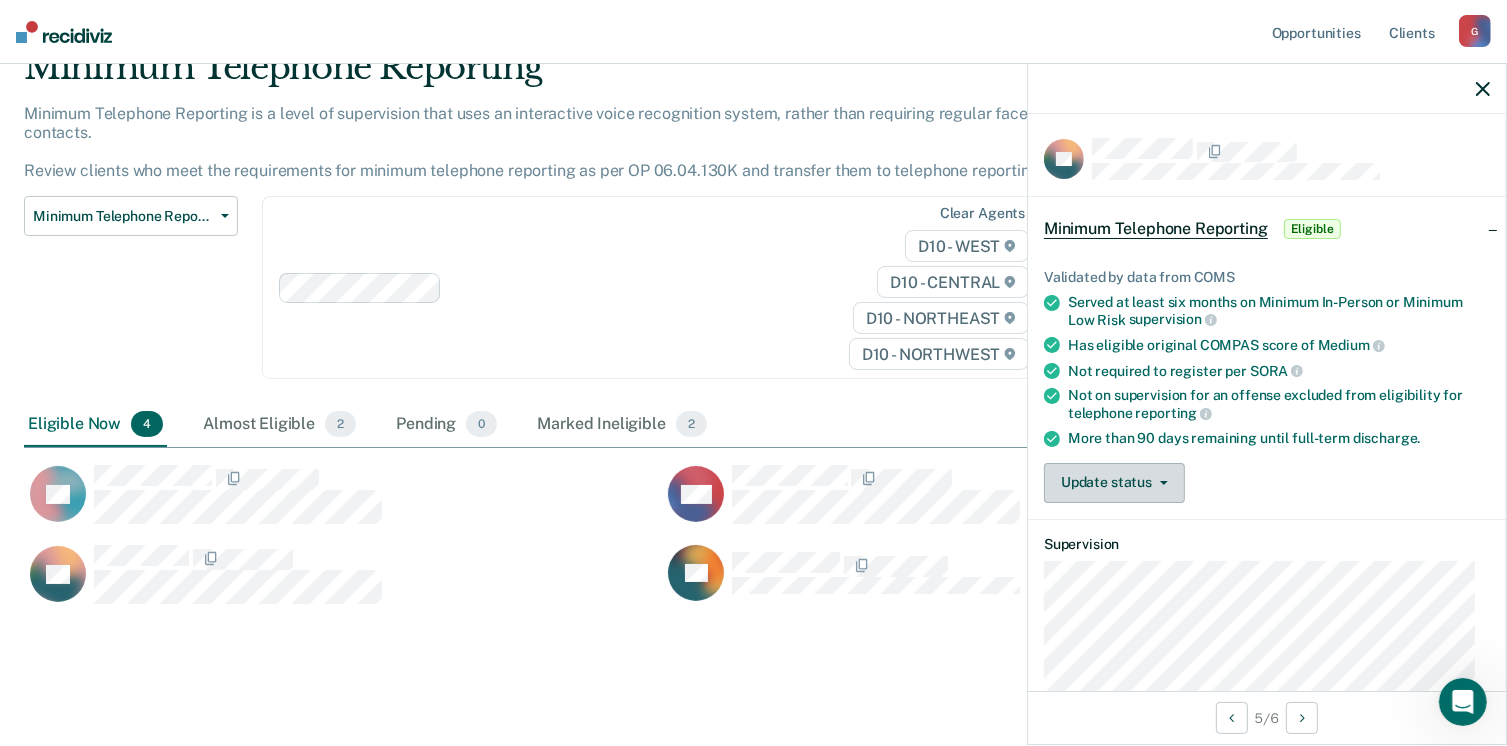 click on "Update status" at bounding box center (1114, 483) 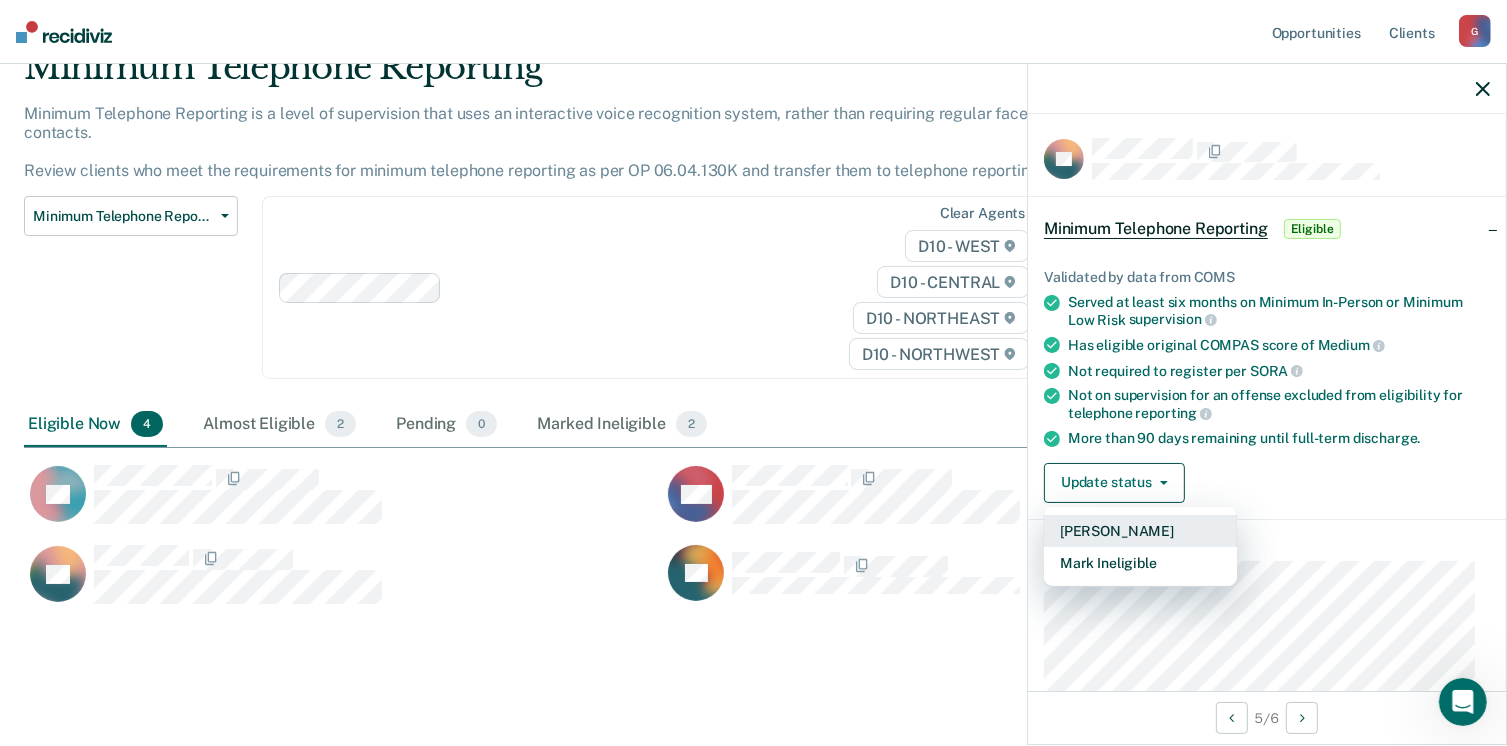 click on "[PERSON_NAME]" at bounding box center [1140, 531] 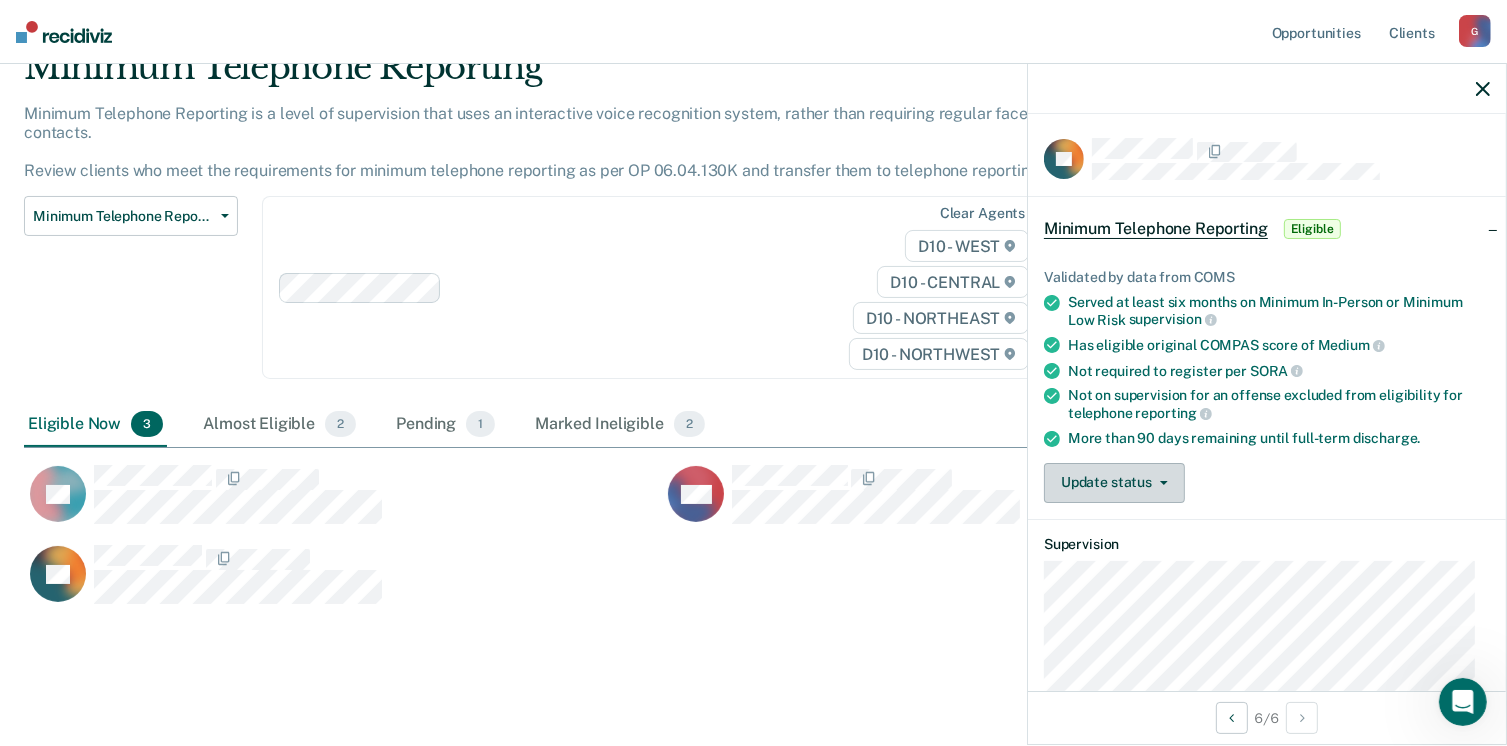 click on "Update status" at bounding box center [1114, 483] 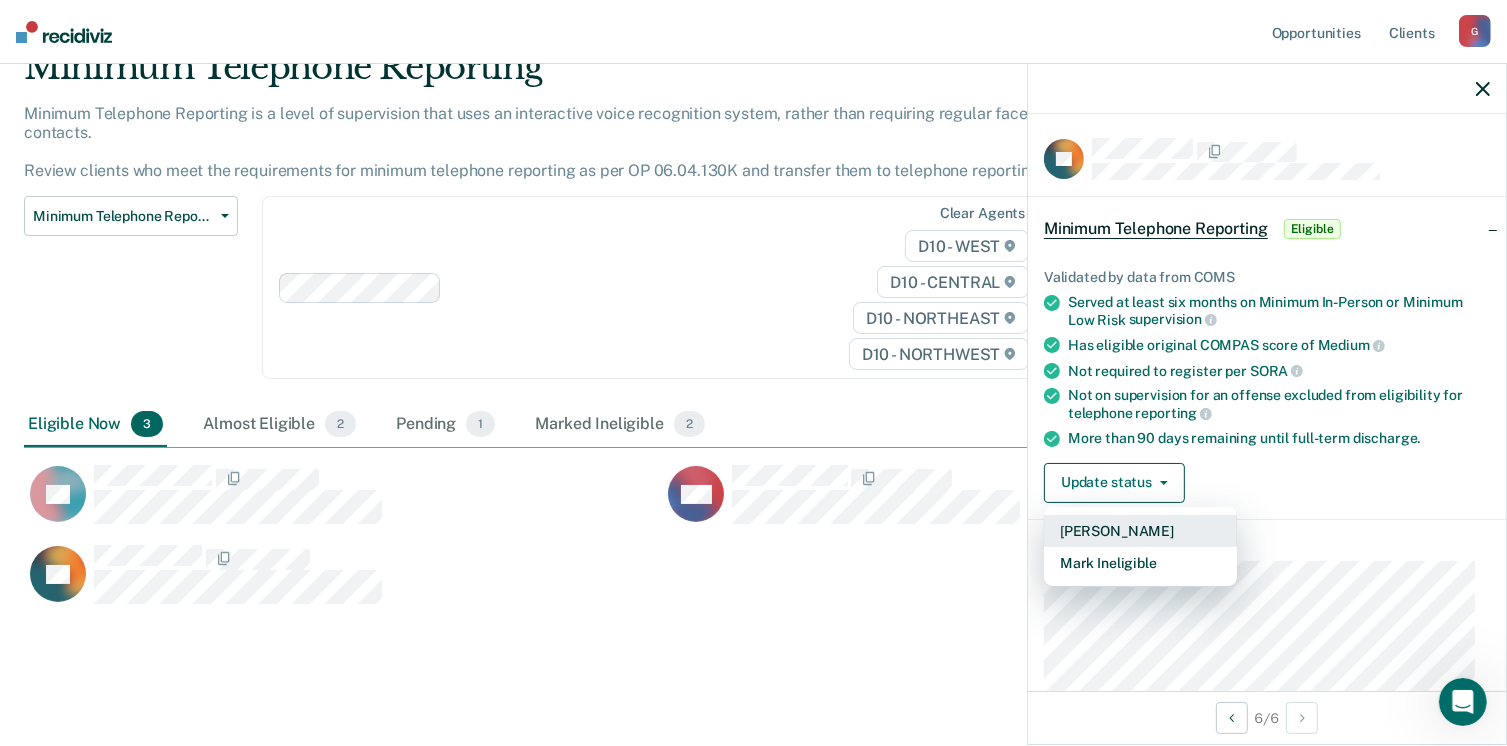 click on "[PERSON_NAME]" at bounding box center [1140, 531] 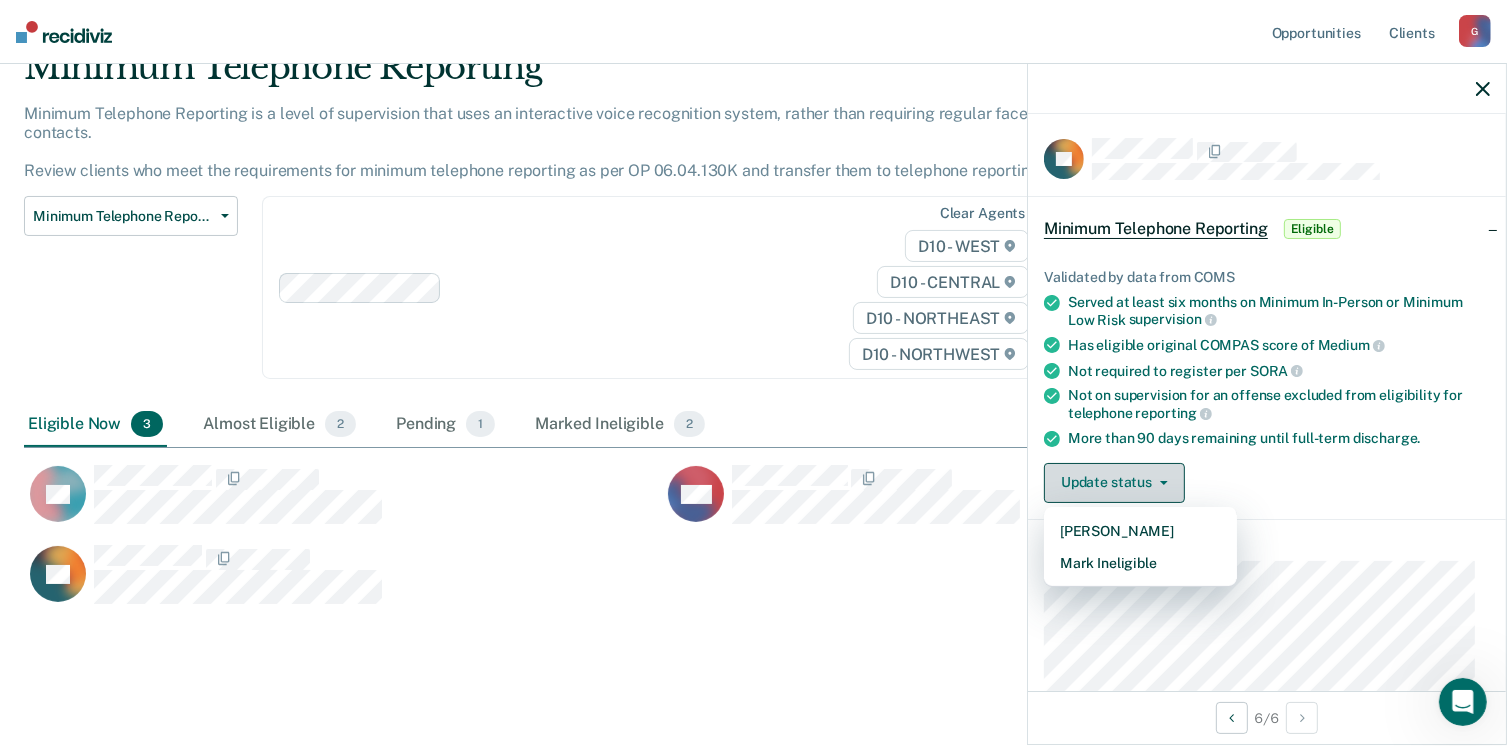 scroll, scrollTop: 11, scrollLeft: 0, axis: vertical 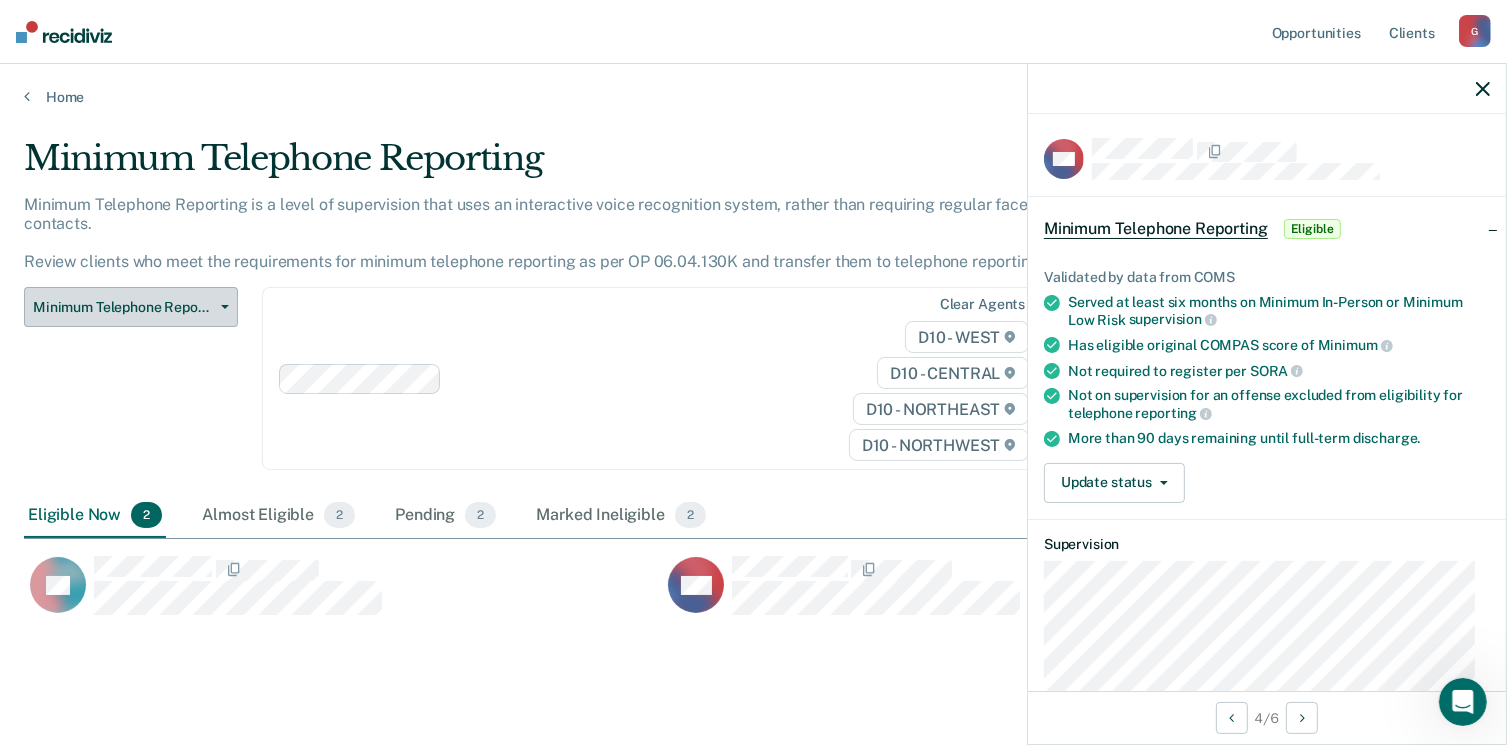 click on "Minimum Telephone Reporting" at bounding box center [131, 307] 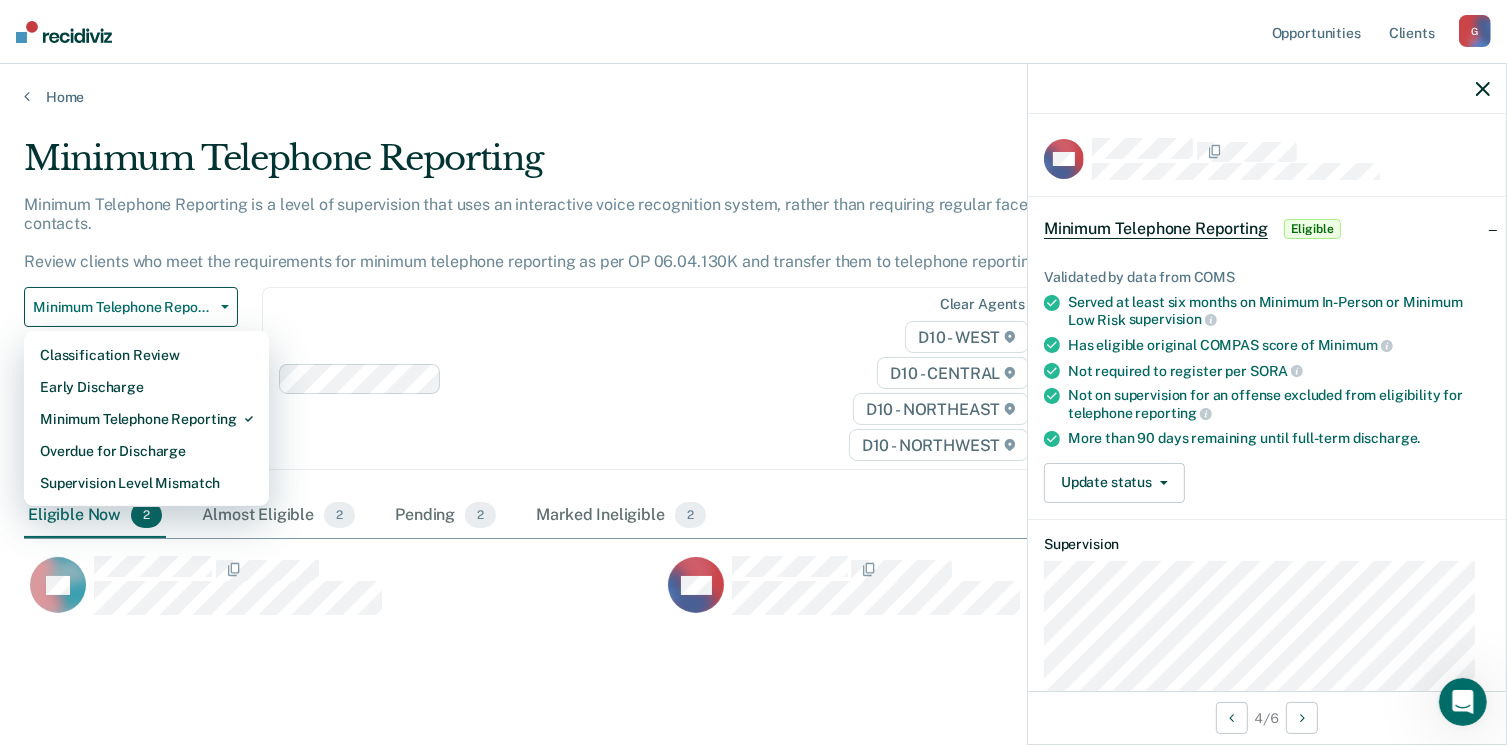 click on "Minimum Telephone Reporting is a level of supervision that uses an interactive voice recognition system, rather than requiring regular face-to-face contacts. Review clients who meet the requirements for minimum telephone reporting as per OP 06.04.130K and transfer them to telephone reporting in COMS." at bounding box center [589, 241] 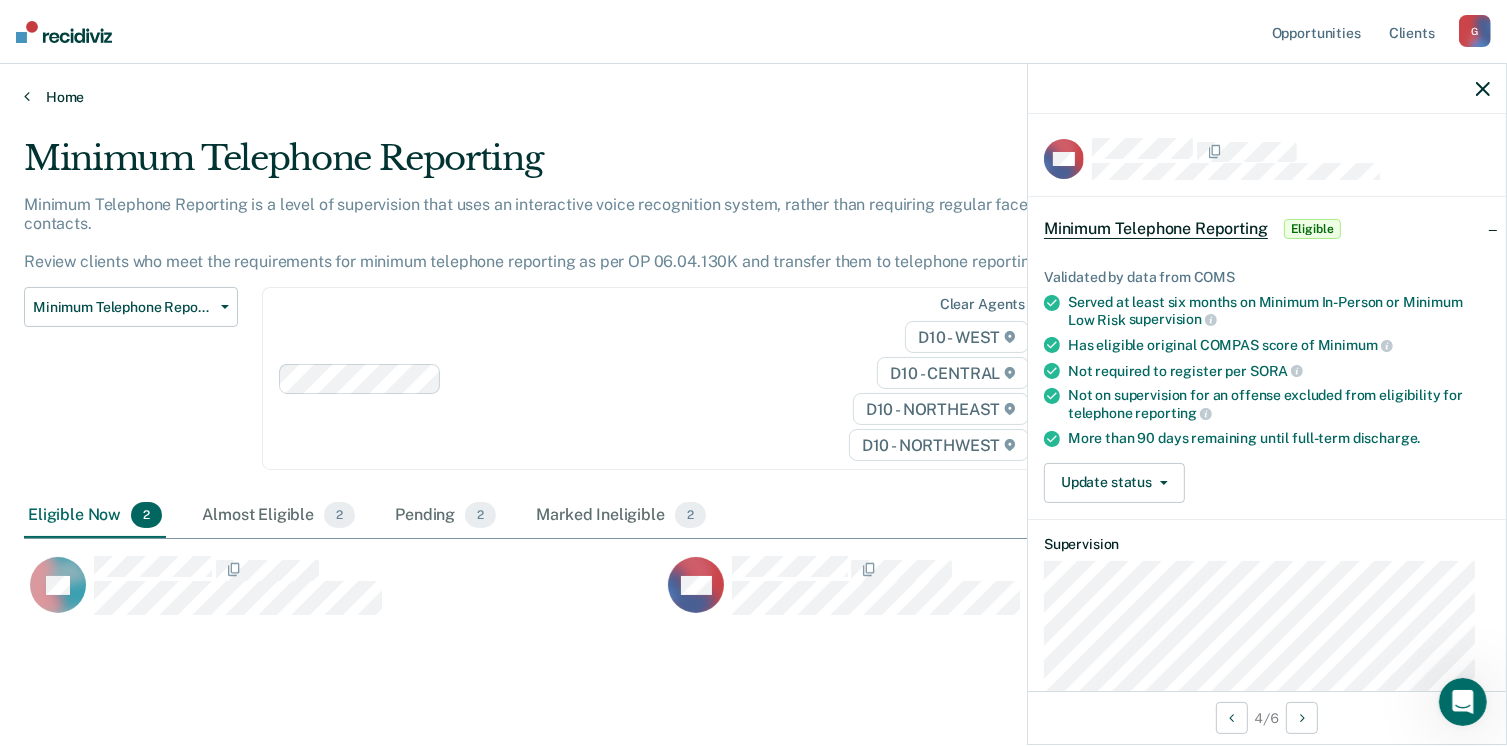 click at bounding box center [27, 96] 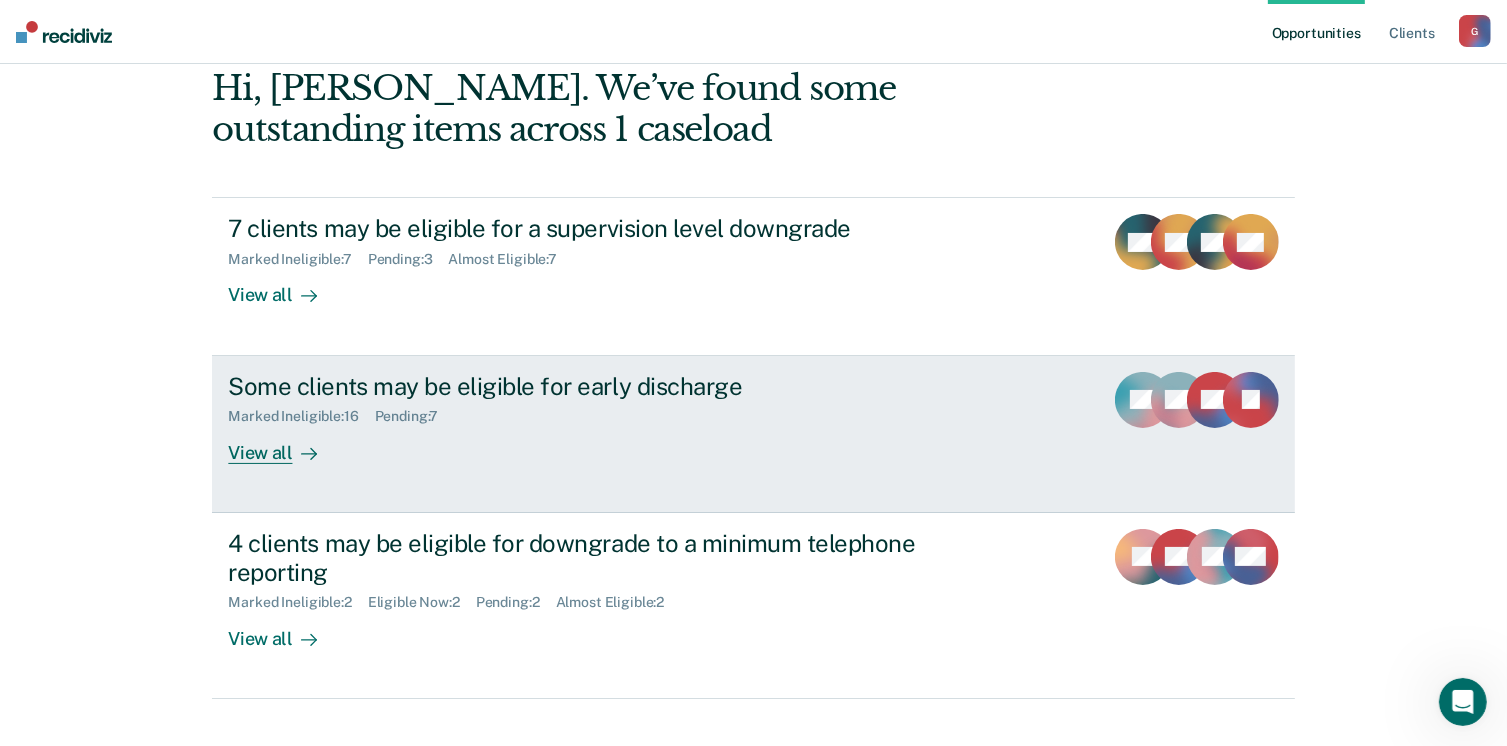 scroll, scrollTop: 200, scrollLeft: 0, axis: vertical 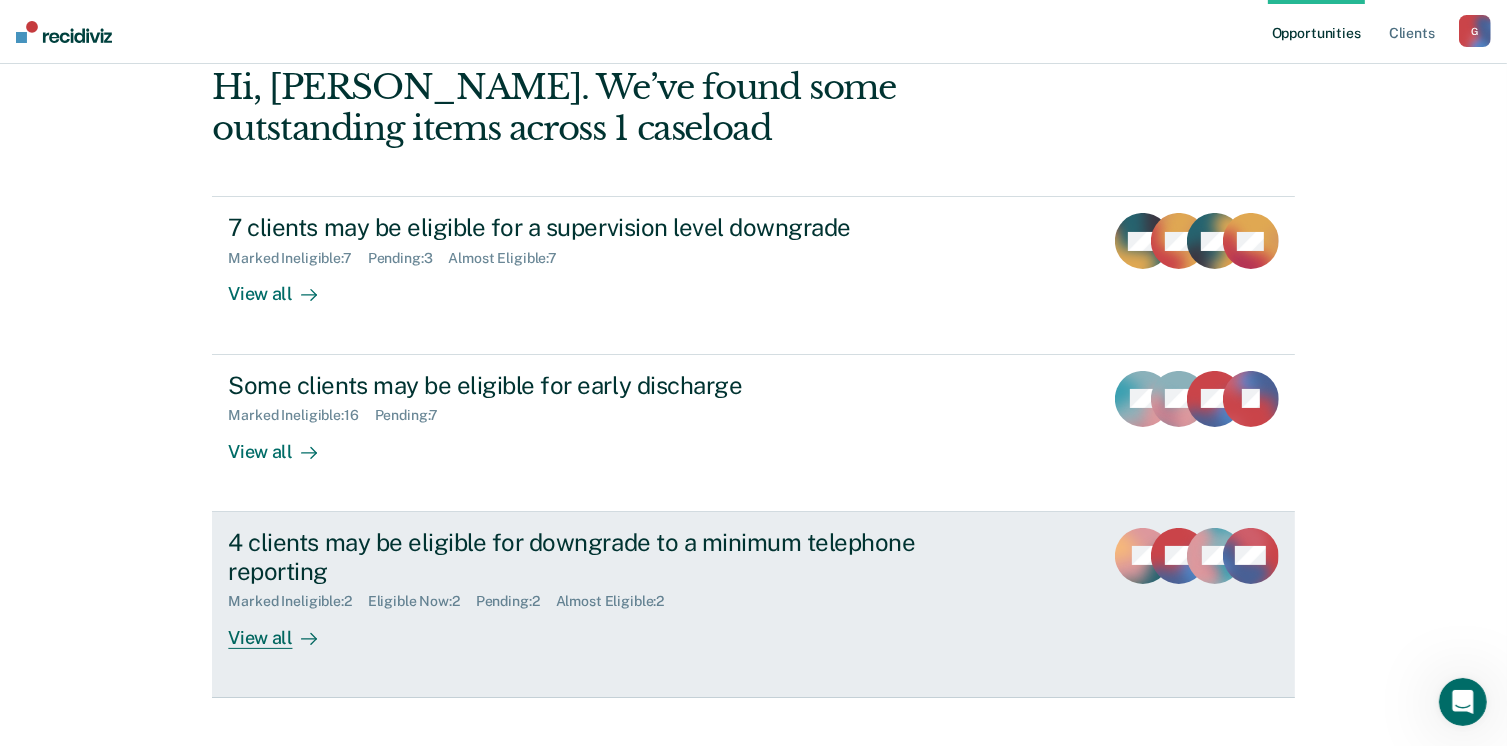 click on "View all" at bounding box center [284, 629] 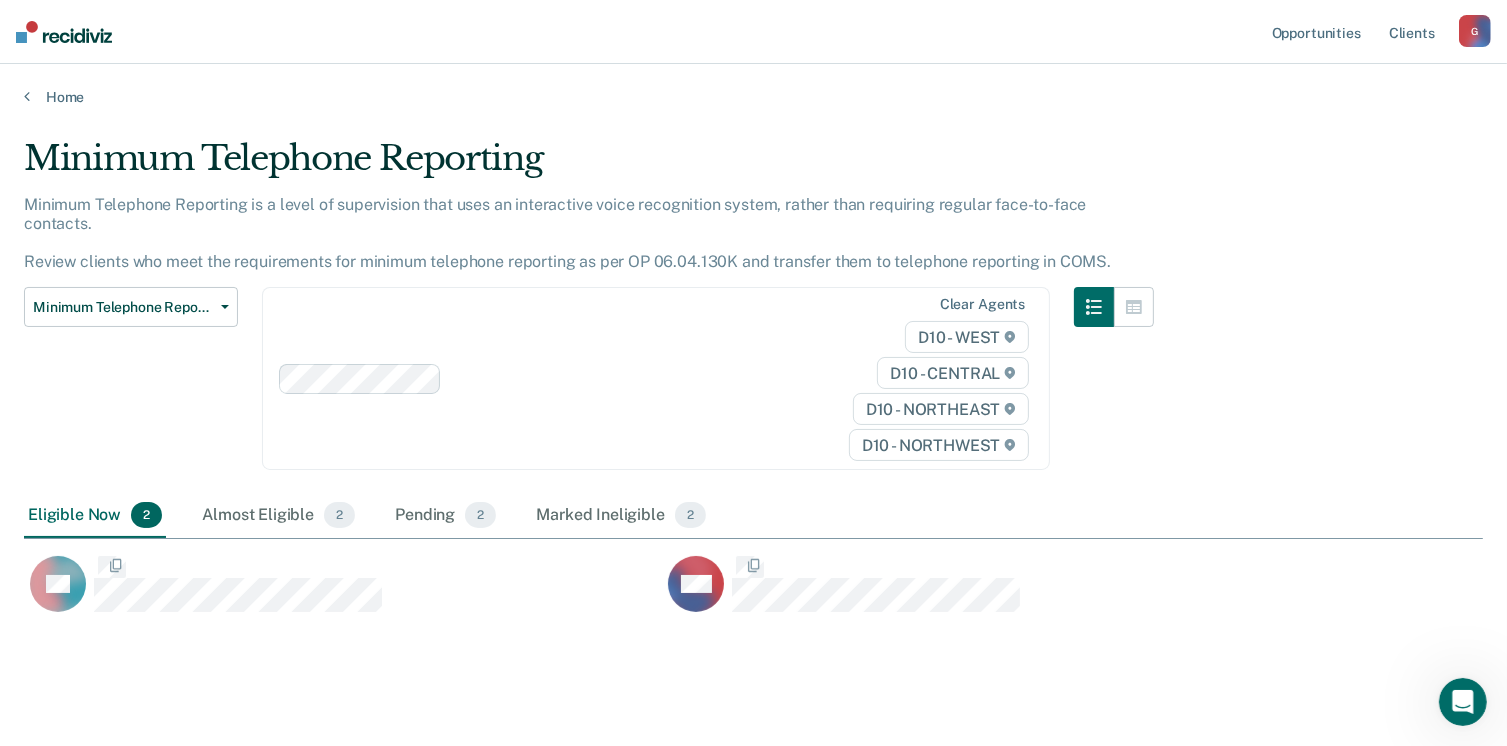 scroll, scrollTop: 16, scrollLeft: 16, axis: both 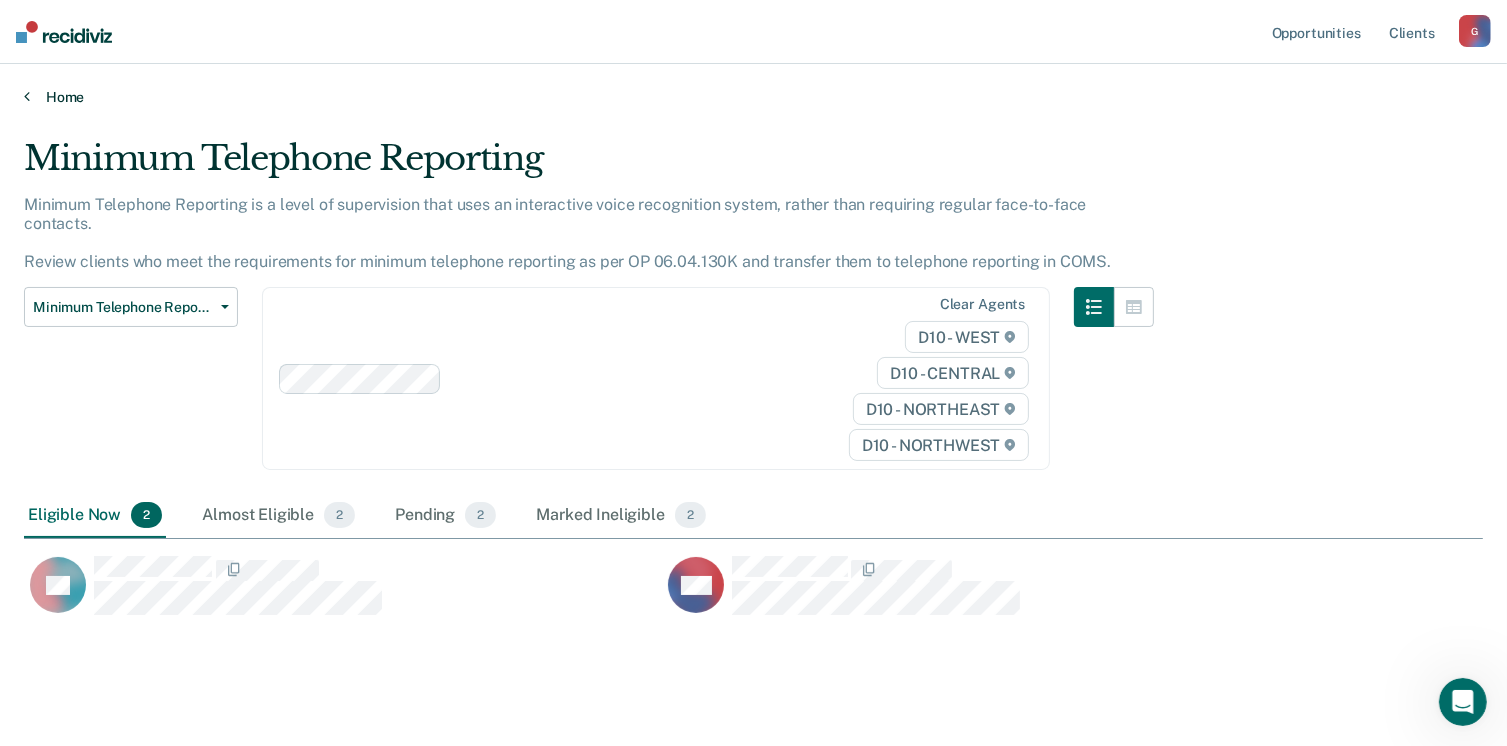 click on "Home" at bounding box center [753, 97] 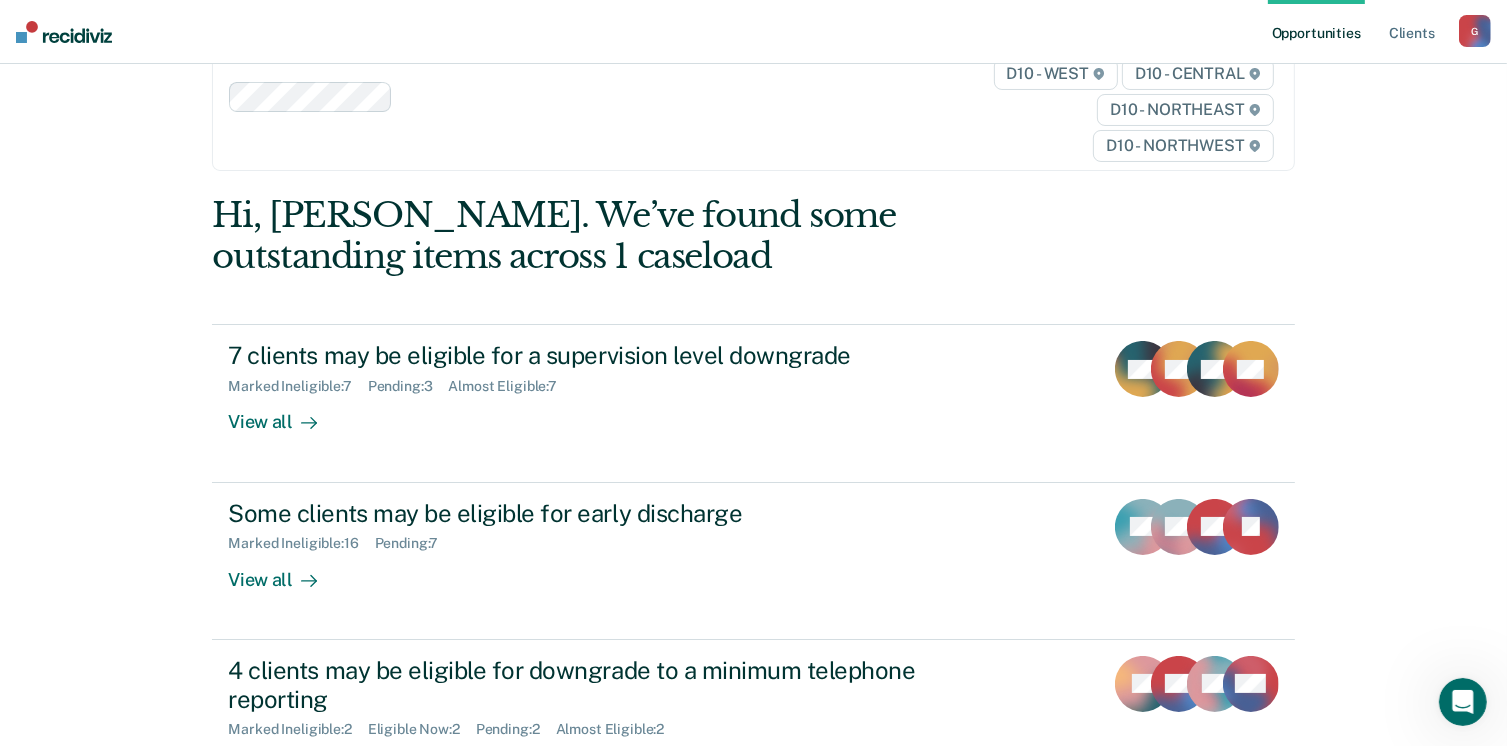 scroll, scrollTop: 100, scrollLeft: 0, axis: vertical 